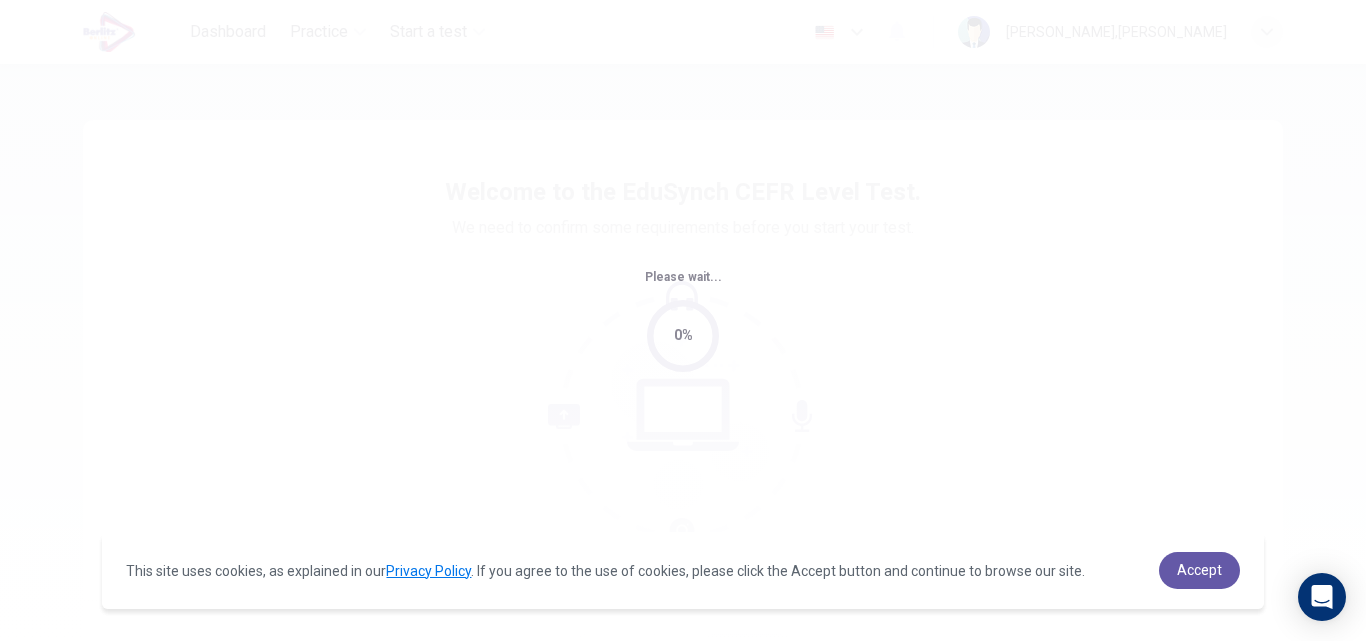 scroll, scrollTop: 0, scrollLeft: 0, axis: both 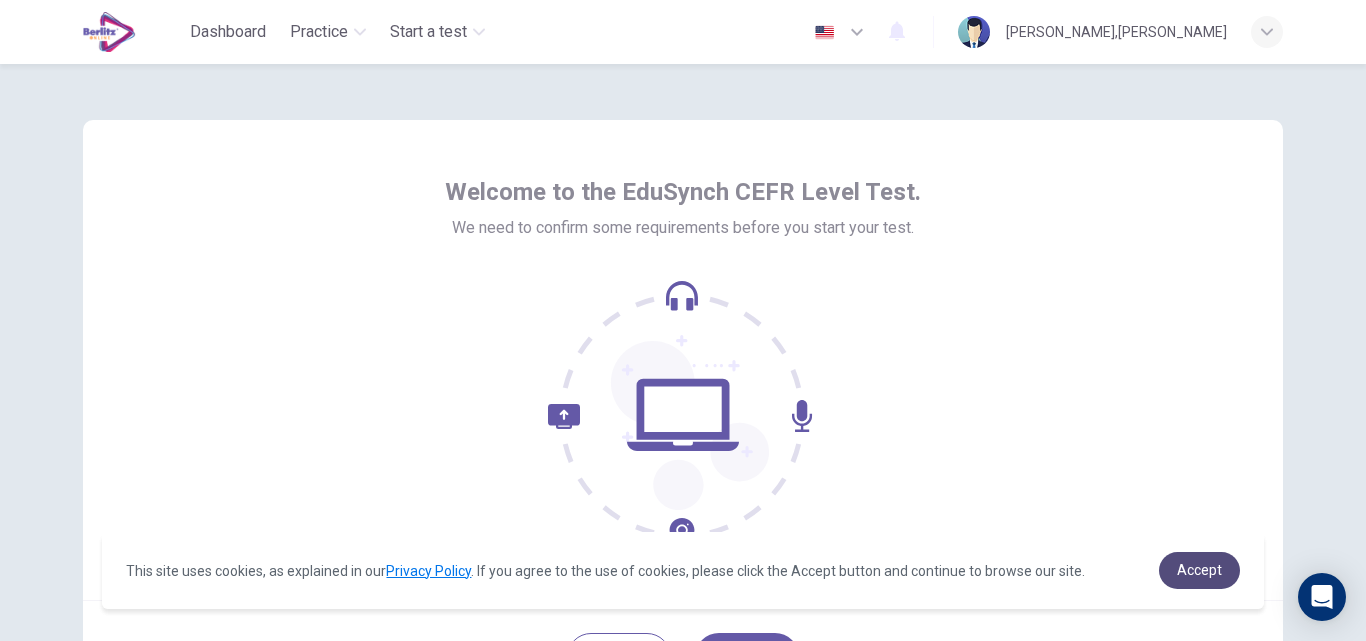 click on "Accept" at bounding box center (1199, 570) 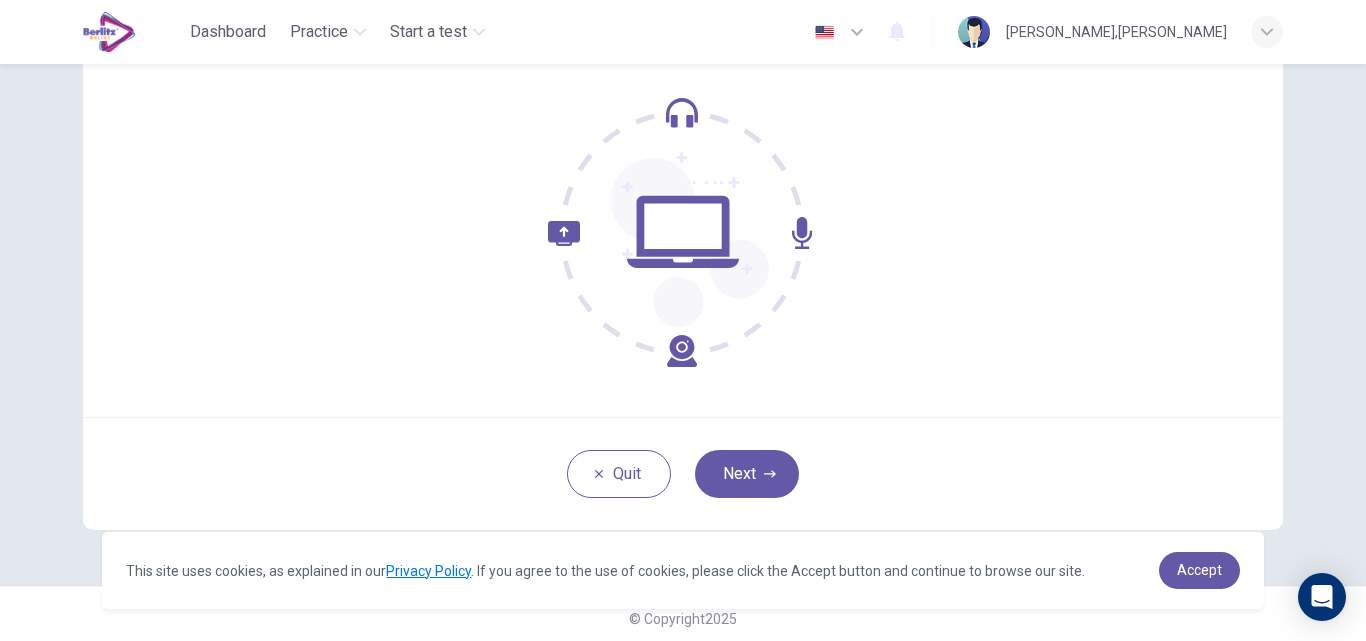 scroll, scrollTop: 192, scrollLeft: 0, axis: vertical 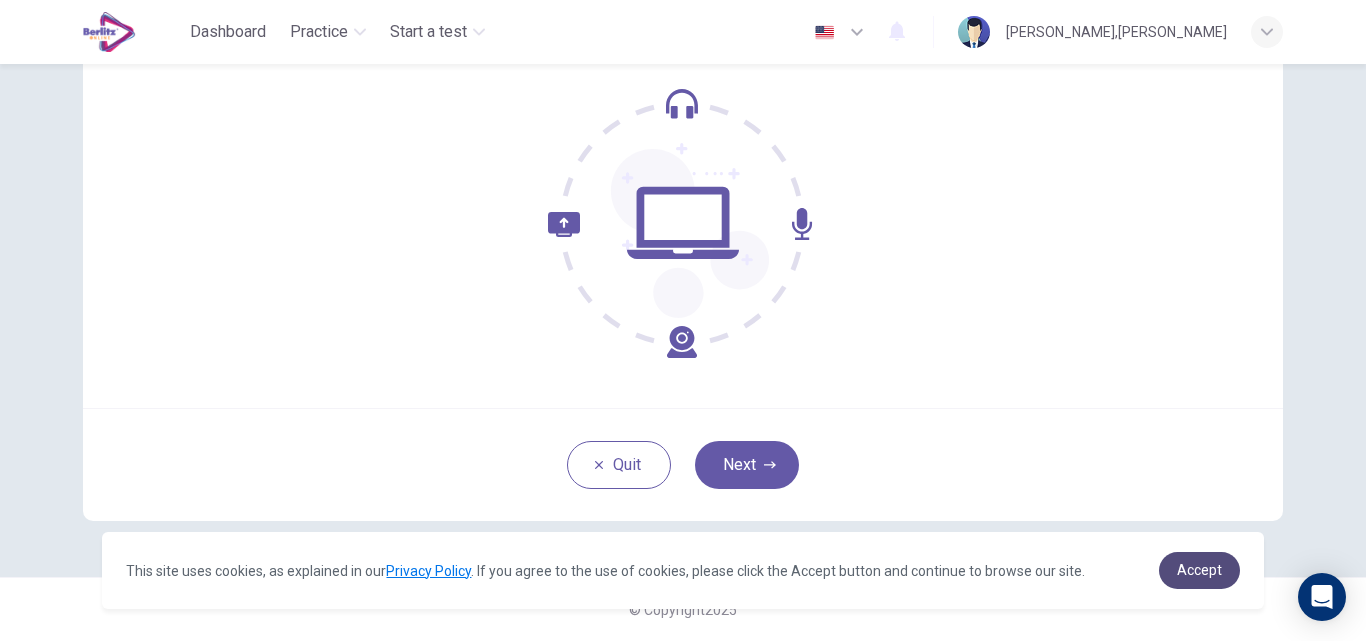 click on "Accept" at bounding box center [1199, 570] 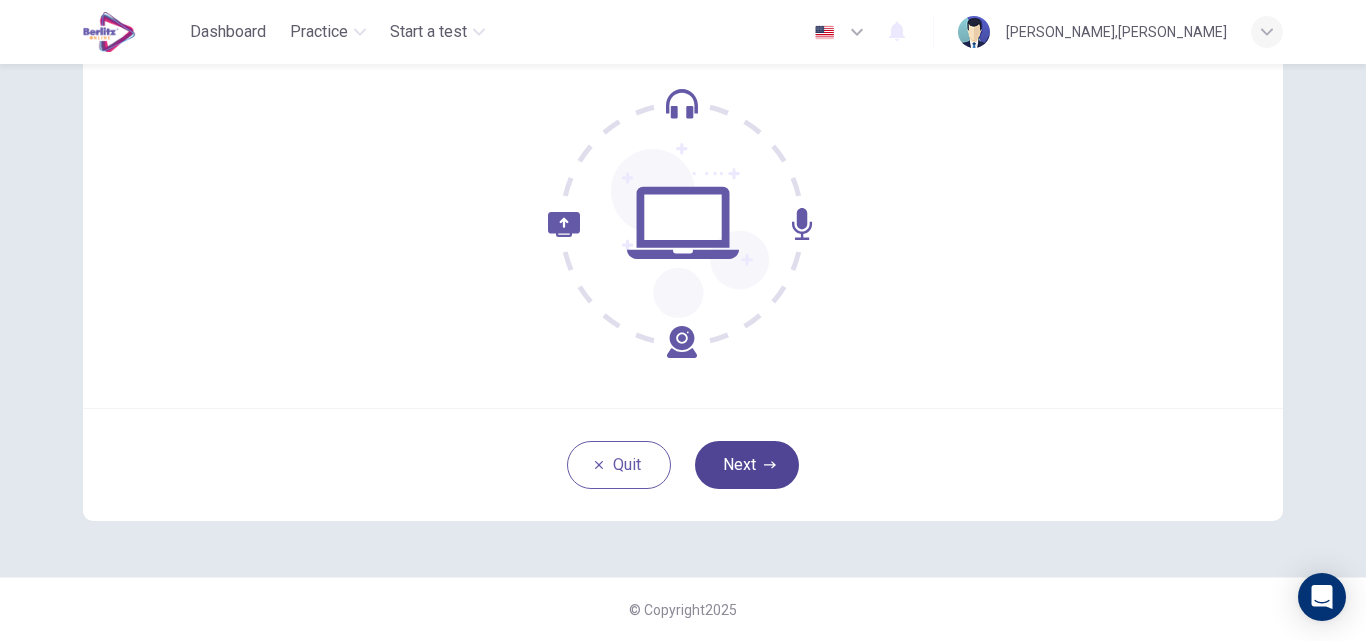 click on "Next" at bounding box center [747, 465] 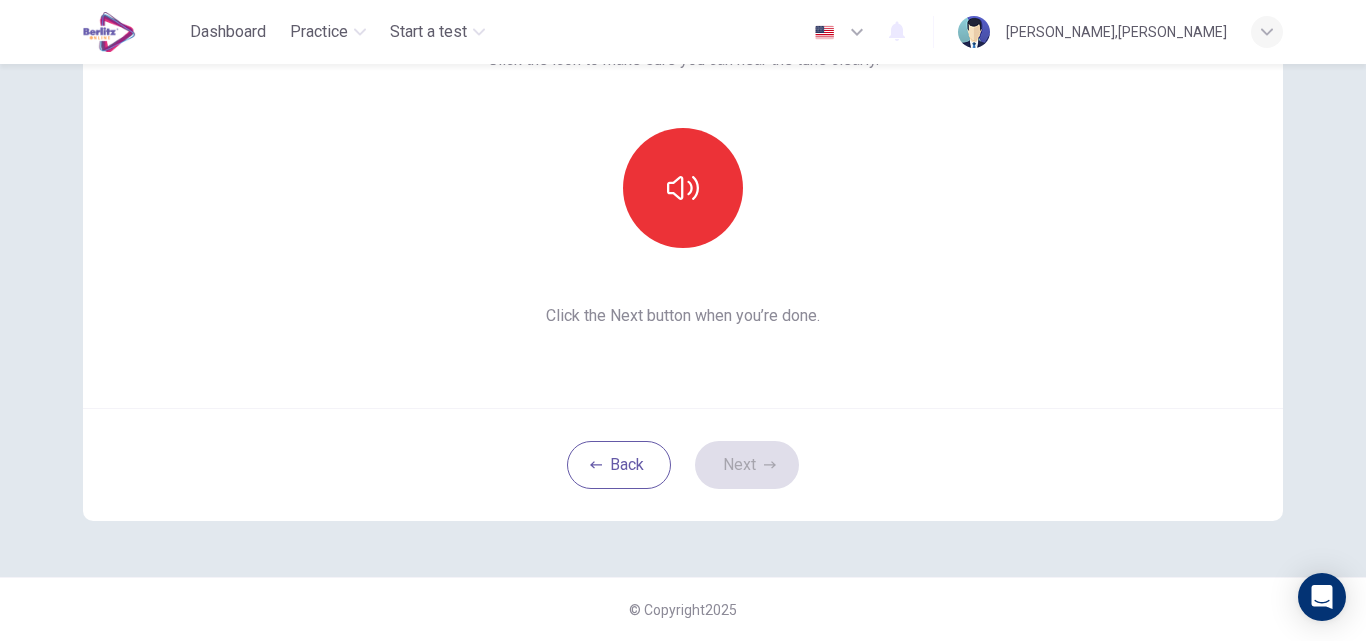 scroll, scrollTop: 92, scrollLeft: 0, axis: vertical 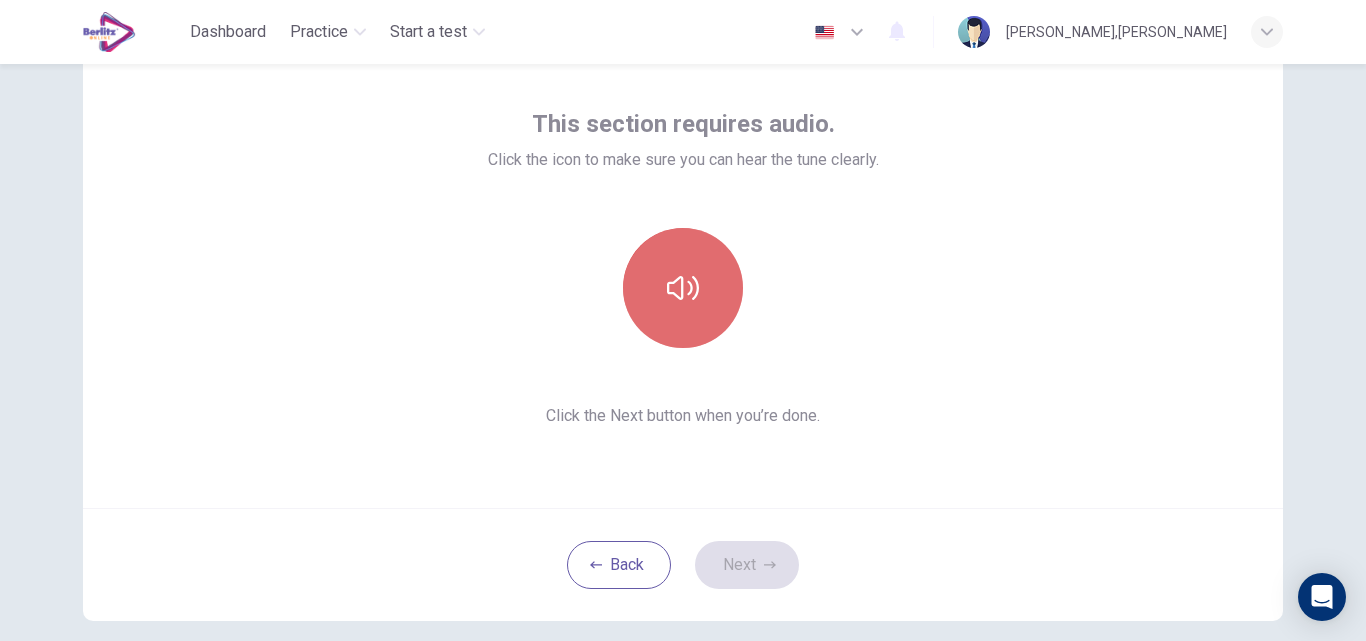 click 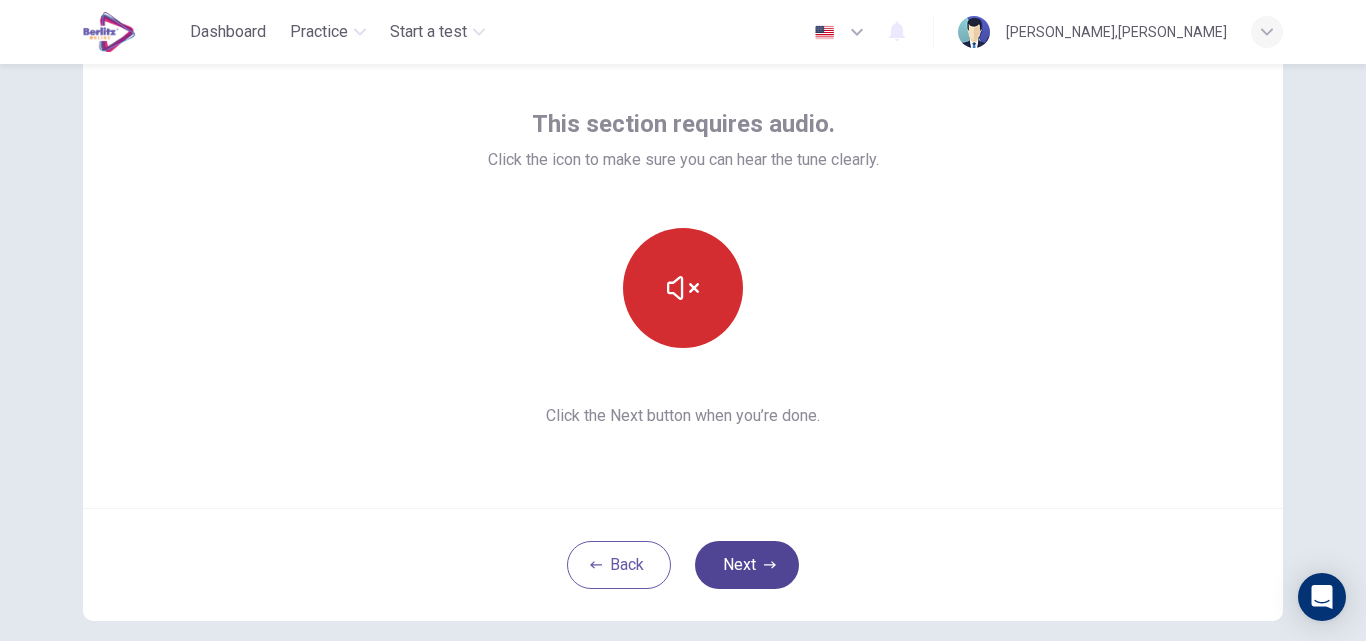 click 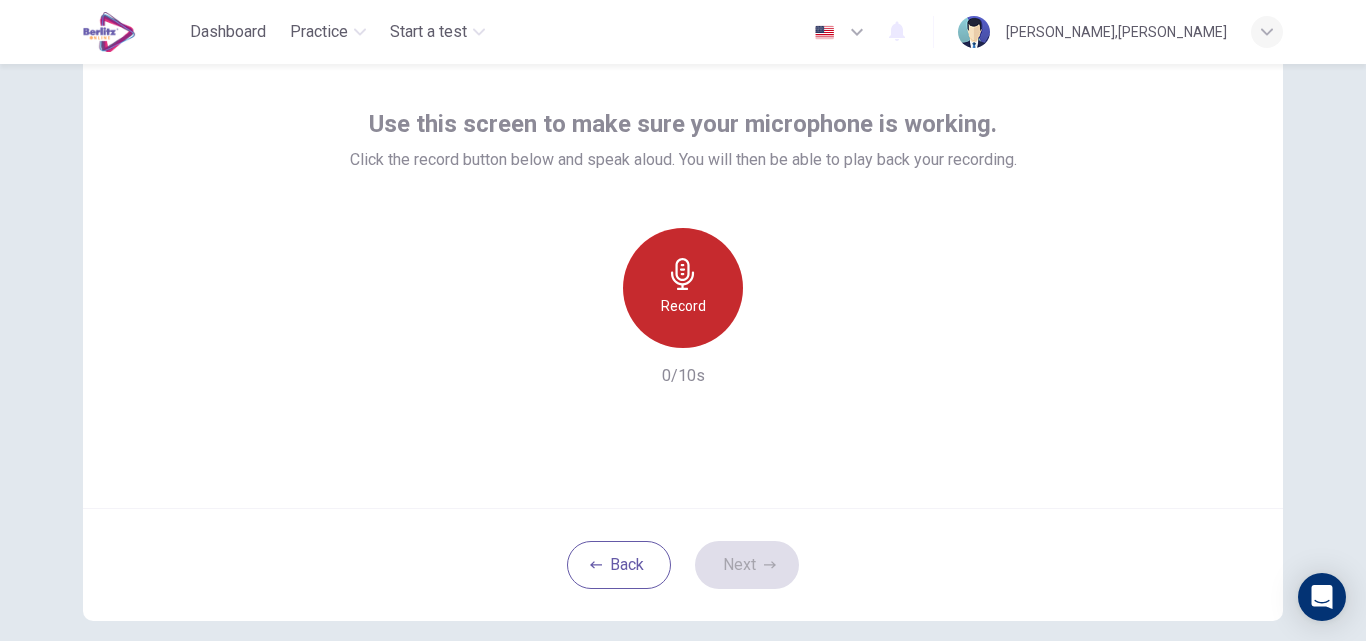 click on "Record" at bounding box center [683, 306] 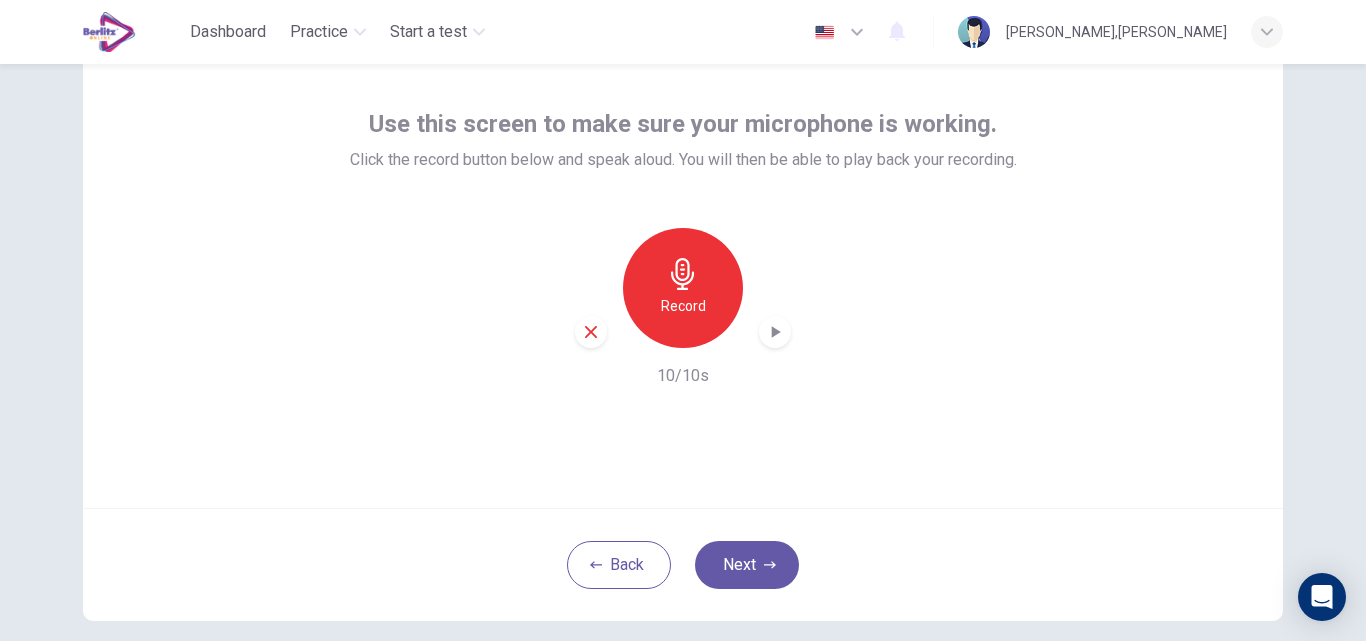 click 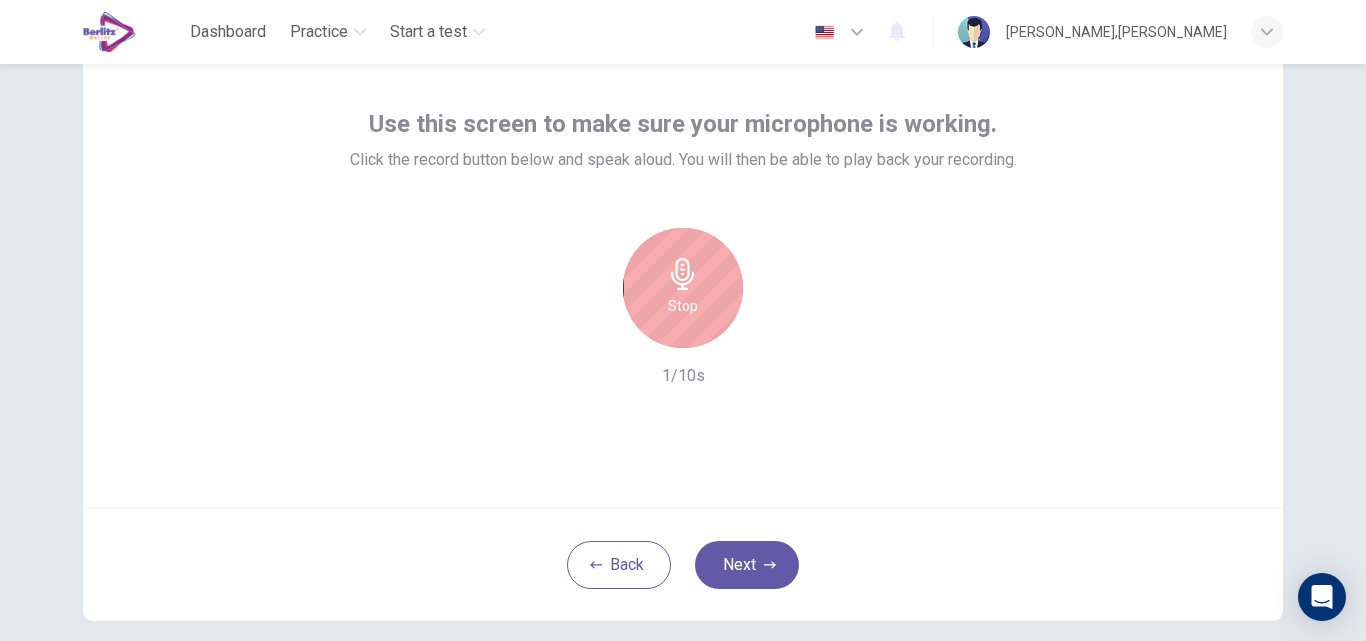 click on "Stop" at bounding box center (683, 306) 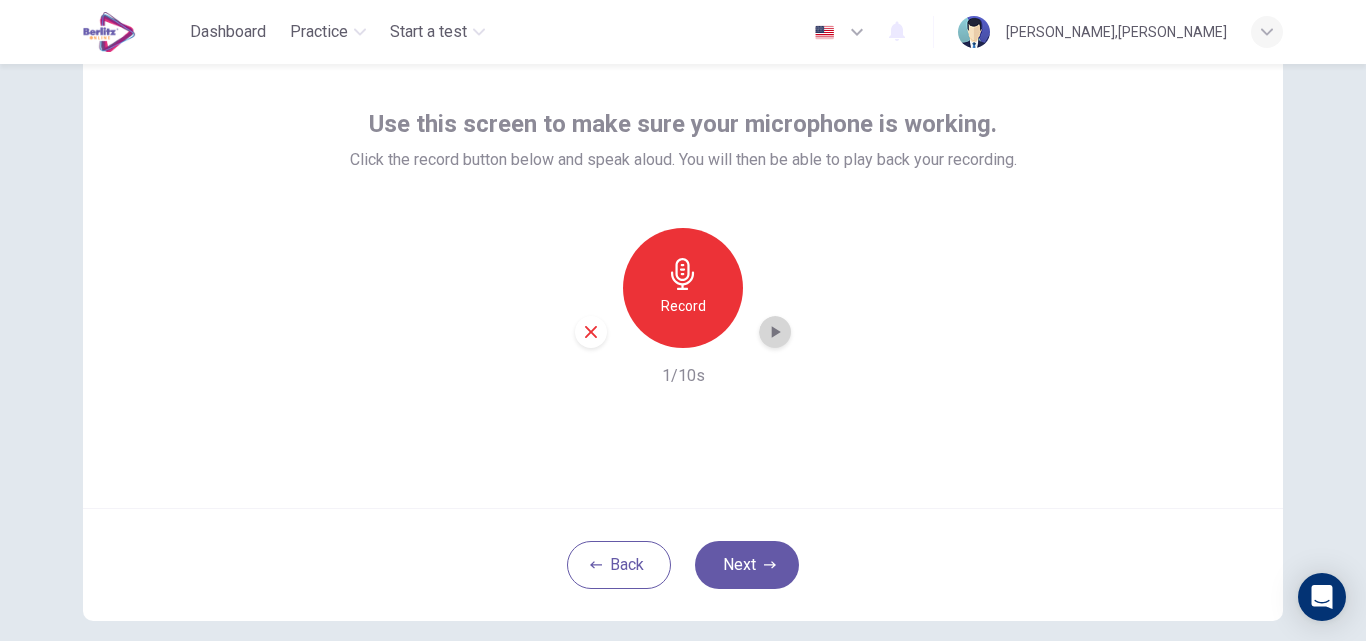 click 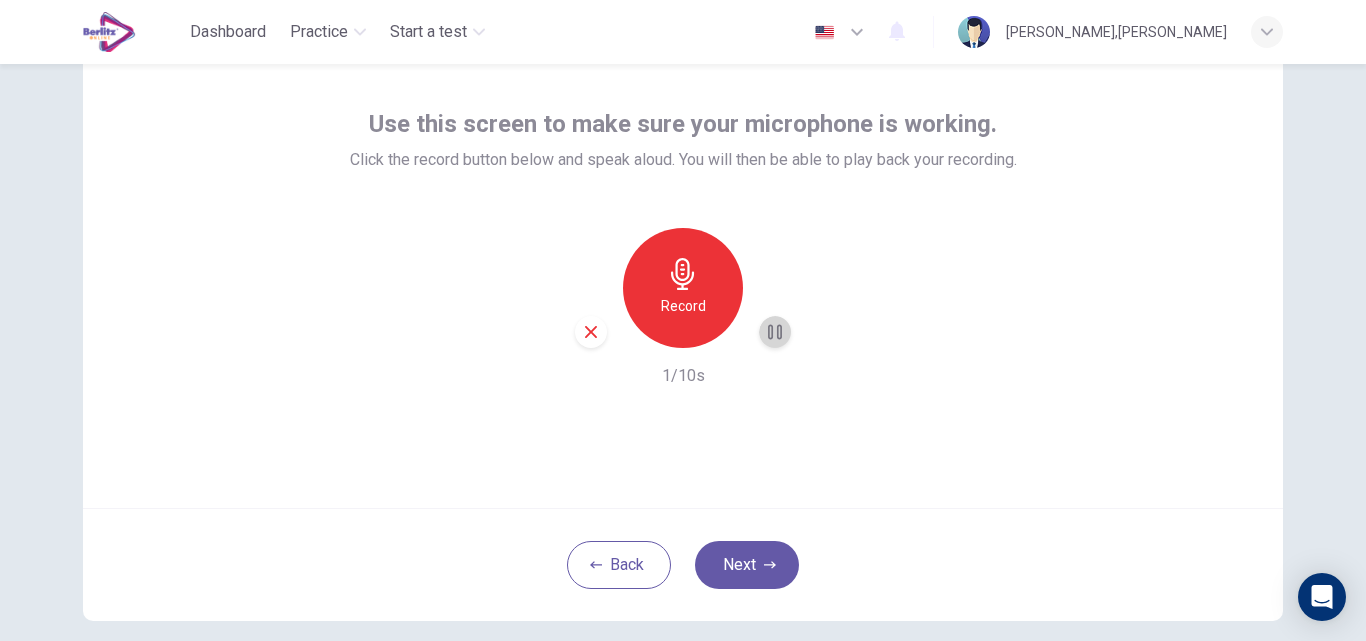 click 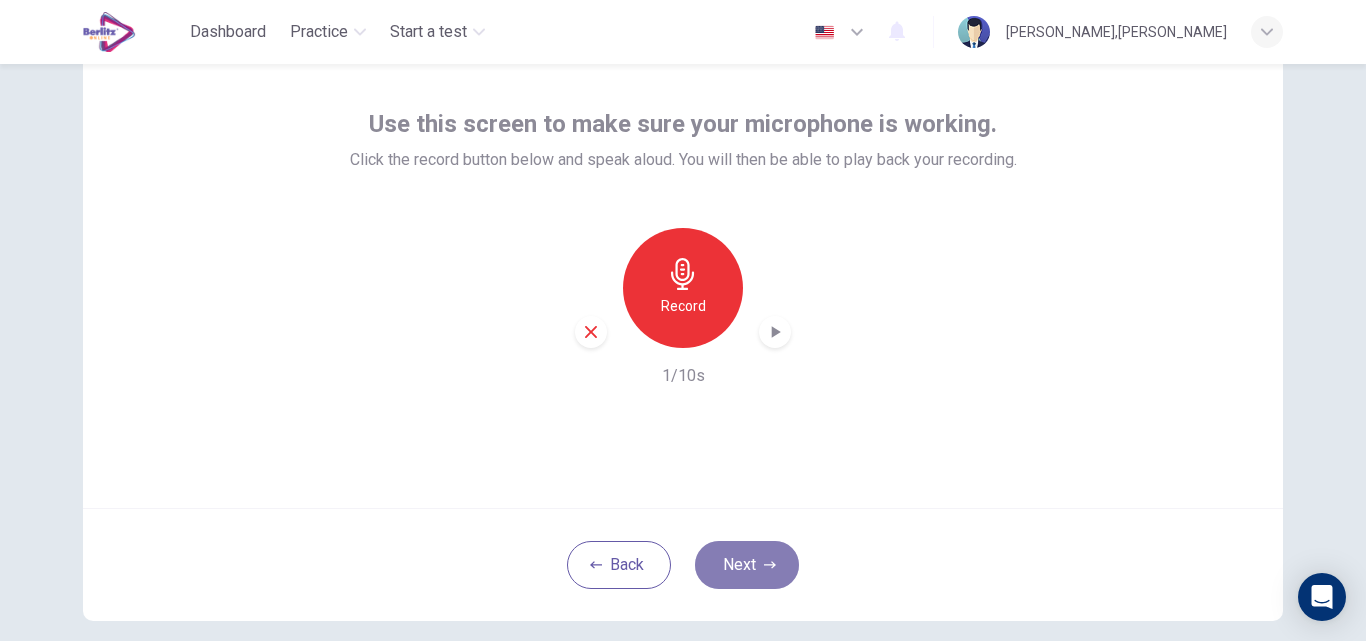 click on "Next" at bounding box center (747, 565) 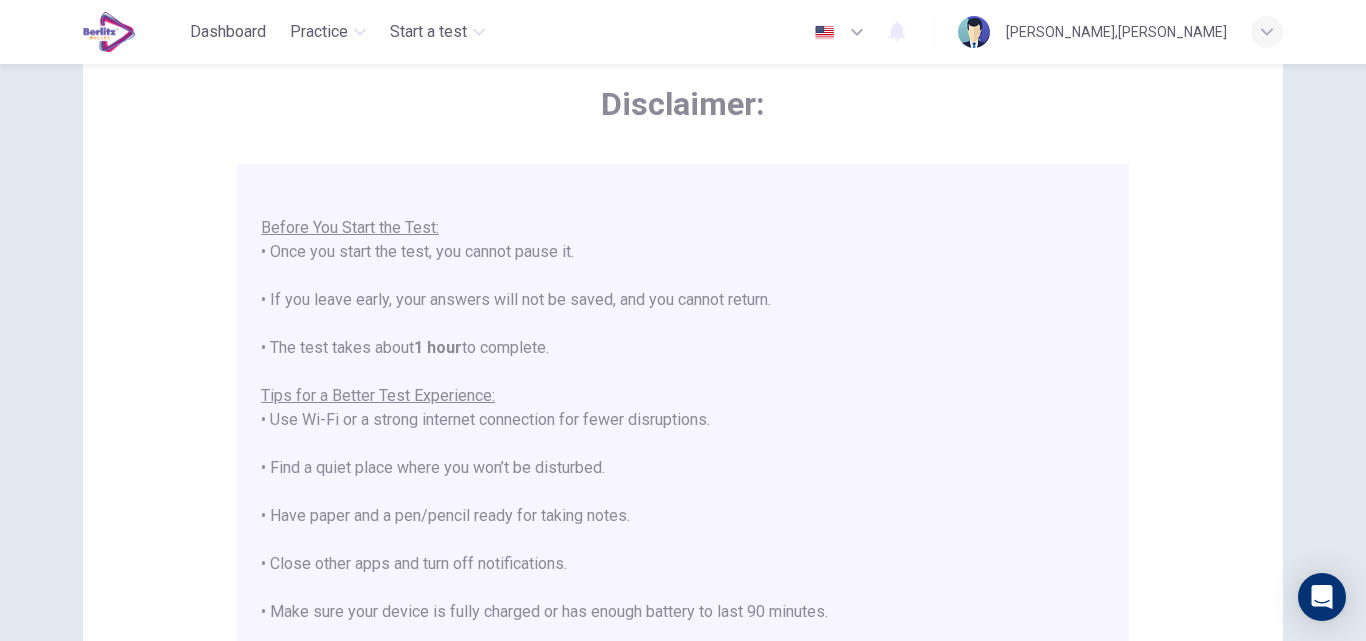 scroll, scrollTop: 191, scrollLeft: 0, axis: vertical 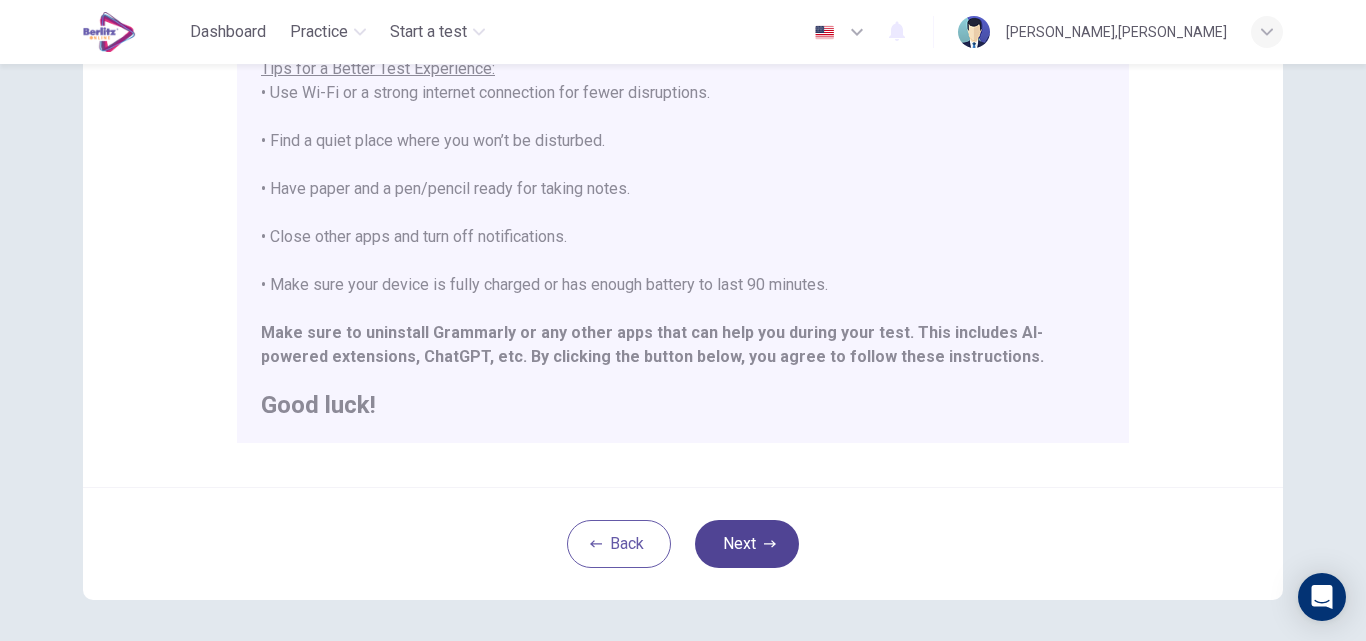 click on "Next" at bounding box center (747, 544) 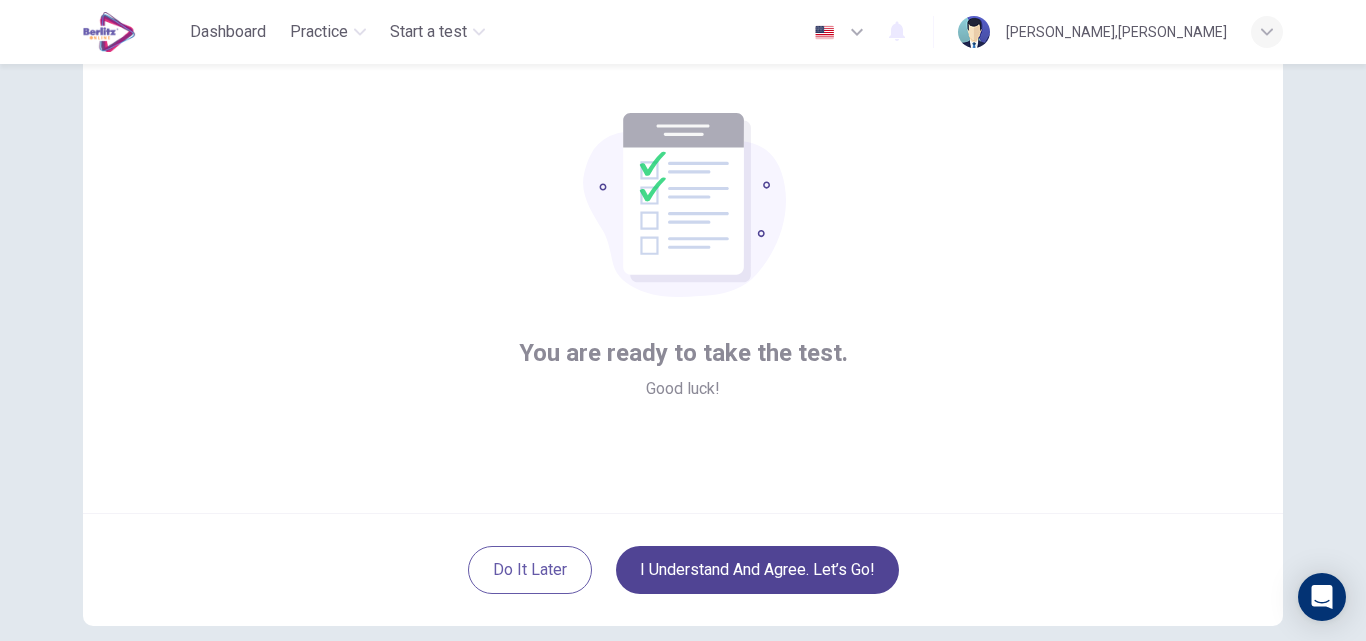 scroll, scrollTop: 192, scrollLeft: 0, axis: vertical 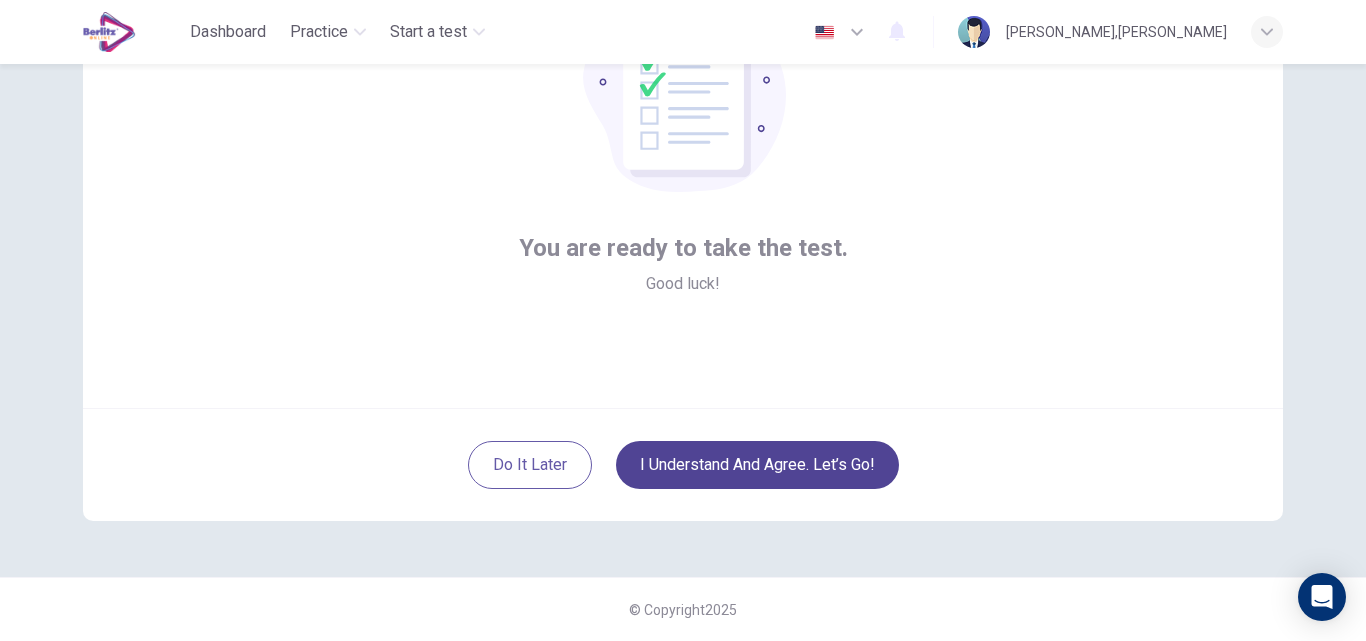 click on "I understand and agree. Let’s go!" at bounding box center [757, 465] 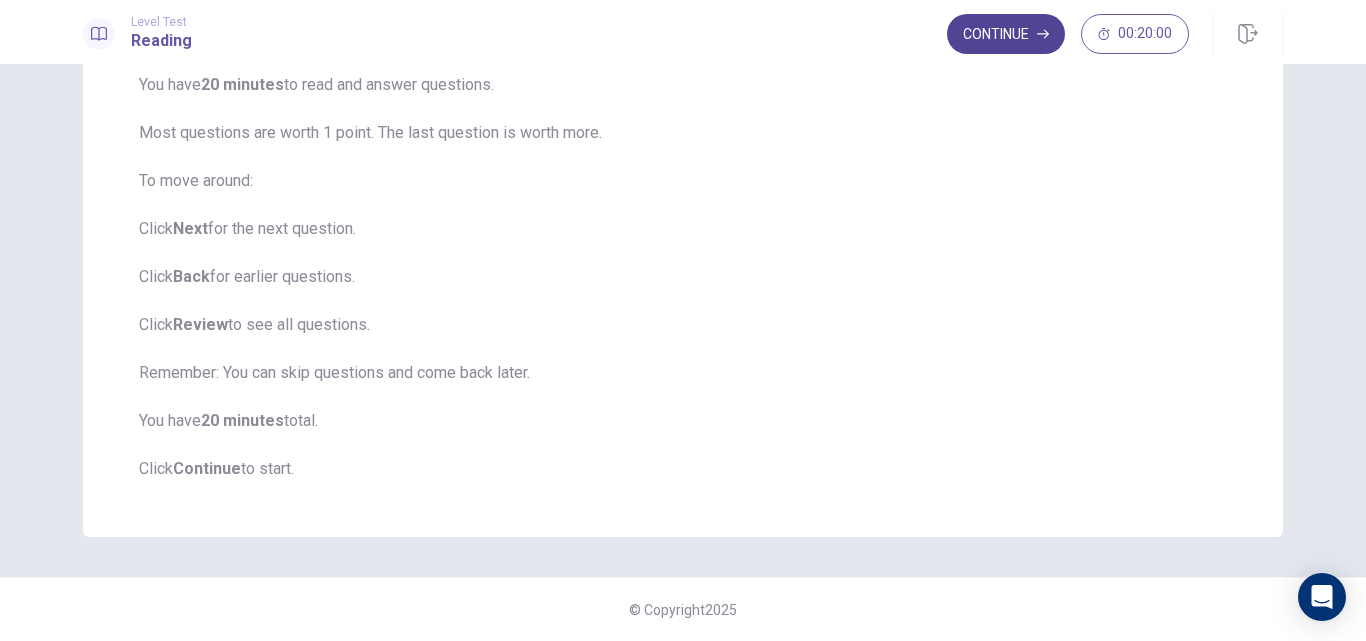 scroll, scrollTop: 0, scrollLeft: 0, axis: both 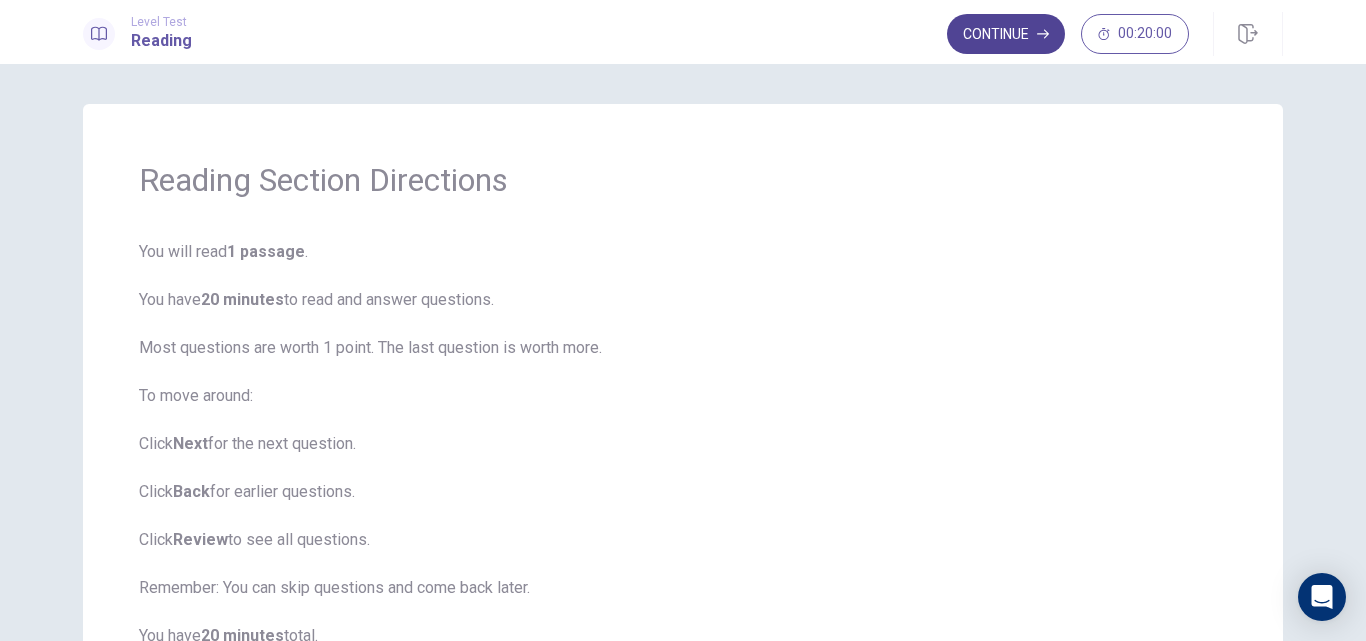 click 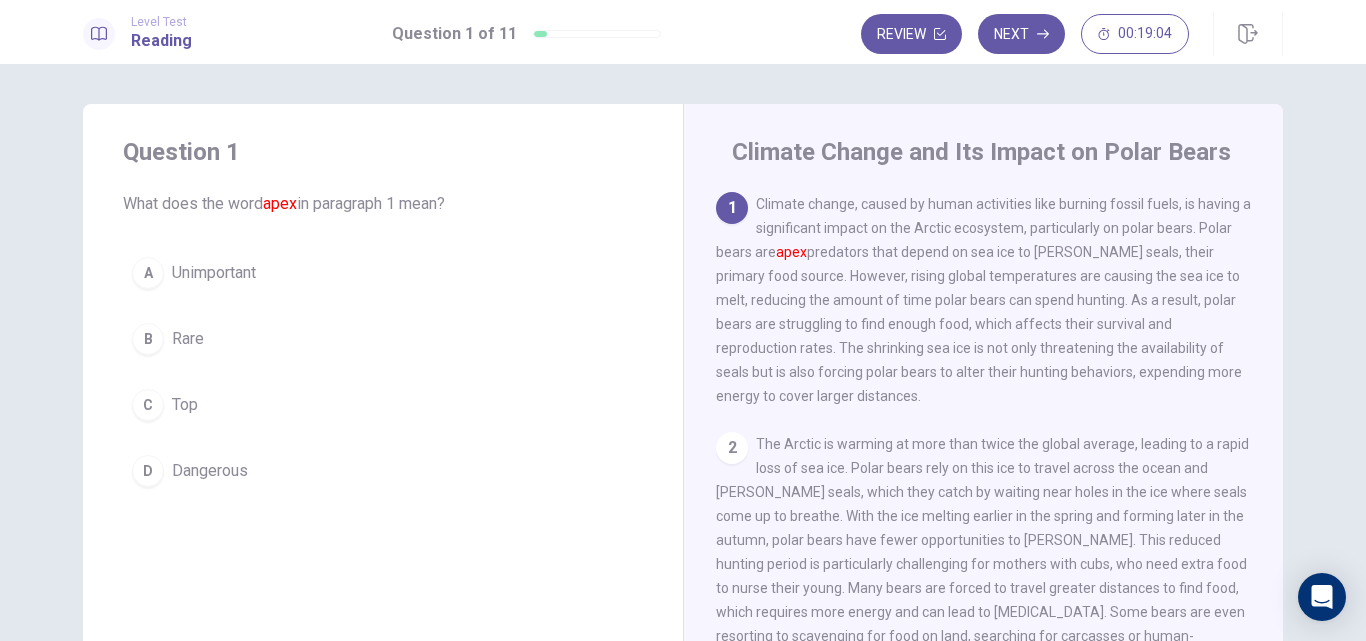click on "Top" at bounding box center [185, 405] 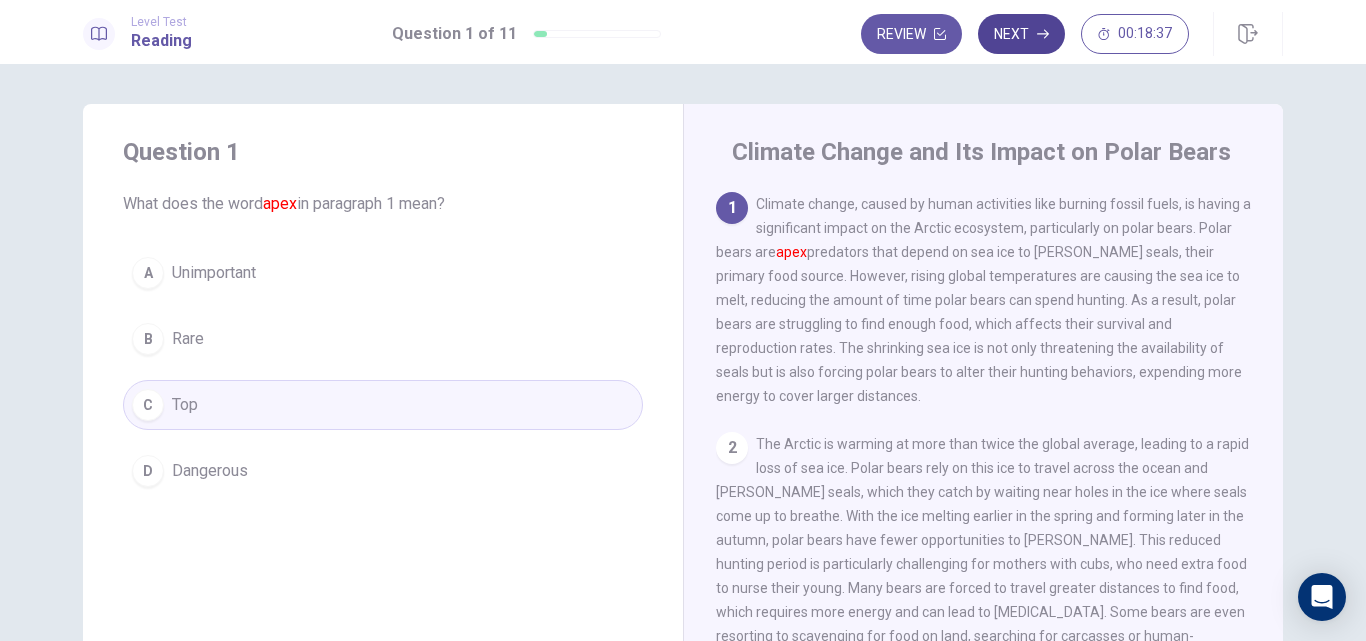 click on "Next" at bounding box center (1021, 34) 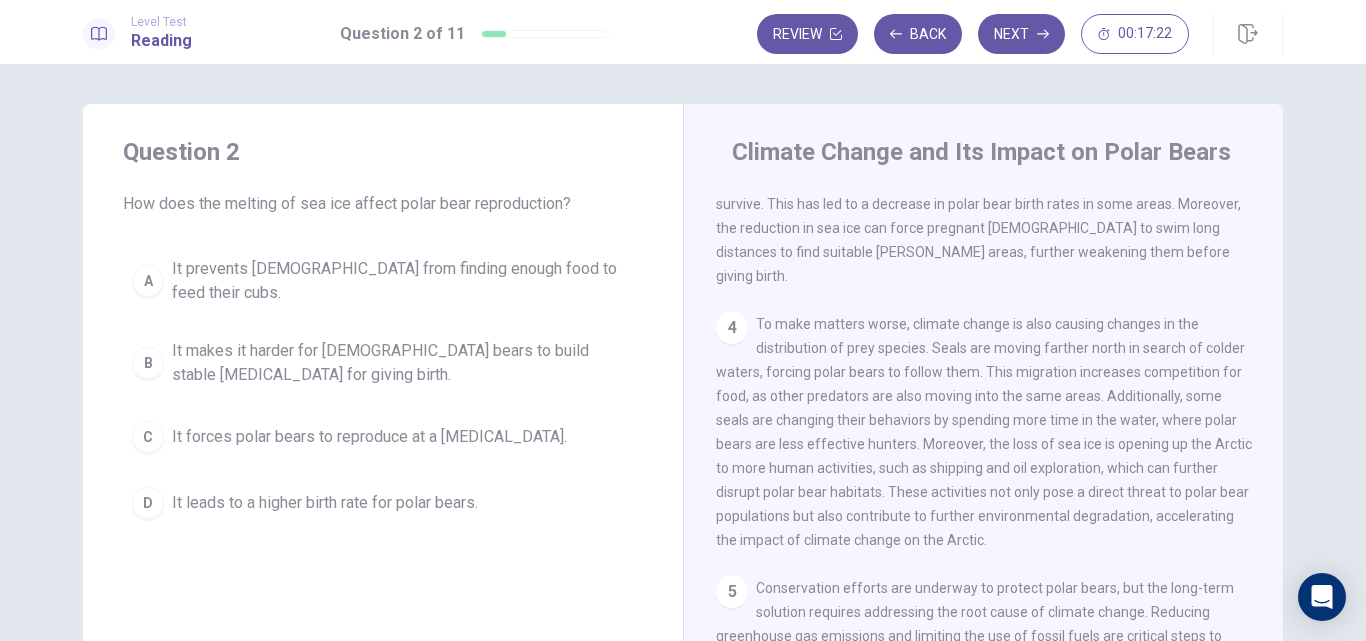 scroll, scrollTop: 500, scrollLeft: 0, axis: vertical 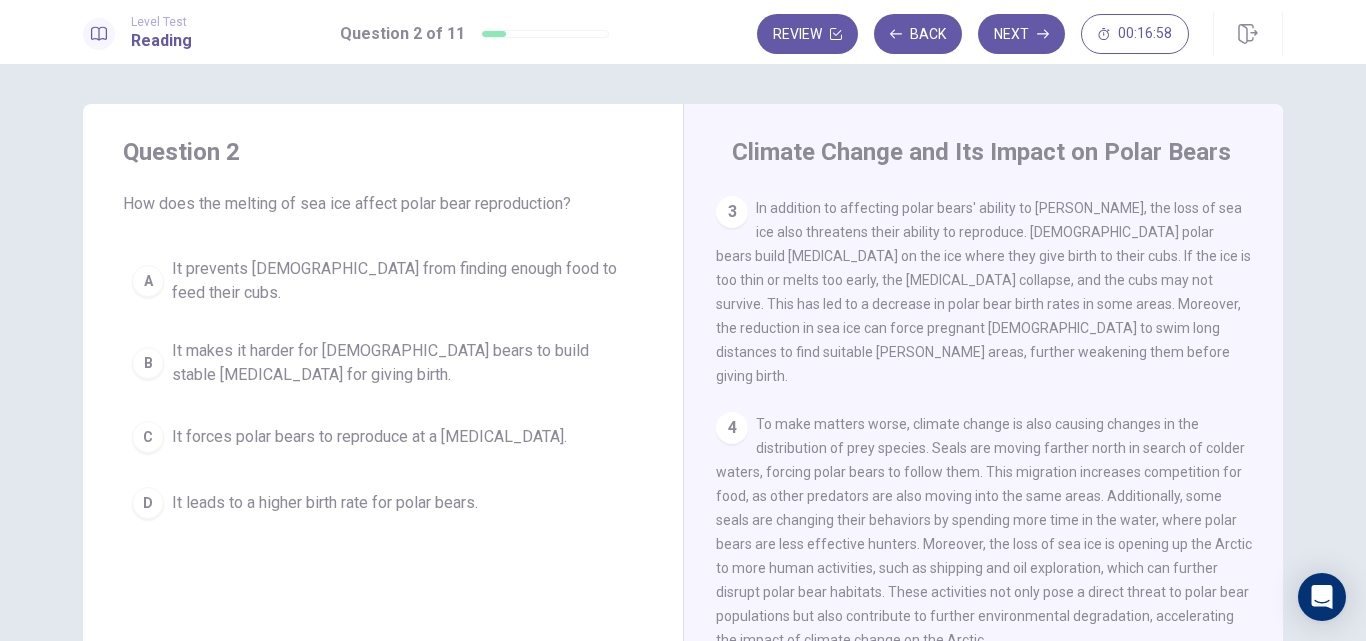 click on "It makes it harder for [DEMOGRAPHIC_DATA] bears to build stable [MEDICAL_DATA] for giving birth." at bounding box center [403, 363] 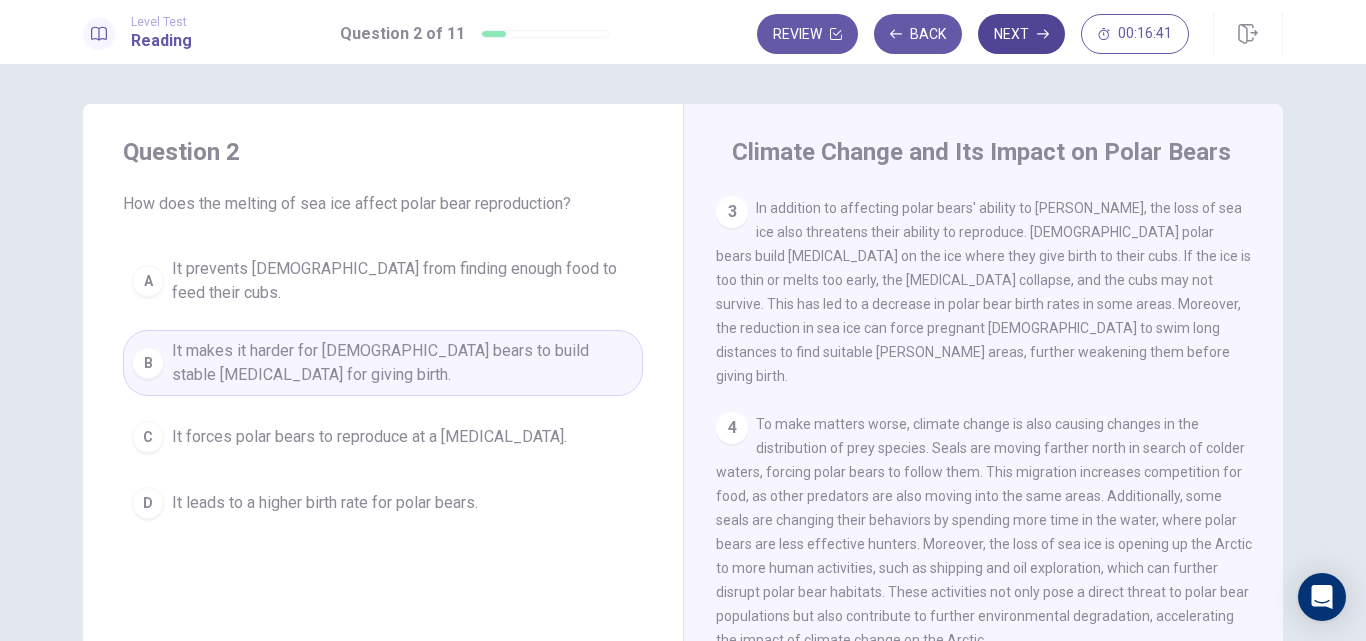 click on "Next" at bounding box center [1021, 34] 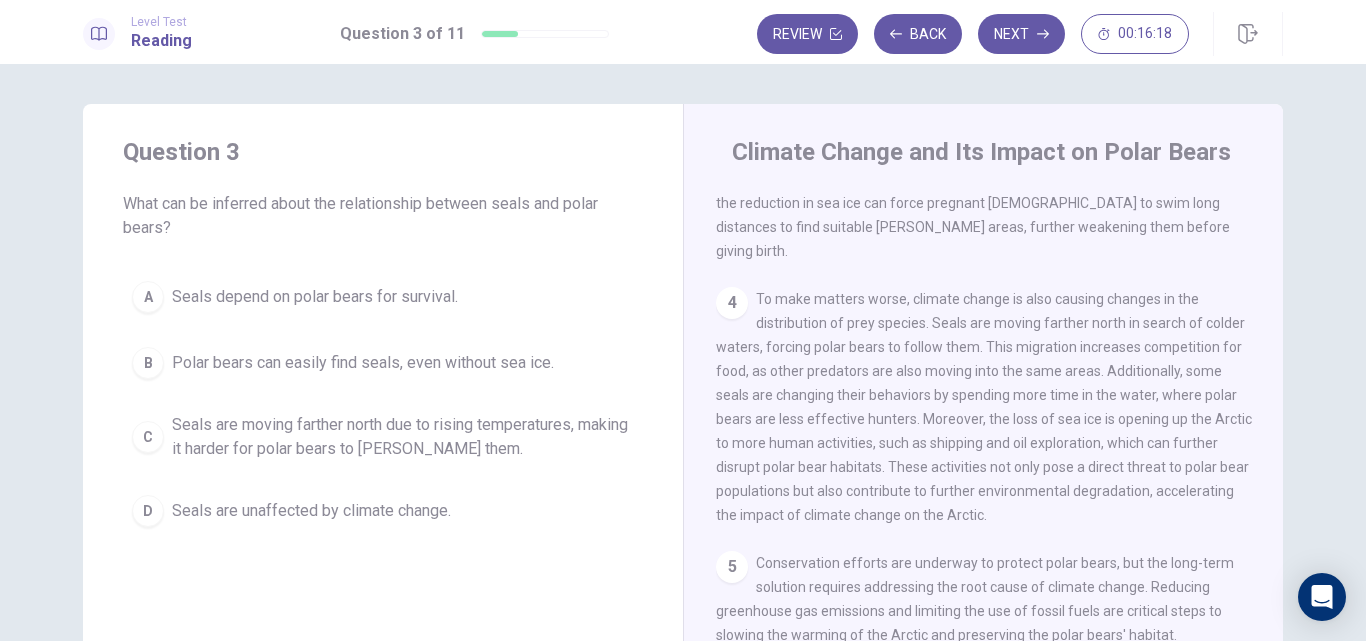 scroll, scrollTop: 645, scrollLeft: 0, axis: vertical 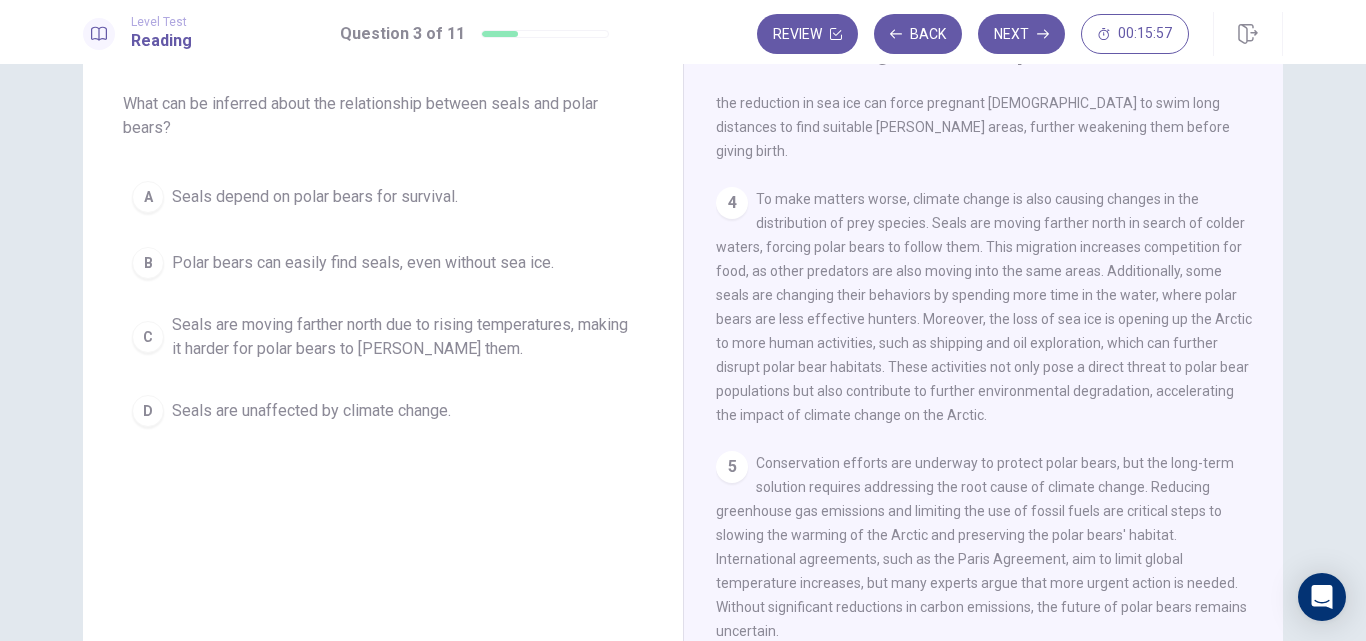 click on "Seals are moving farther north due to rising temperatures, making it harder for polar bears to [PERSON_NAME] them." at bounding box center [403, 337] 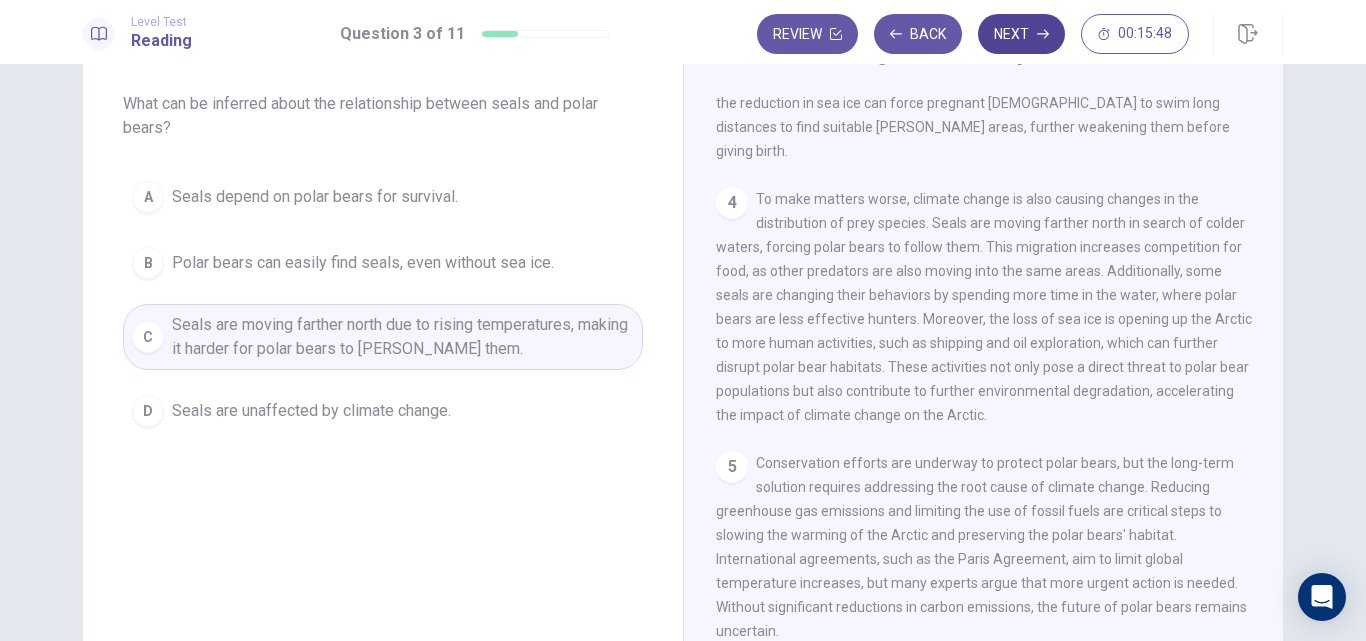 click on "Next" at bounding box center (1021, 34) 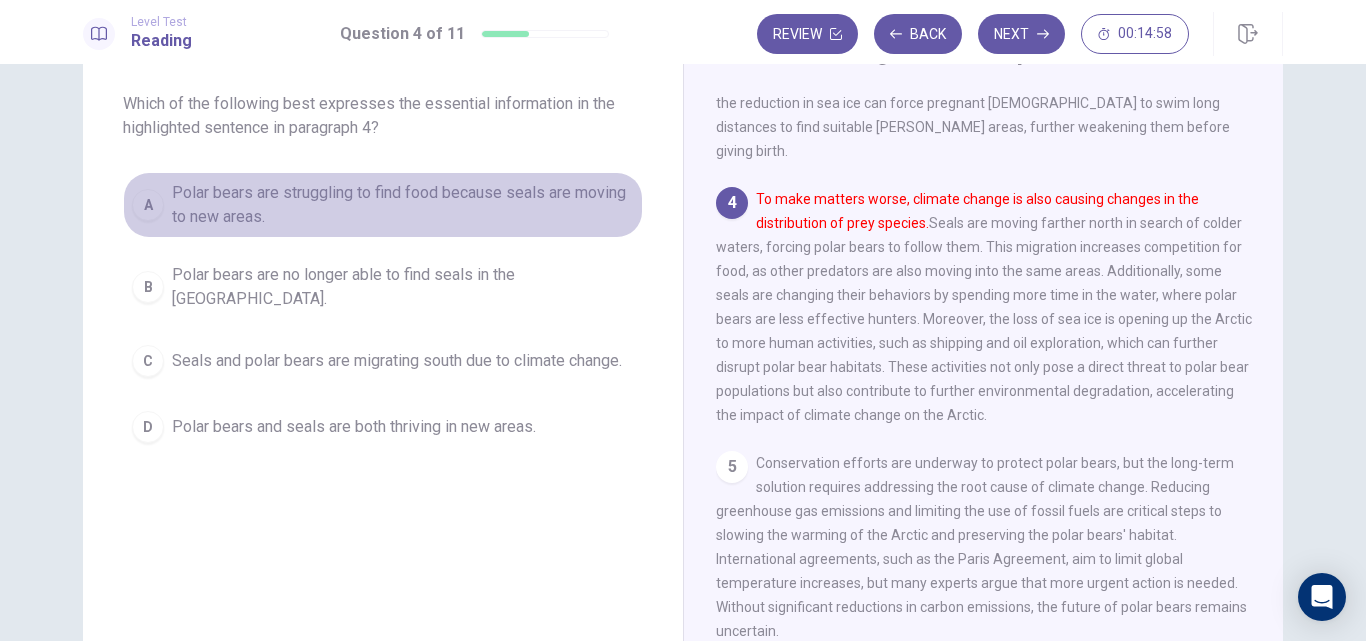 click on "Polar bears are struggling to find food because seals are moving to new areas." at bounding box center (403, 205) 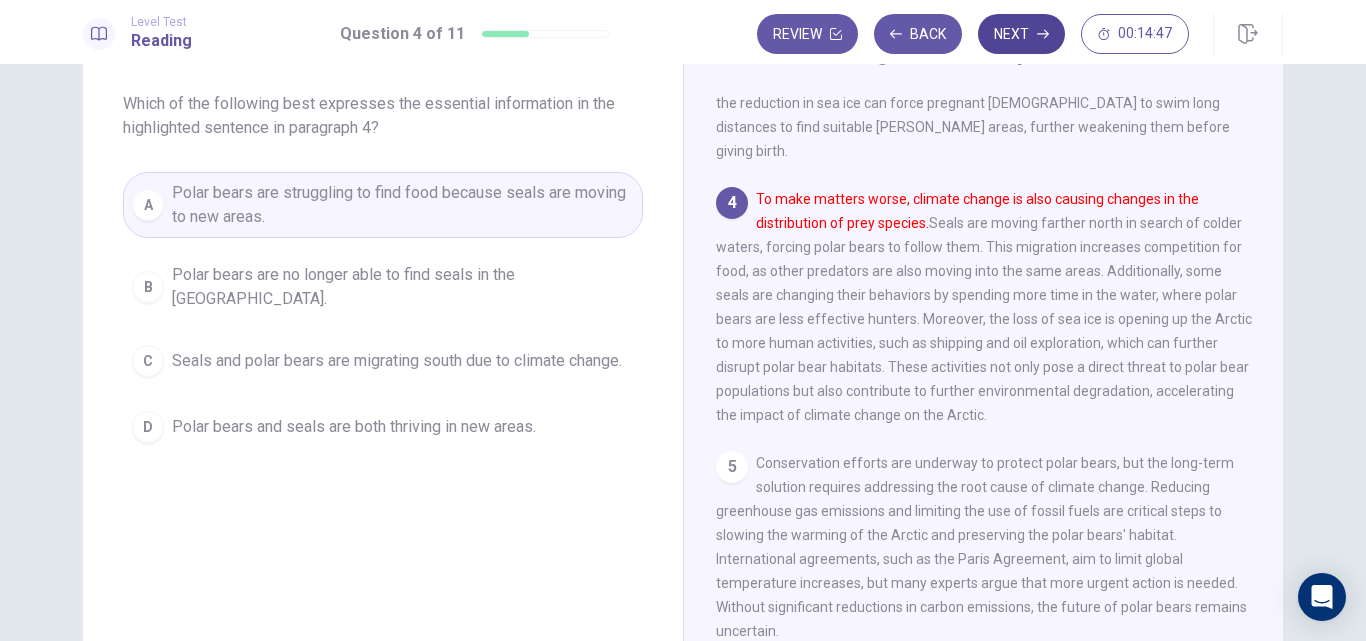 click on "Next" at bounding box center [1021, 34] 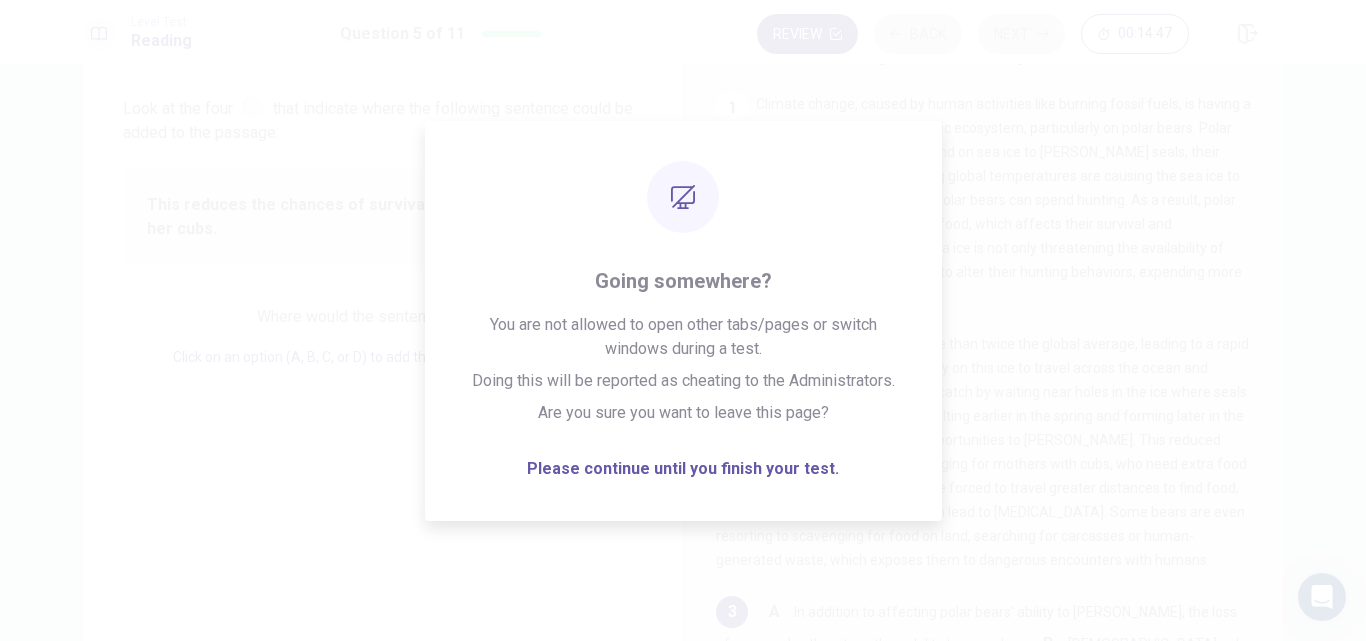 scroll, scrollTop: 348, scrollLeft: 0, axis: vertical 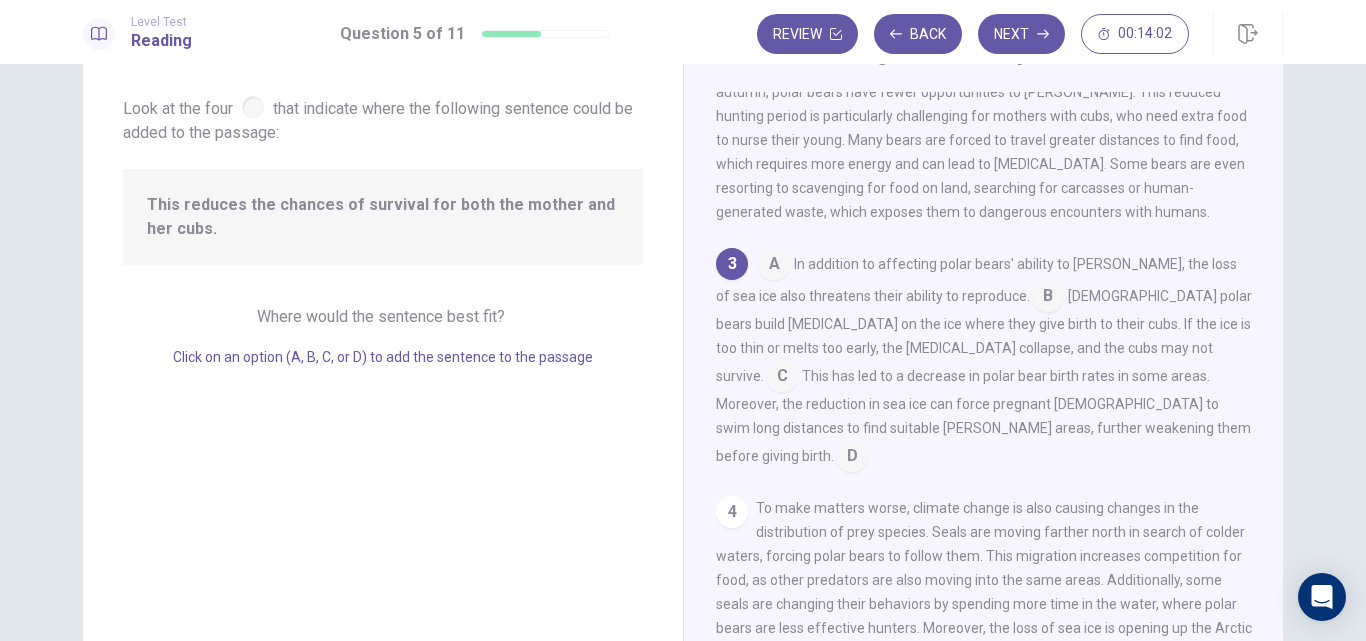 drag, startPoint x: 305, startPoint y: 226, endPoint x: 486, endPoint y: 298, distance: 194.79477 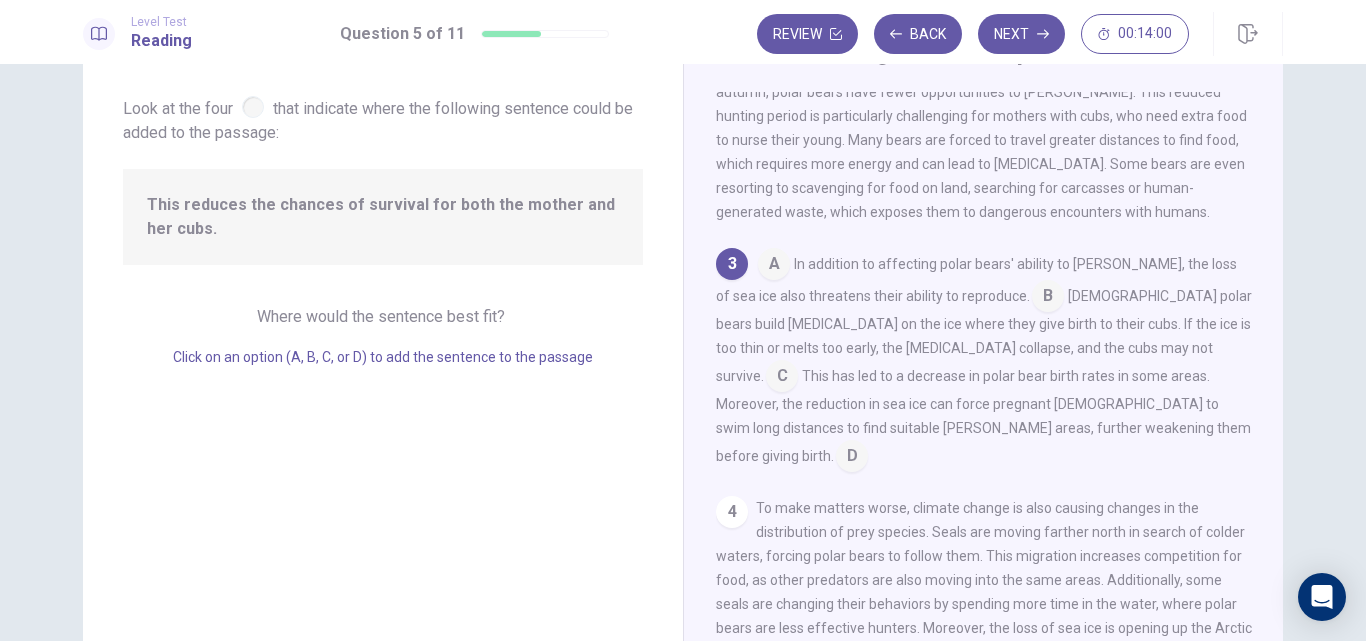 click at bounding box center [852, 458] 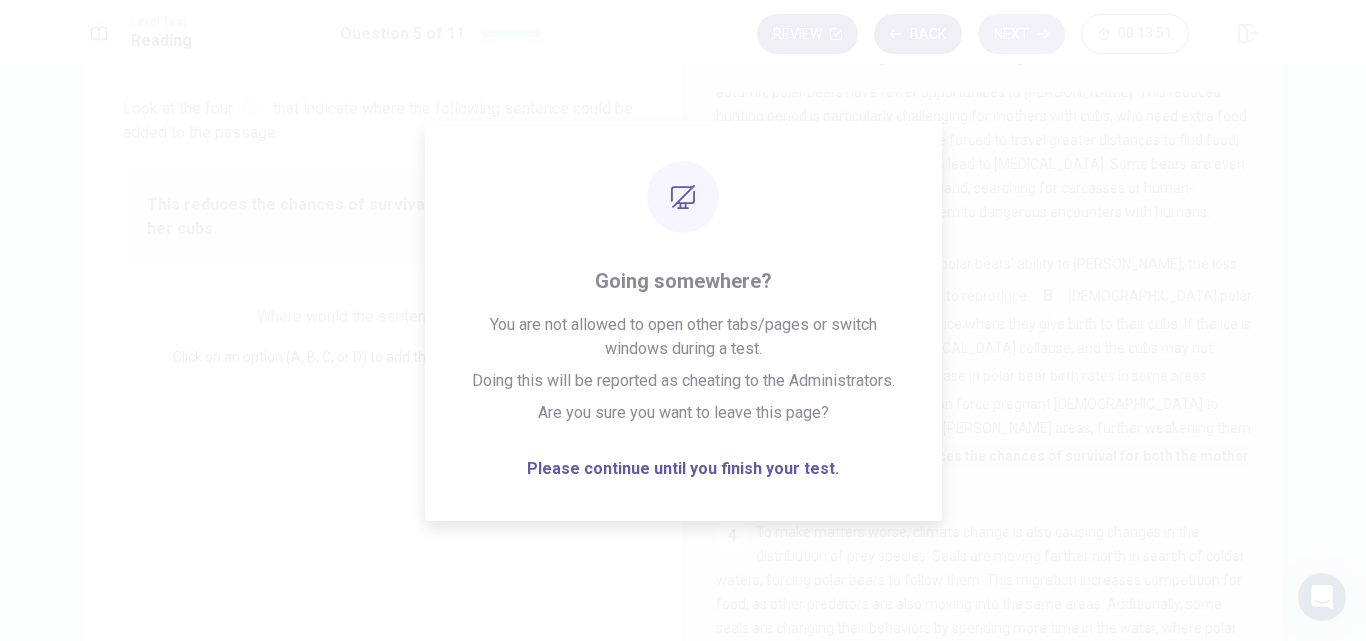click on "Next" at bounding box center (1021, 34) 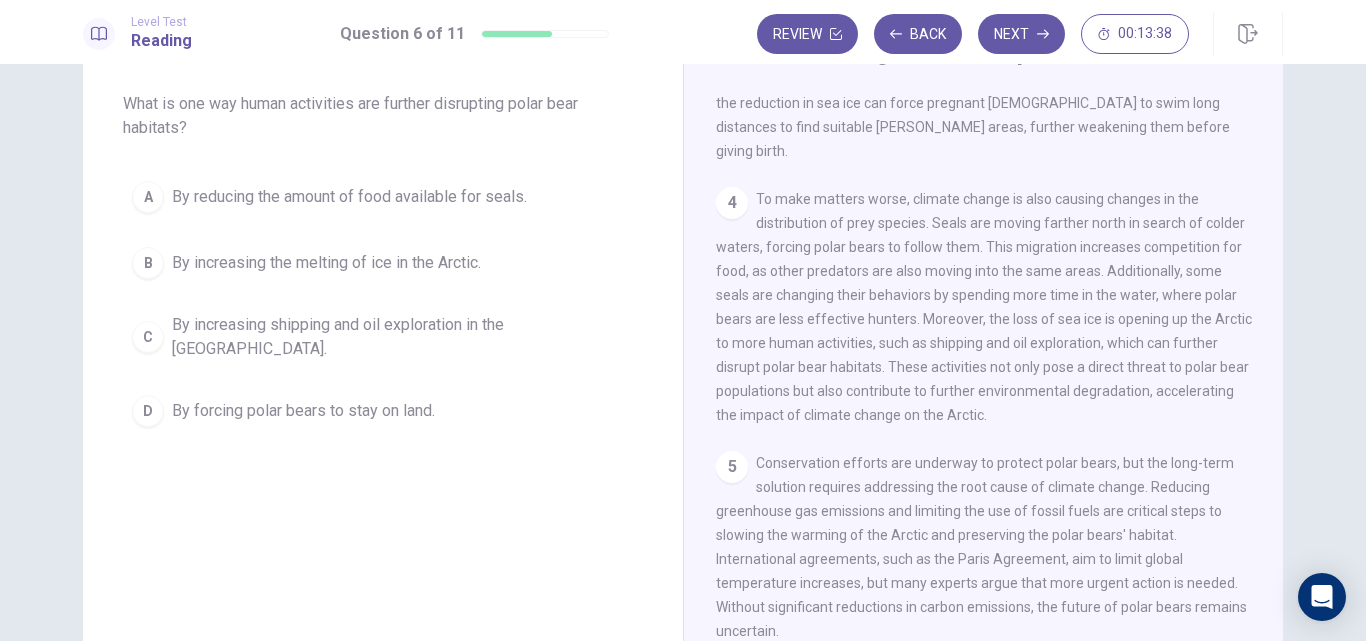 scroll, scrollTop: 645, scrollLeft: 0, axis: vertical 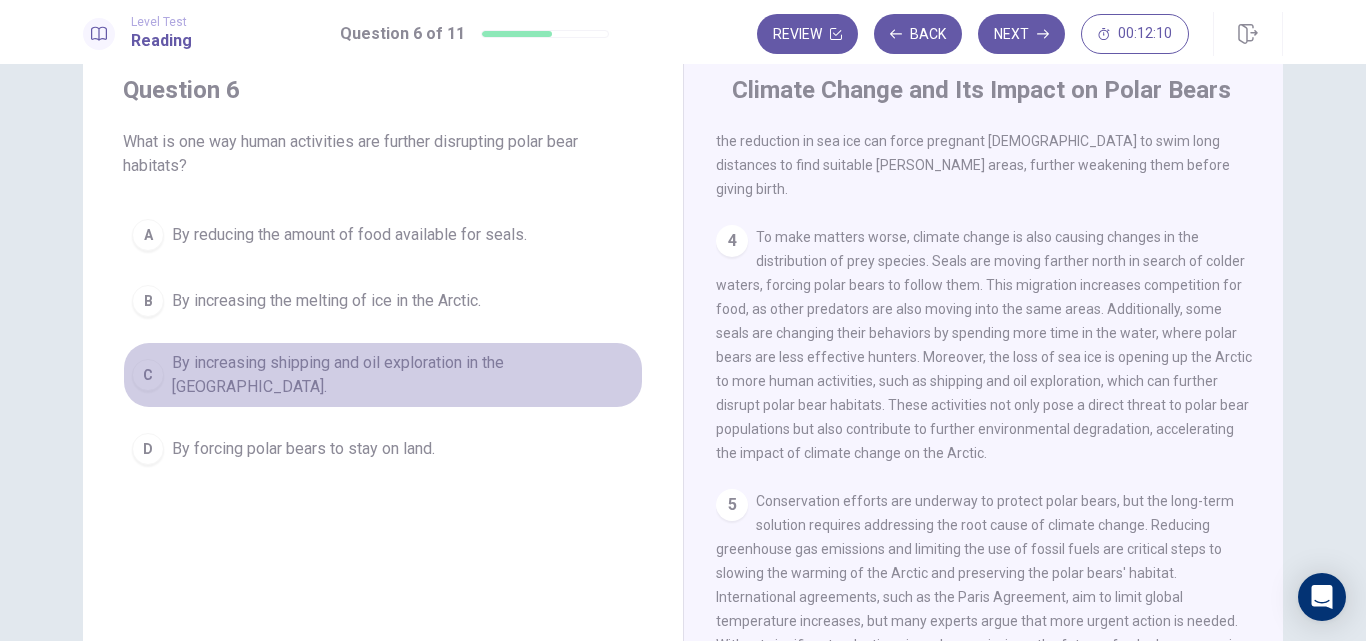 click on "By increasing shipping and oil exploration in the [GEOGRAPHIC_DATA]." at bounding box center [403, 375] 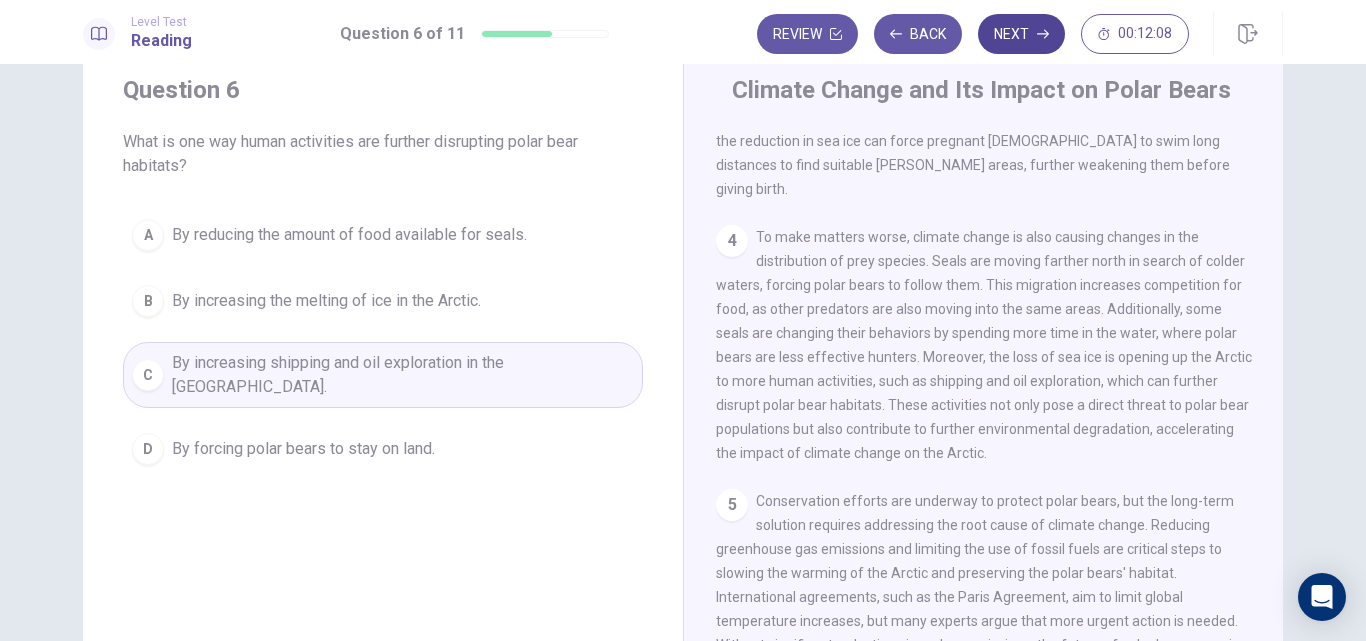 click on "Next" at bounding box center [1021, 34] 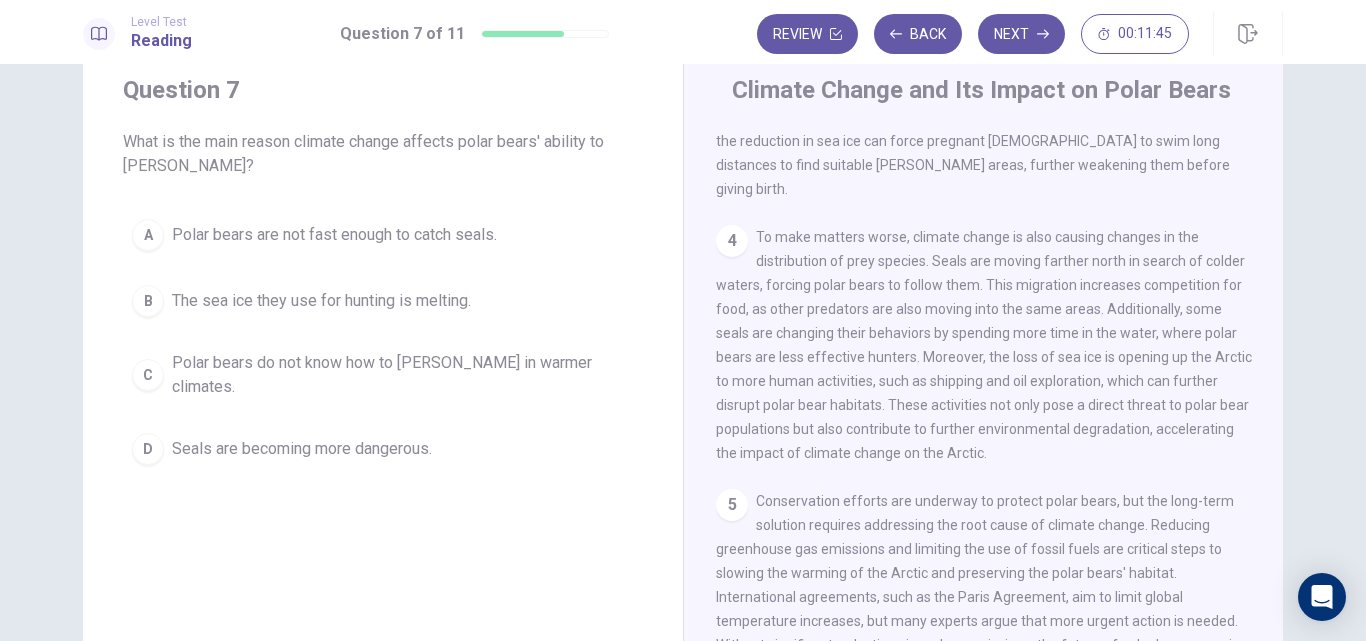 click on "The sea ice they use for hunting is melting." at bounding box center [321, 301] 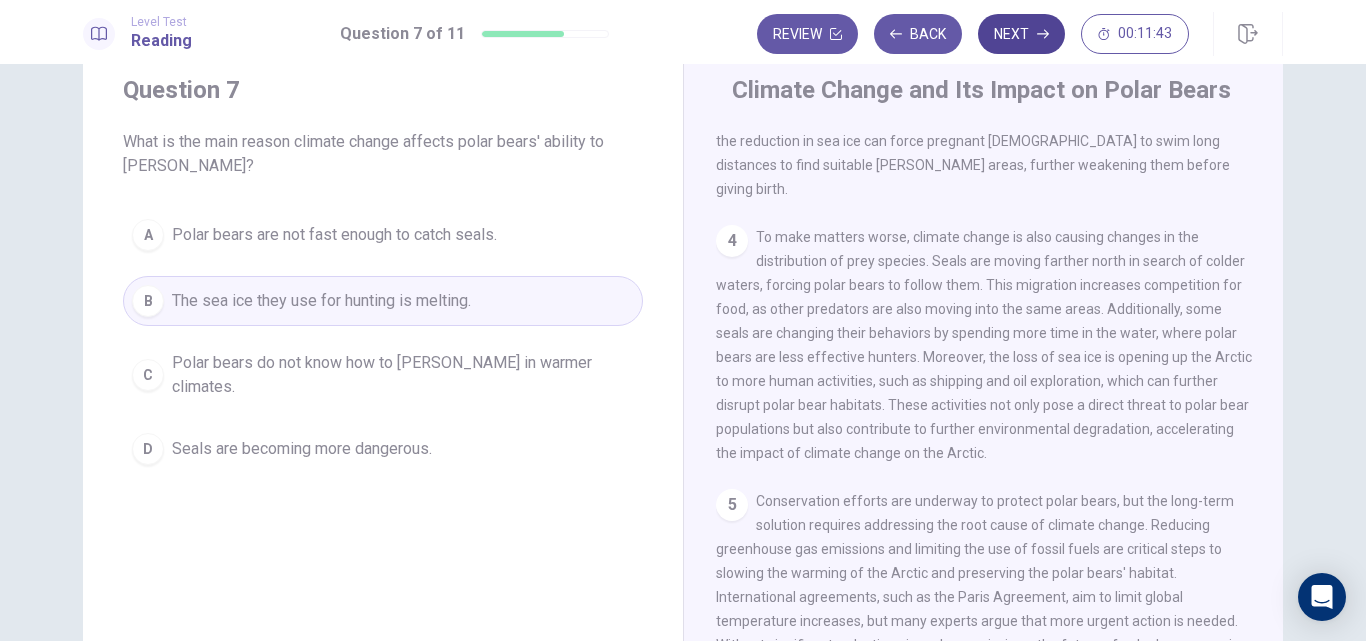 click on "Next" at bounding box center (1021, 34) 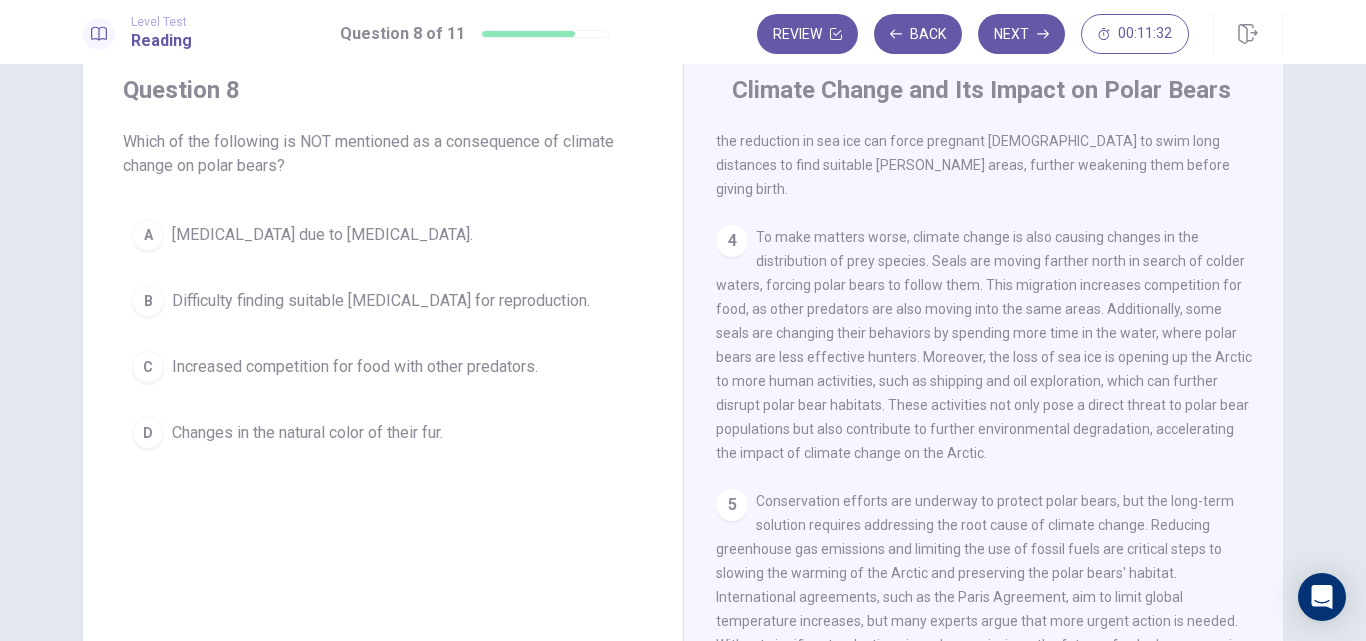 click on "Changes in the natural color of their fur." at bounding box center (307, 433) 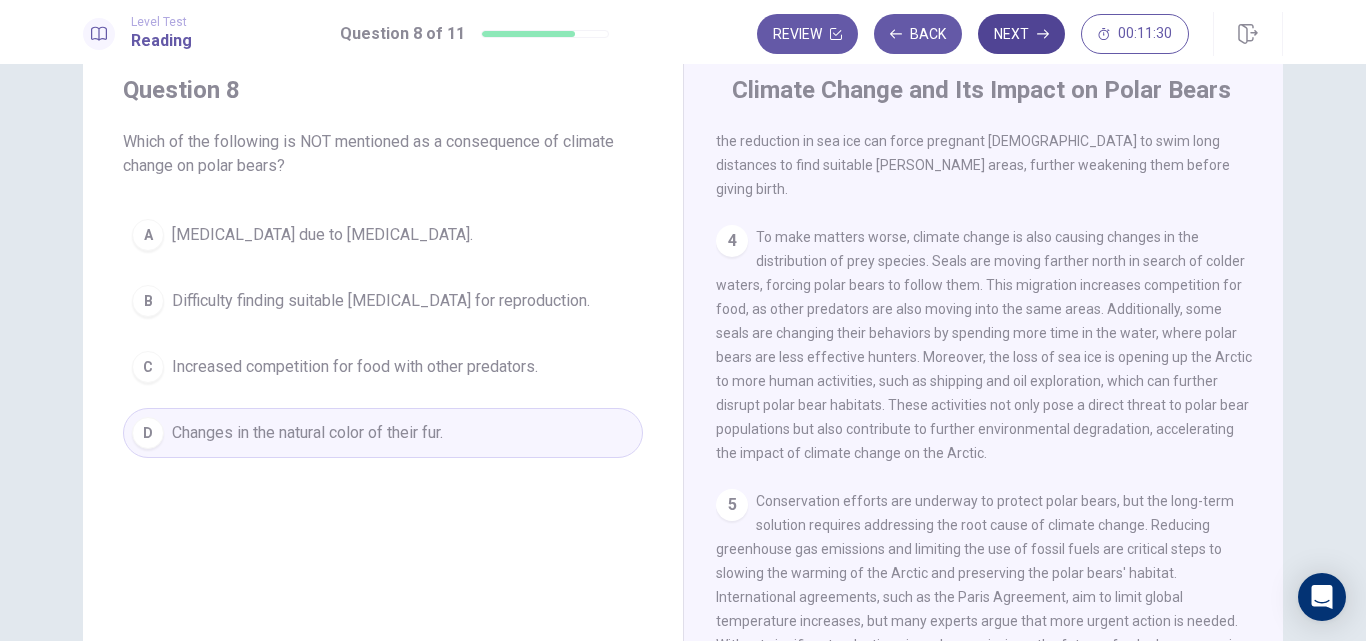 click on "Next" at bounding box center [1021, 34] 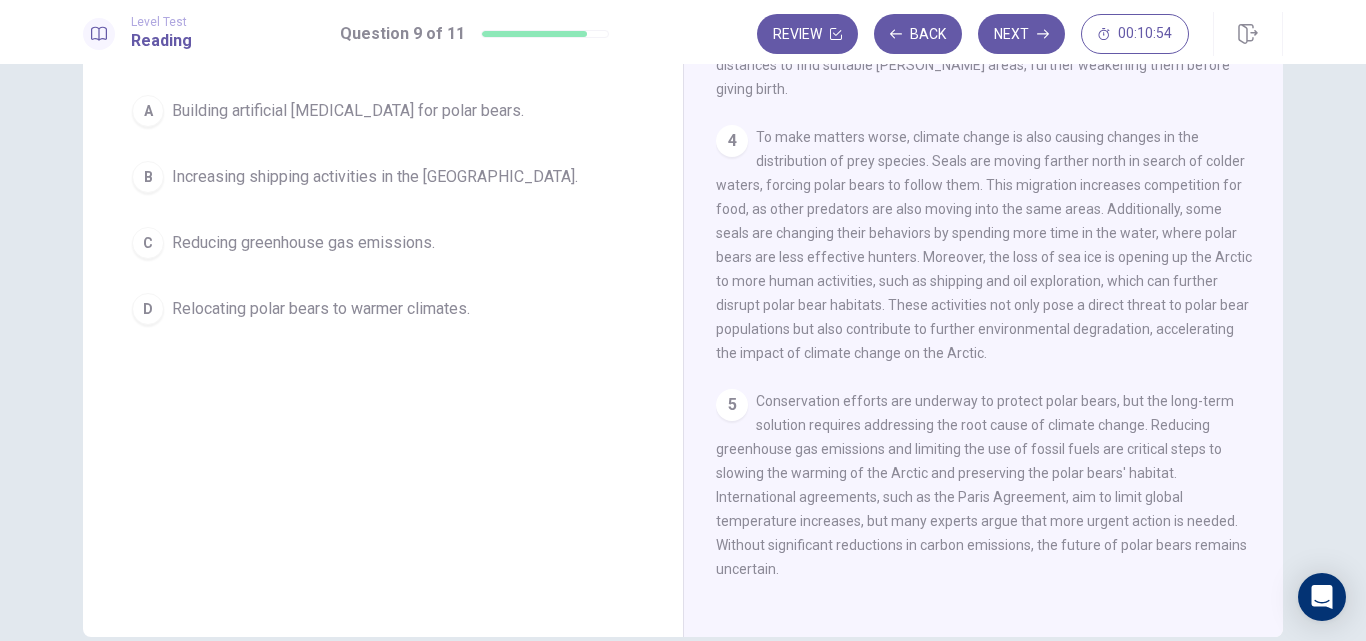 scroll, scrollTop: 62, scrollLeft: 0, axis: vertical 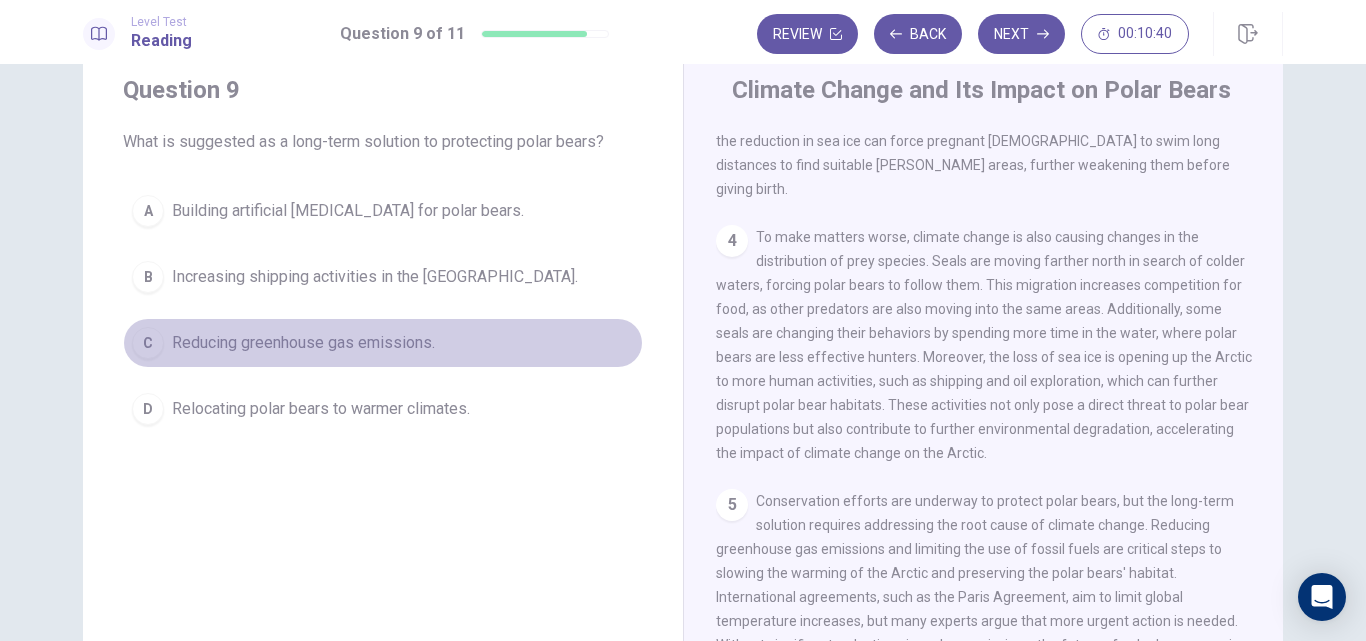 click on "Reducing greenhouse gas emissions." at bounding box center (303, 343) 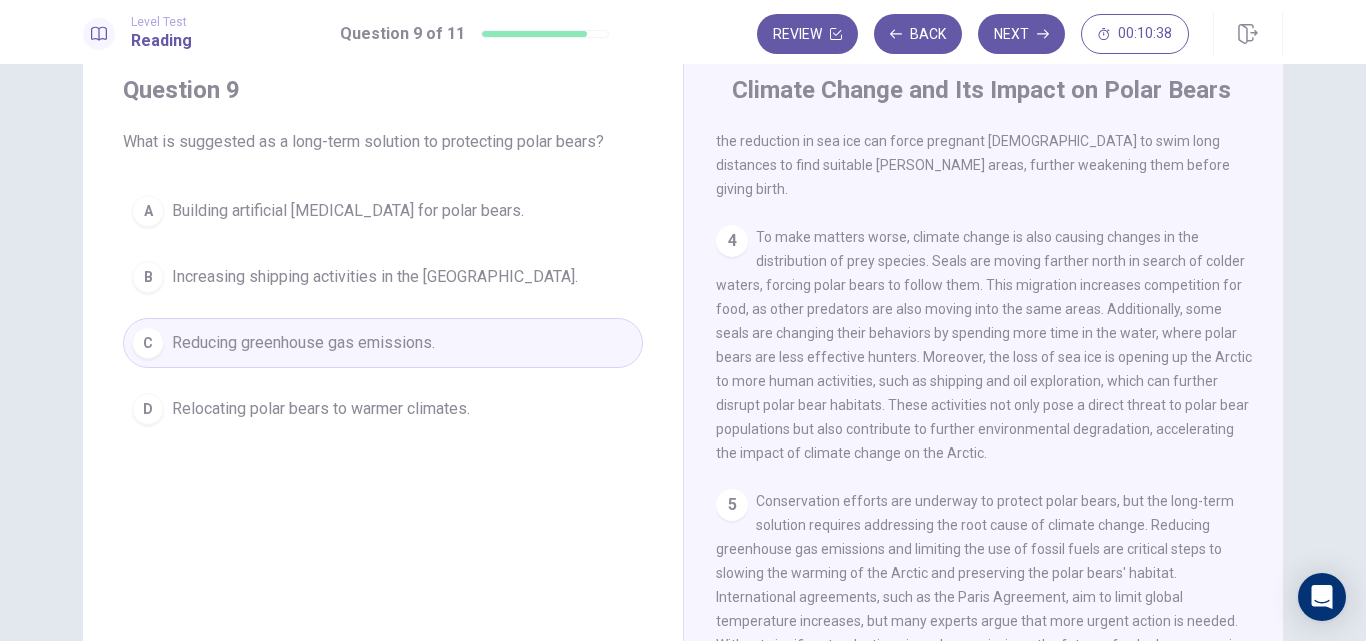 click on "Next" at bounding box center [1021, 34] 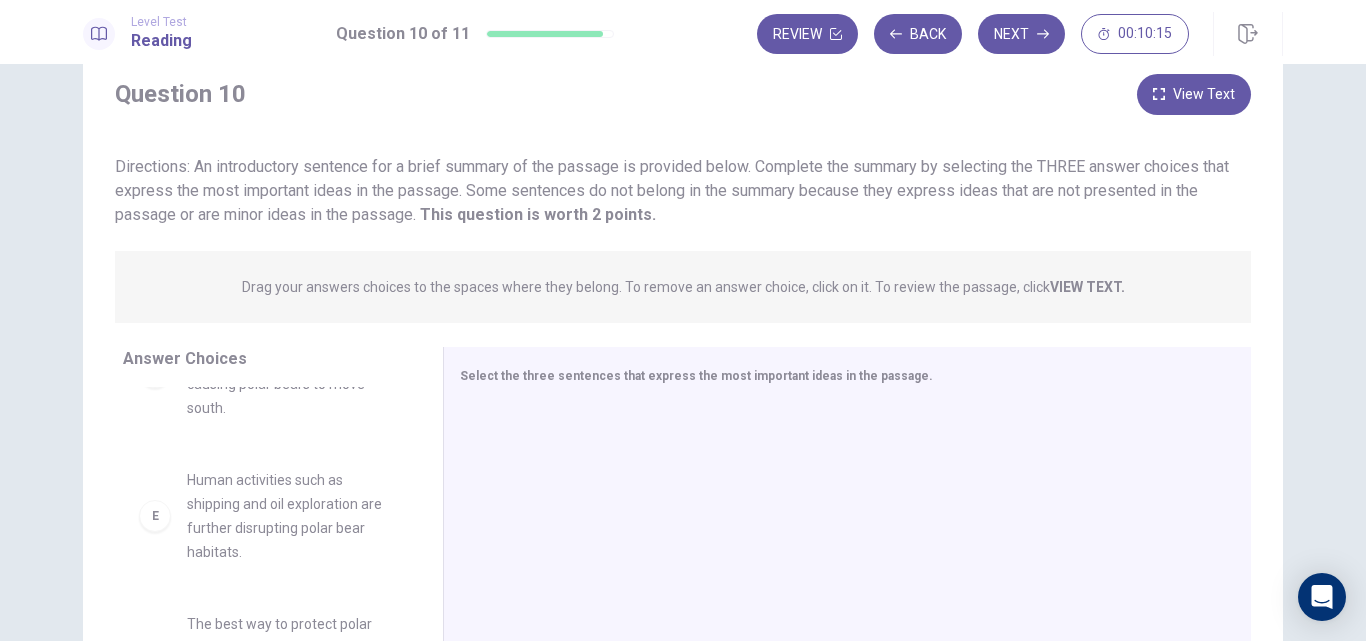 scroll, scrollTop: 516, scrollLeft: 0, axis: vertical 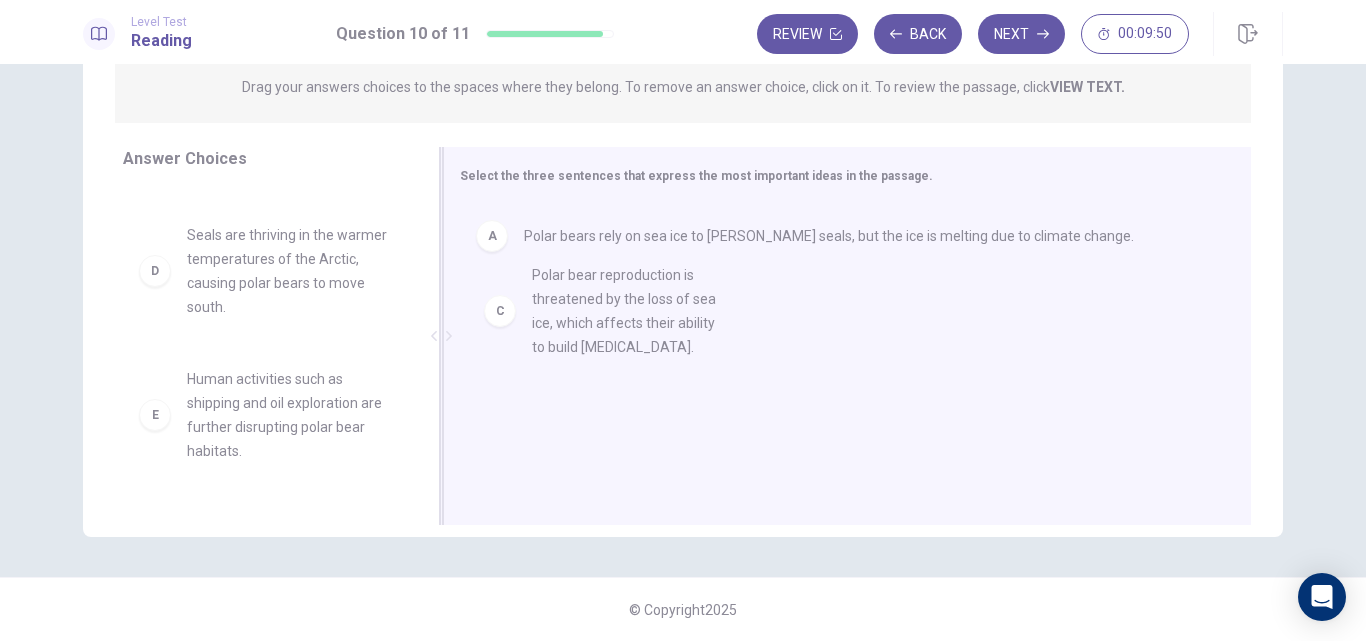 drag, startPoint x: 297, startPoint y: 306, endPoint x: 665, endPoint y: 346, distance: 370.16754 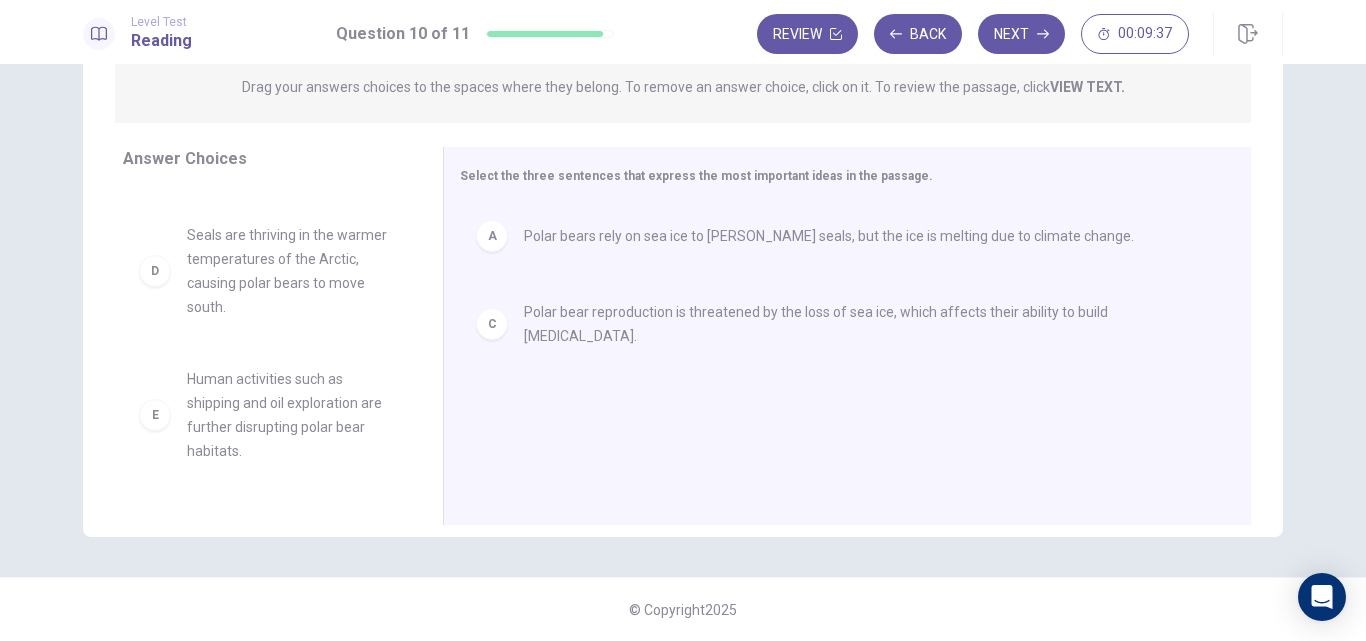 scroll, scrollTop: 200, scrollLeft: 0, axis: vertical 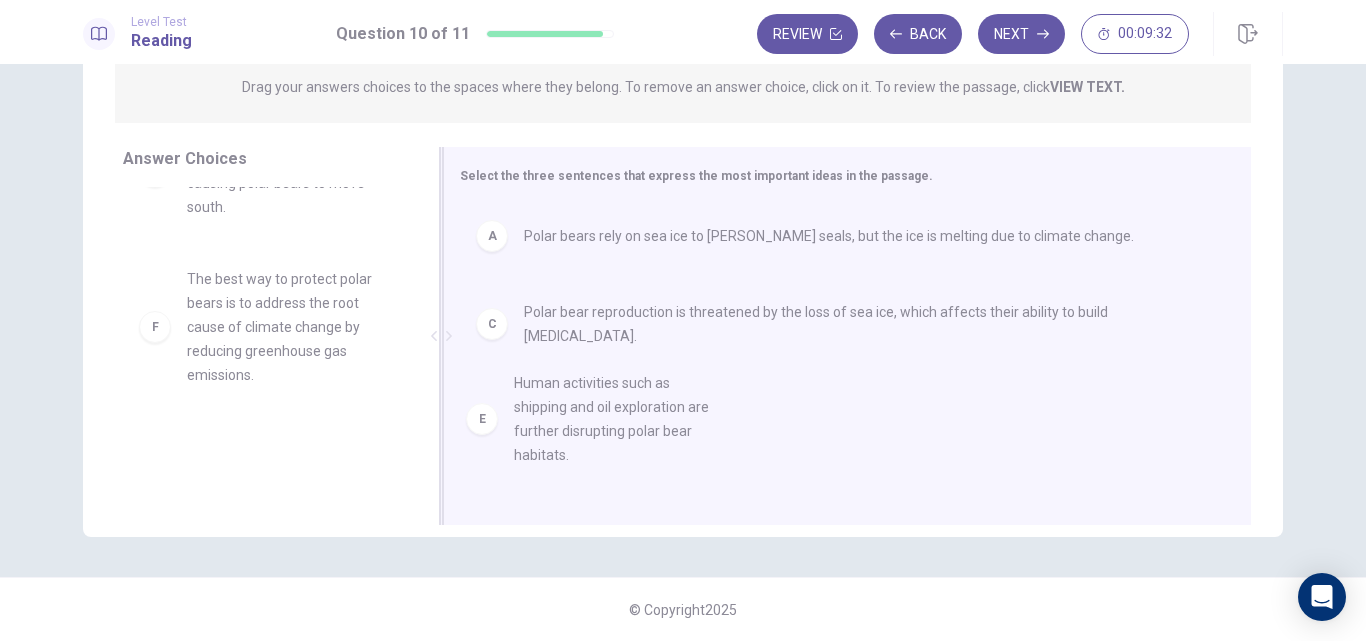 drag, startPoint x: 333, startPoint y: 332, endPoint x: 671, endPoint y: 441, distance: 355.1408 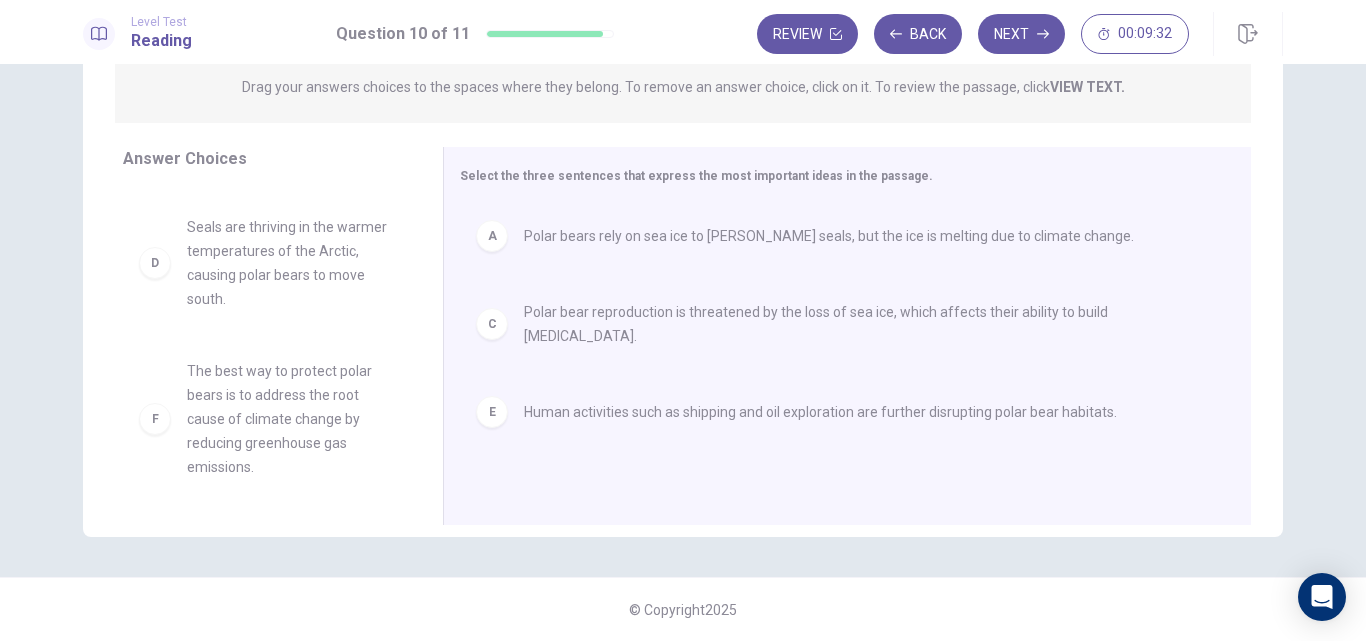 scroll, scrollTop: 108, scrollLeft: 0, axis: vertical 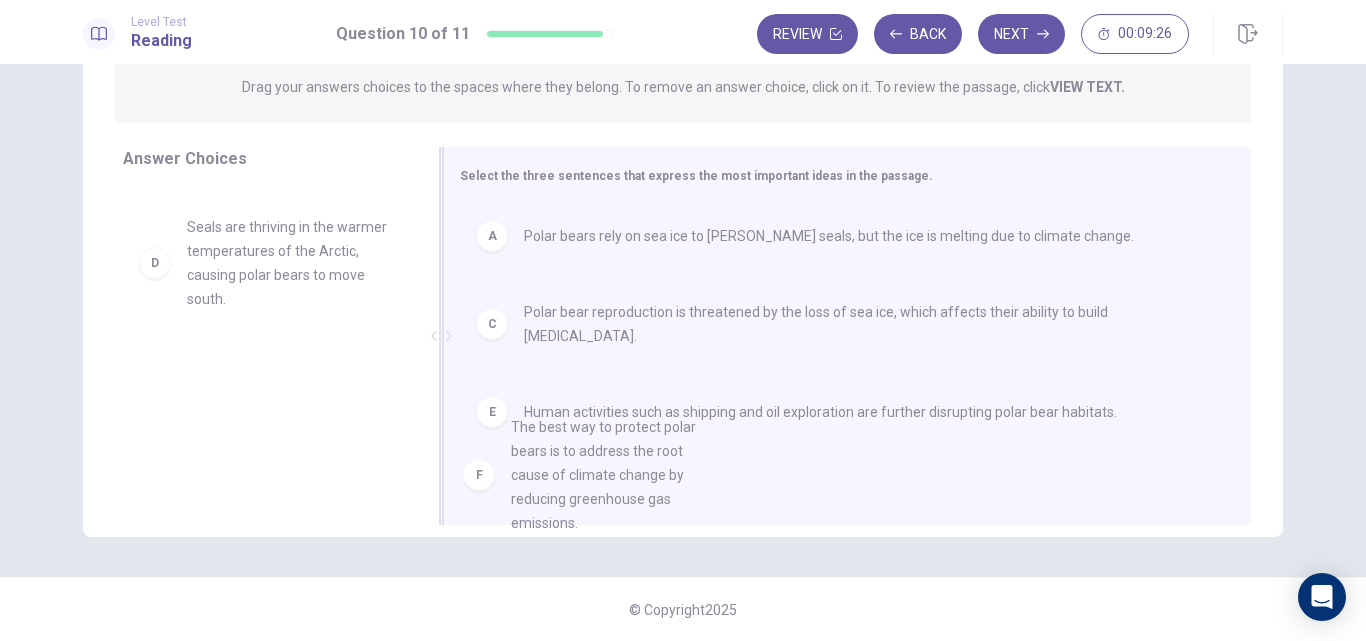 drag, startPoint x: 325, startPoint y: 437, endPoint x: 661, endPoint y: 498, distance: 341.4923 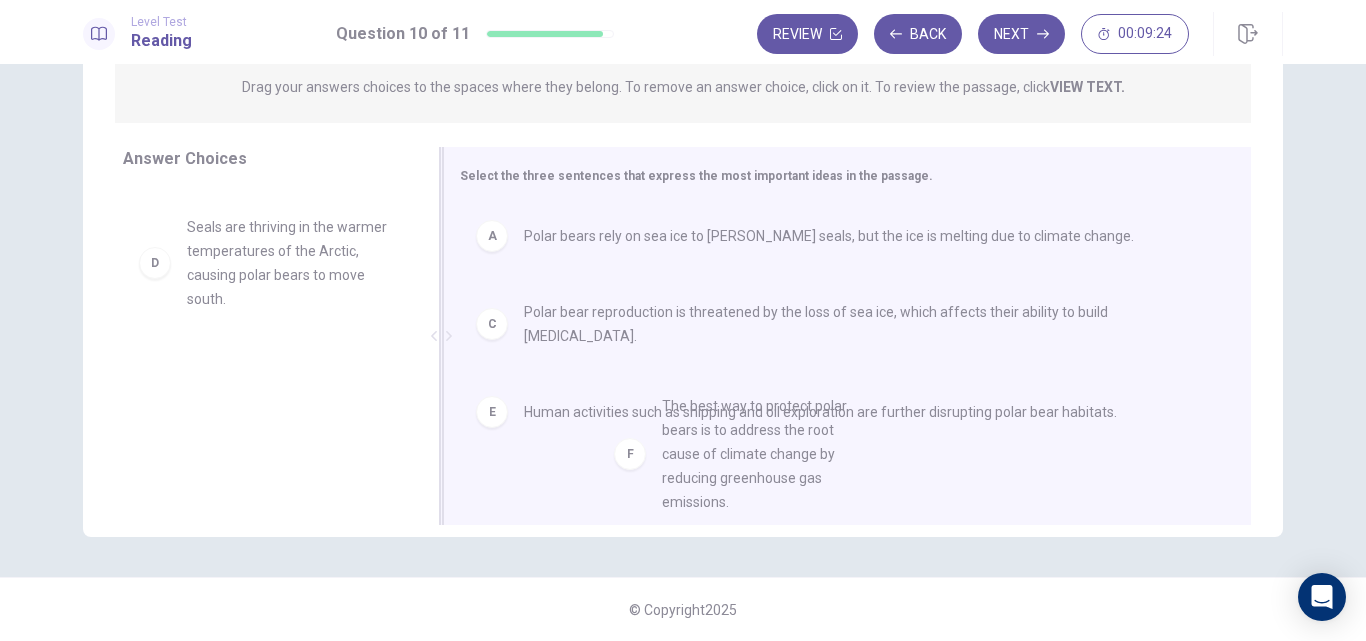 drag, startPoint x: 234, startPoint y: 414, endPoint x: 720, endPoint y: 452, distance: 487.48334 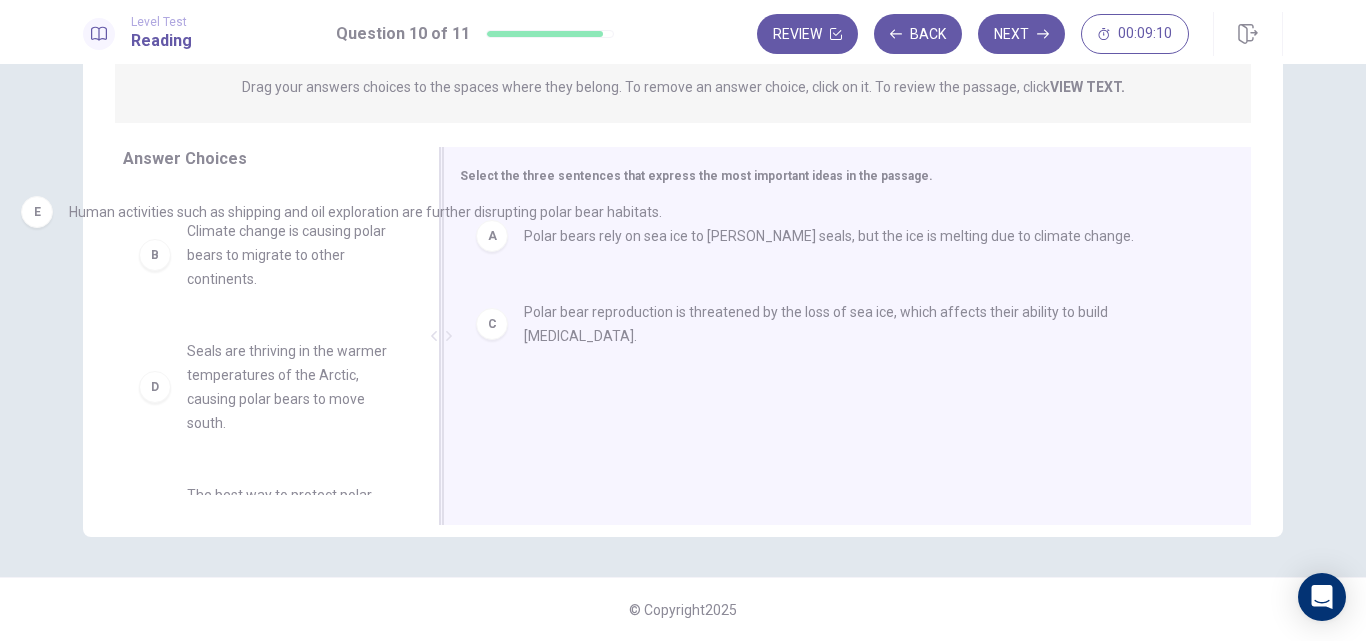 scroll, scrollTop: 0, scrollLeft: 0, axis: both 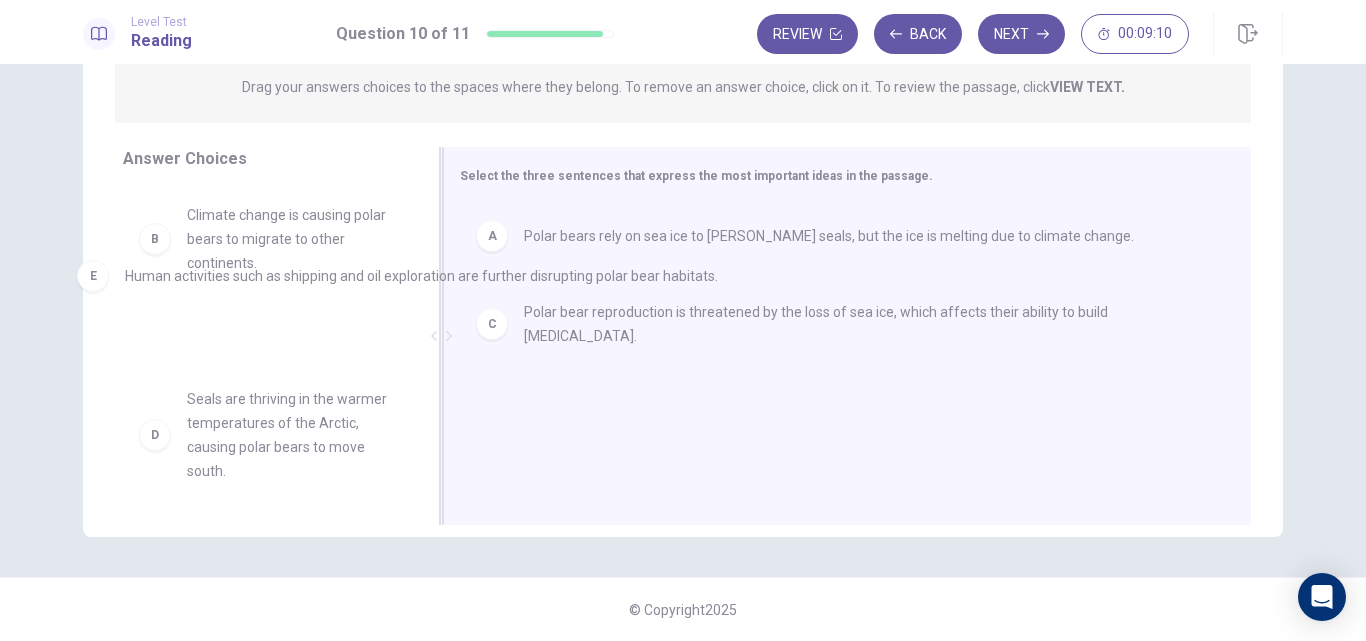 drag, startPoint x: 553, startPoint y: 409, endPoint x: 152, endPoint y: 306, distance: 414.0169 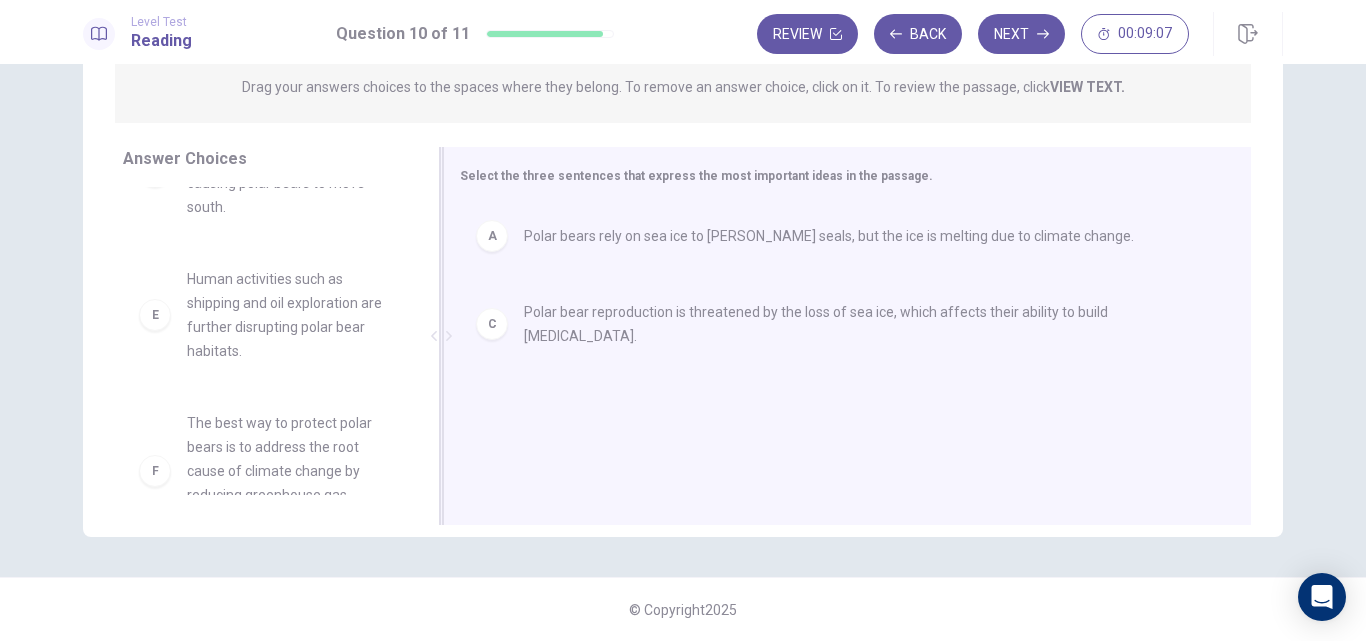 scroll, scrollTop: 252, scrollLeft: 0, axis: vertical 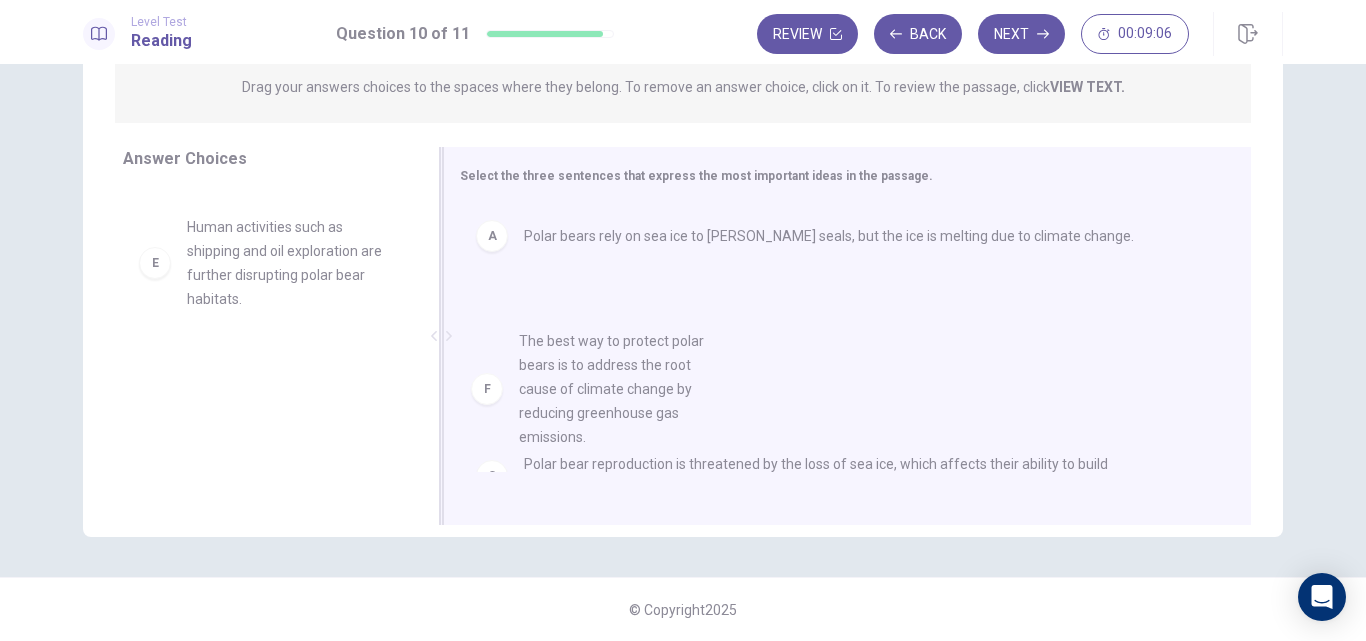 drag, startPoint x: 257, startPoint y: 431, endPoint x: 668, endPoint y: 392, distance: 412.84622 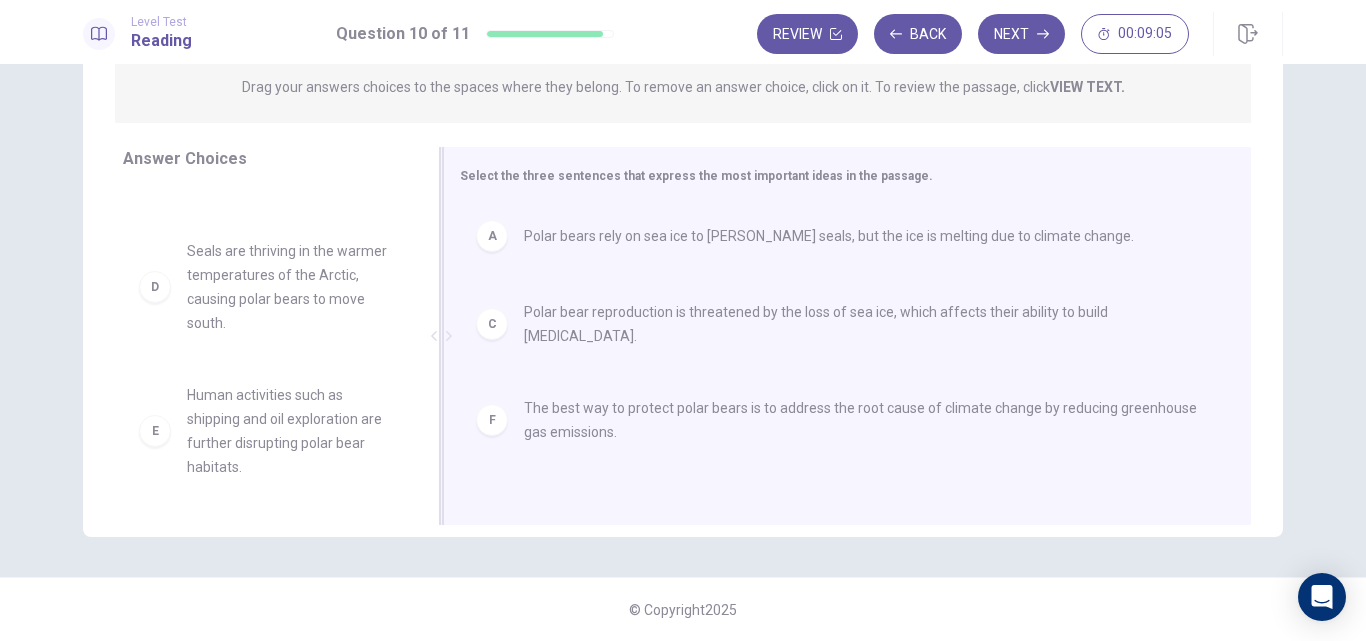 scroll, scrollTop: 84, scrollLeft: 0, axis: vertical 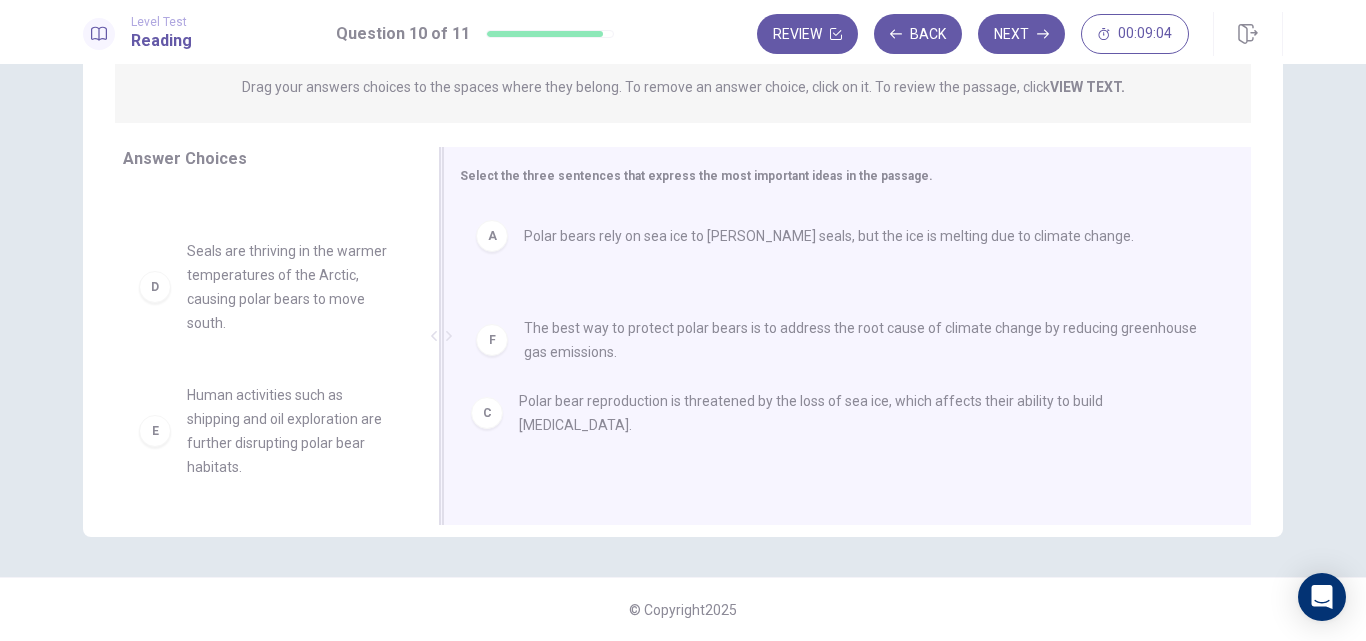 drag, startPoint x: 619, startPoint y: 325, endPoint x: 619, endPoint y: 419, distance: 94 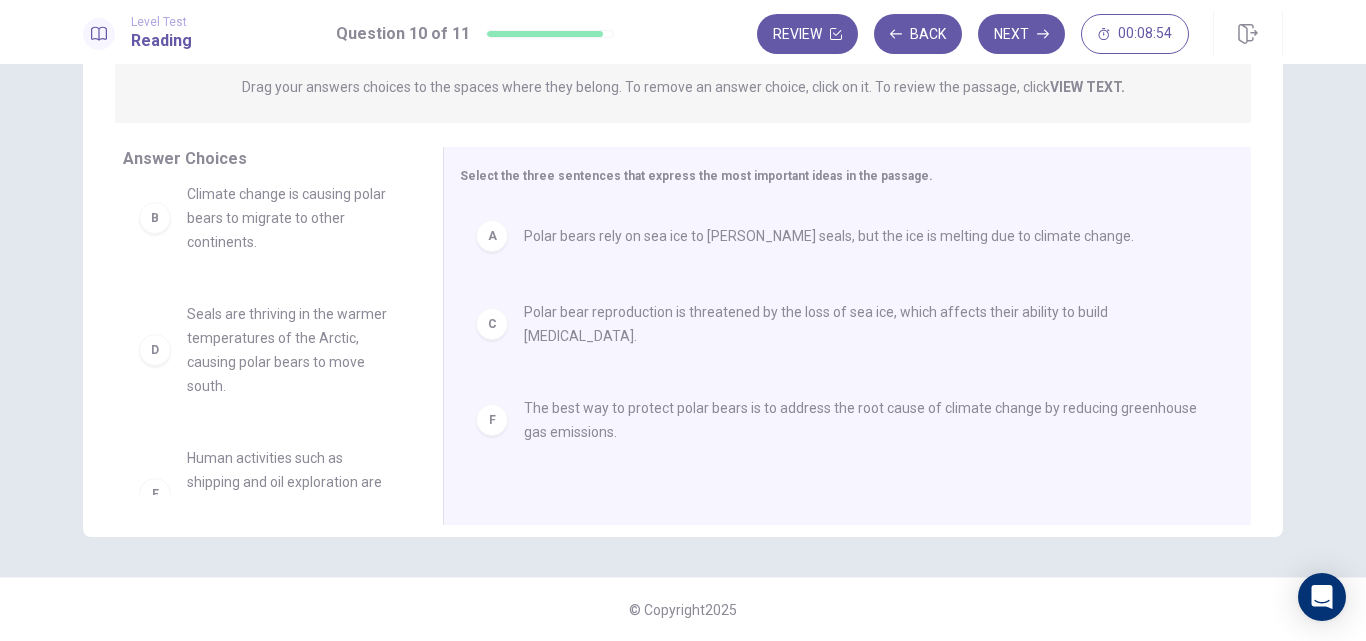 scroll, scrollTop: 0, scrollLeft: 0, axis: both 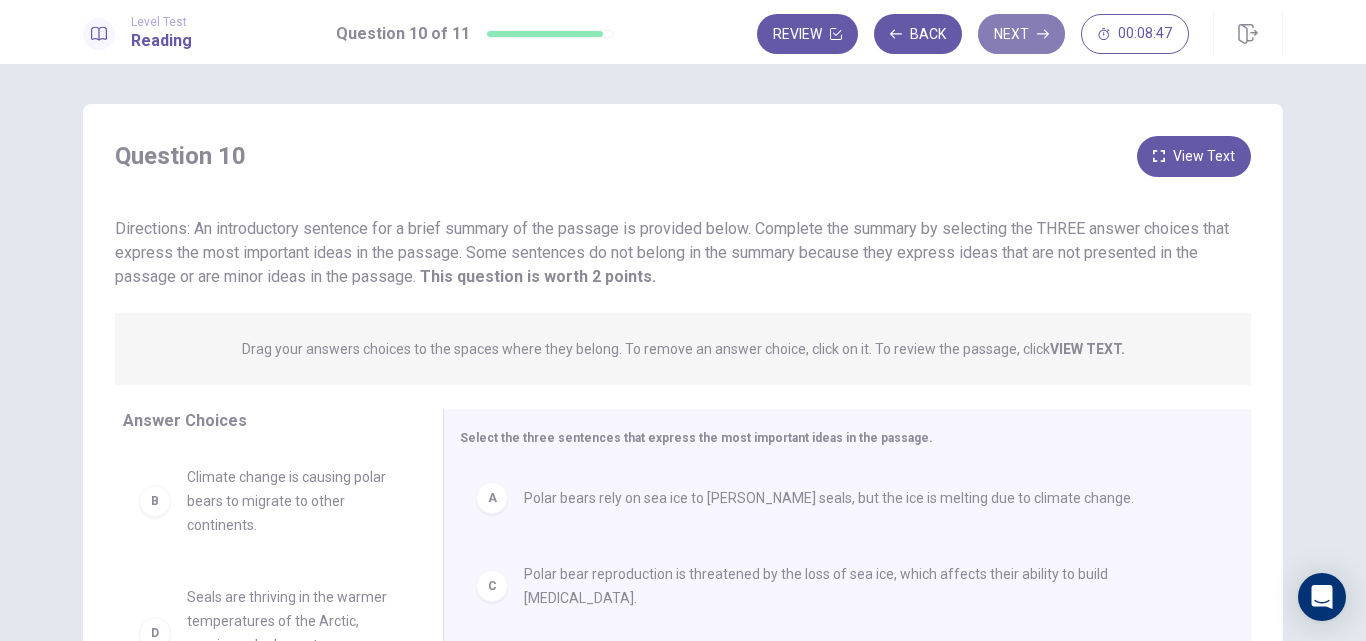 click 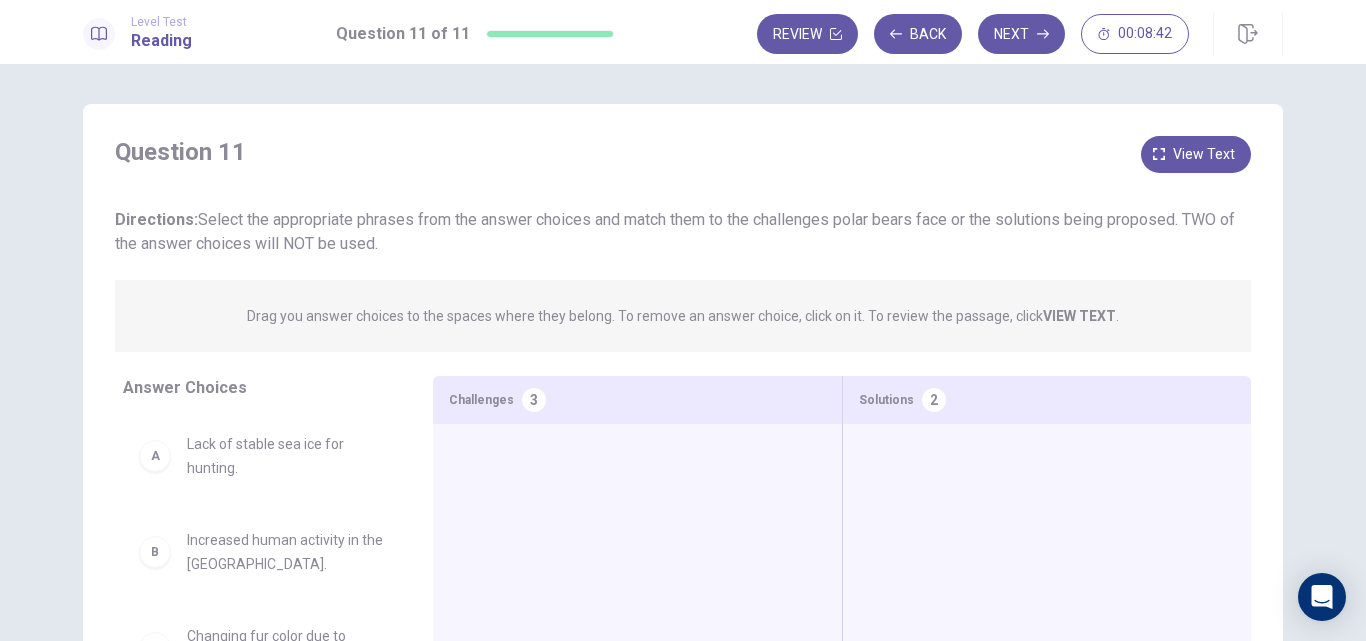 scroll, scrollTop: 100, scrollLeft: 0, axis: vertical 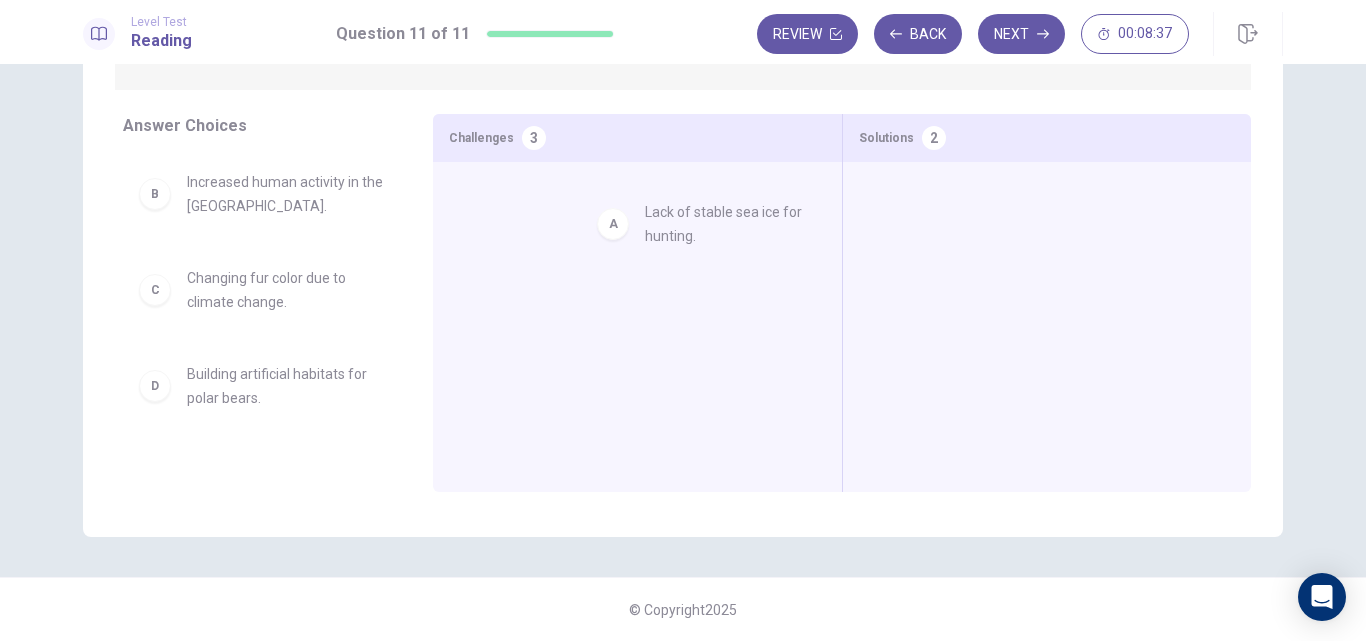 drag, startPoint x: 212, startPoint y: 204, endPoint x: 675, endPoint y: 241, distance: 464.47604 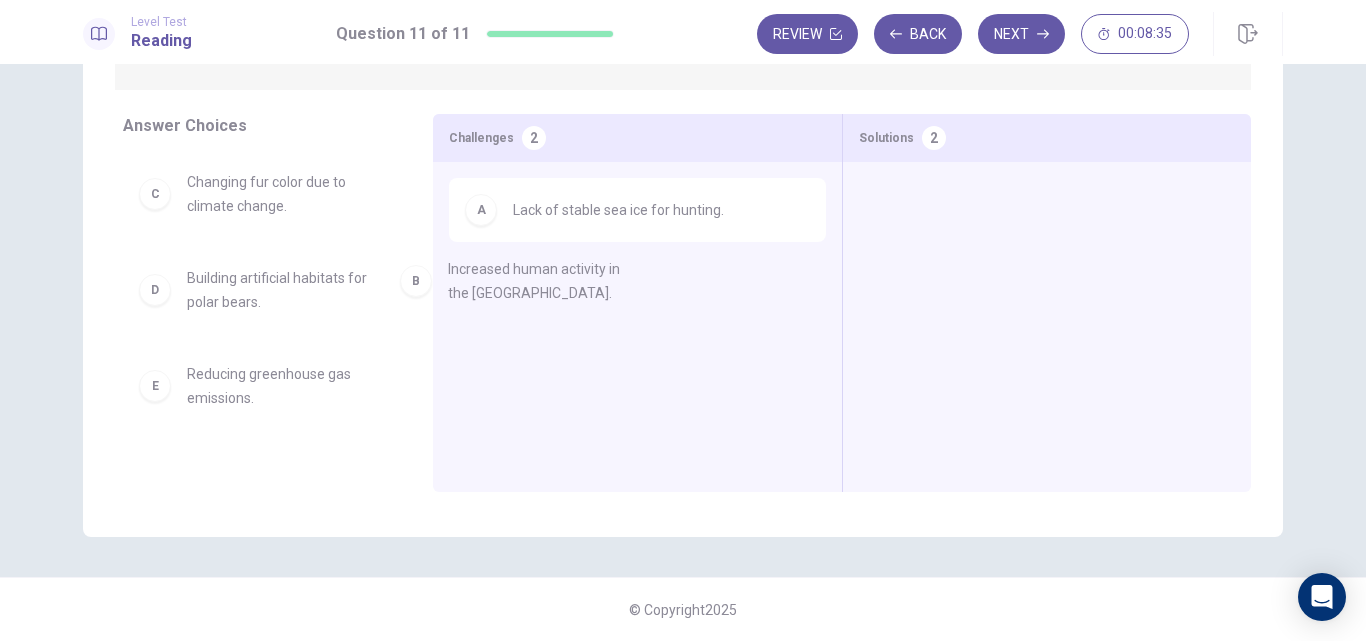 drag, startPoint x: 335, startPoint y: 195, endPoint x: 605, endPoint y: 287, distance: 285.24374 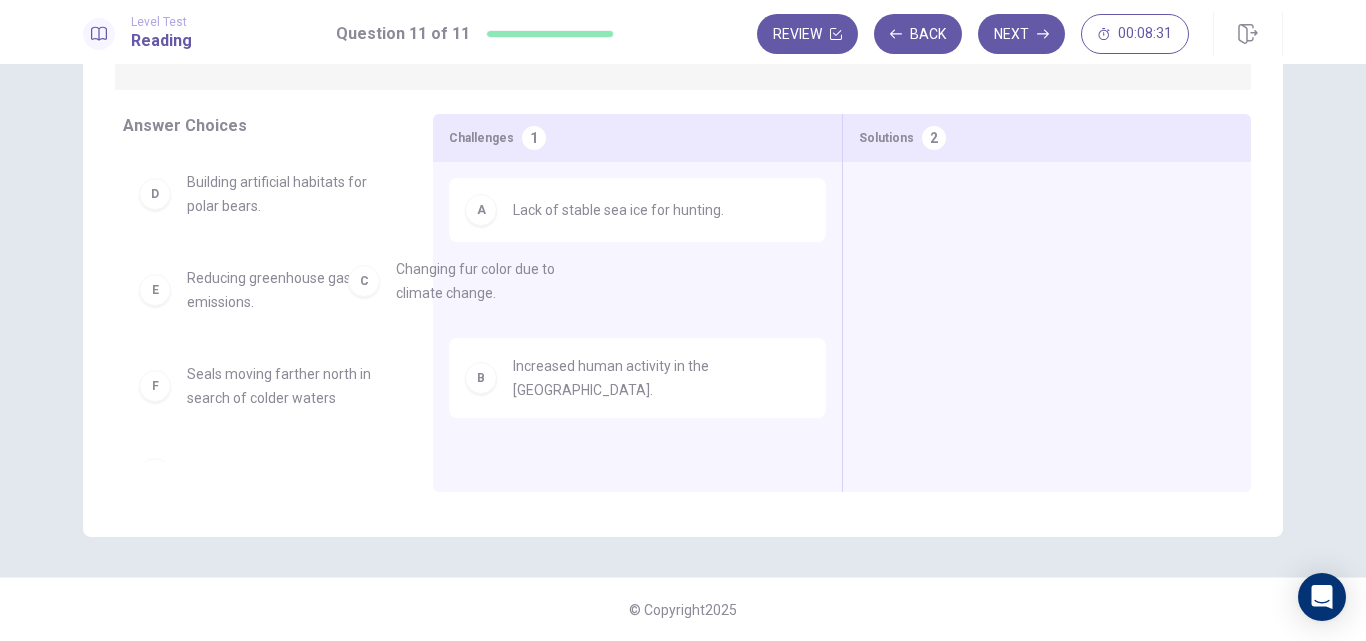 drag, startPoint x: 327, startPoint y: 211, endPoint x: 544, endPoint y: 304, distance: 236.08896 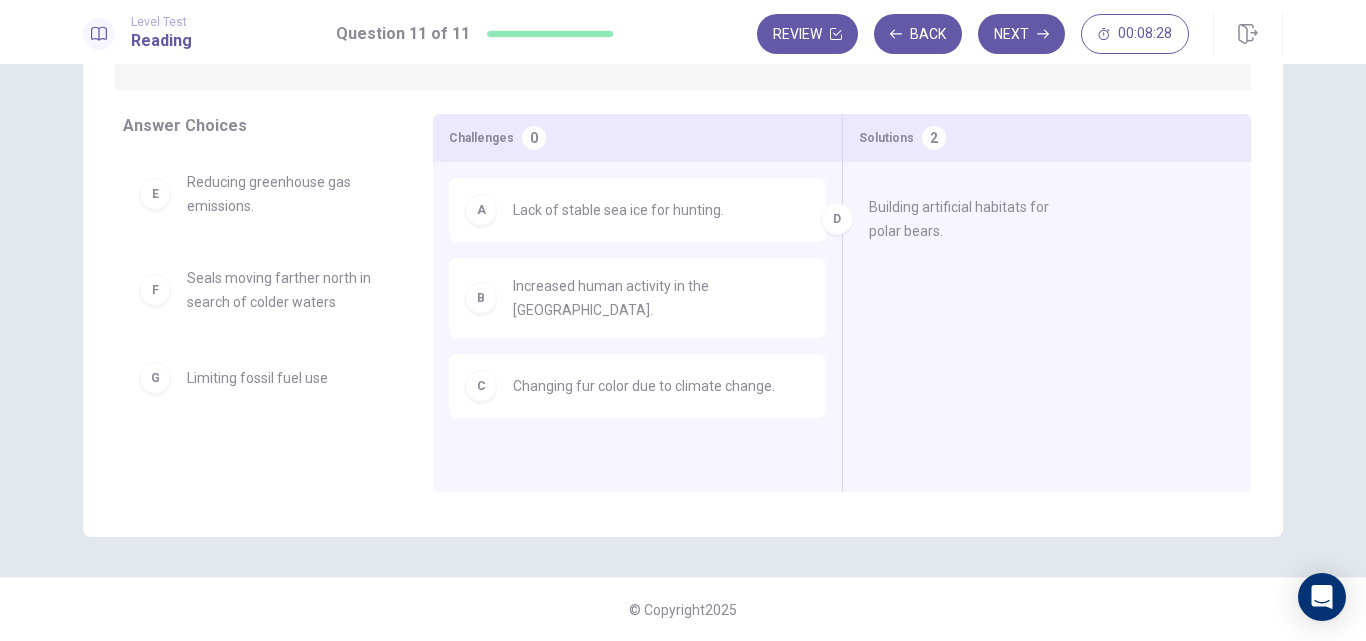 drag, startPoint x: 351, startPoint y: 197, endPoint x: 1049, endPoint y: 222, distance: 698.4476 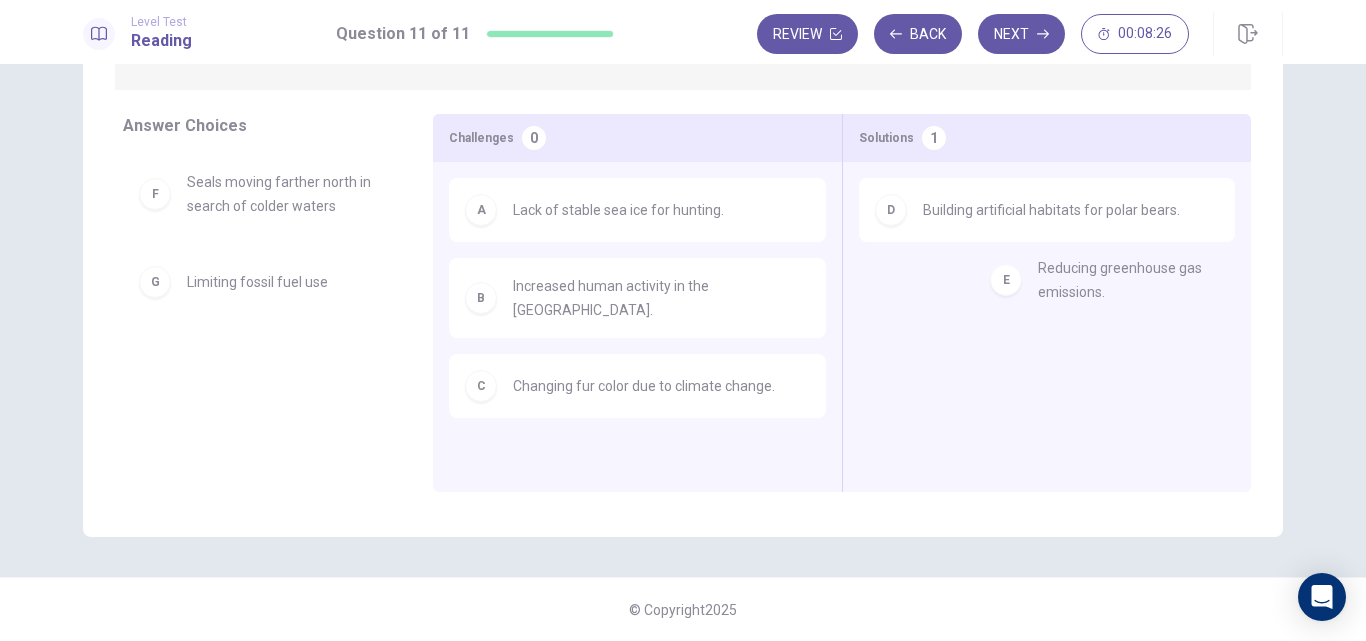 drag, startPoint x: 211, startPoint y: 189, endPoint x: 1065, endPoint y: 276, distance: 858.42004 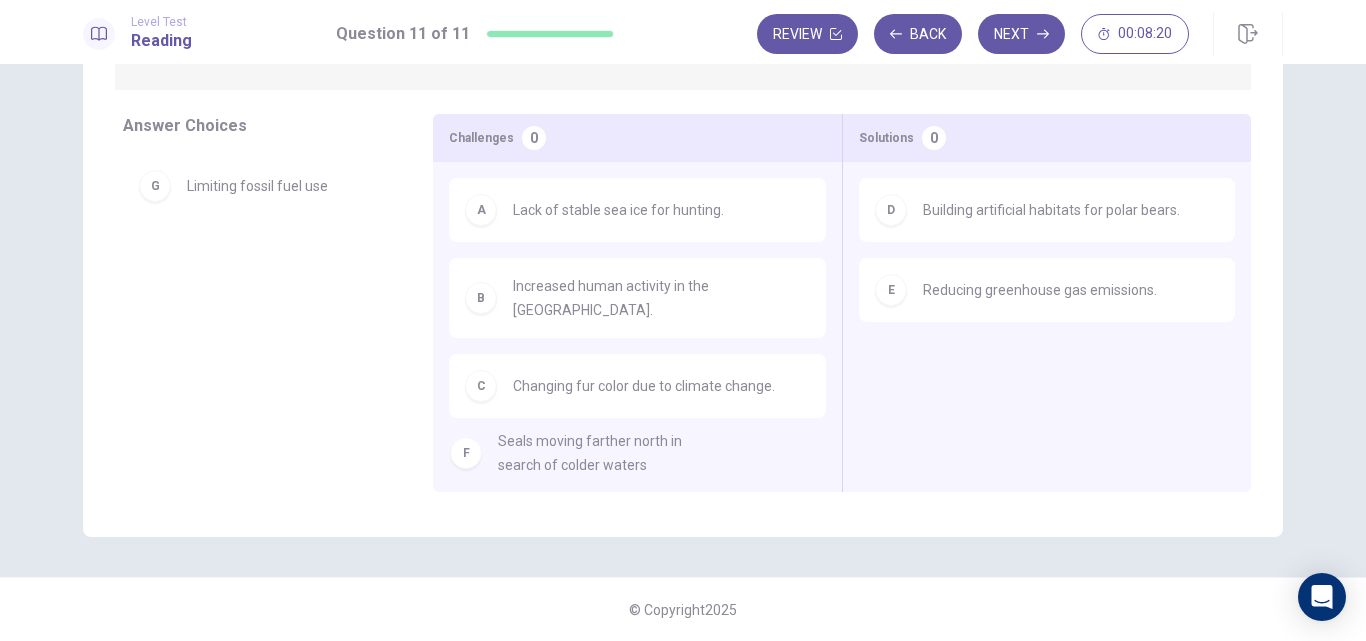 drag, startPoint x: 313, startPoint y: 204, endPoint x: 635, endPoint y: 472, distance: 418.93674 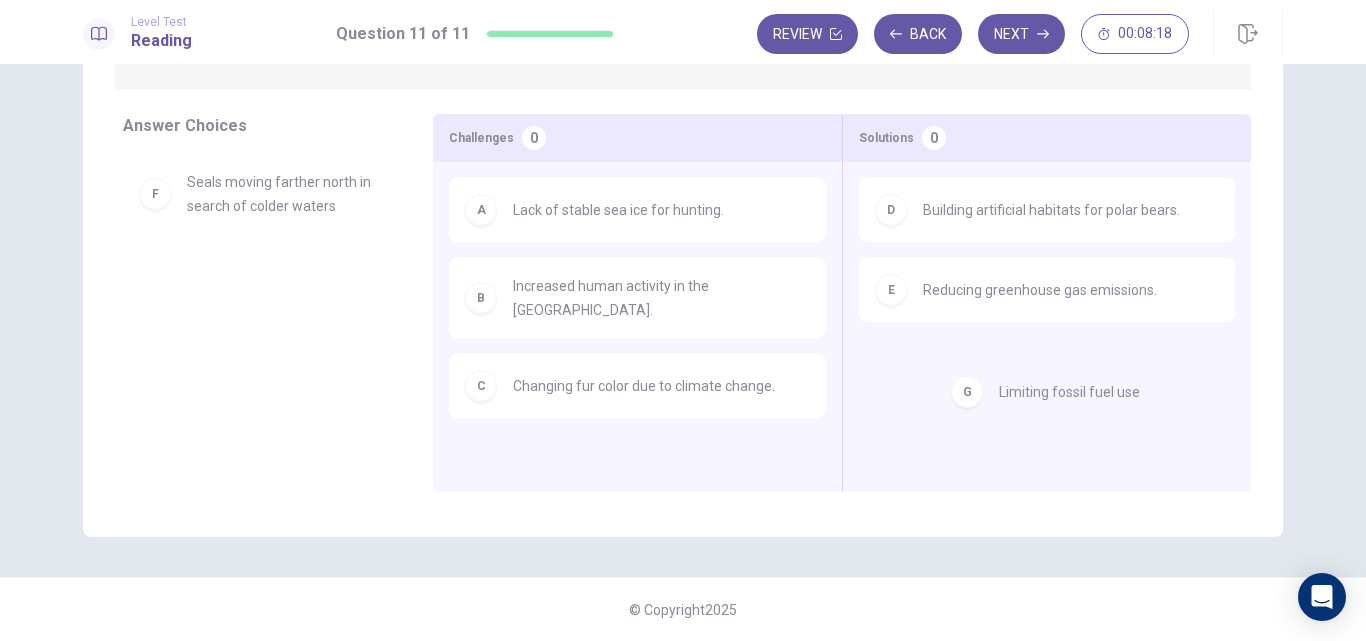 drag, startPoint x: 257, startPoint y: 274, endPoint x: 1082, endPoint y: 385, distance: 832.4338 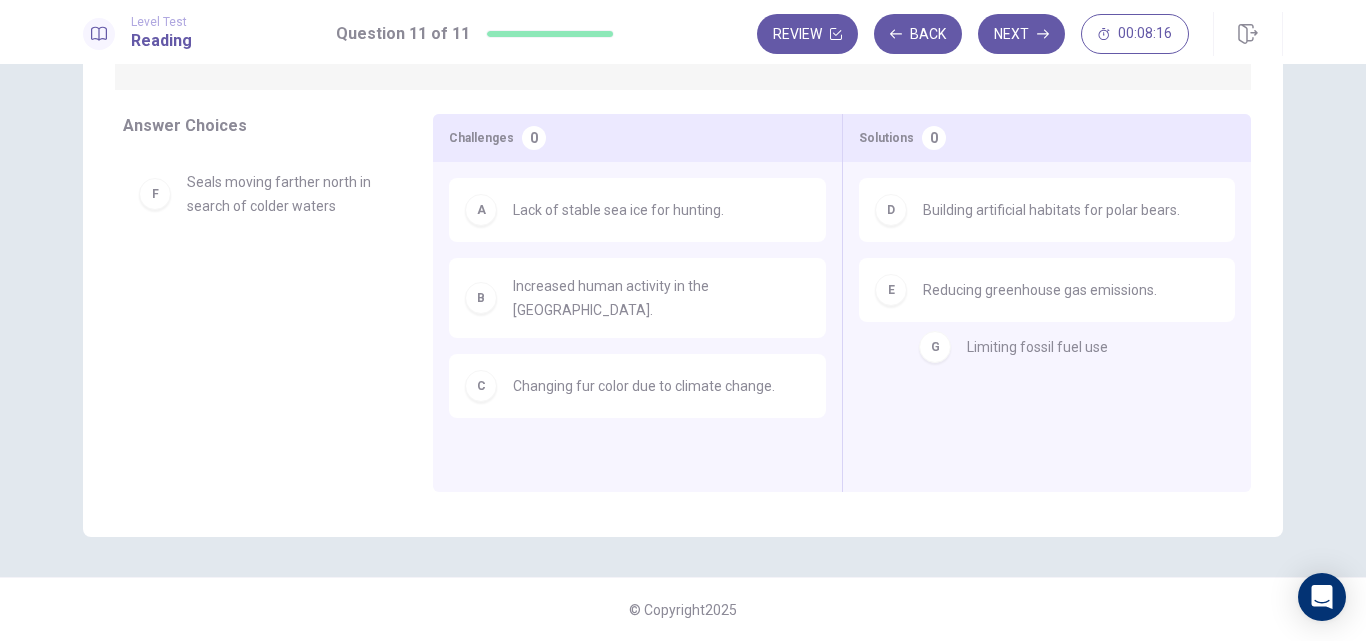 drag, startPoint x: 268, startPoint y: 282, endPoint x: 1058, endPoint y: 347, distance: 792.66956 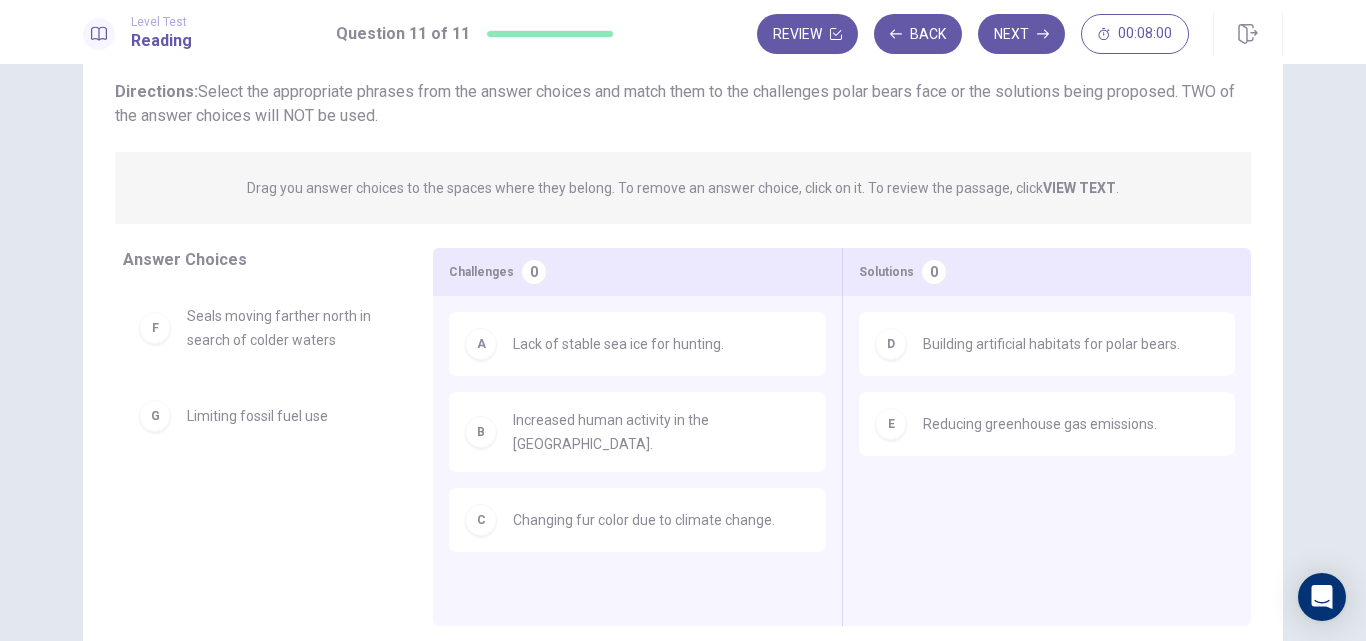 scroll, scrollTop: 162, scrollLeft: 0, axis: vertical 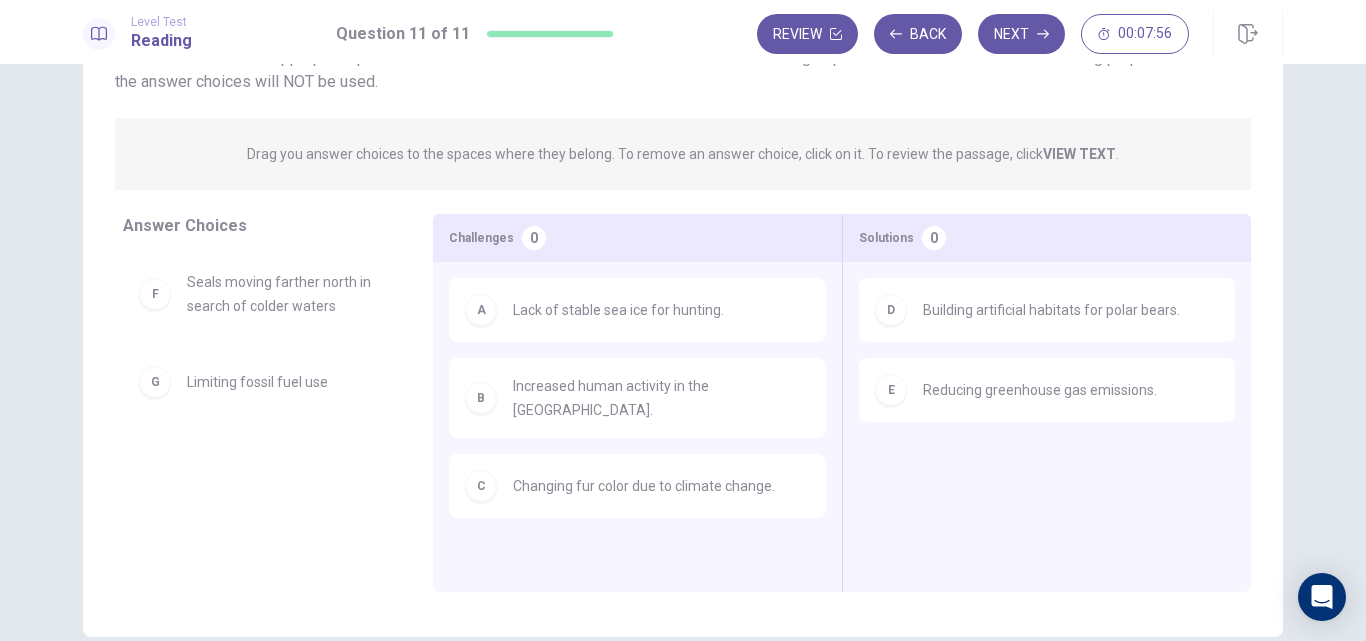 click on "A Lack of stable sea ice for hunting.
B Increased human activity in the [GEOGRAPHIC_DATA].
C Changing fur color due to climate change." at bounding box center (637, 396) 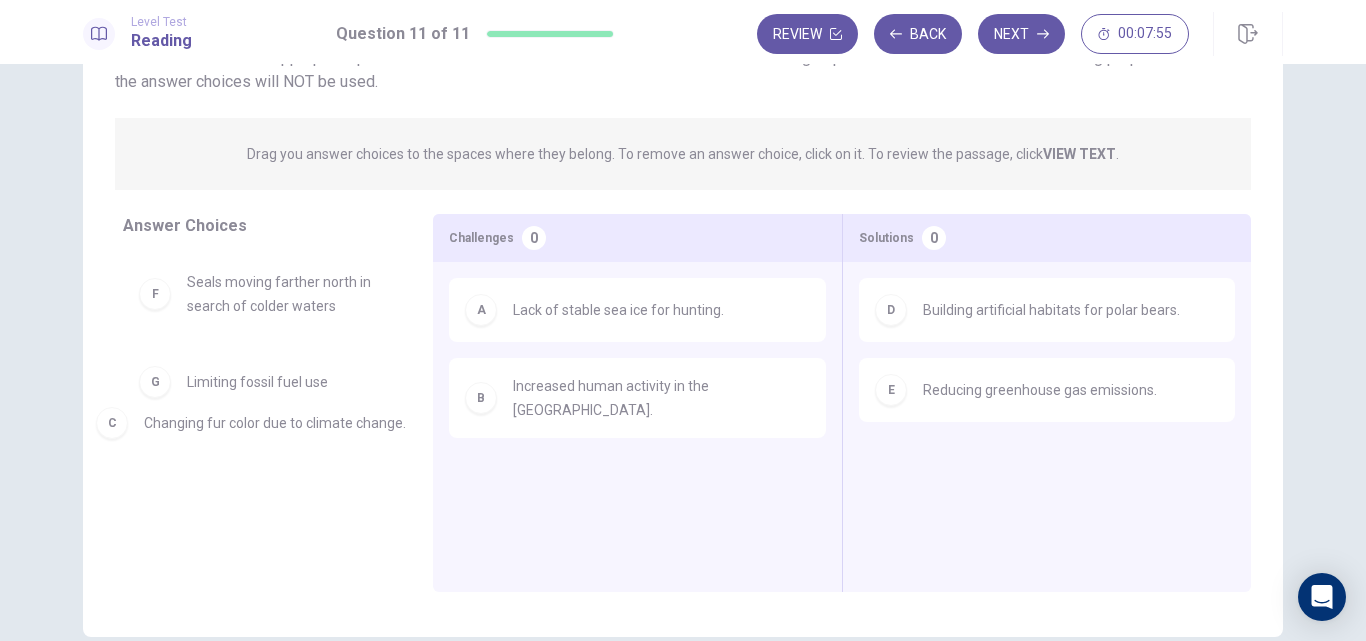 drag, startPoint x: 588, startPoint y: 476, endPoint x: 217, endPoint y: 433, distance: 373.4836 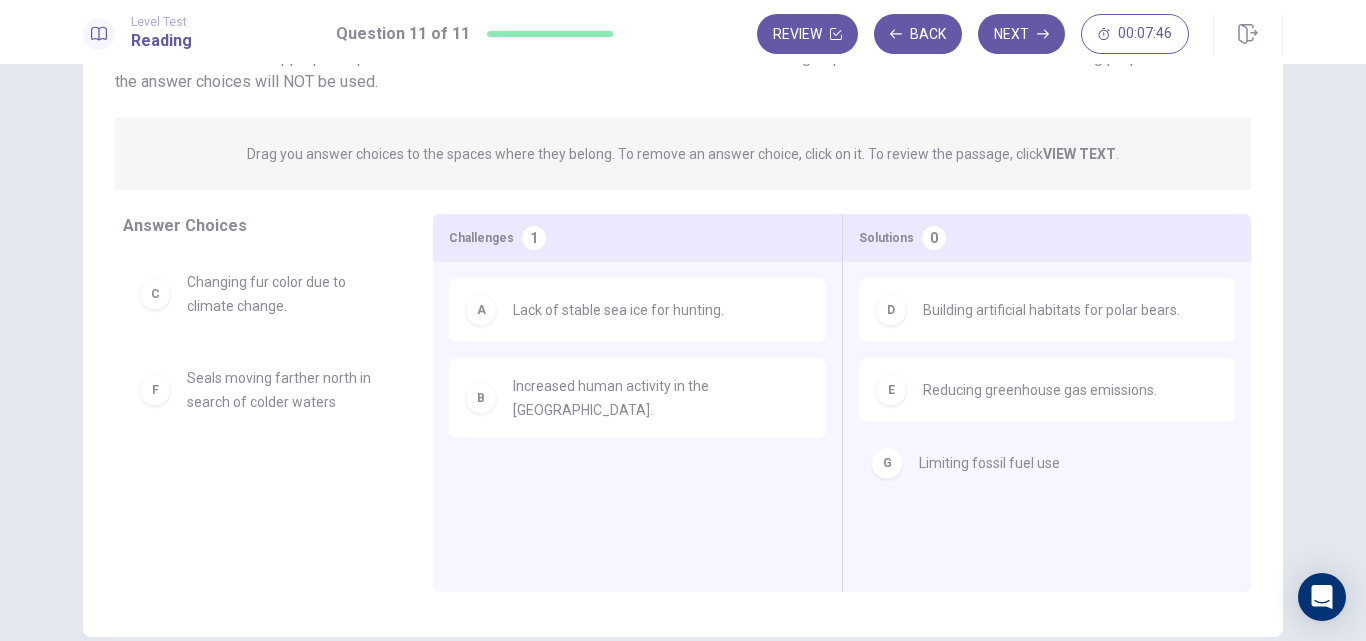 drag, startPoint x: 287, startPoint y: 487, endPoint x: 1029, endPoint y: 474, distance: 742.1139 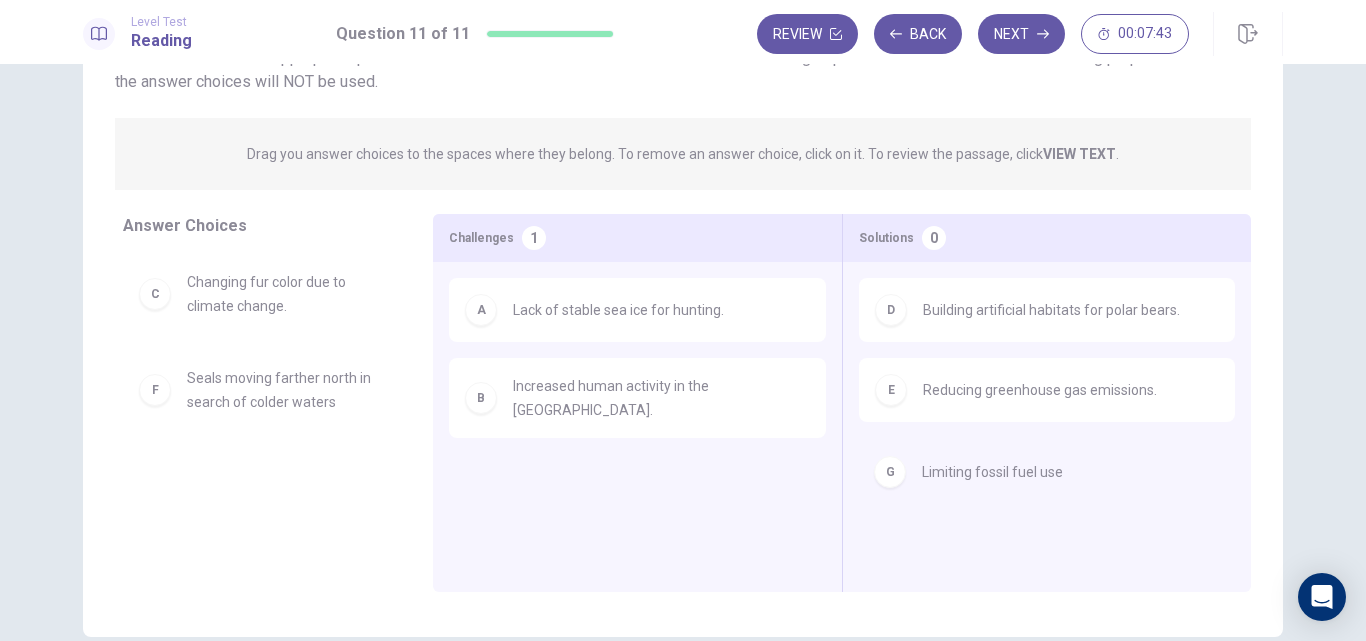 drag, startPoint x: 282, startPoint y: 488, endPoint x: 1027, endPoint y: 482, distance: 745.0242 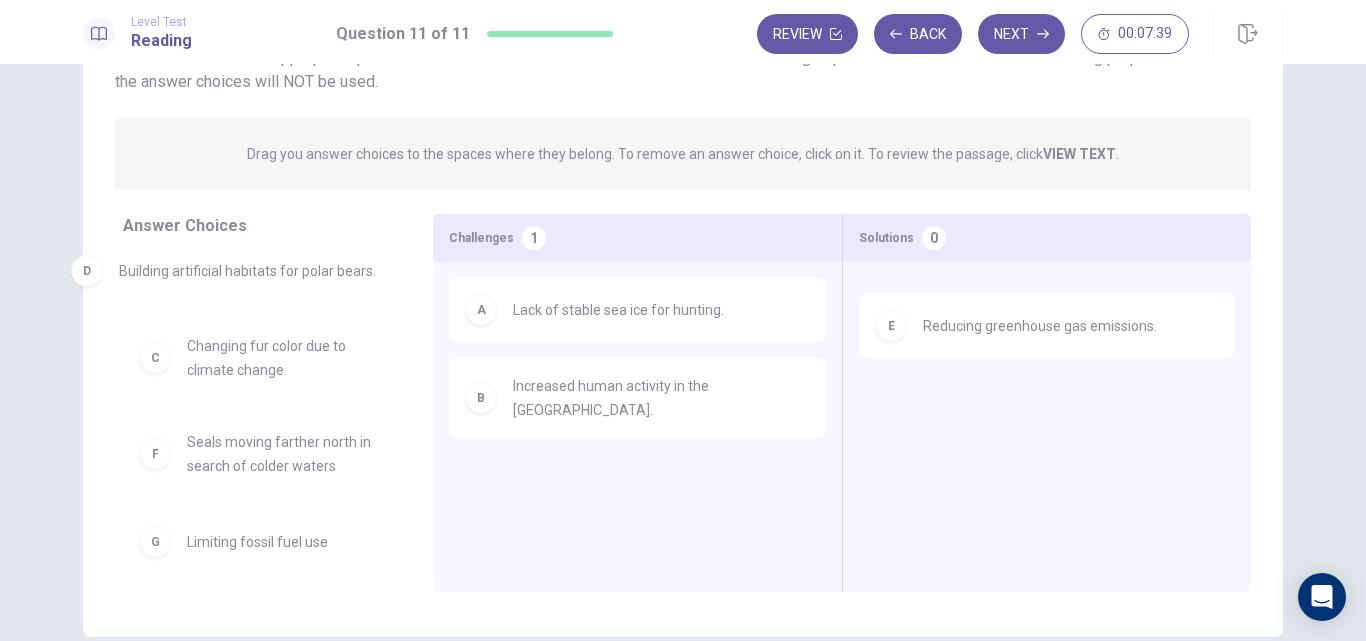 drag, startPoint x: 987, startPoint y: 320, endPoint x: 185, endPoint y: 285, distance: 802.76337 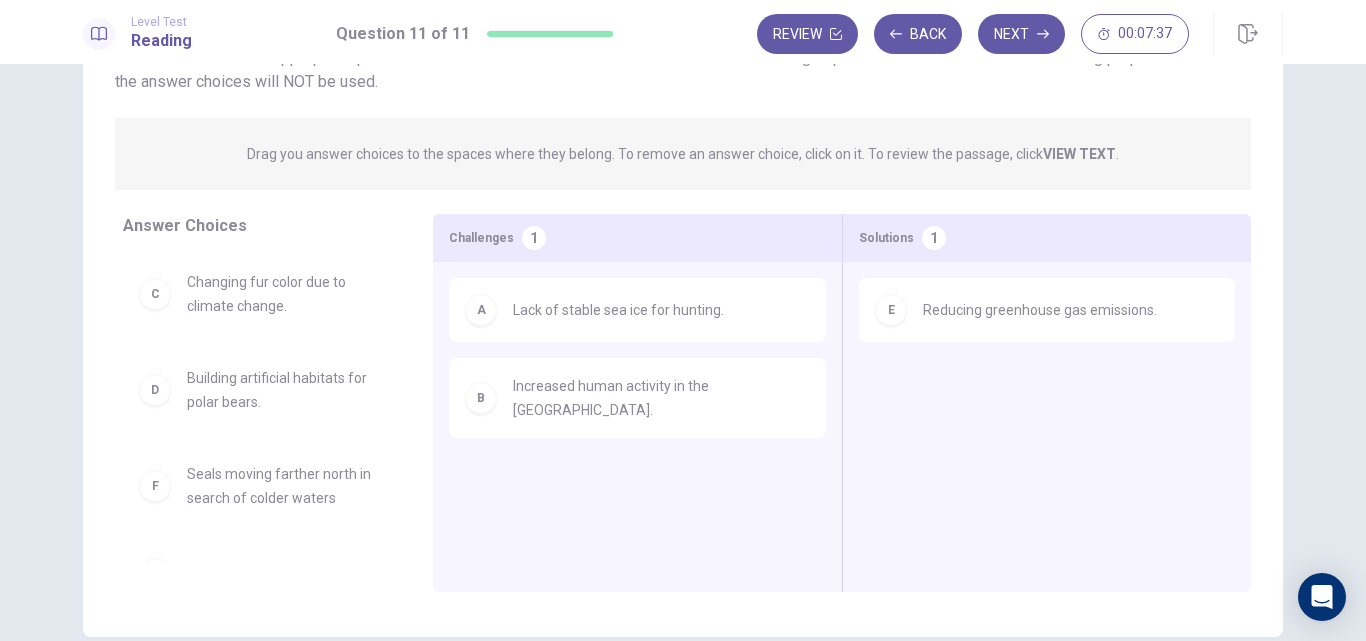 scroll, scrollTop: 44, scrollLeft: 0, axis: vertical 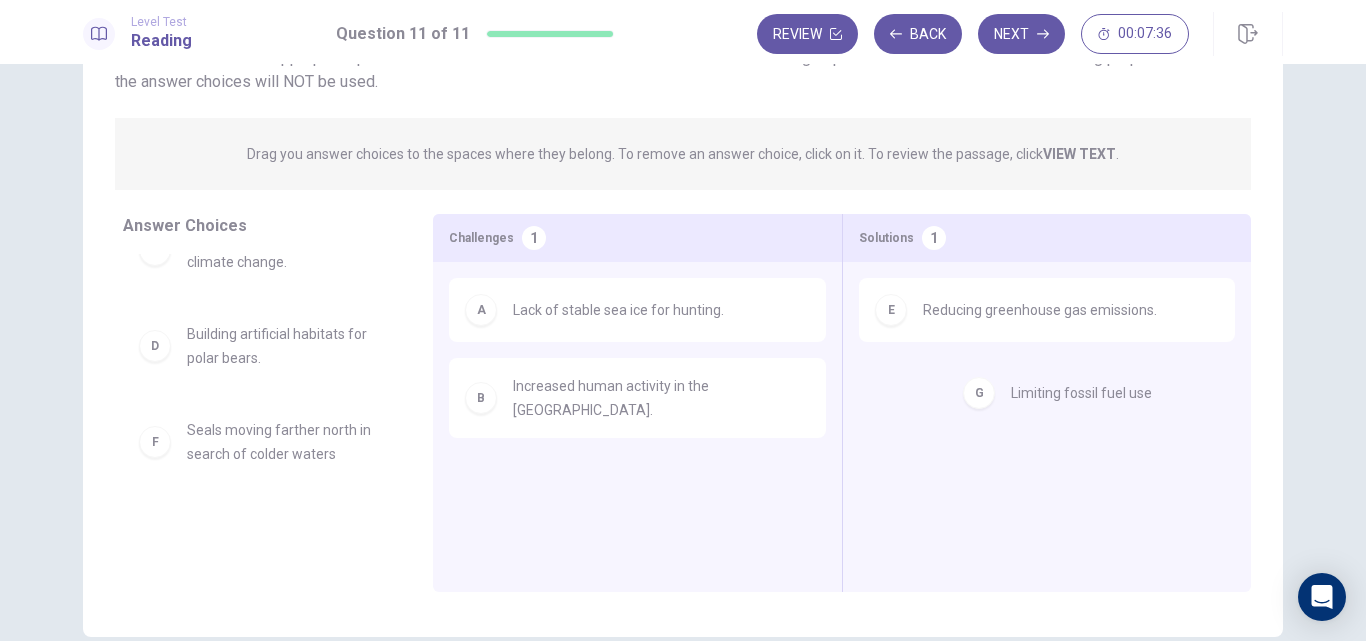 drag, startPoint x: 242, startPoint y: 533, endPoint x: 1081, endPoint y: 396, distance: 850.11176 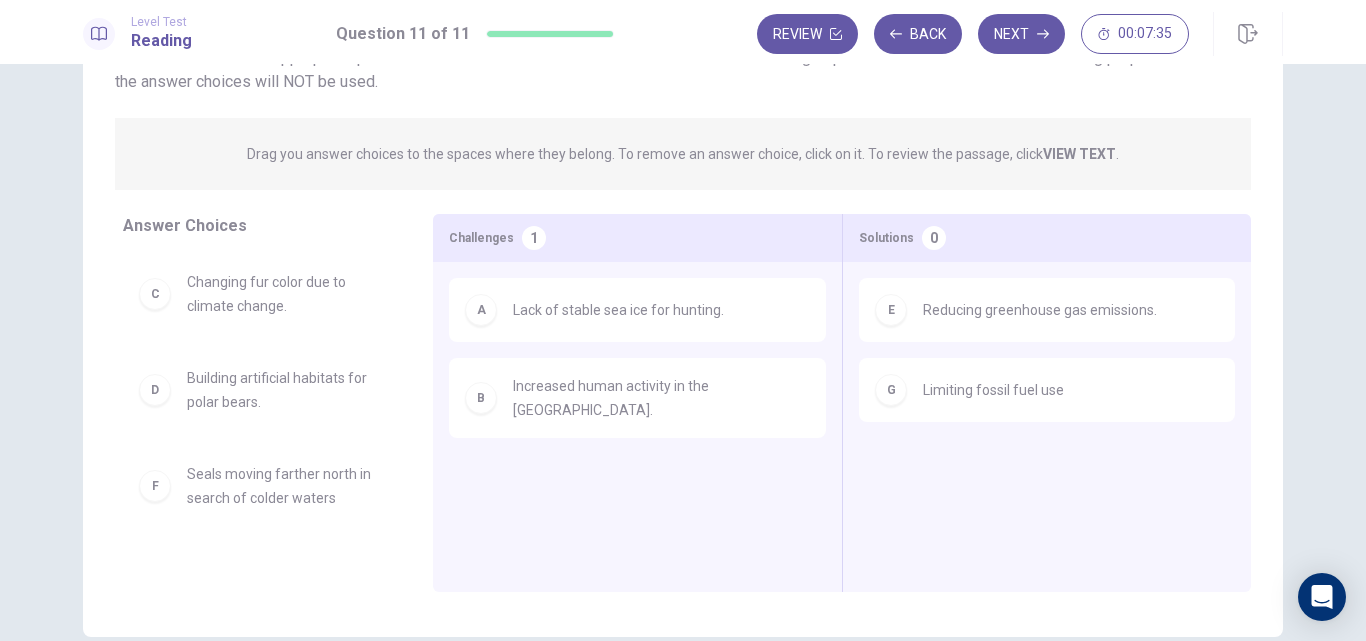 scroll, scrollTop: 0, scrollLeft: 0, axis: both 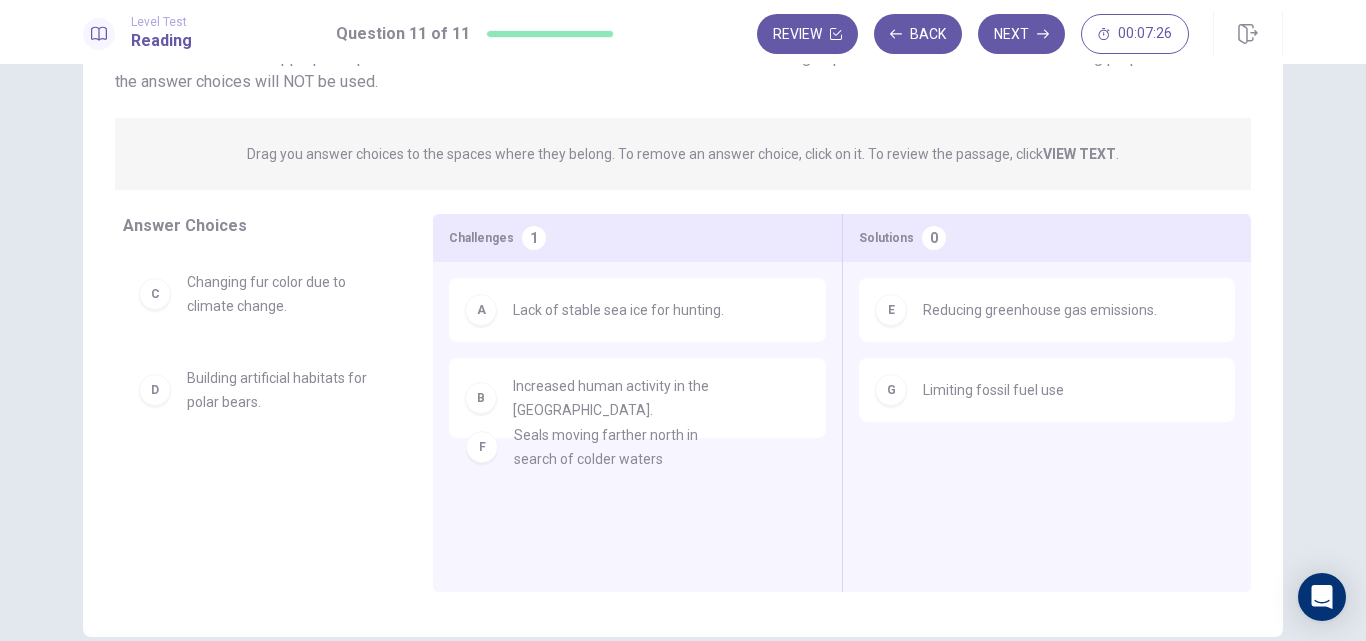 drag, startPoint x: 294, startPoint y: 508, endPoint x: 635, endPoint y: 482, distance: 341.98978 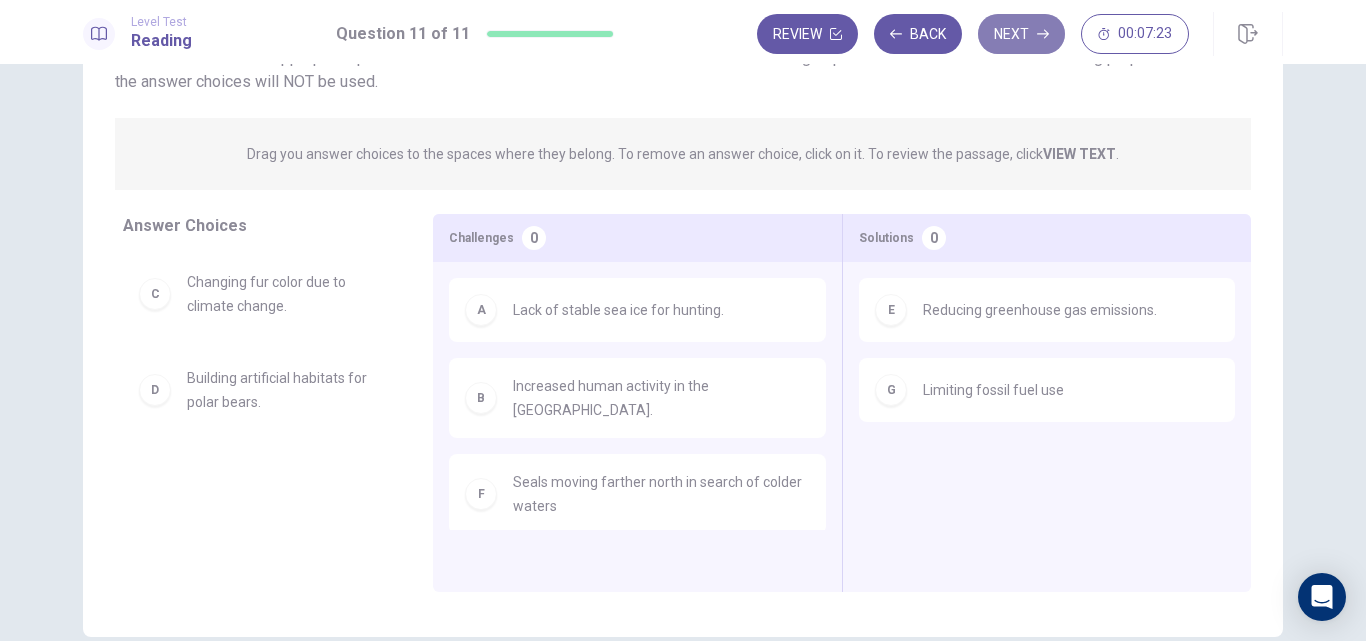 click on "Next" at bounding box center (1021, 34) 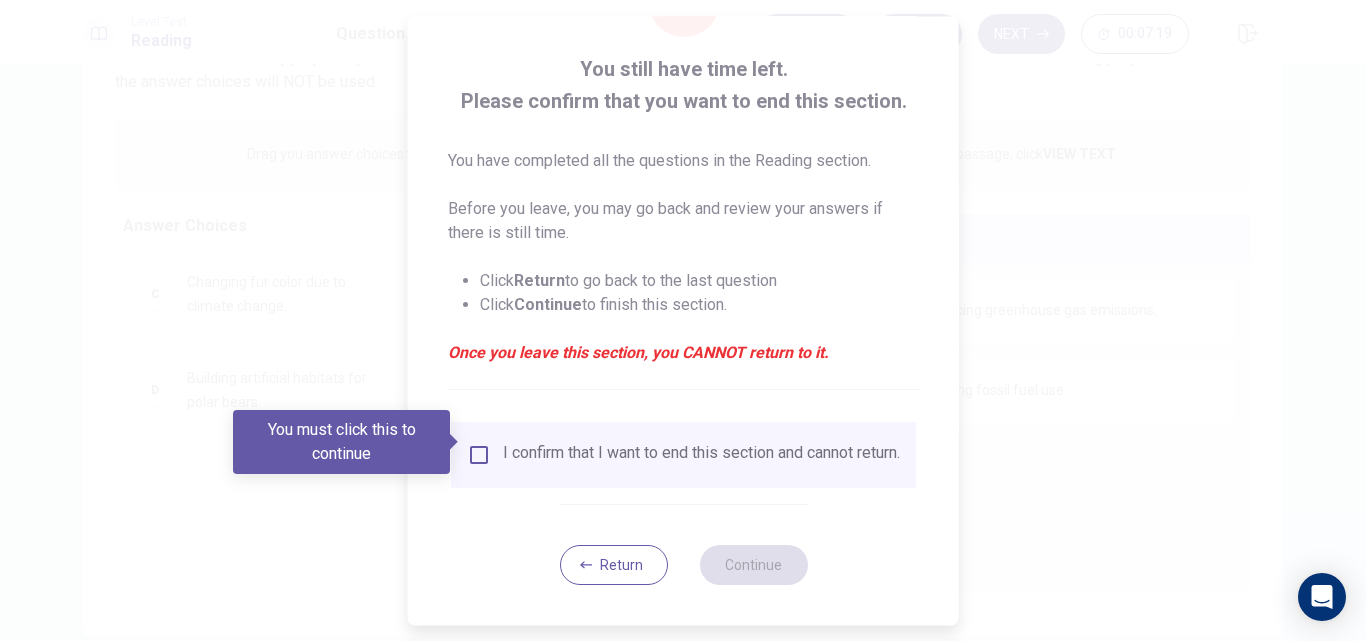 scroll, scrollTop: 105, scrollLeft: 0, axis: vertical 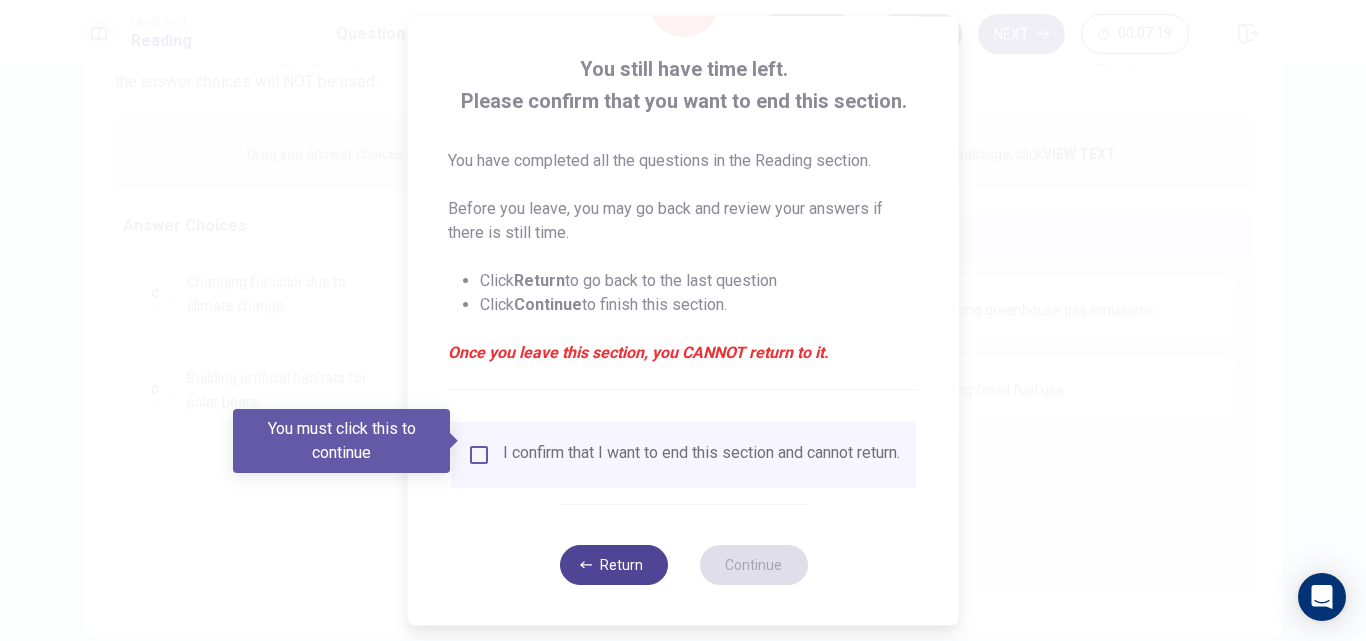 click on "Return" at bounding box center [613, 565] 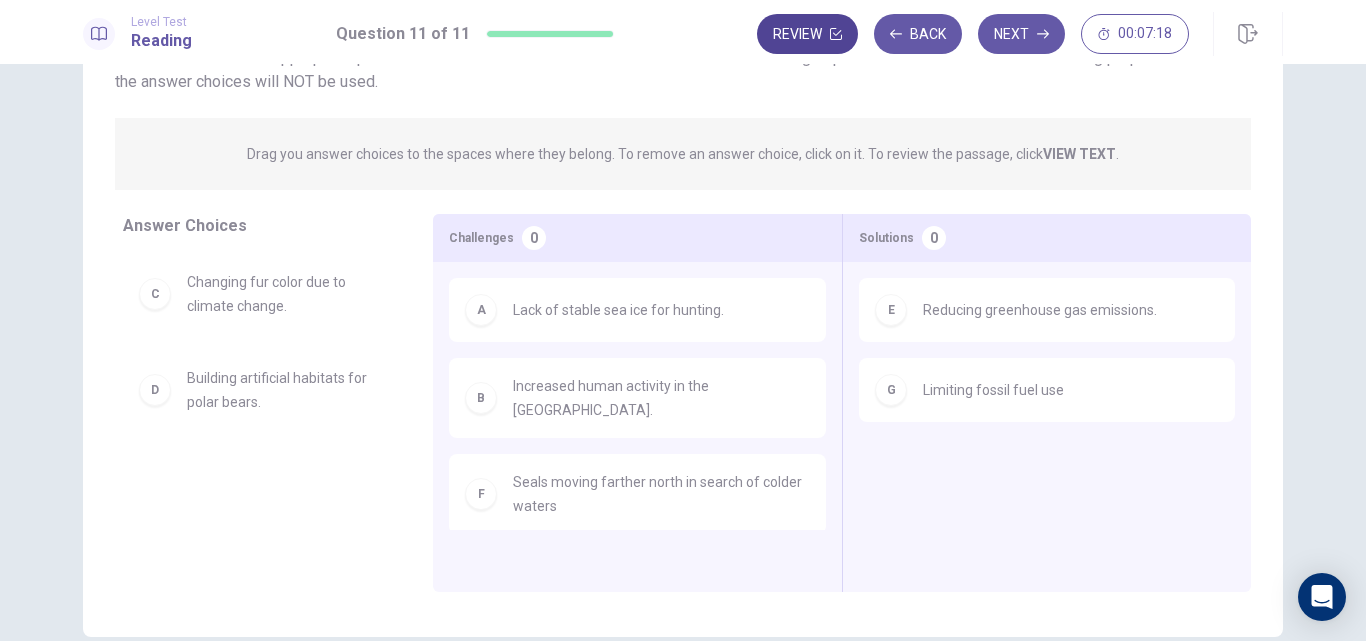 click on "Review" at bounding box center [807, 34] 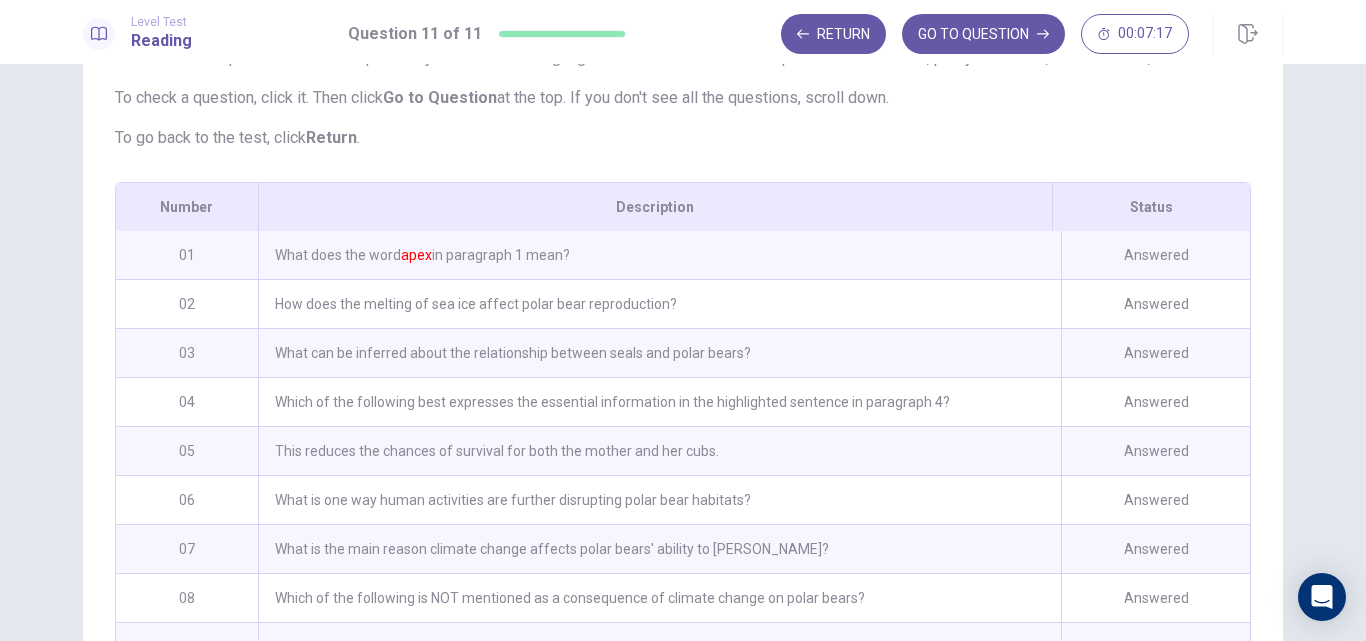 scroll, scrollTop: 369, scrollLeft: 0, axis: vertical 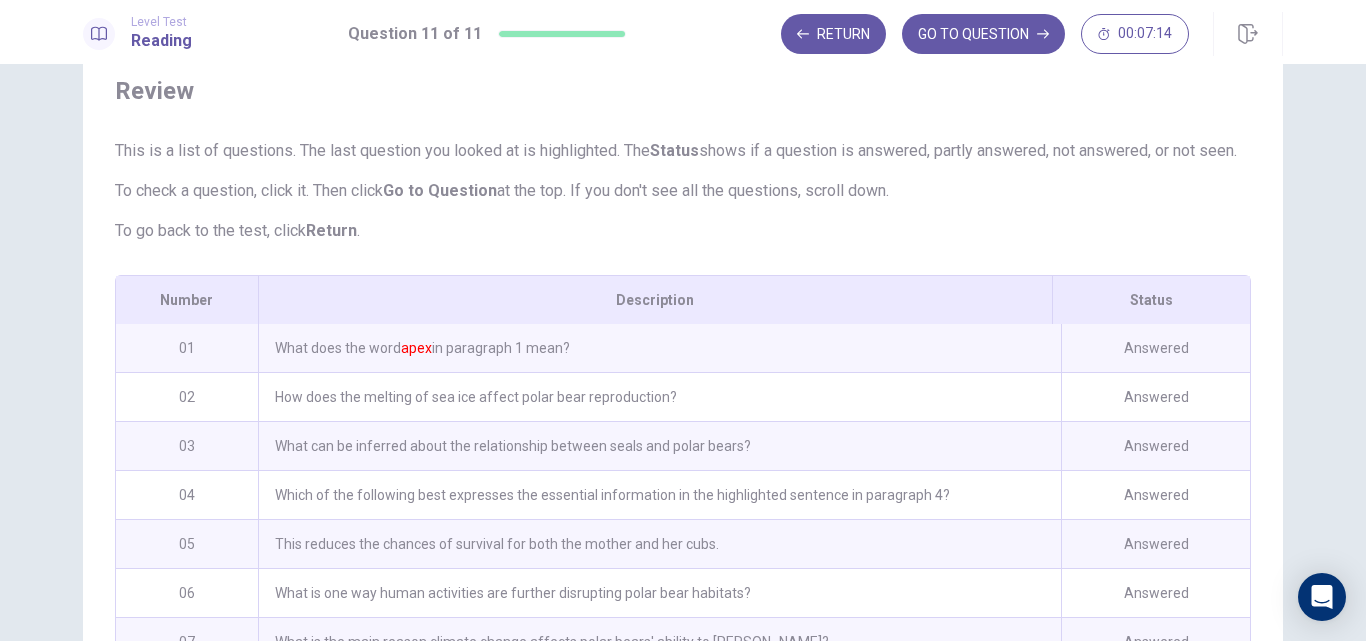 click on "apex" at bounding box center [416, 348] 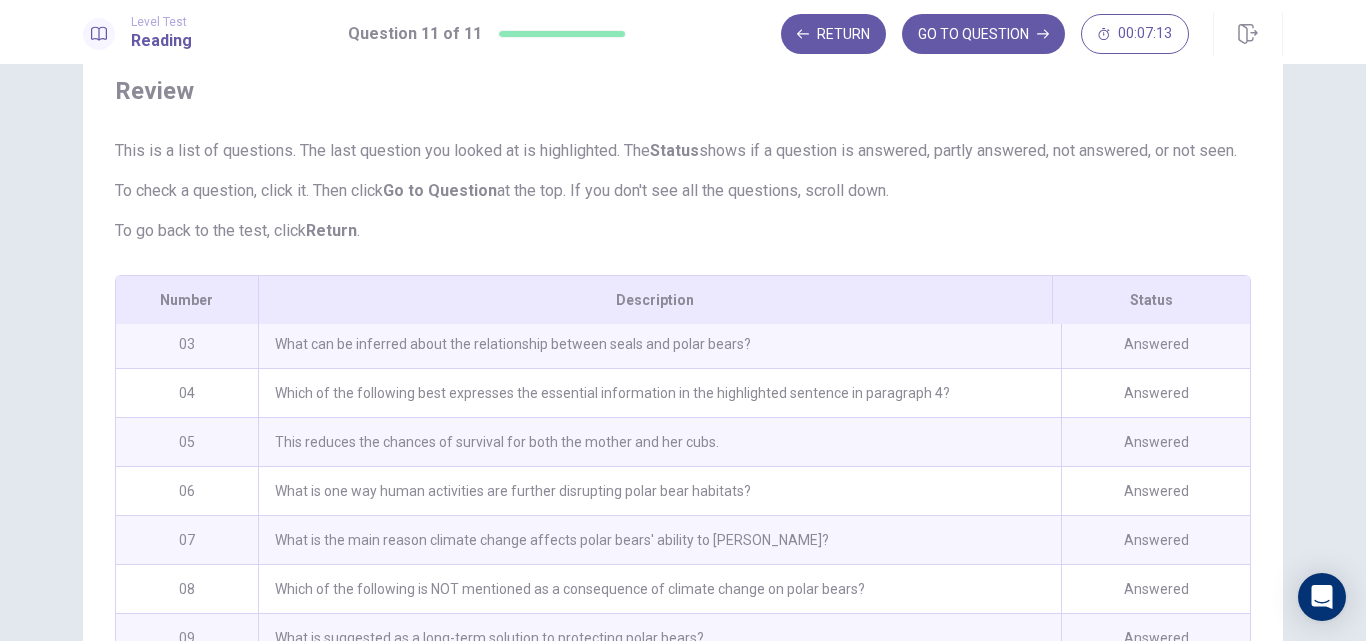 scroll, scrollTop: 116, scrollLeft: 0, axis: vertical 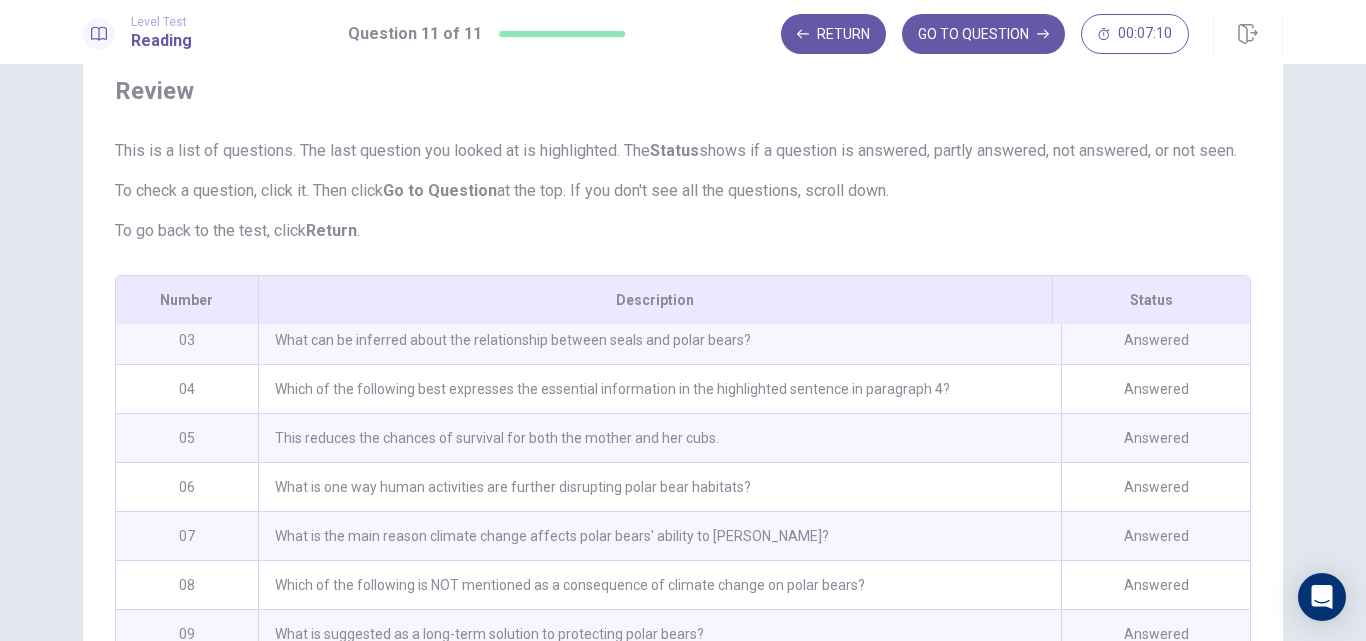 click on "What can be inferred about the relationship between seals and polar bears?" at bounding box center (659, 340) 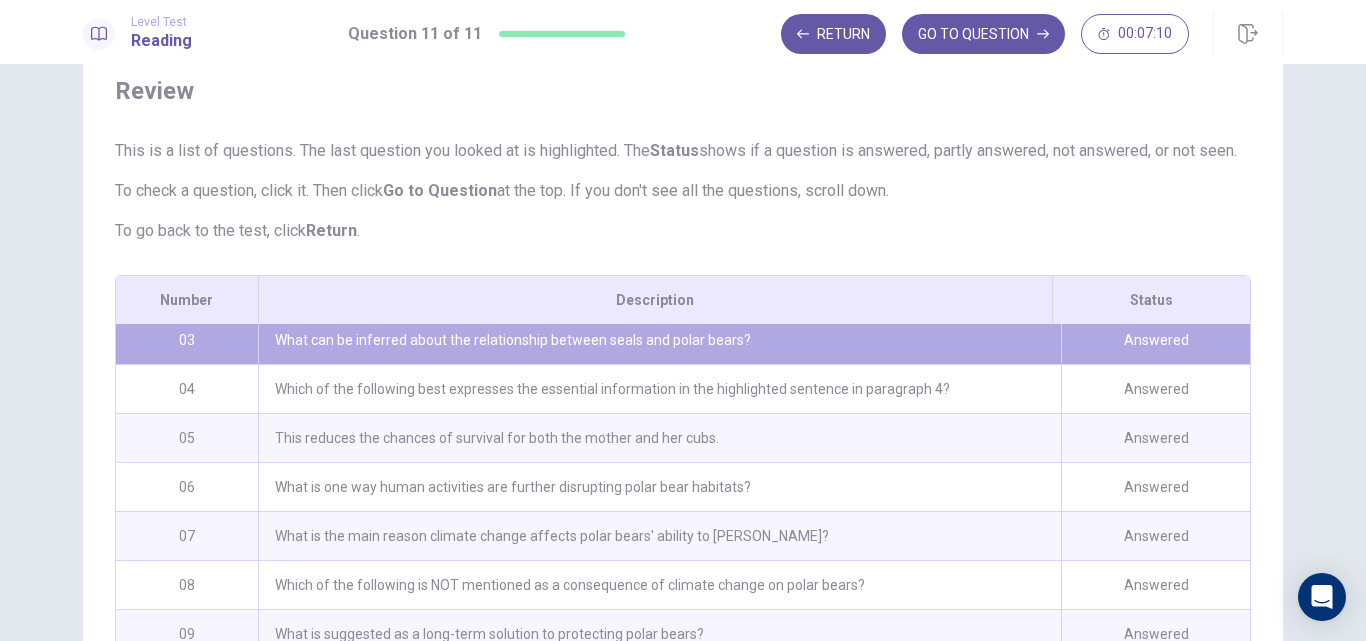 click on "What can be inferred about the relationship between seals and polar bears?" at bounding box center [659, 340] 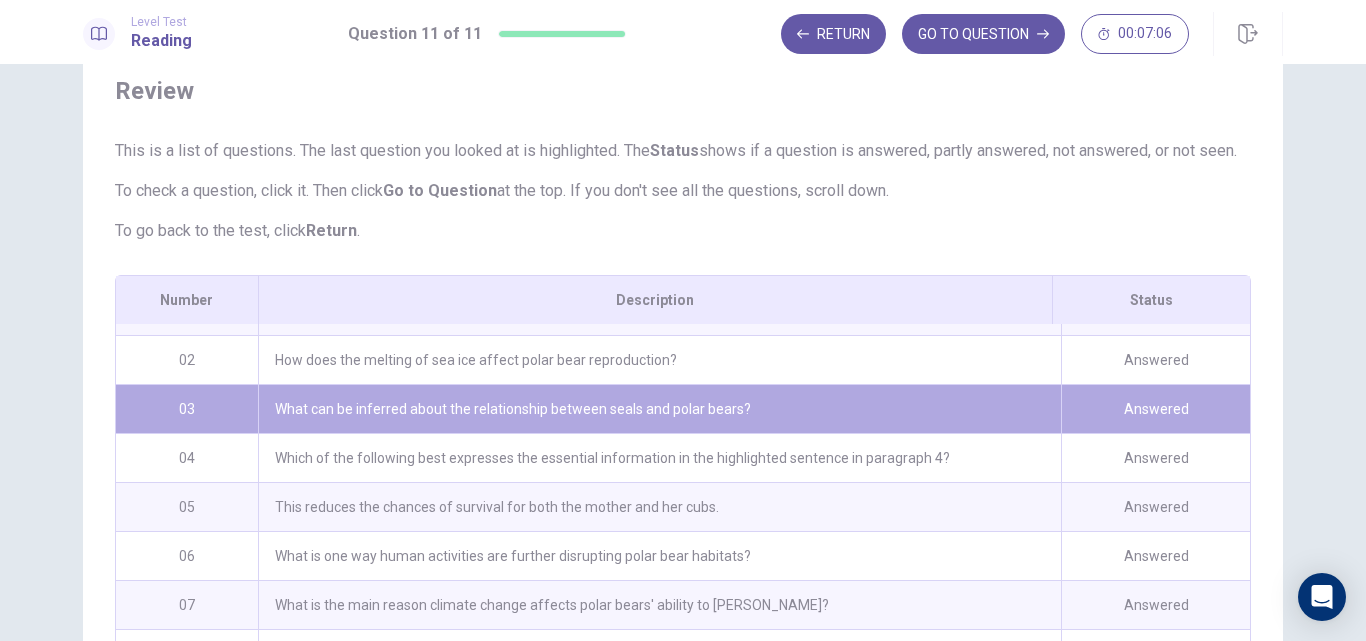 scroll, scrollTop: 0, scrollLeft: 0, axis: both 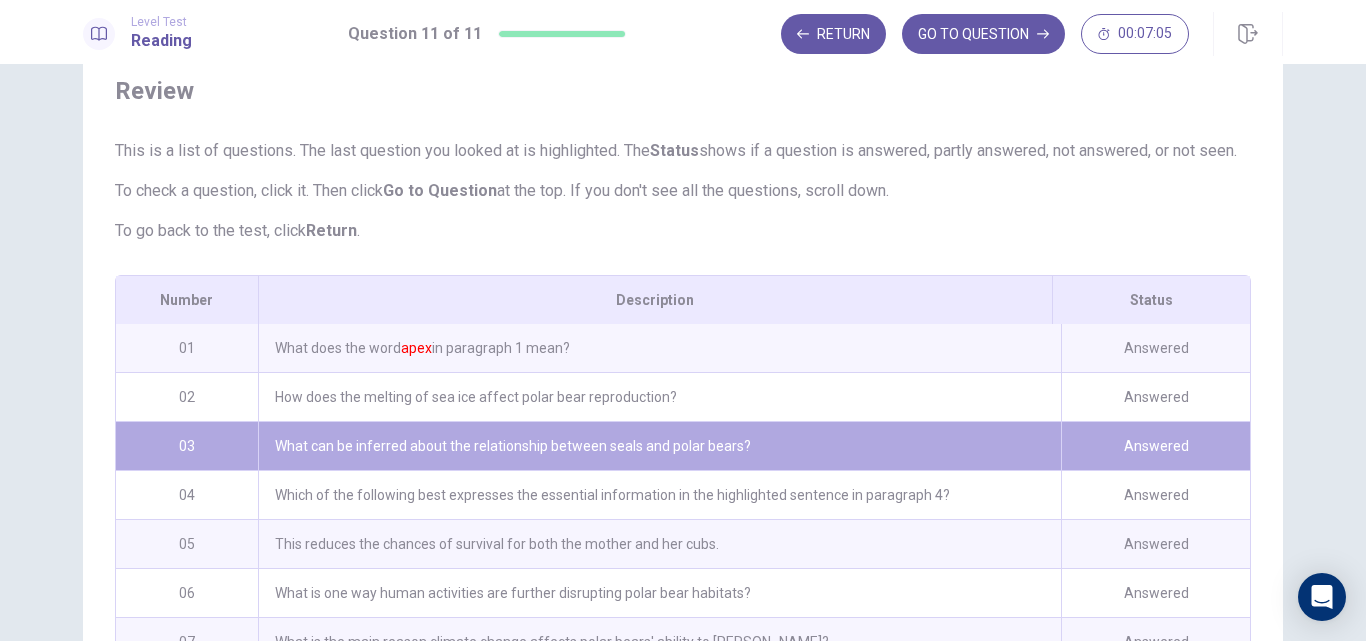 click on "What does the word  apex  in paragraph 1 mean?" at bounding box center (659, 348) 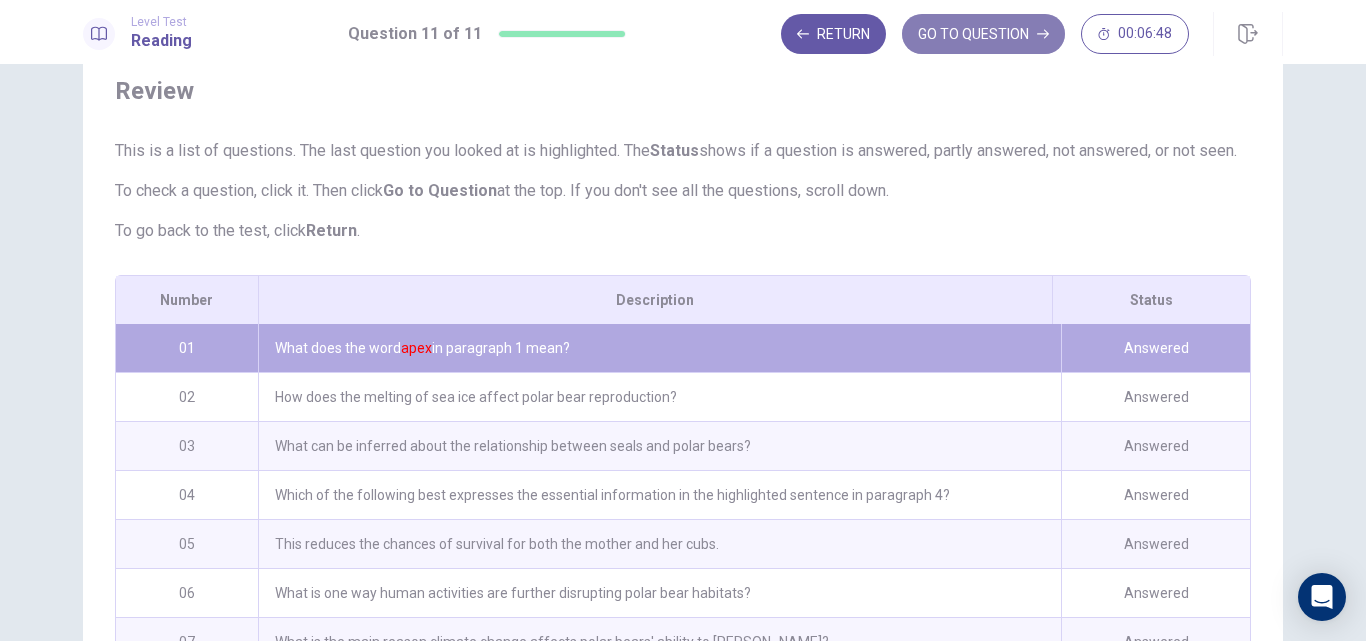 click on "GO TO QUESTION" at bounding box center [983, 34] 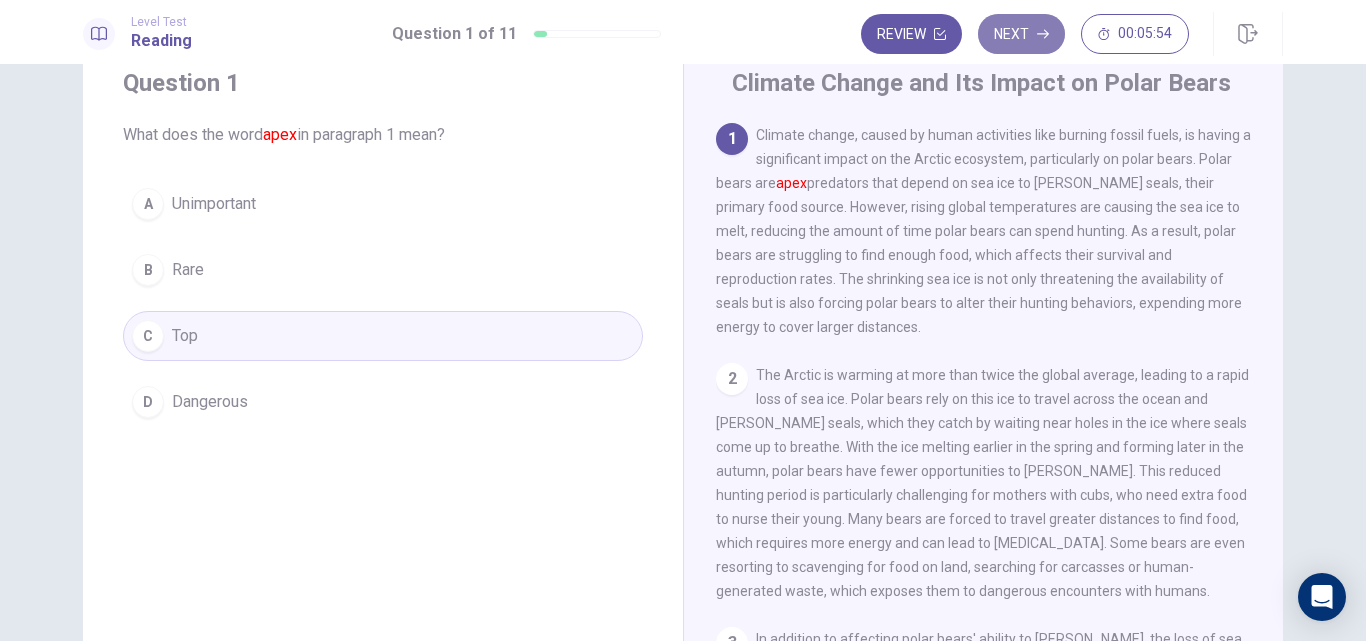 click on "Next" at bounding box center (1021, 34) 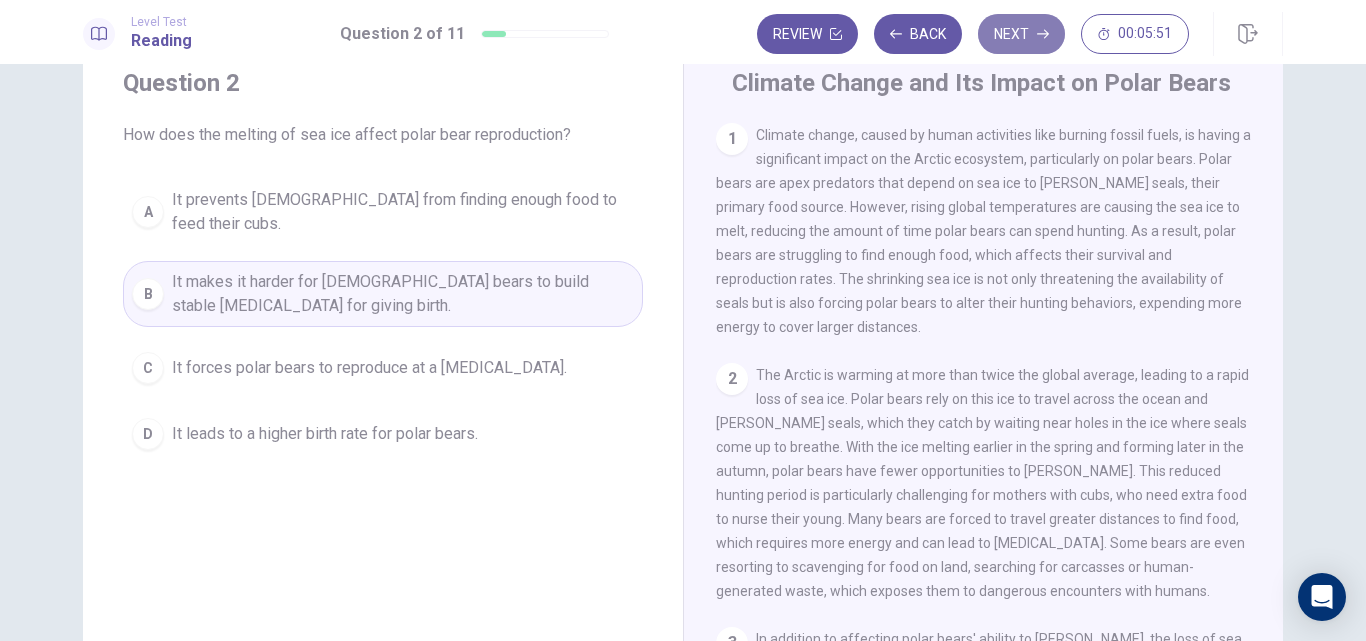 click on "Next" at bounding box center (1021, 34) 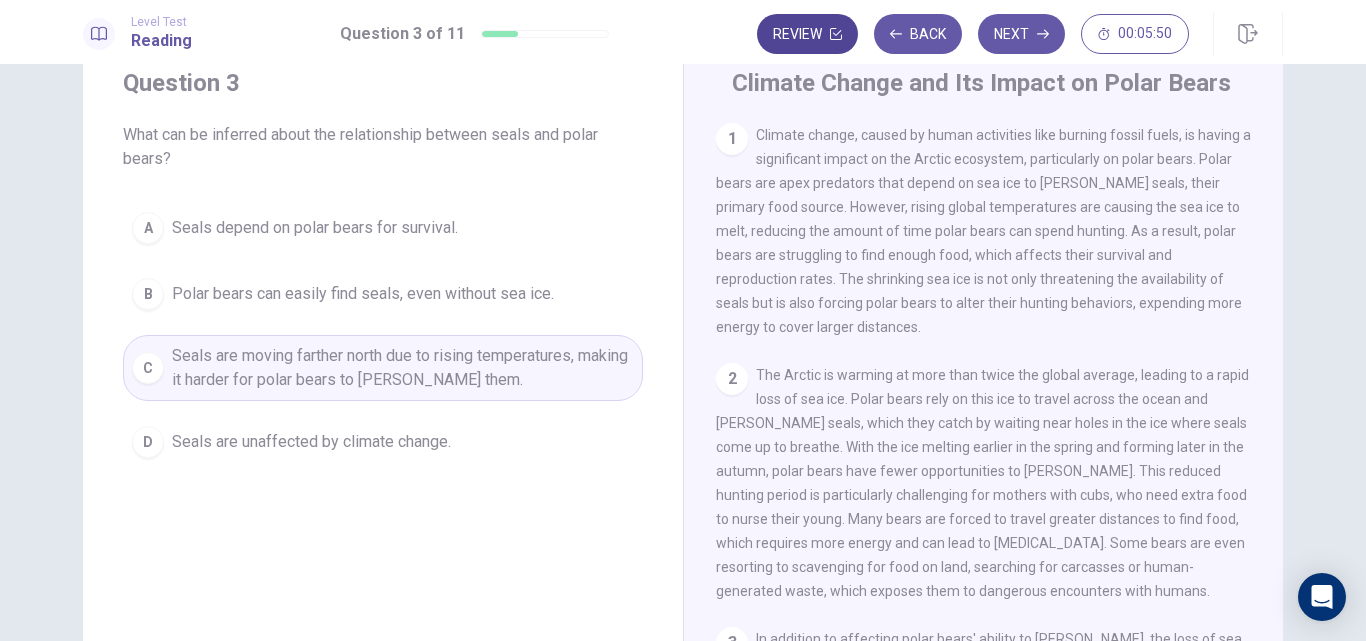 click on "Review" at bounding box center (807, 34) 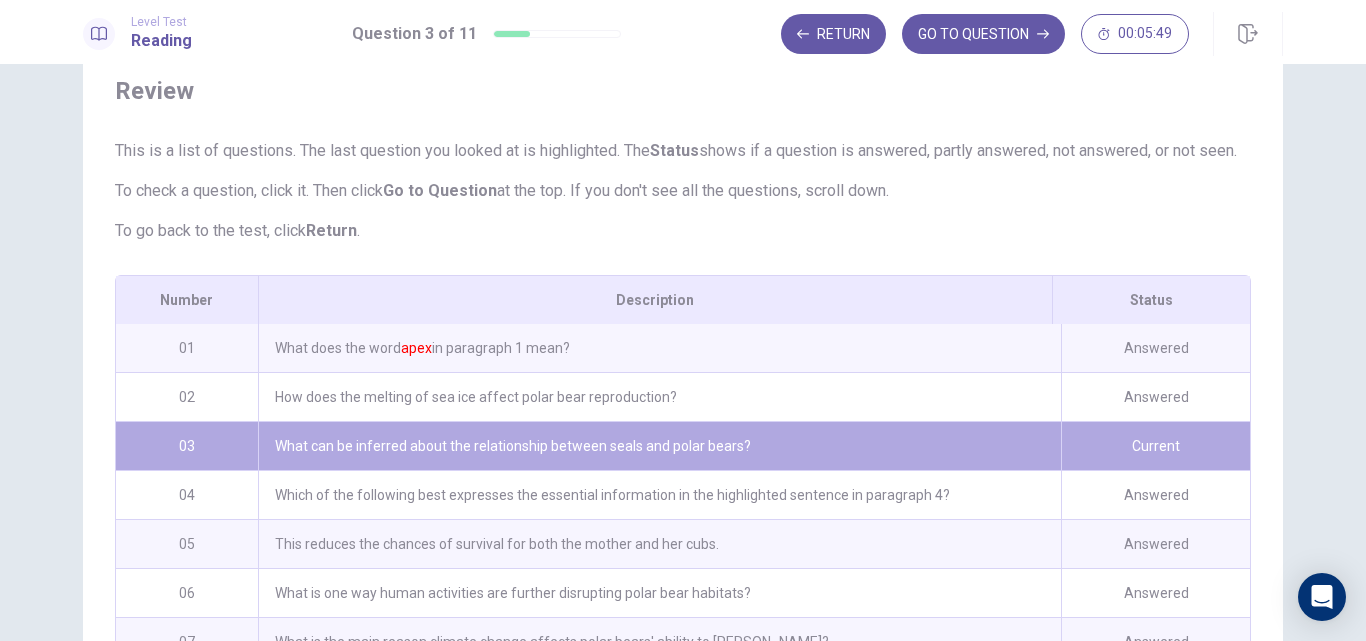 scroll, scrollTop: 353, scrollLeft: 0, axis: vertical 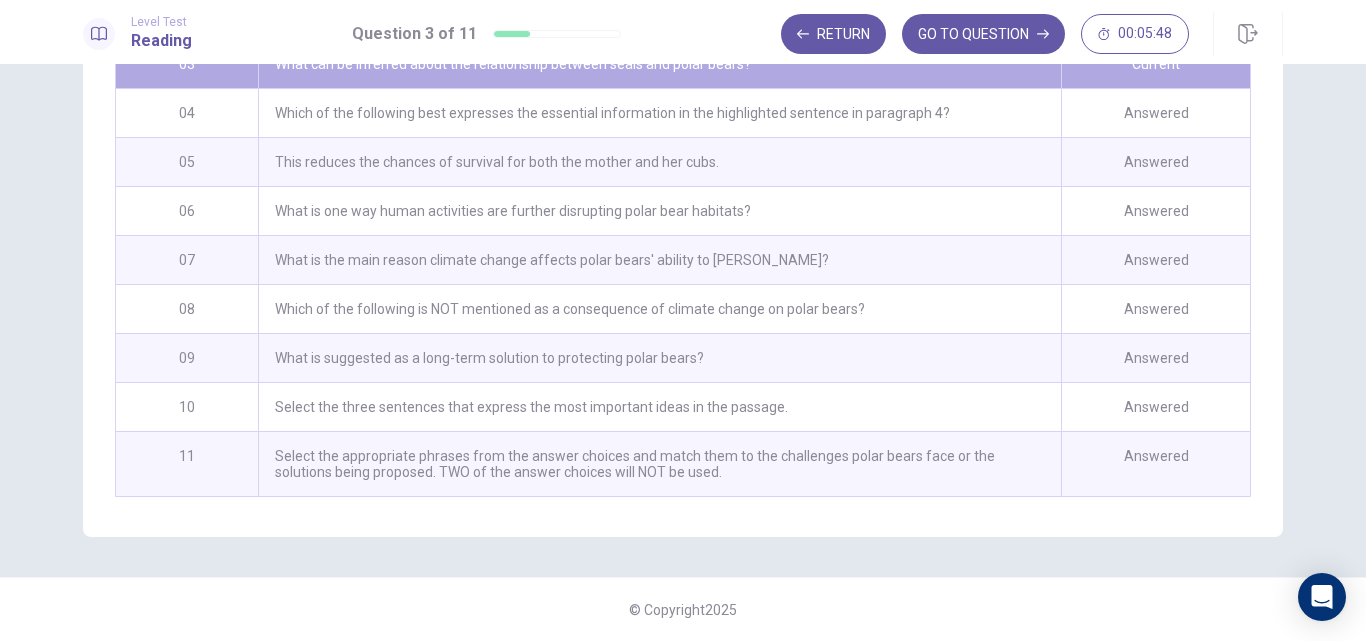 click on "Select the appropriate phrases from the answer choices and match them to the challenges polar bears face or the solutions being proposed. TWO of the answer choices will NOT be used." at bounding box center [659, 464] 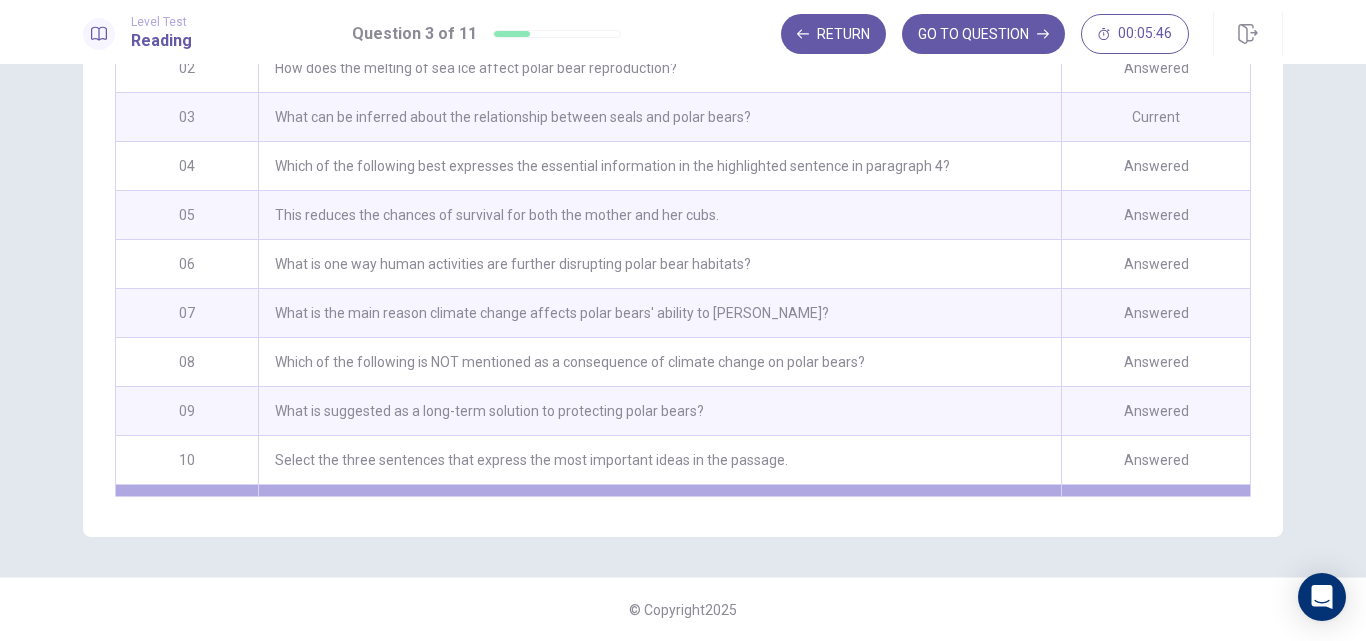 scroll, scrollTop: 0, scrollLeft: 0, axis: both 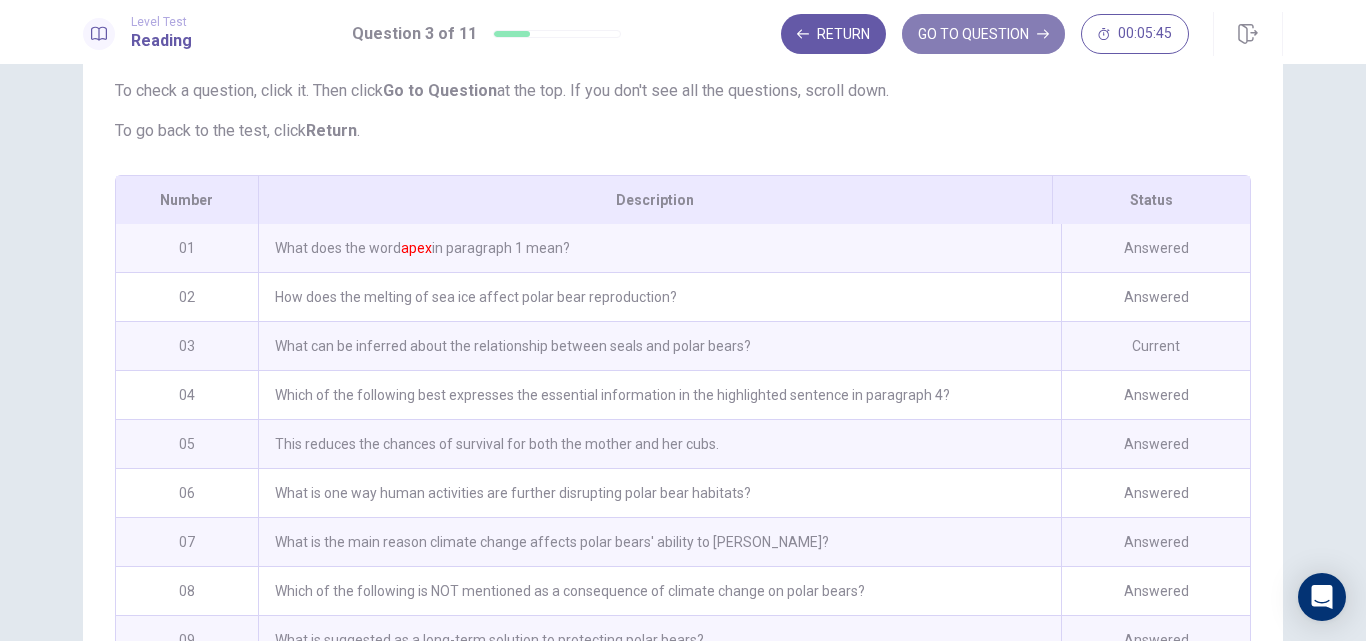 click on "GO TO QUESTION" at bounding box center (983, 34) 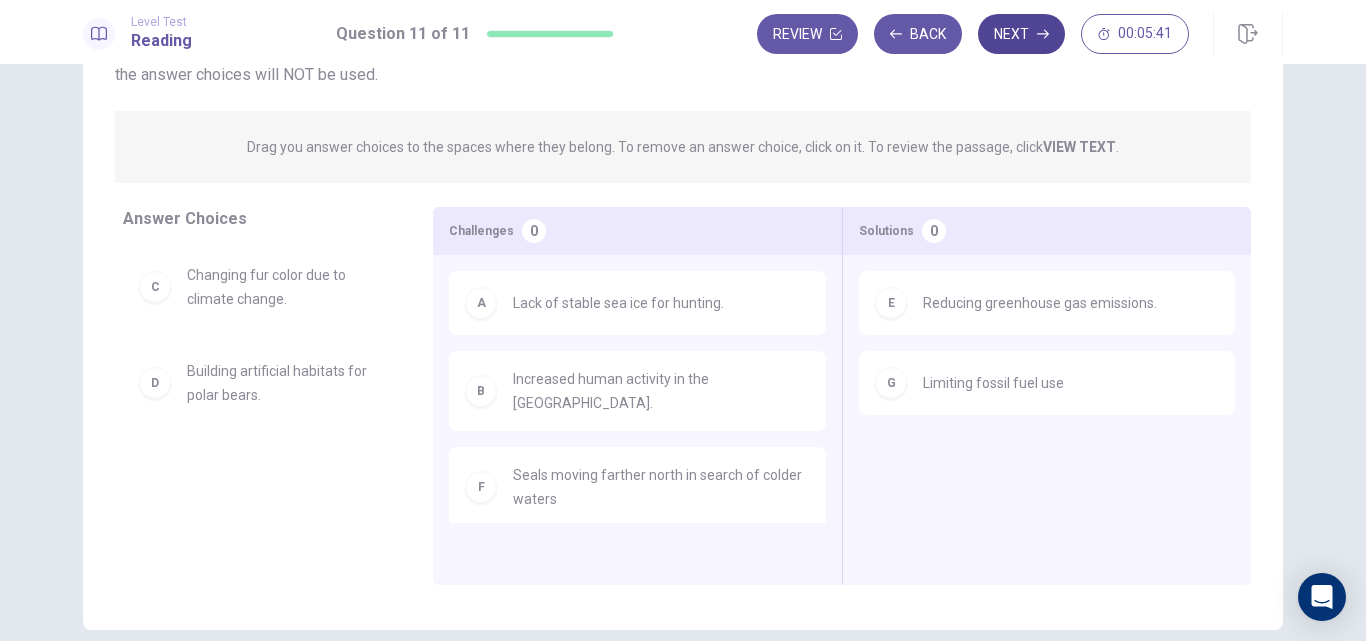 click on "Next" at bounding box center (1021, 34) 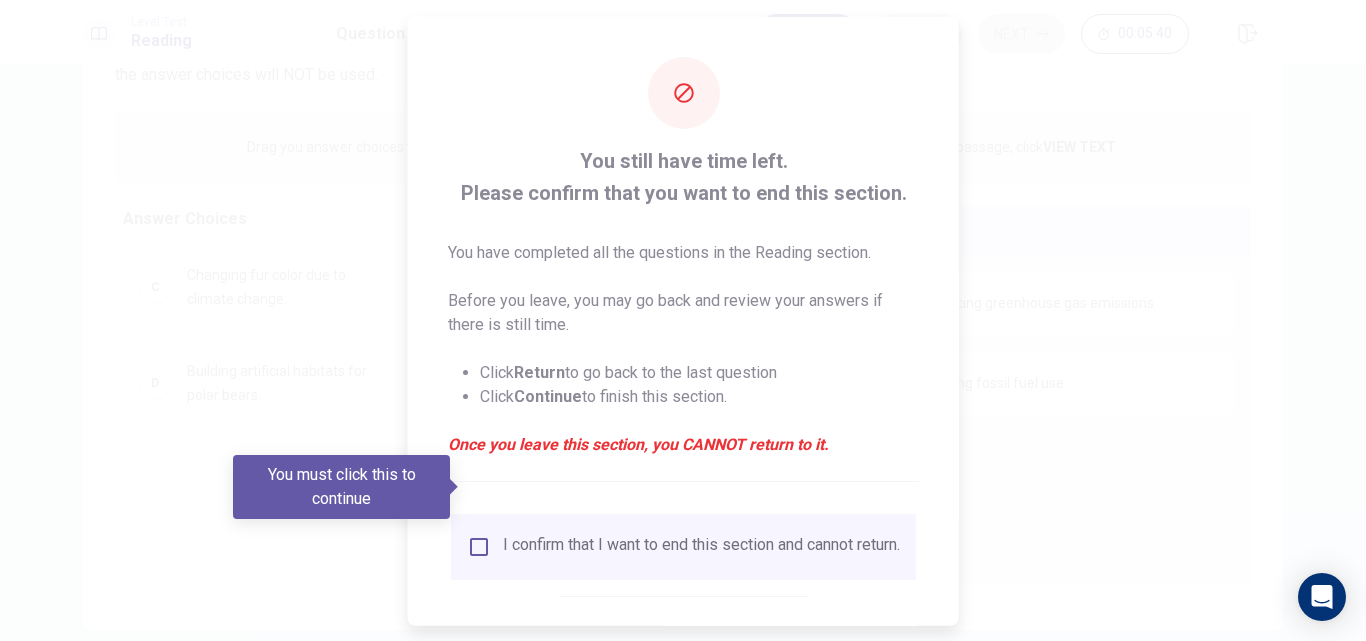 scroll, scrollTop: 100, scrollLeft: 0, axis: vertical 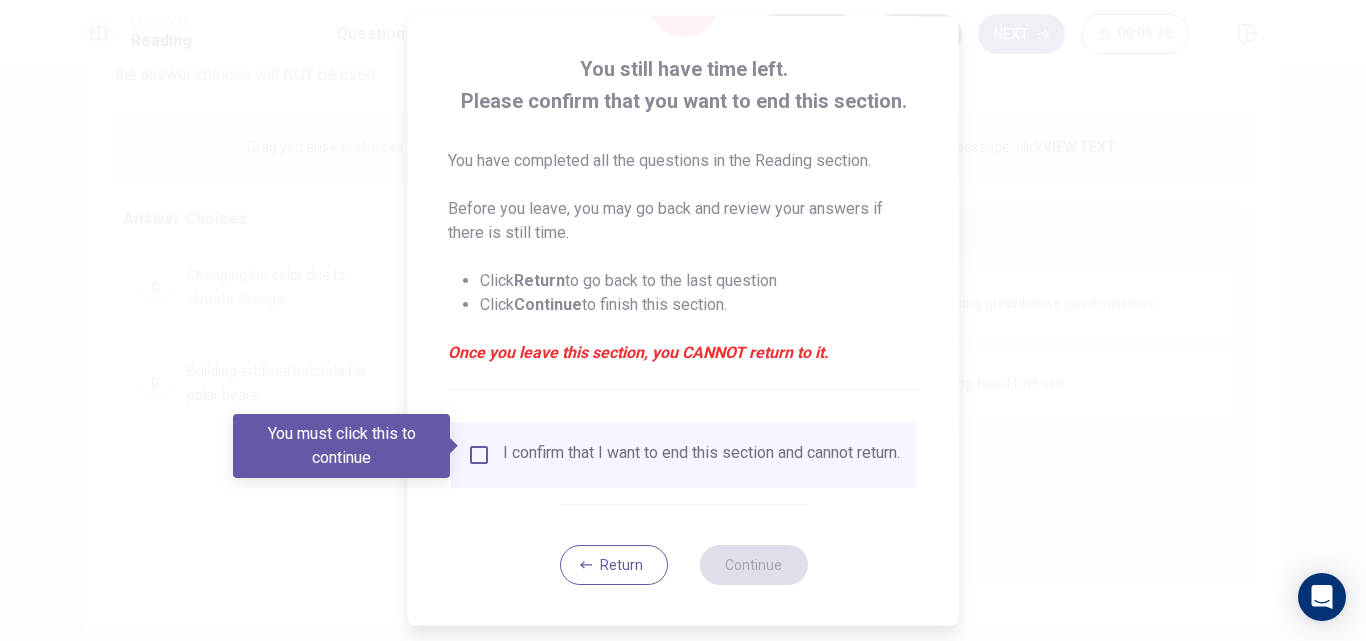 click on "I confirm that I want to end this section and cannot return." at bounding box center (701, 455) 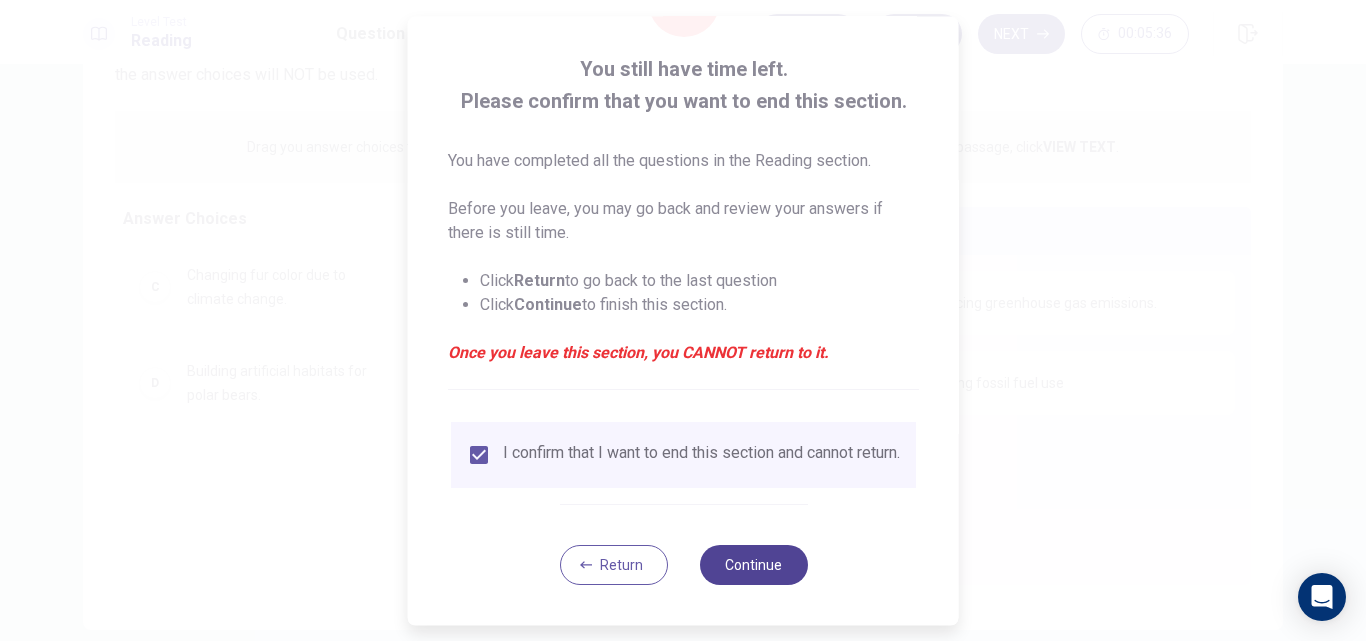 click on "Continue" at bounding box center (753, 565) 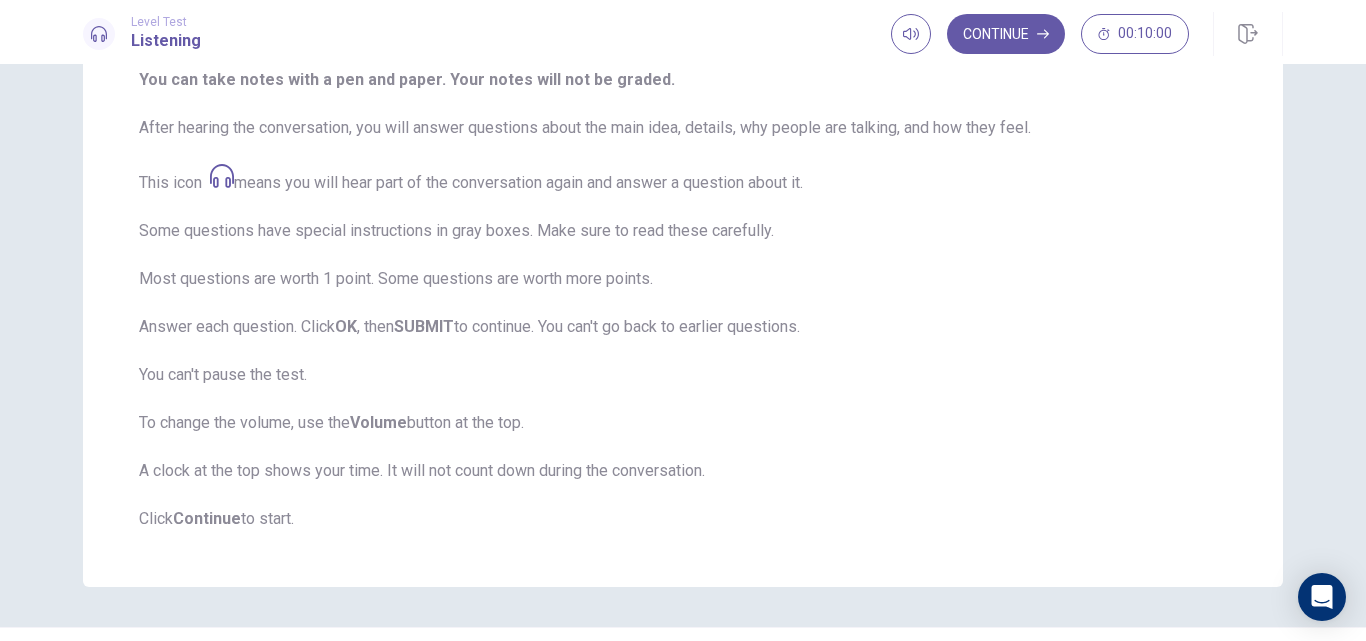 scroll, scrollTop: 300, scrollLeft: 0, axis: vertical 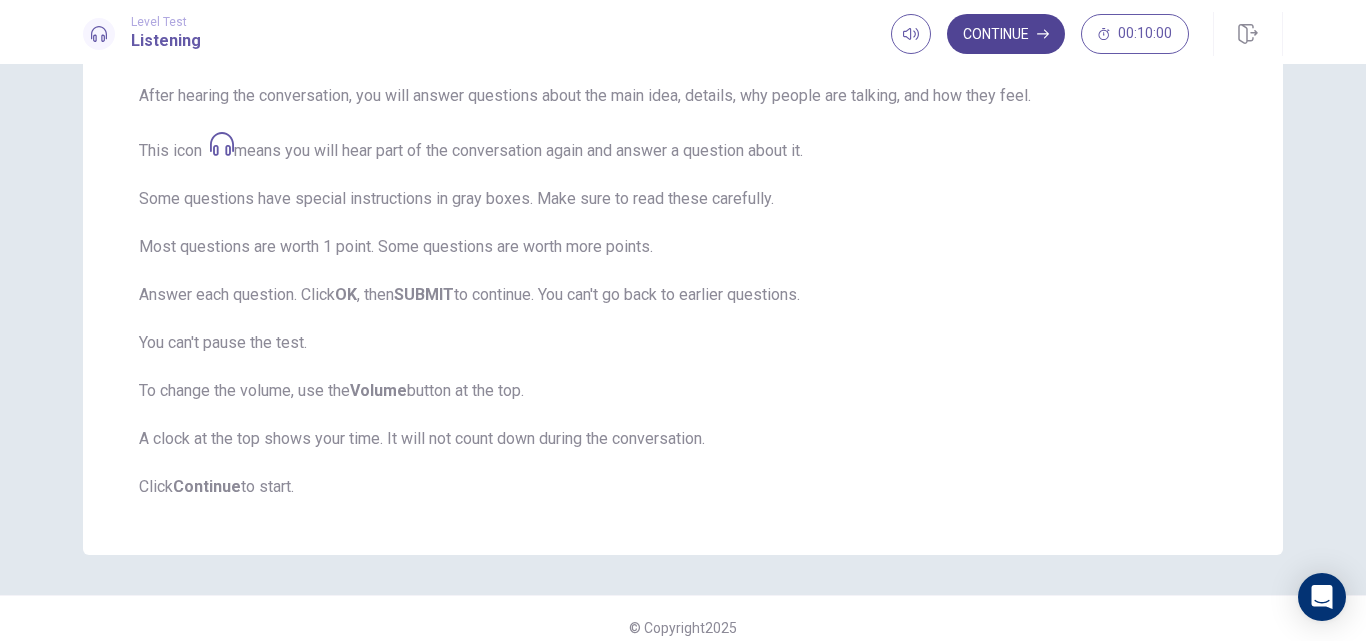 click on "Continue" at bounding box center (1006, 34) 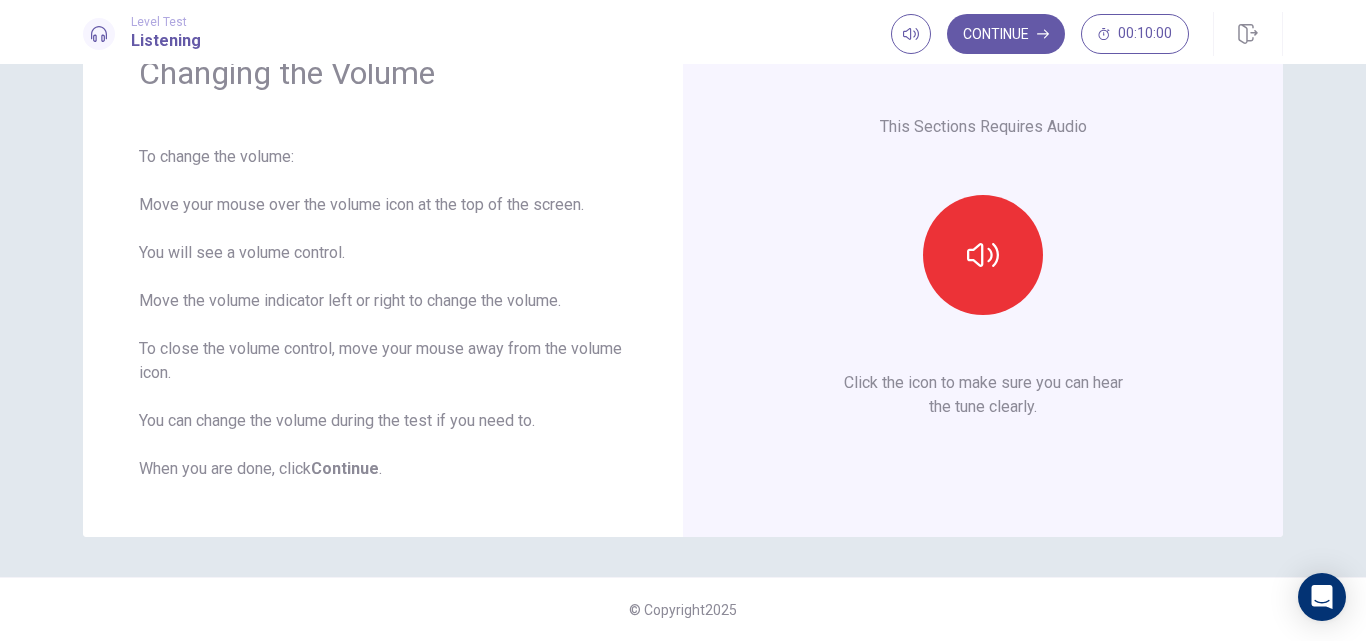 scroll, scrollTop: 7, scrollLeft: 0, axis: vertical 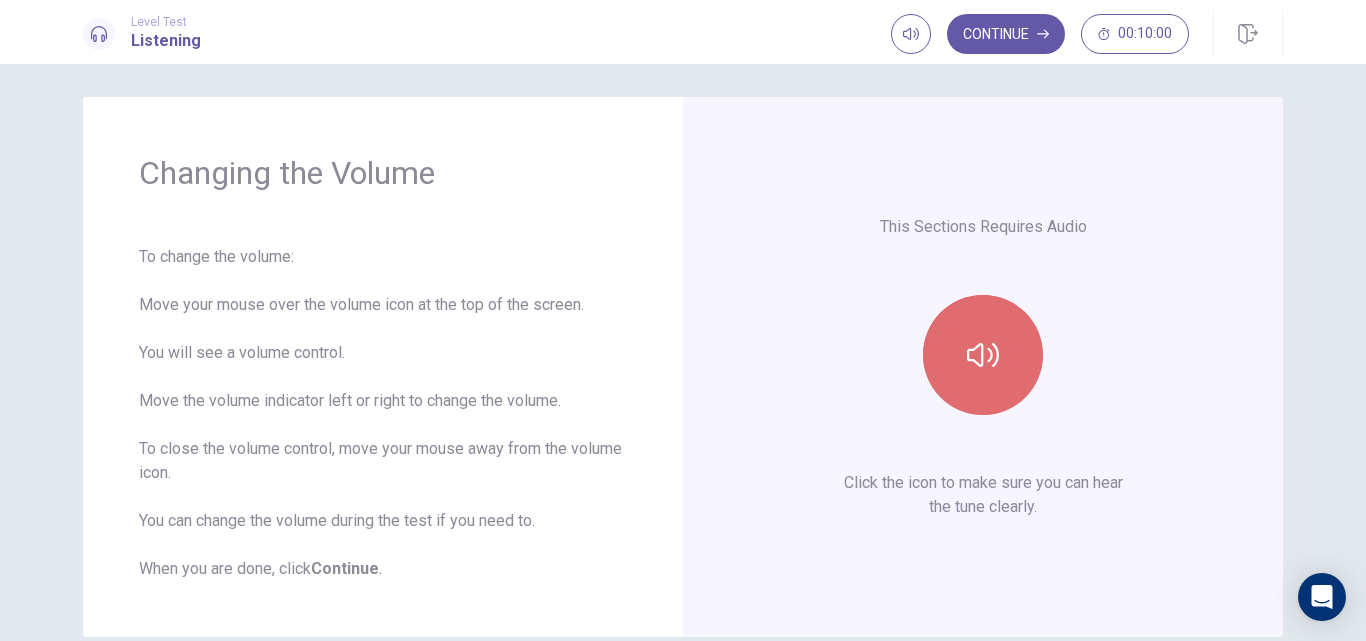 click 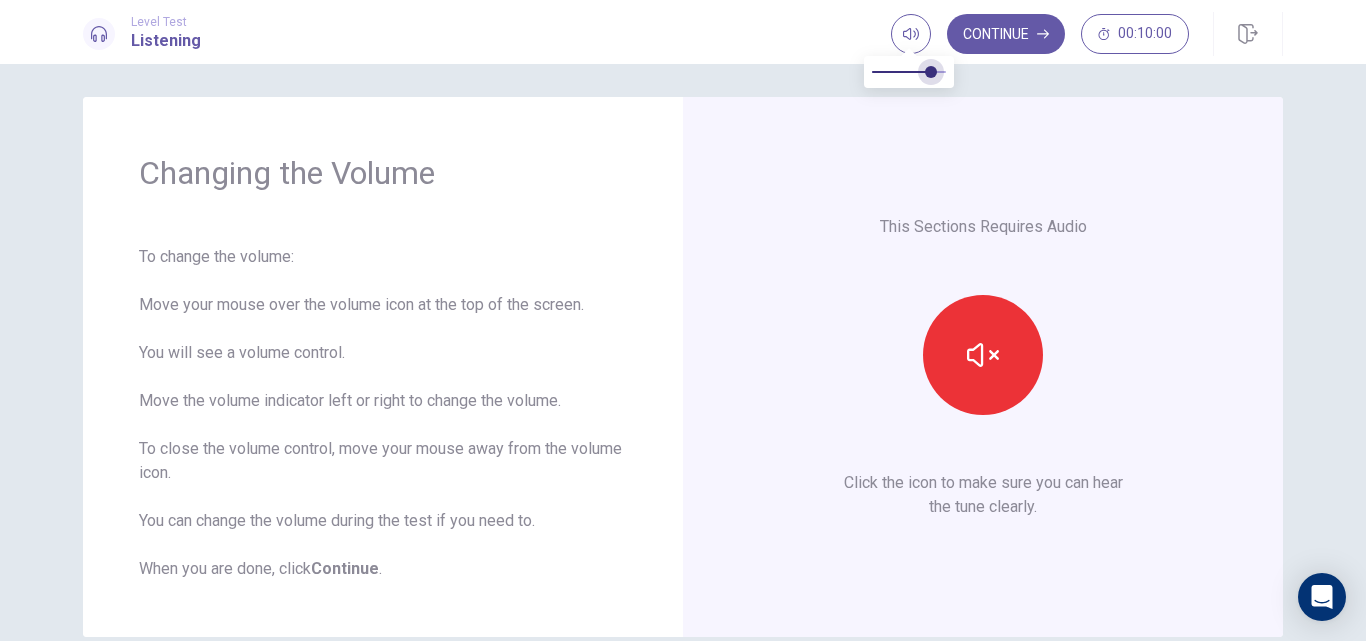 click at bounding box center (931, 72) 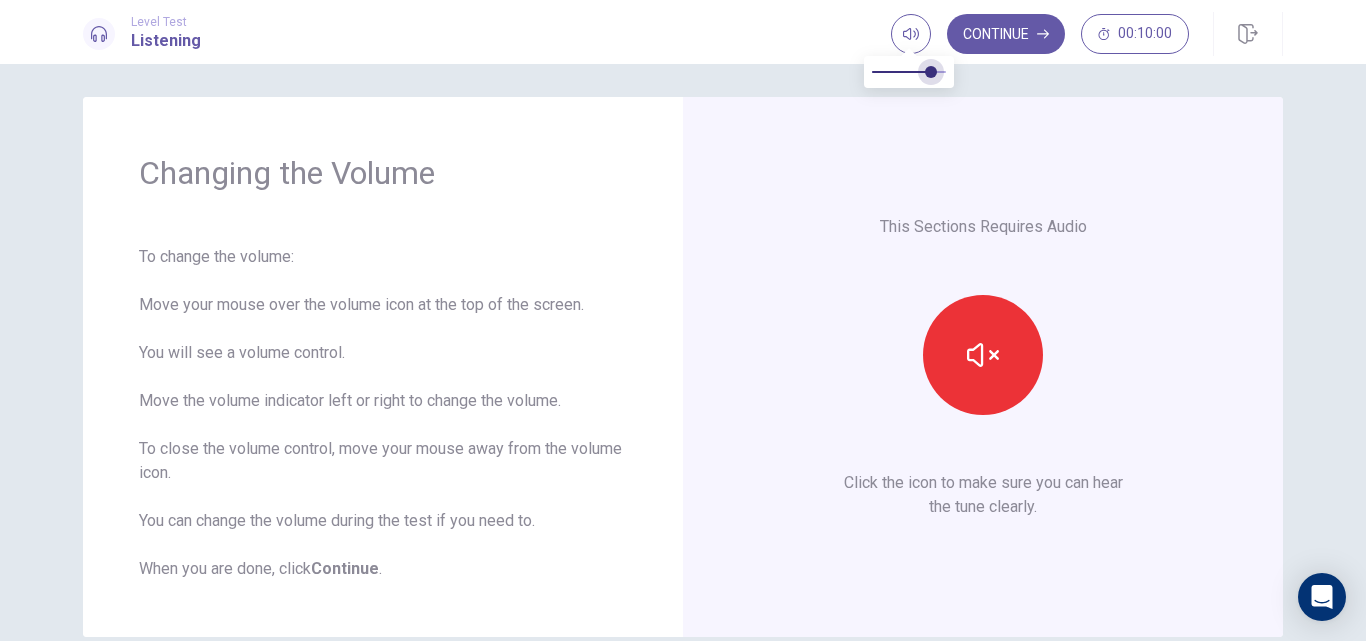 type on "***" 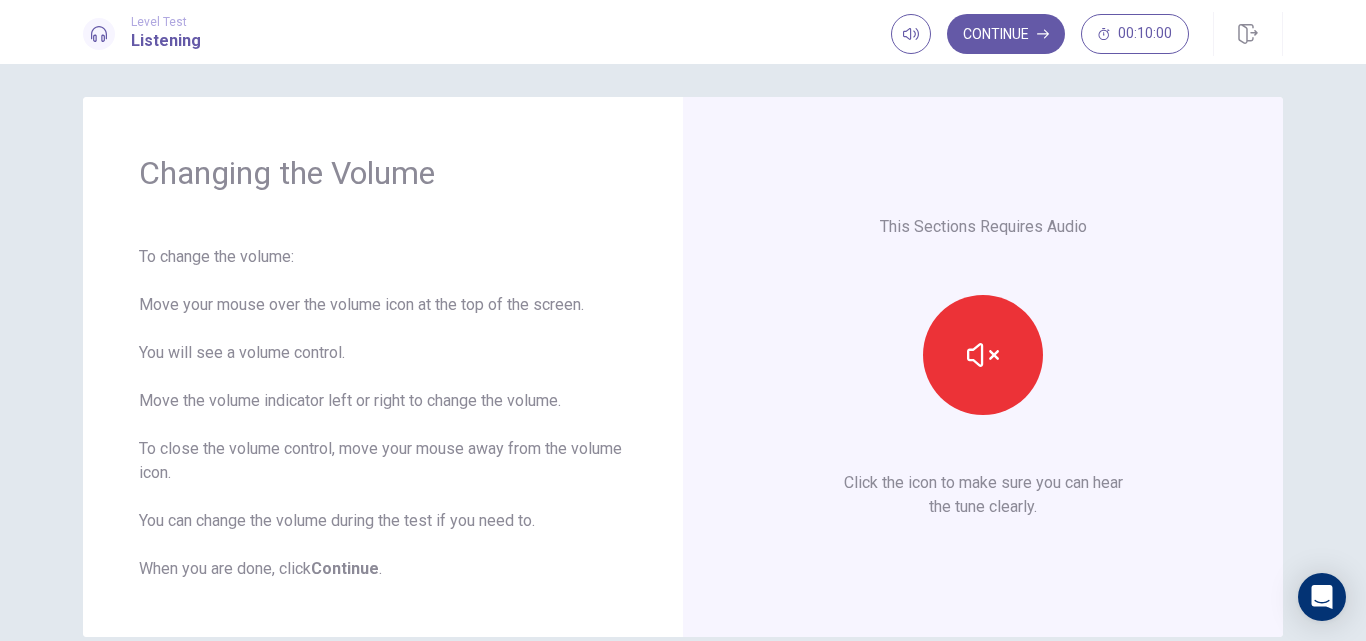 click on "This Sections Requires Audio Click the icon to make sure you can hear   the tune clearly." at bounding box center (983, 367) 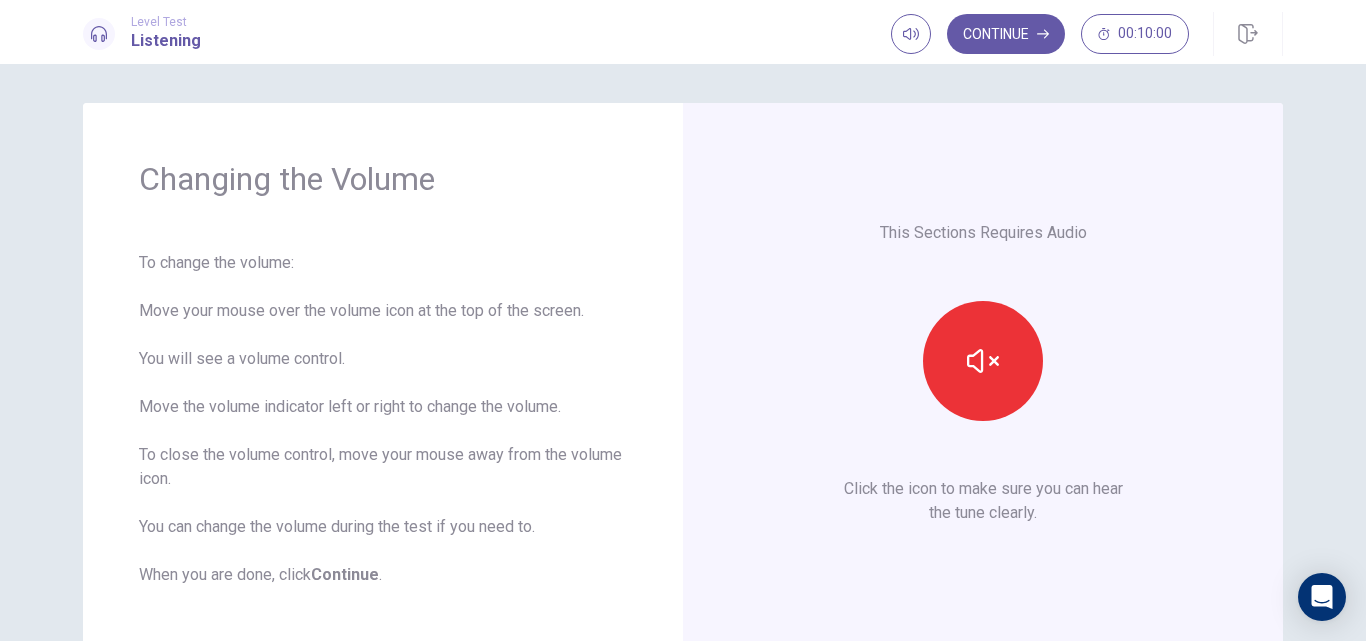 scroll, scrollTop: 0, scrollLeft: 0, axis: both 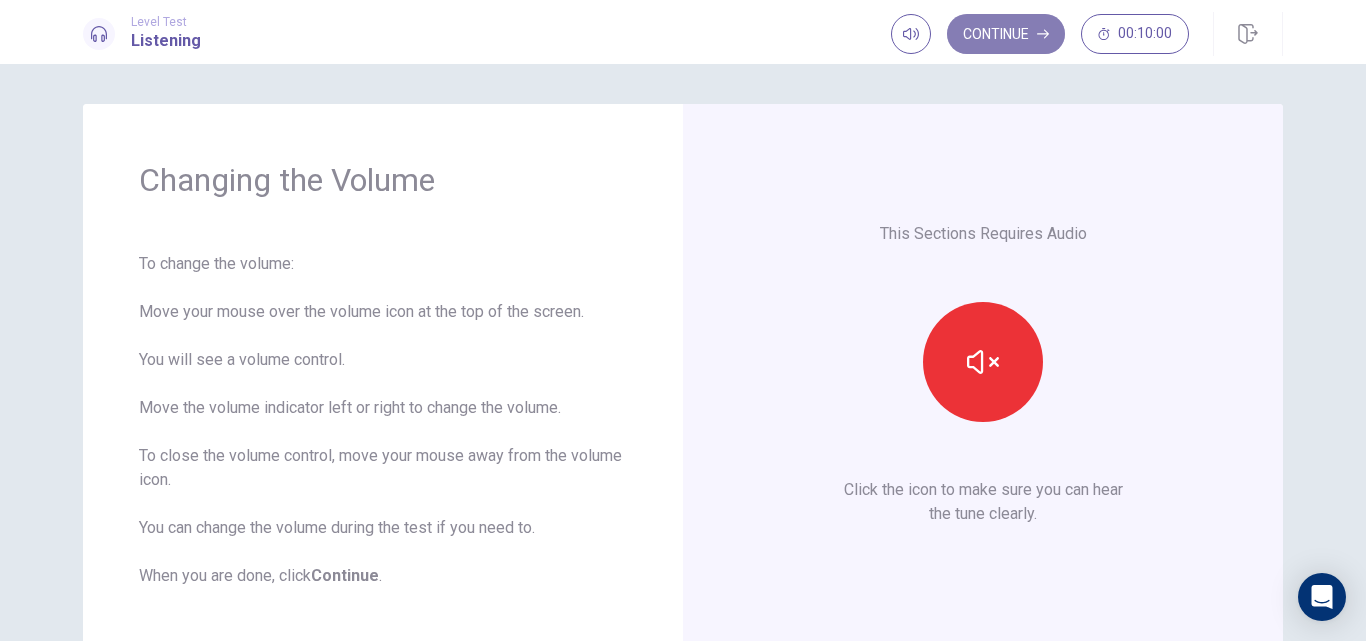 click on "Continue" at bounding box center [1006, 34] 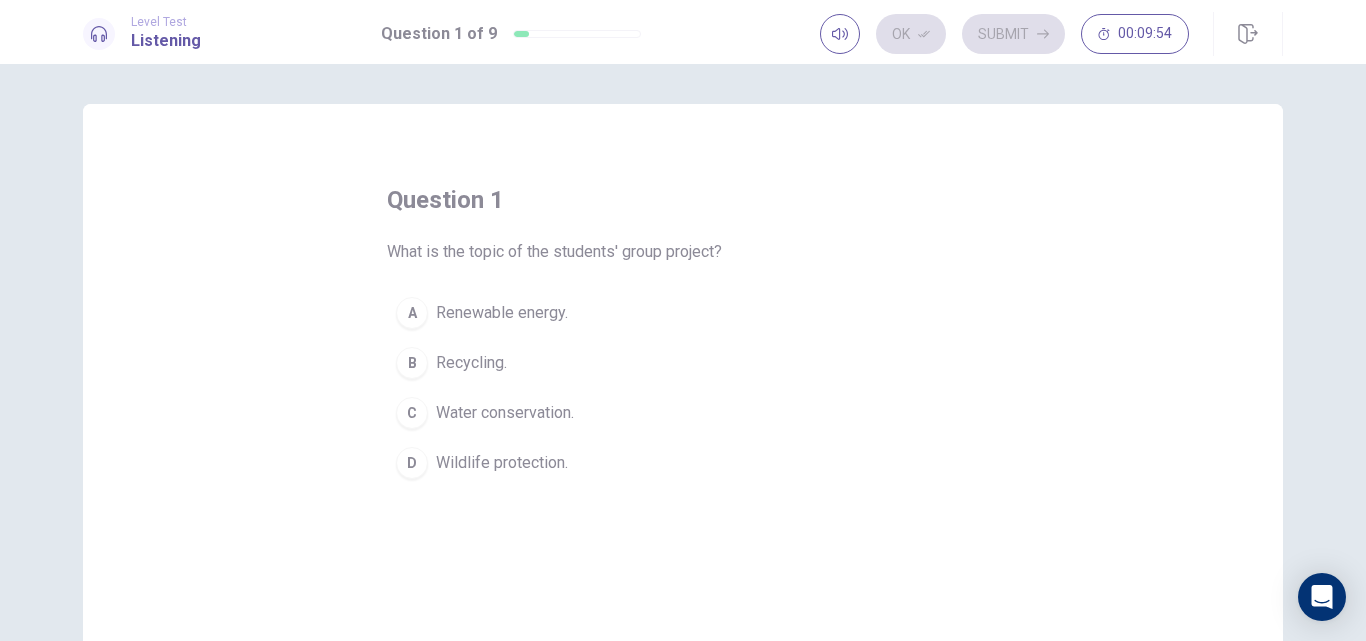 click on "Renewable energy." at bounding box center (502, 313) 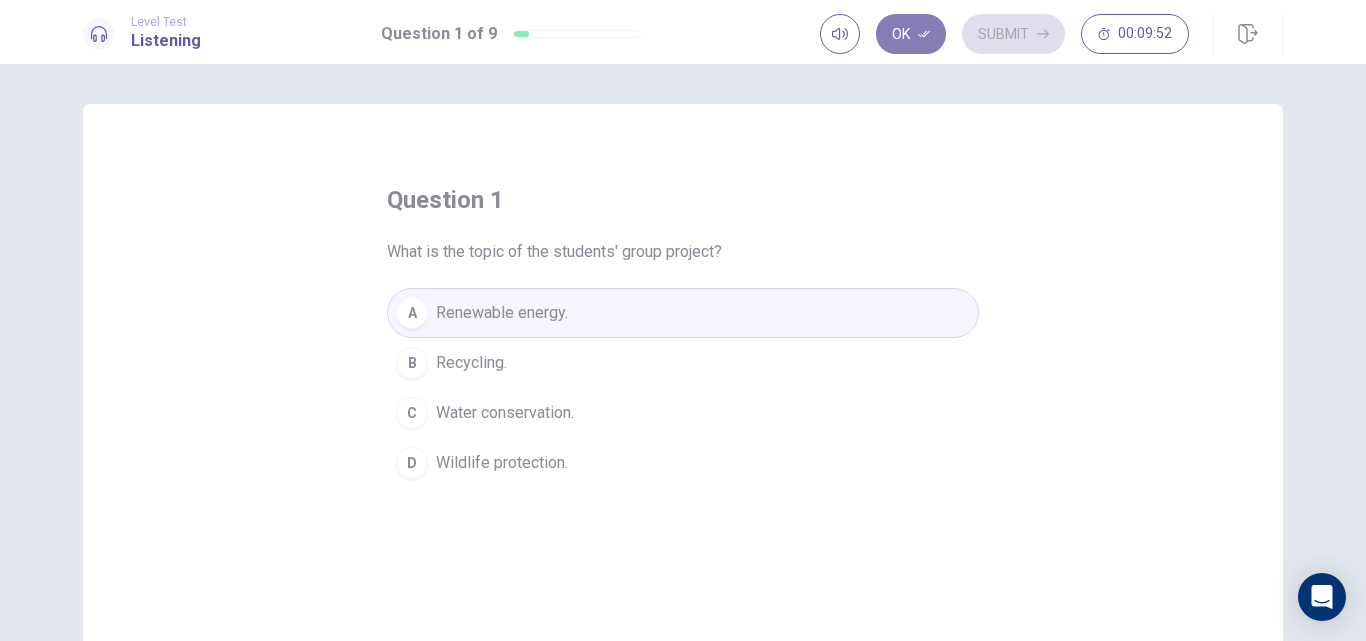 click on "Ok" at bounding box center (911, 34) 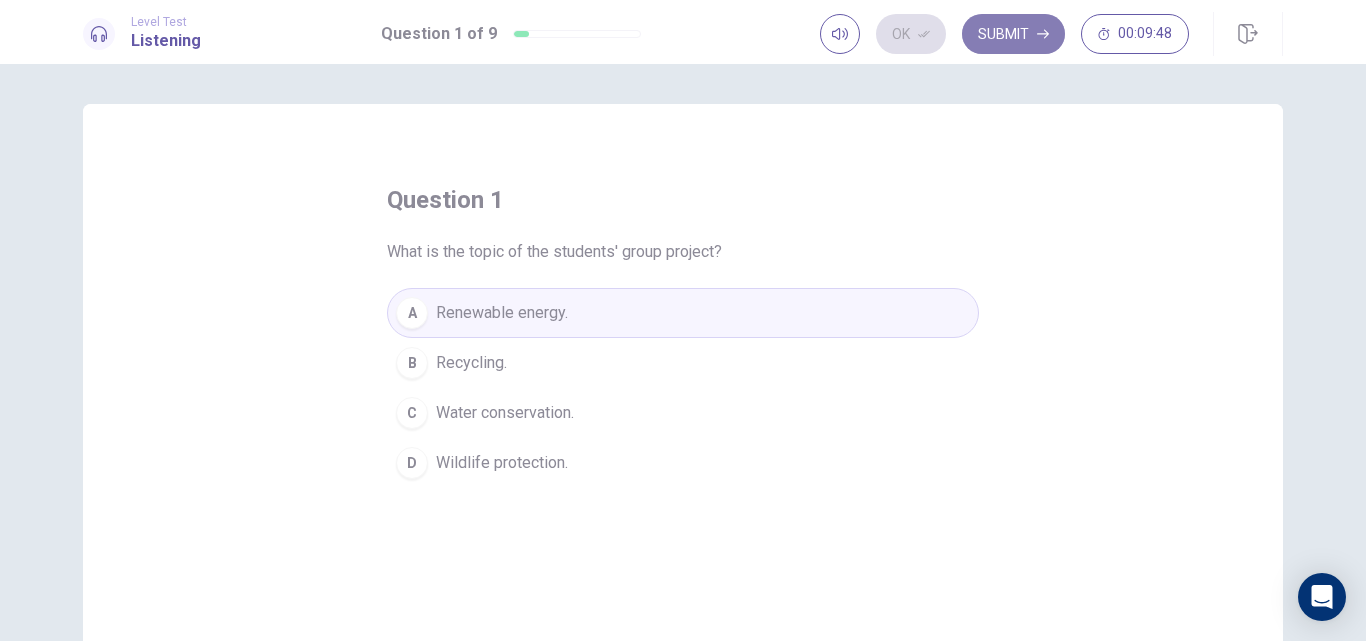 click on "Submit" at bounding box center (1013, 34) 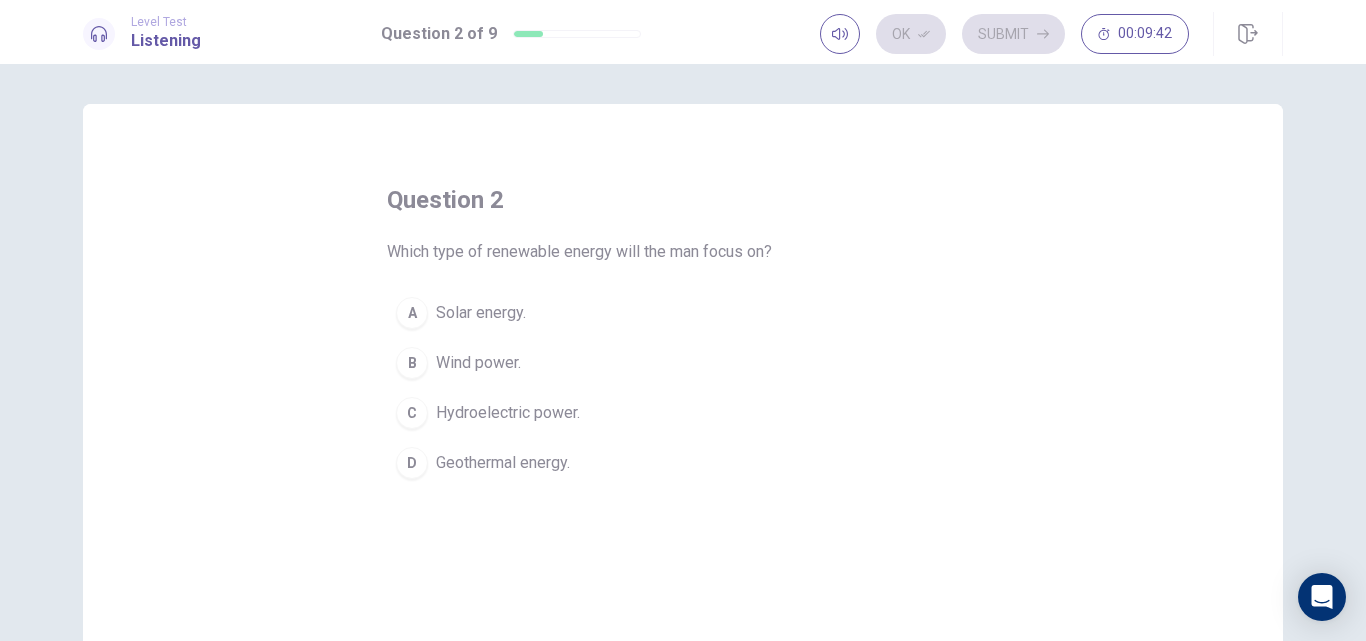 click on "Wind power." at bounding box center [478, 363] 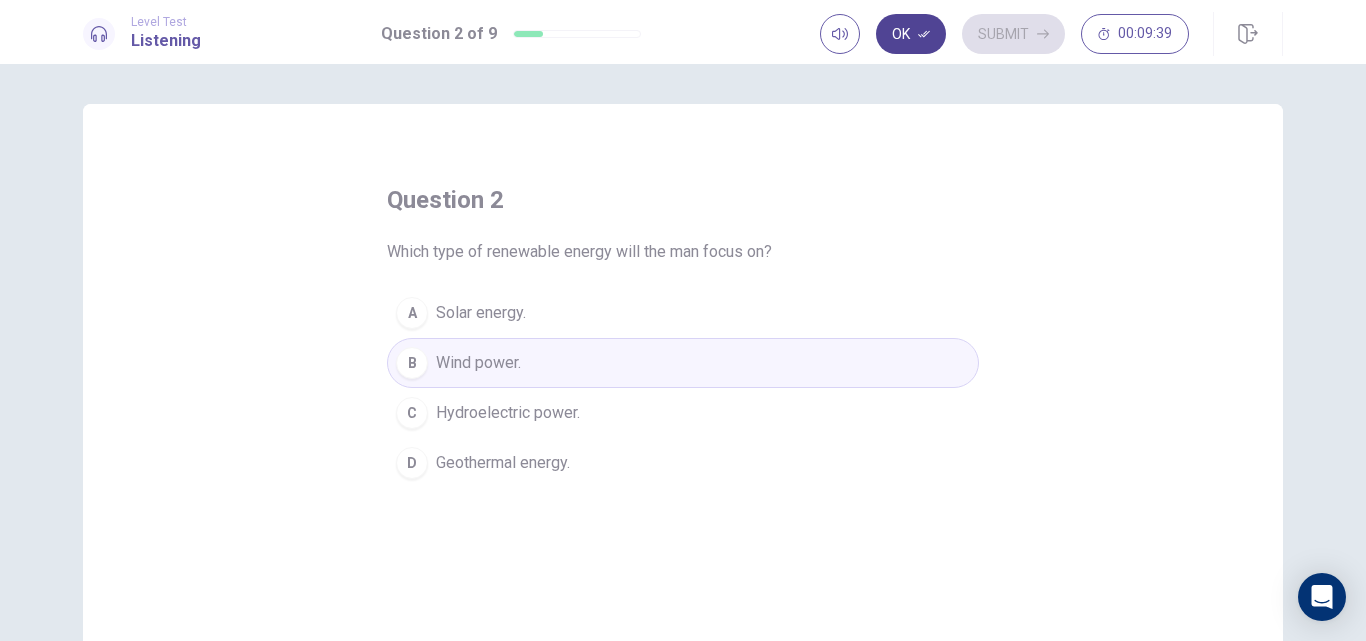 click on "Ok" at bounding box center (911, 34) 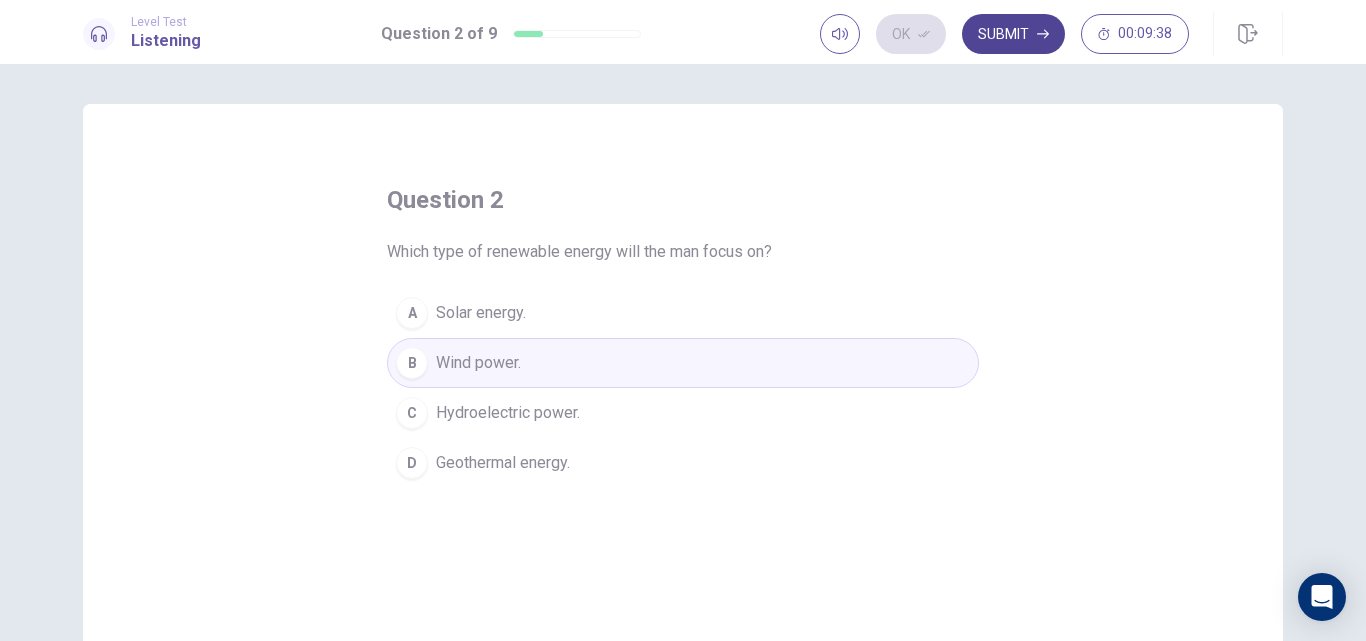 click on "Submit" at bounding box center [1013, 34] 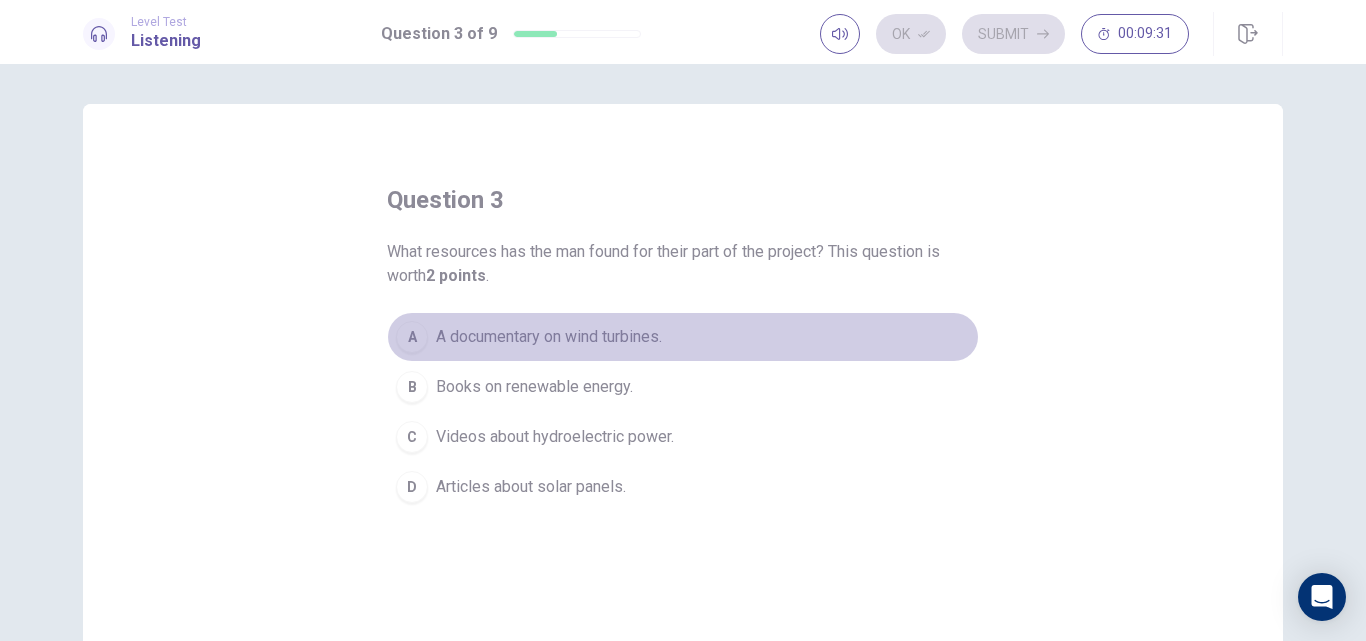 click on "A documentary on wind turbines." at bounding box center [549, 337] 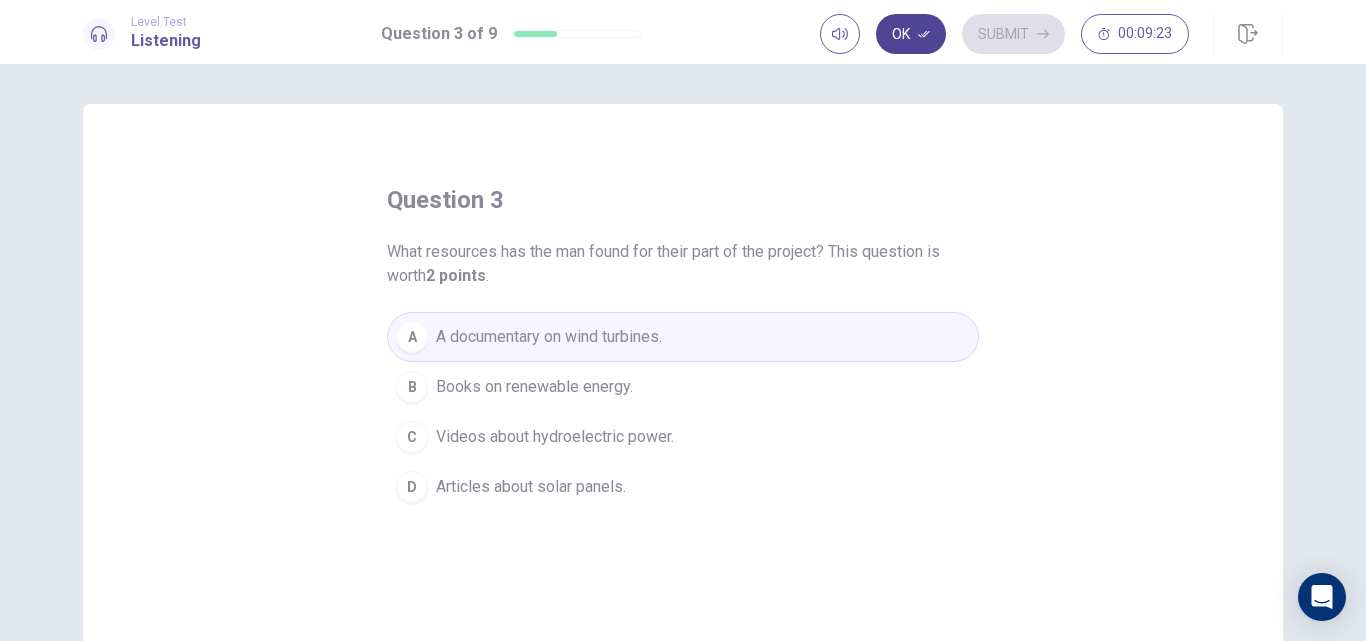 click on "Ok" at bounding box center (911, 34) 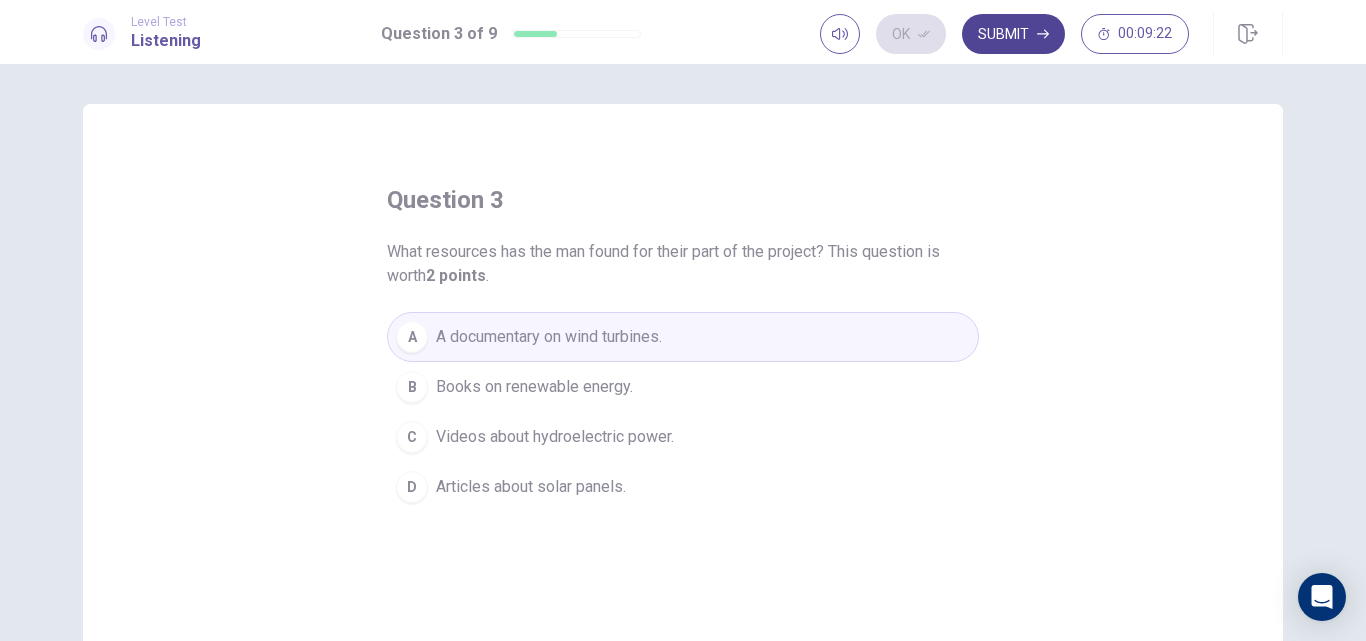 click on "Submit" at bounding box center (1013, 34) 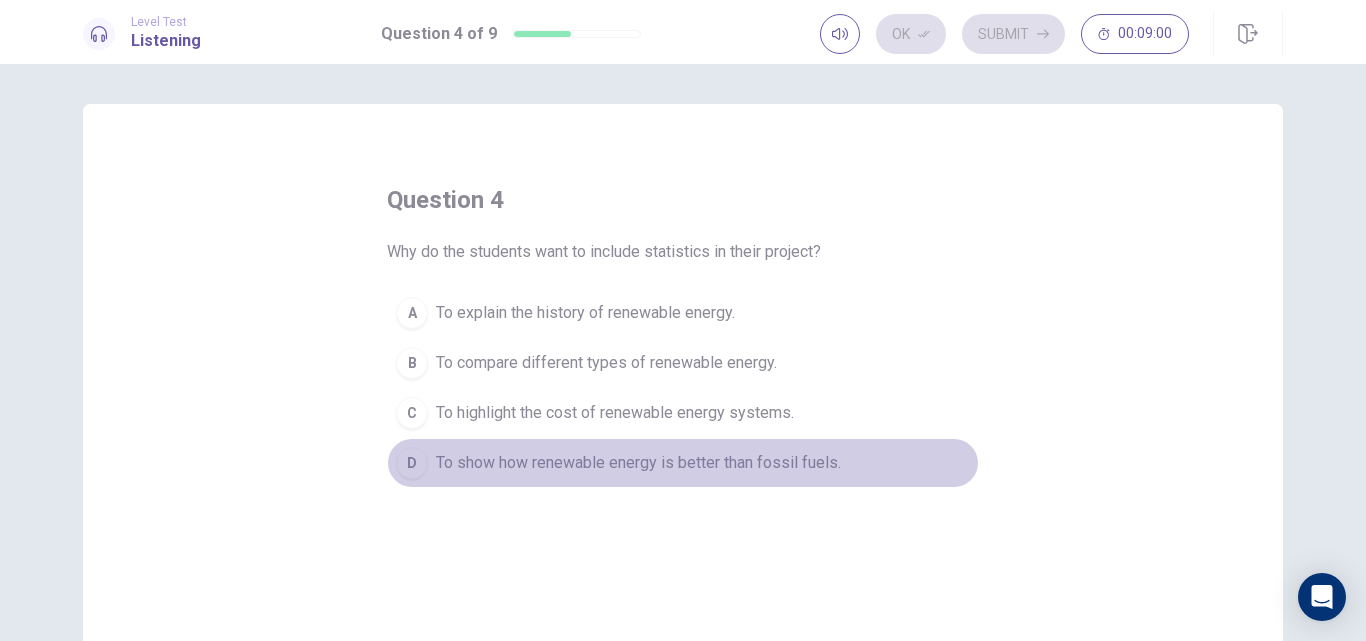 click on "To show how renewable energy is better than fossil fuels." at bounding box center [638, 463] 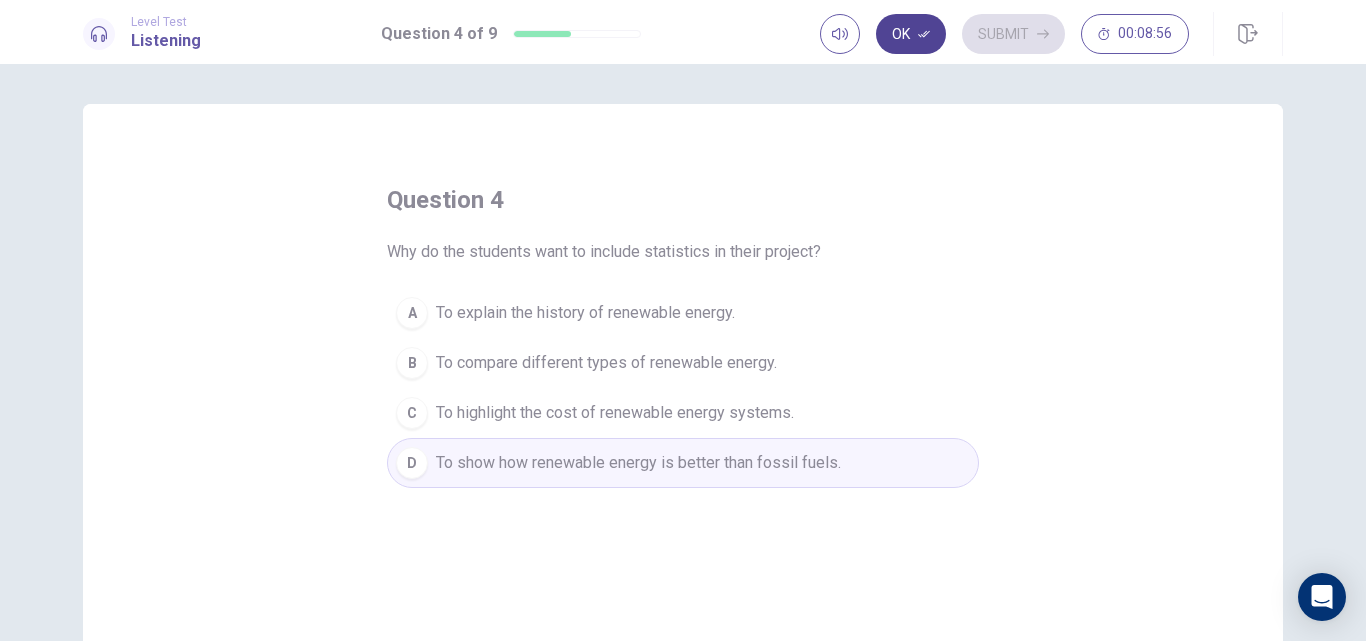 click on "Ok" at bounding box center [911, 34] 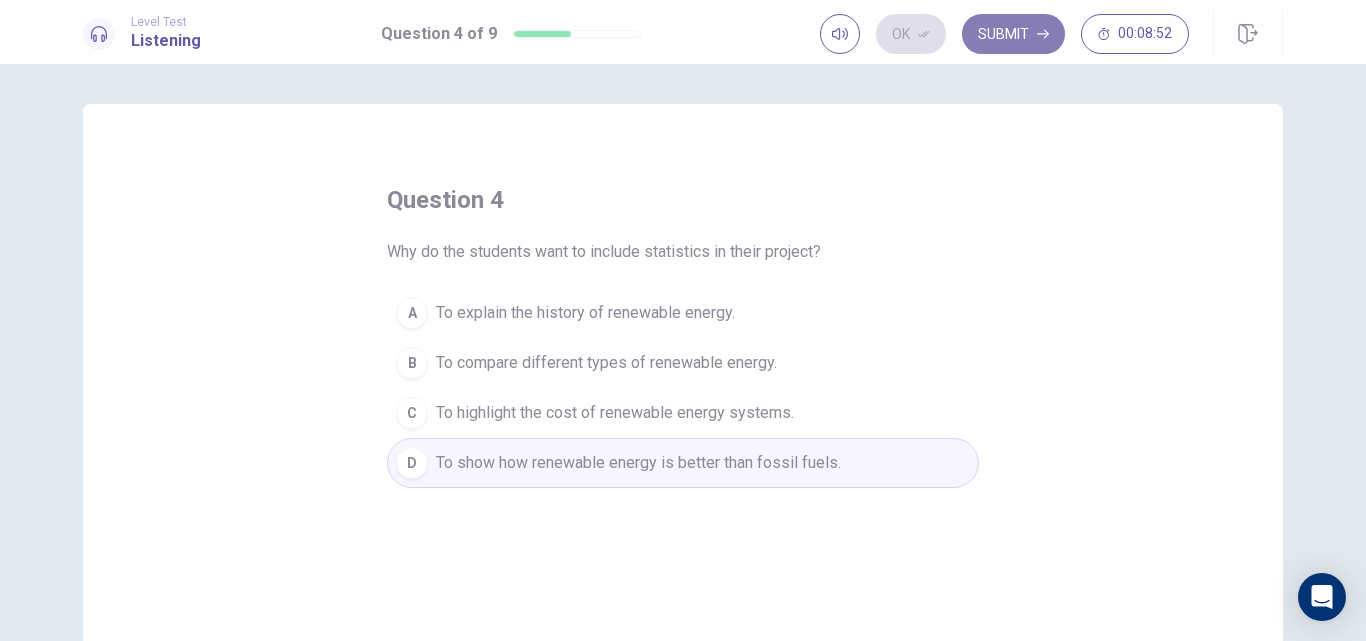 click on "Submit" at bounding box center [1013, 34] 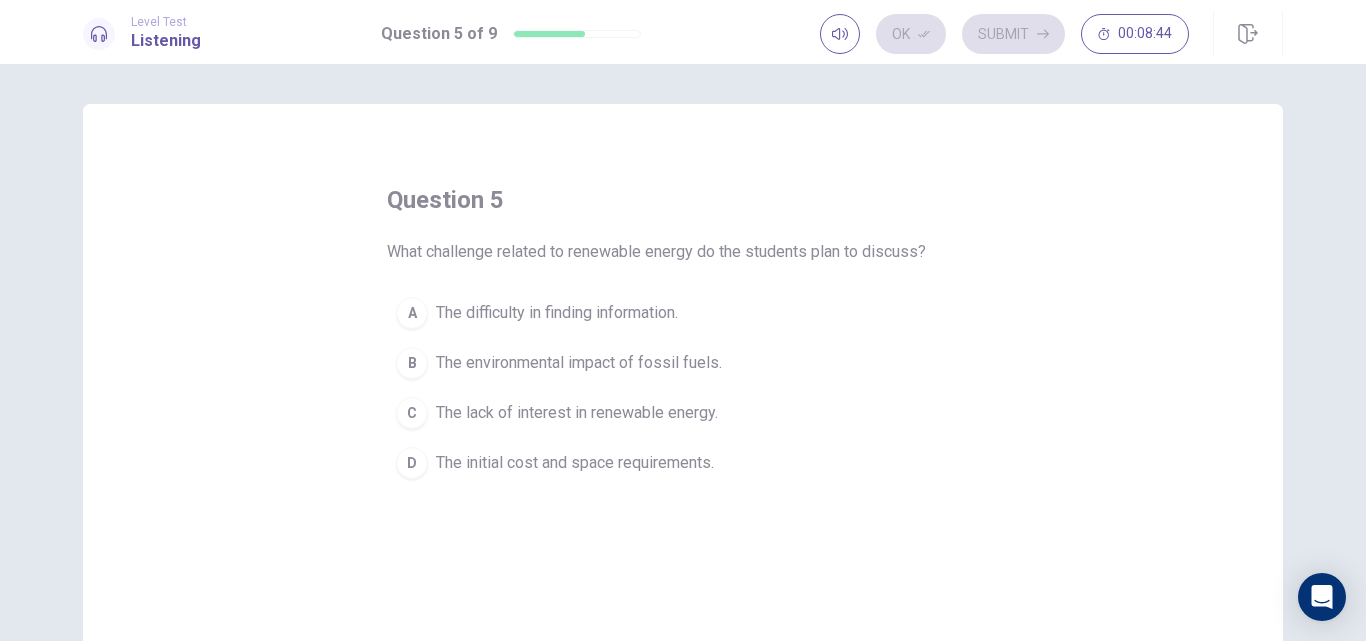 click on "The initial cost and space requirements." at bounding box center (575, 463) 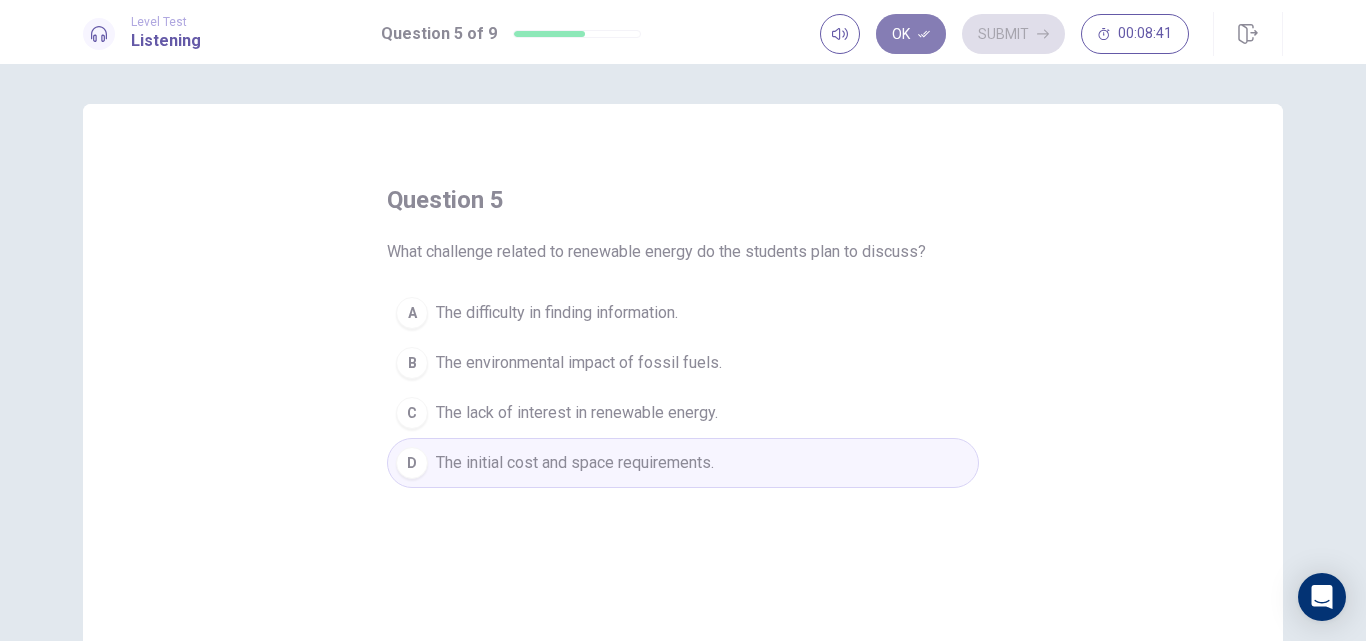 click on "Ok" at bounding box center [911, 34] 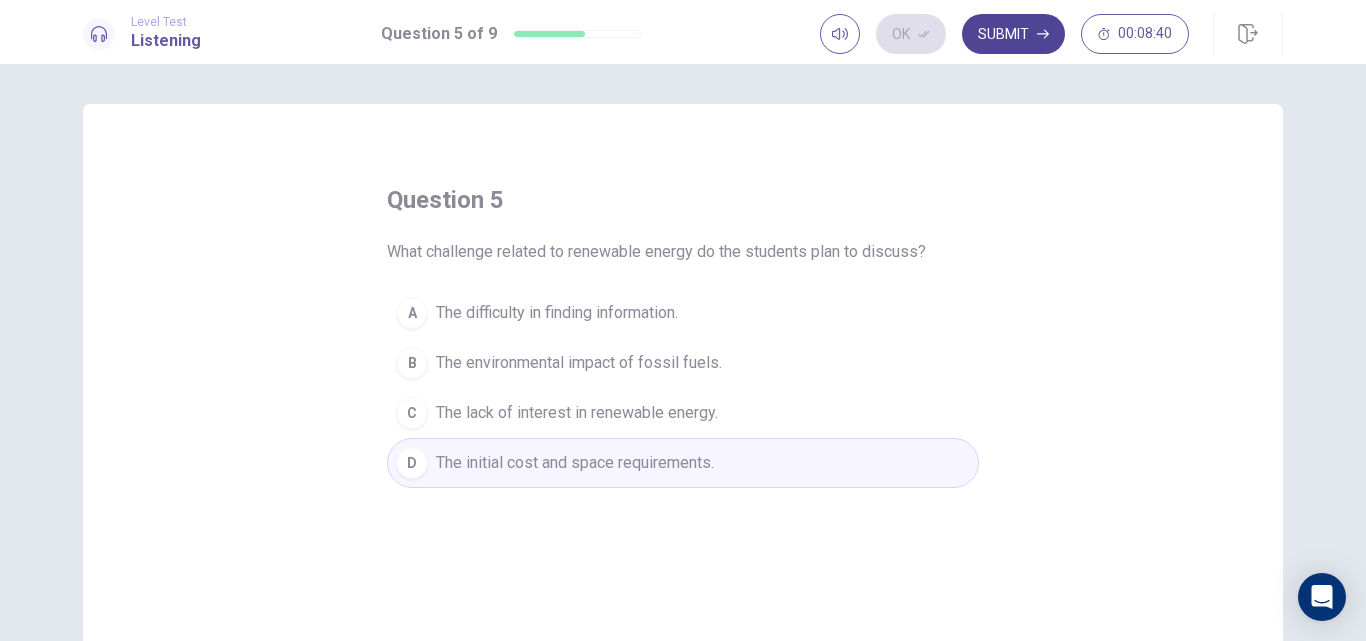 click on "Submit" at bounding box center (1013, 34) 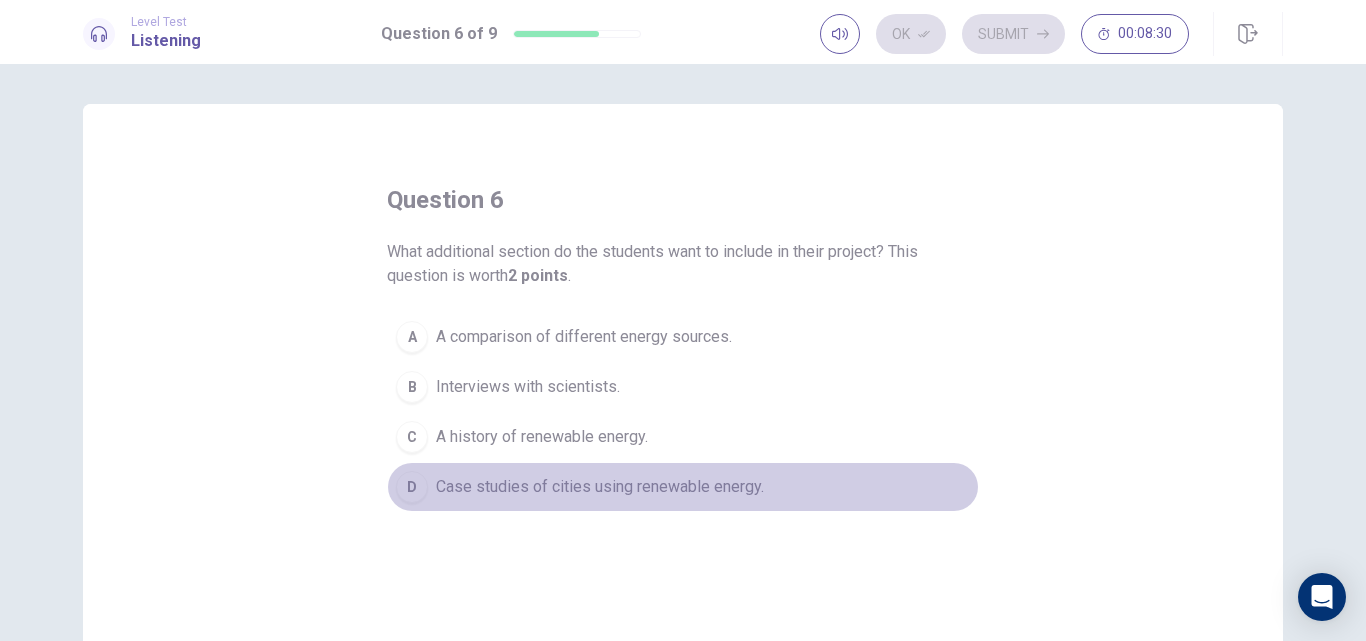click on "Case studies of cities using renewable energy." at bounding box center [600, 487] 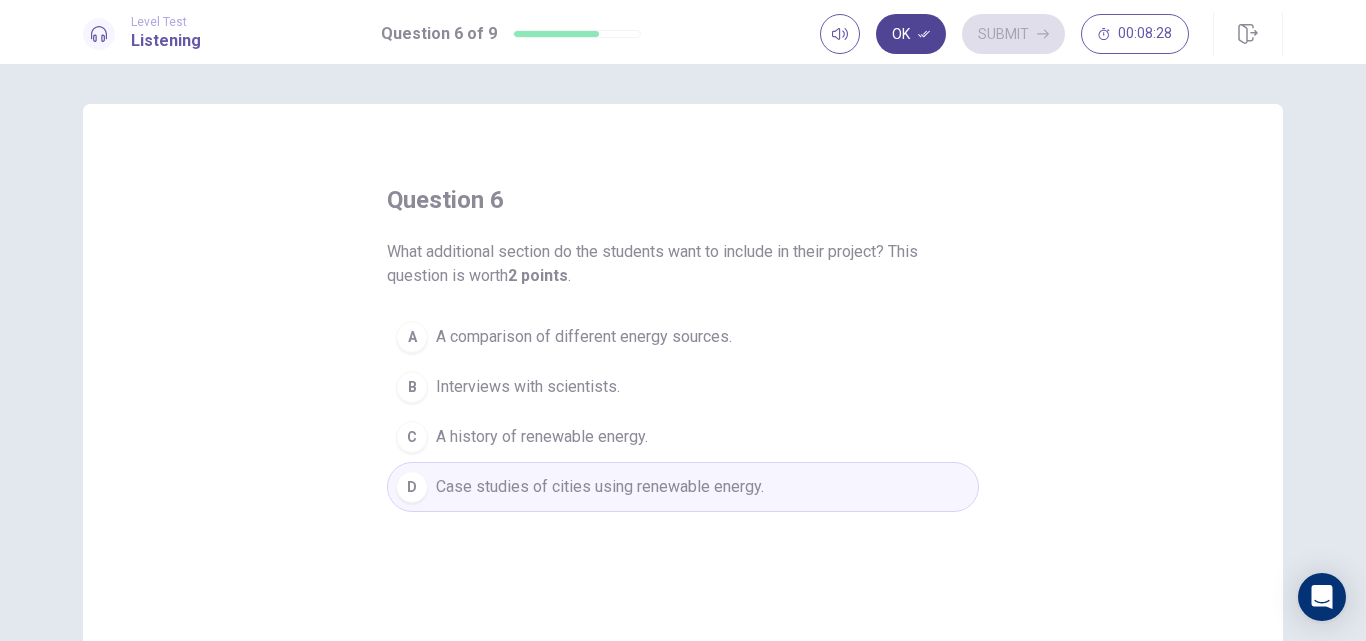 click on "Ok" at bounding box center [911, 34] 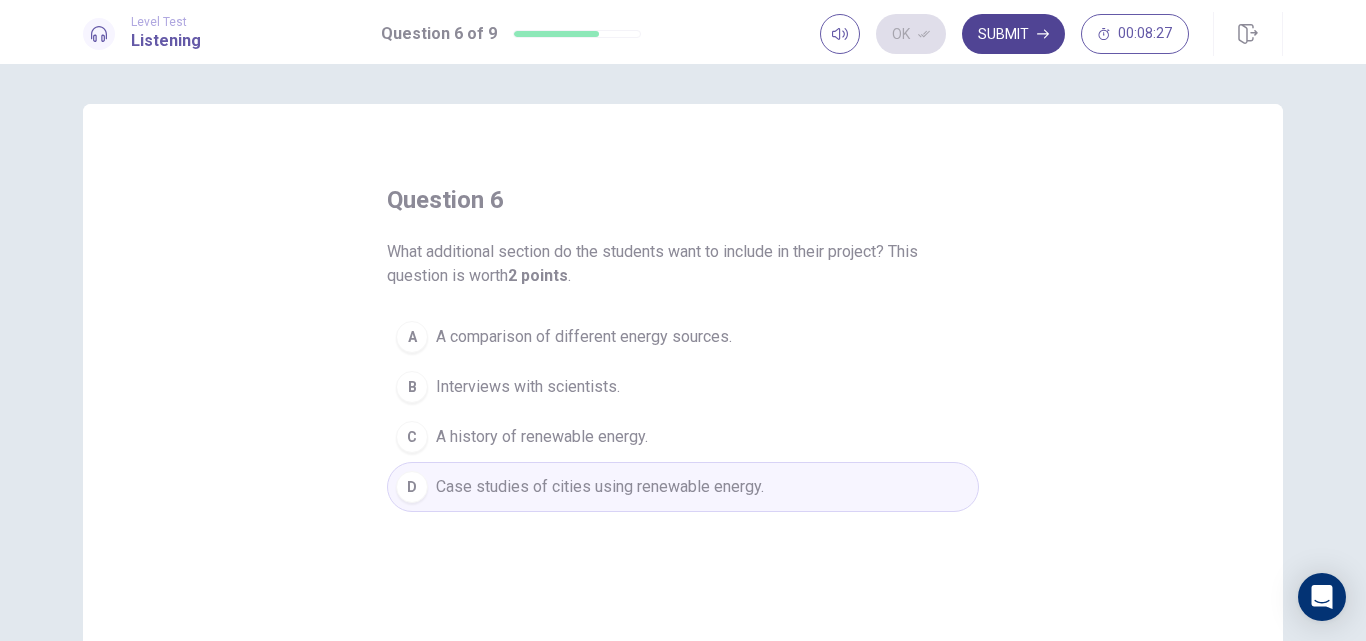 click on "Submit" at bounding box center (1013, 34) 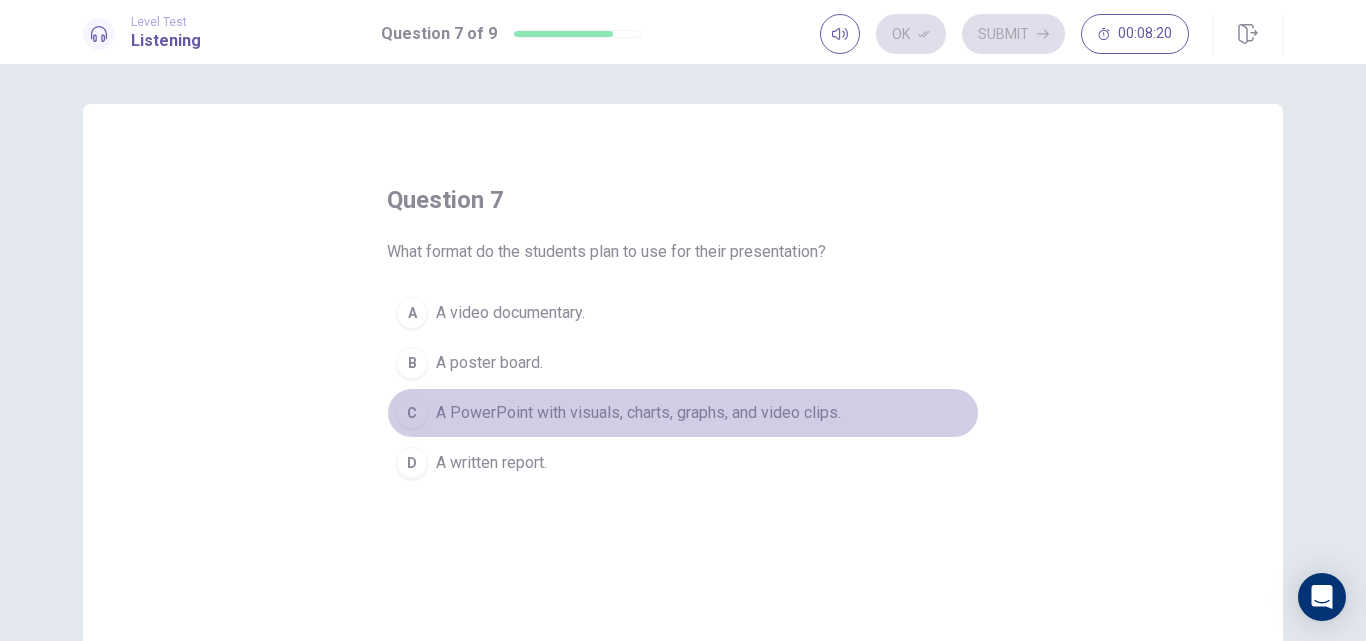 click on "A PowerPoint with visuals, charts, graphs, and video clips." at bounding box center (638, 413) 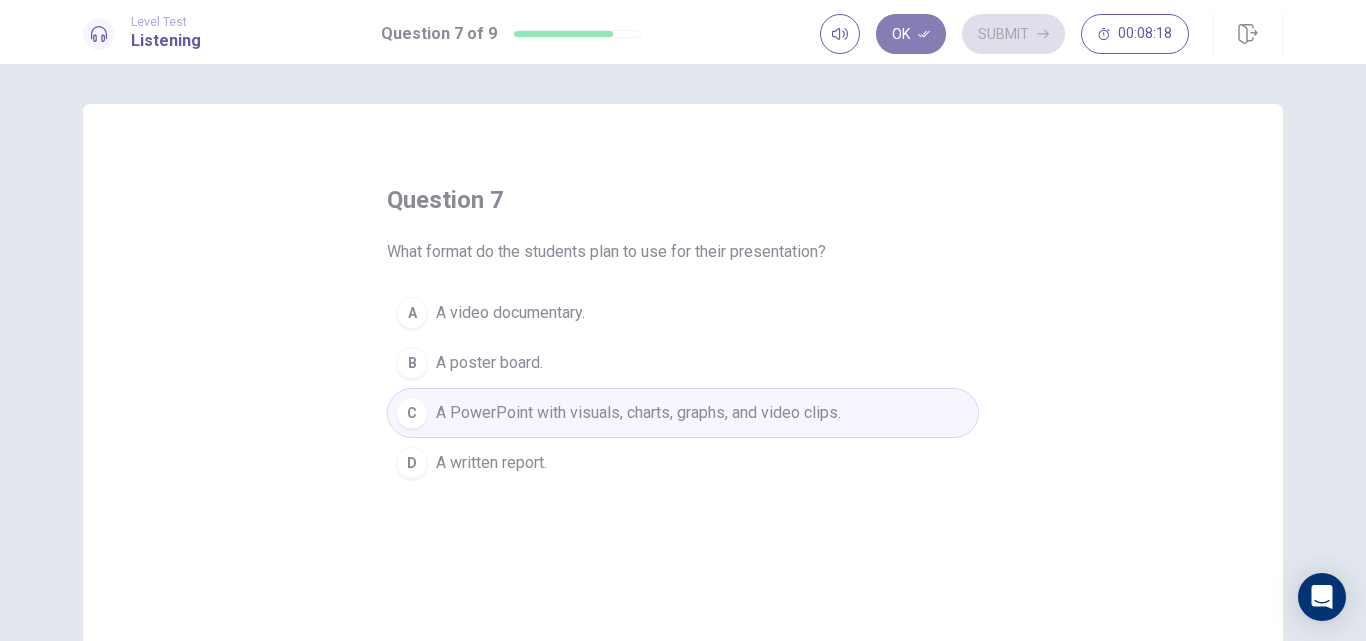 click on "Ok" at bounding box center (911, 34) 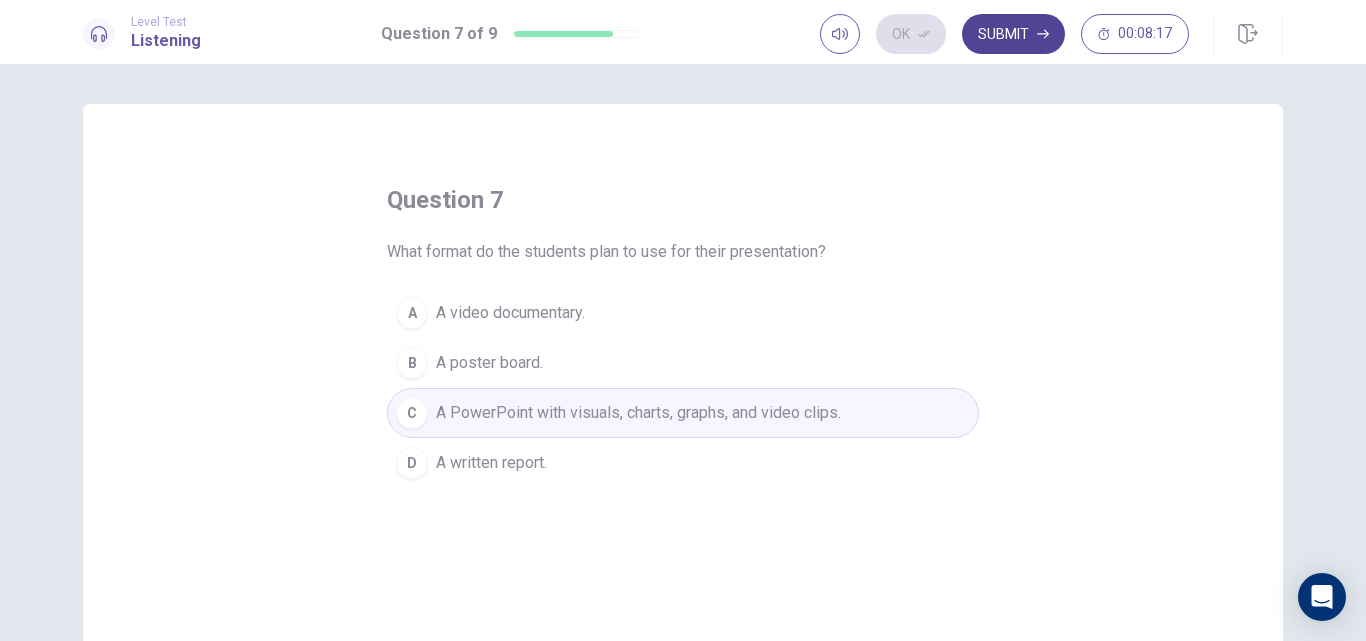 click on "Submit" at bounding box center [1013, 34] 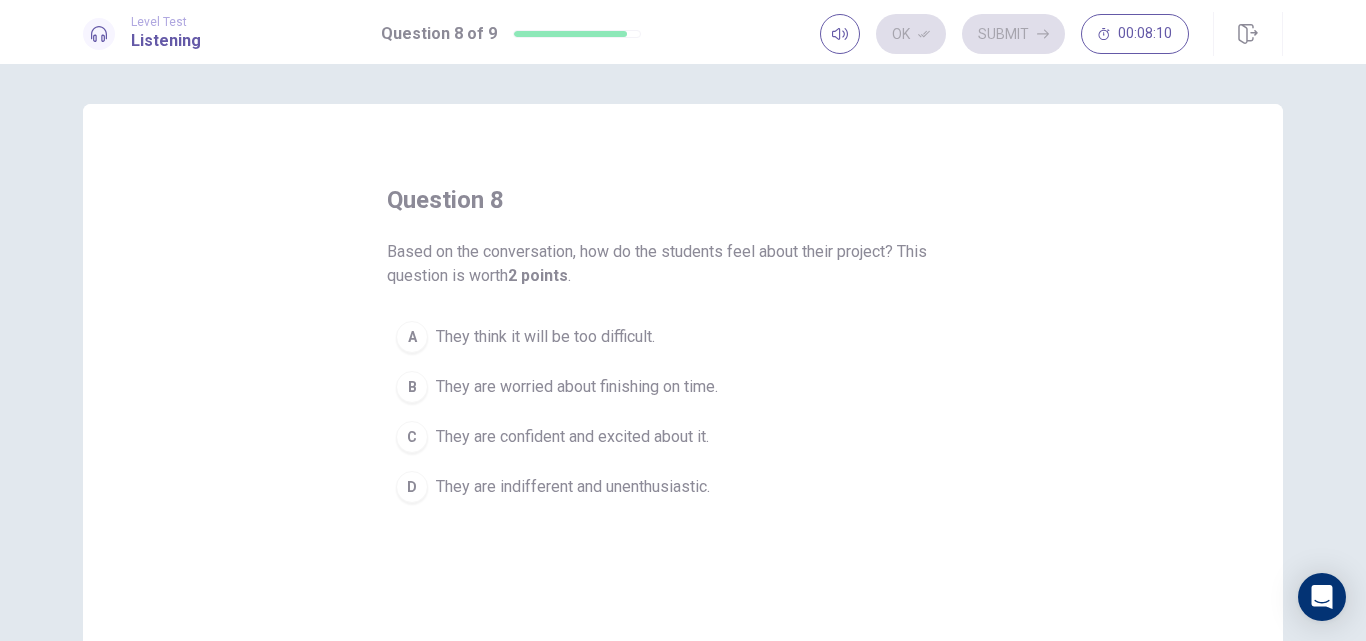 click on "They are confident and excited about it." at bounding box center (572, 437) 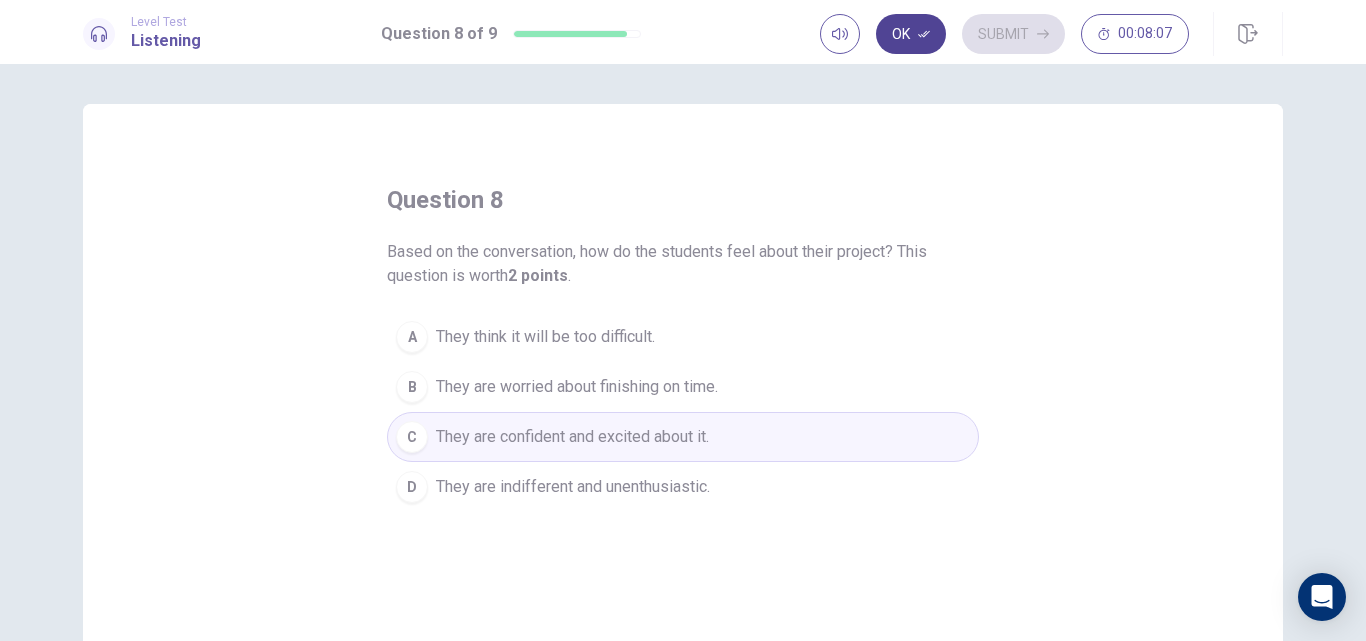 click on "Ok" at bounding box center [911, 34] 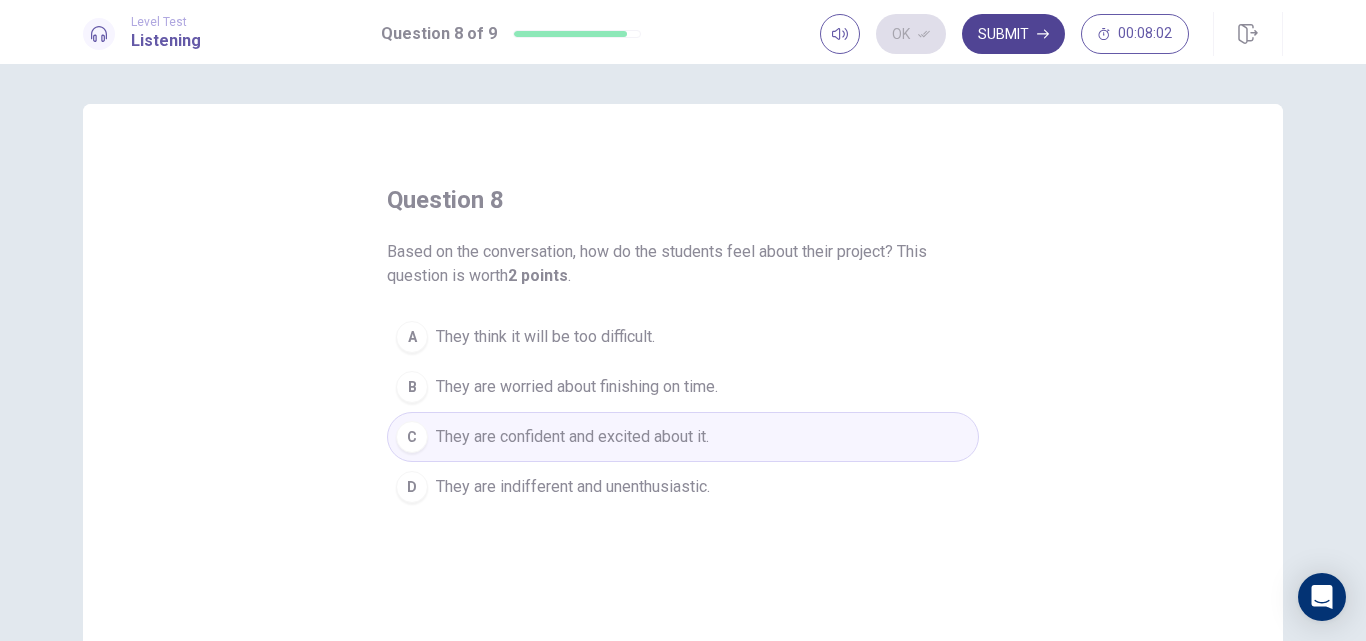click 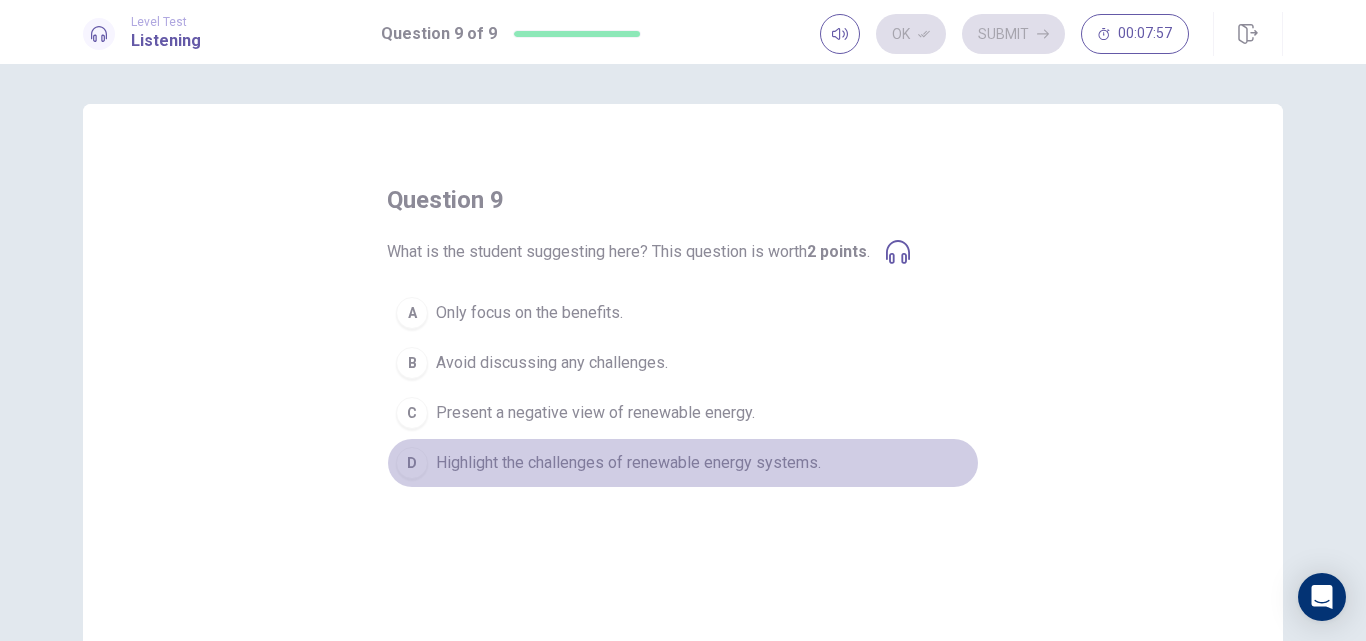 click on "Highlight the challenges of renewable energy systems." at bounding box center (628, 463) 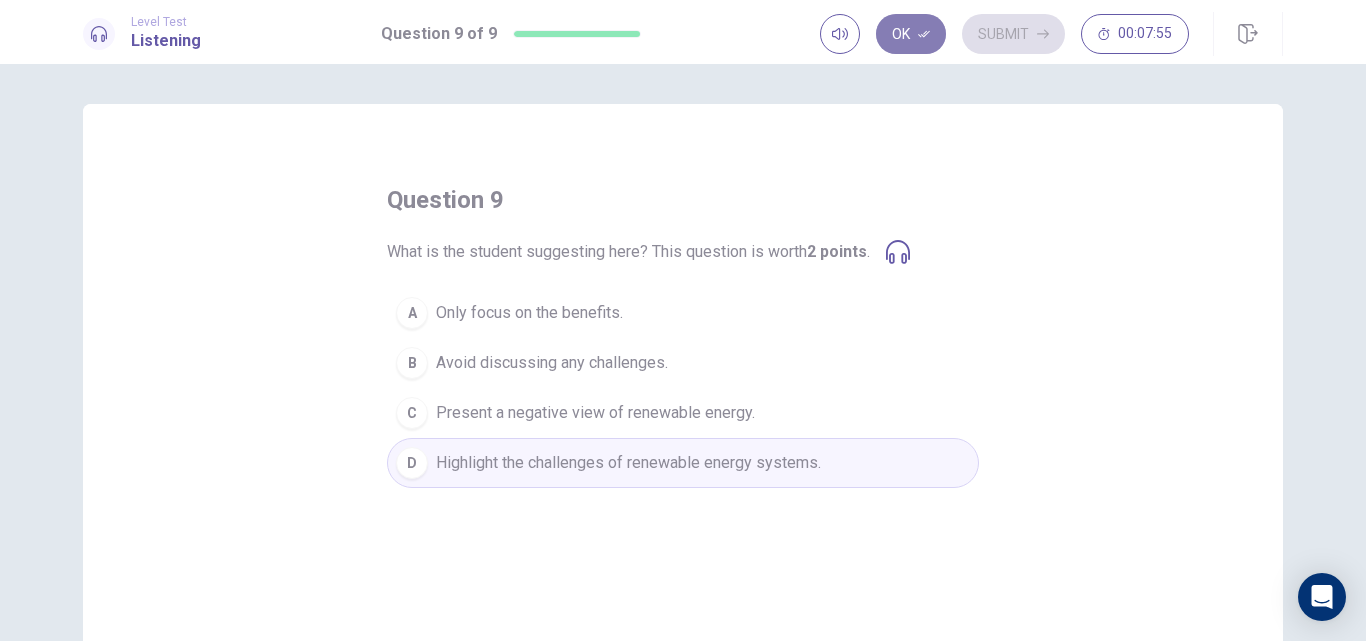 click on "Ok" at bounding box center (911, 34) 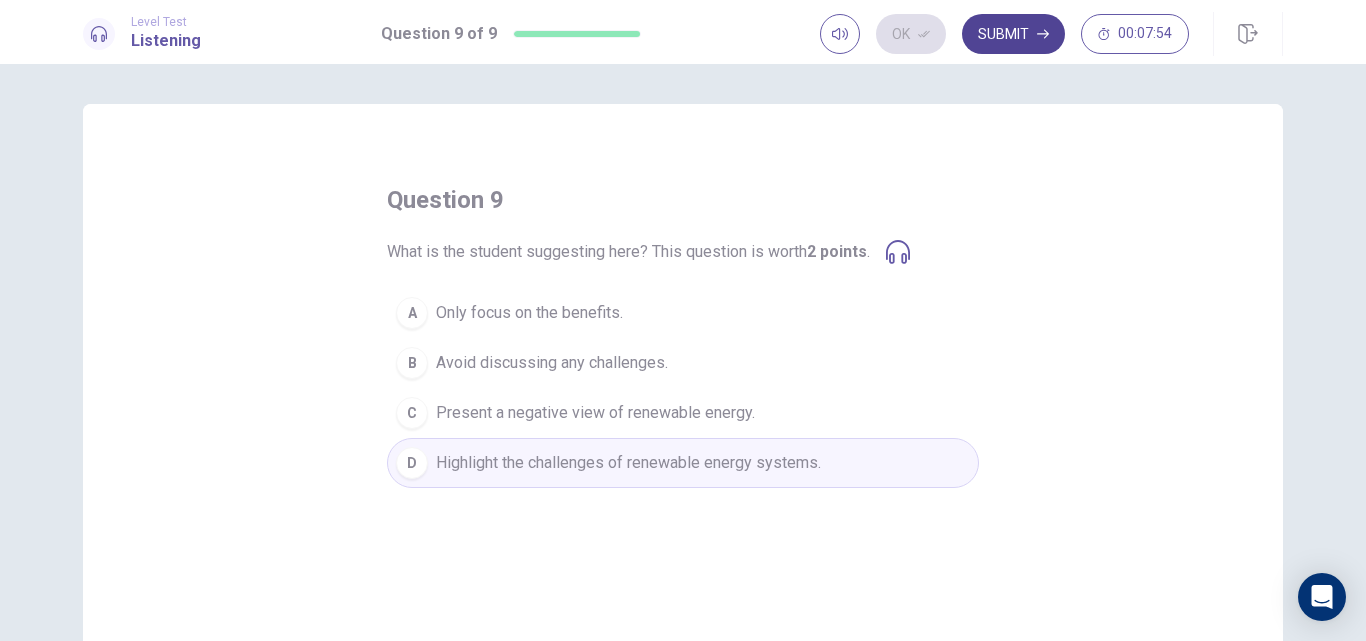 click on "Submit" at bounding box center (1013, 34) 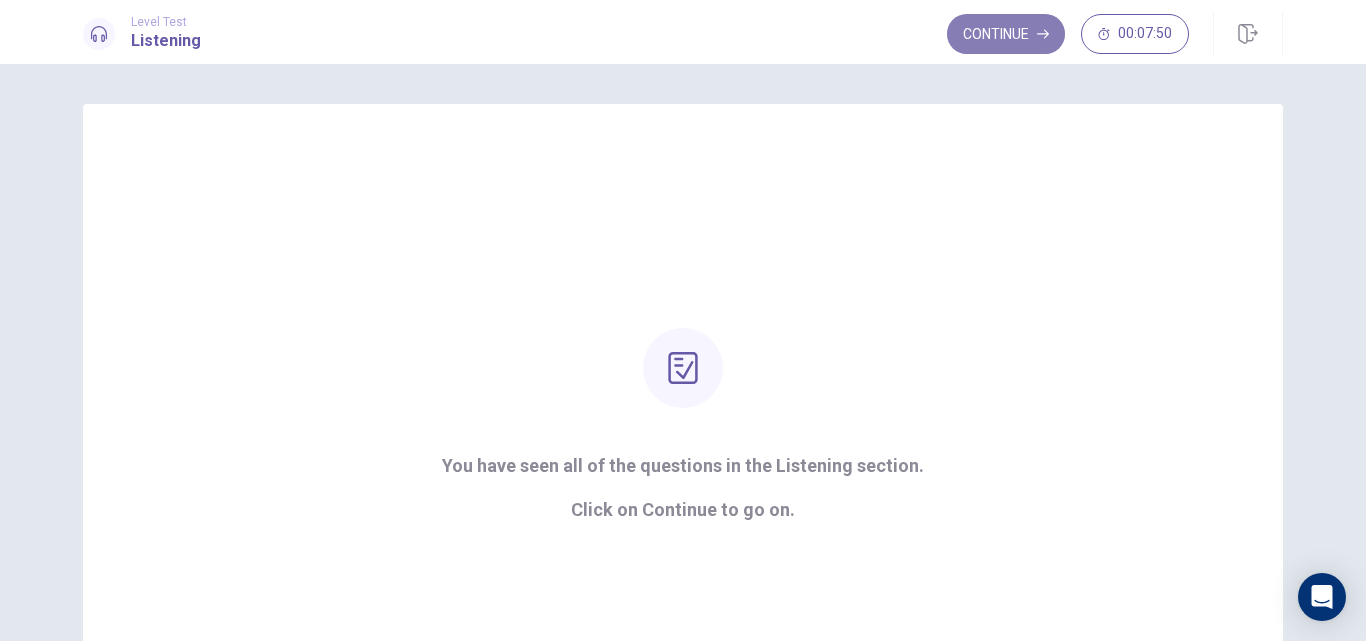 click on "Continue" at bounding box center [1006, 34] 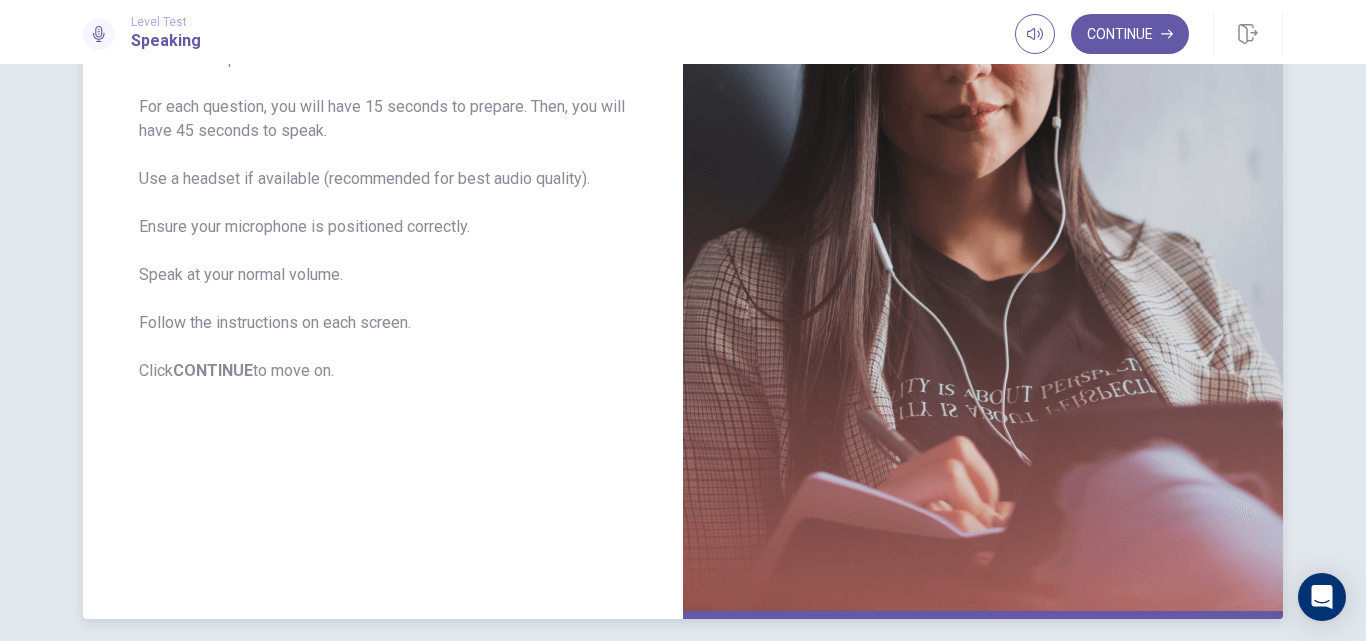 scroll, scrollTop: 400, scrollLeft: 0, axis: vertical 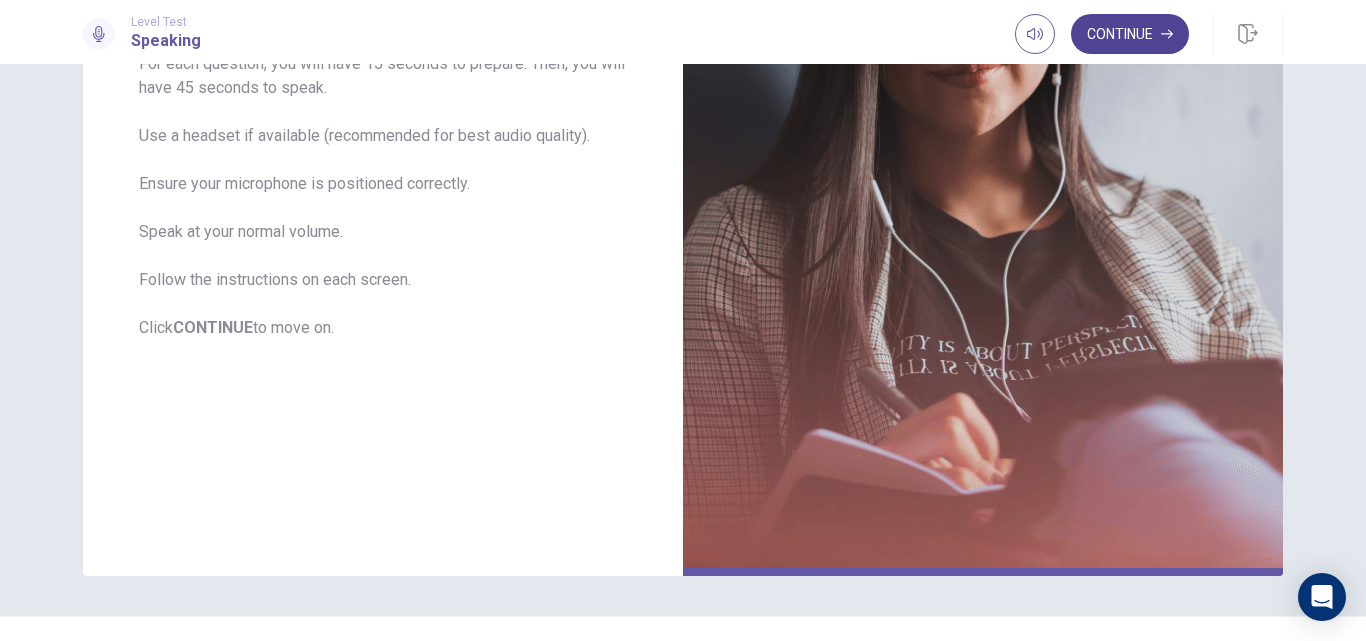 click on "Continue" at bounding box center [1130, 34] 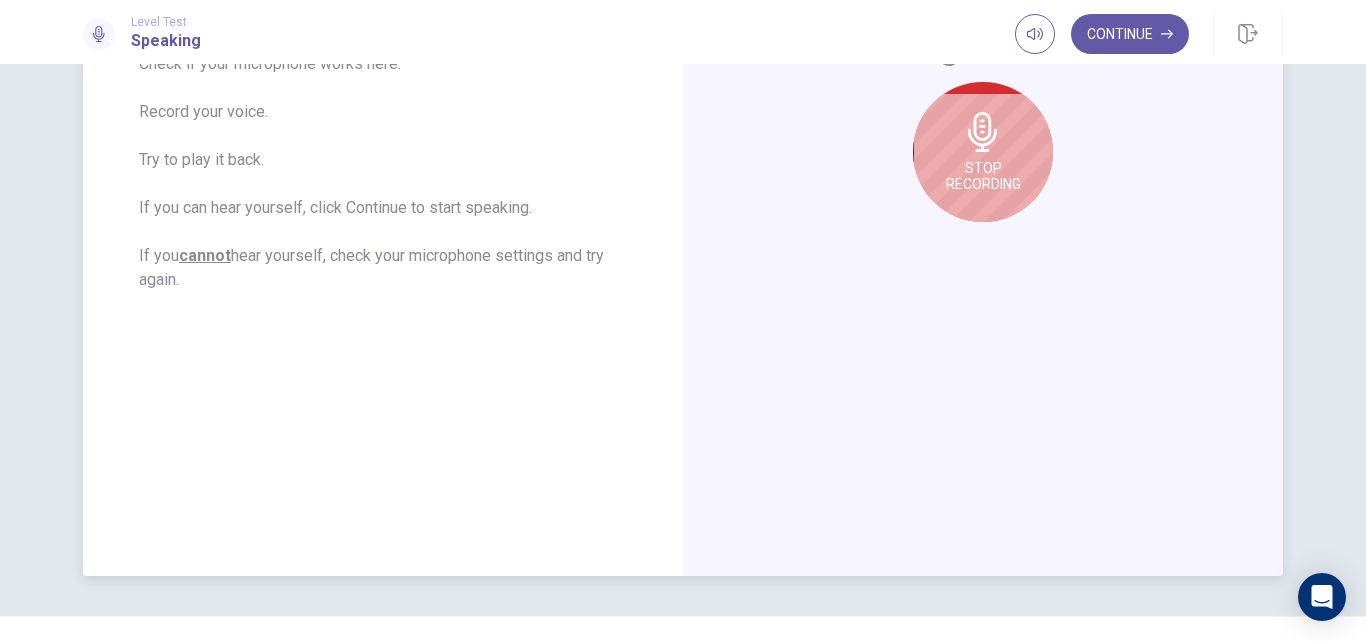 scroll, scrollTop: 200, scrollLeft: 0, axis: vertical 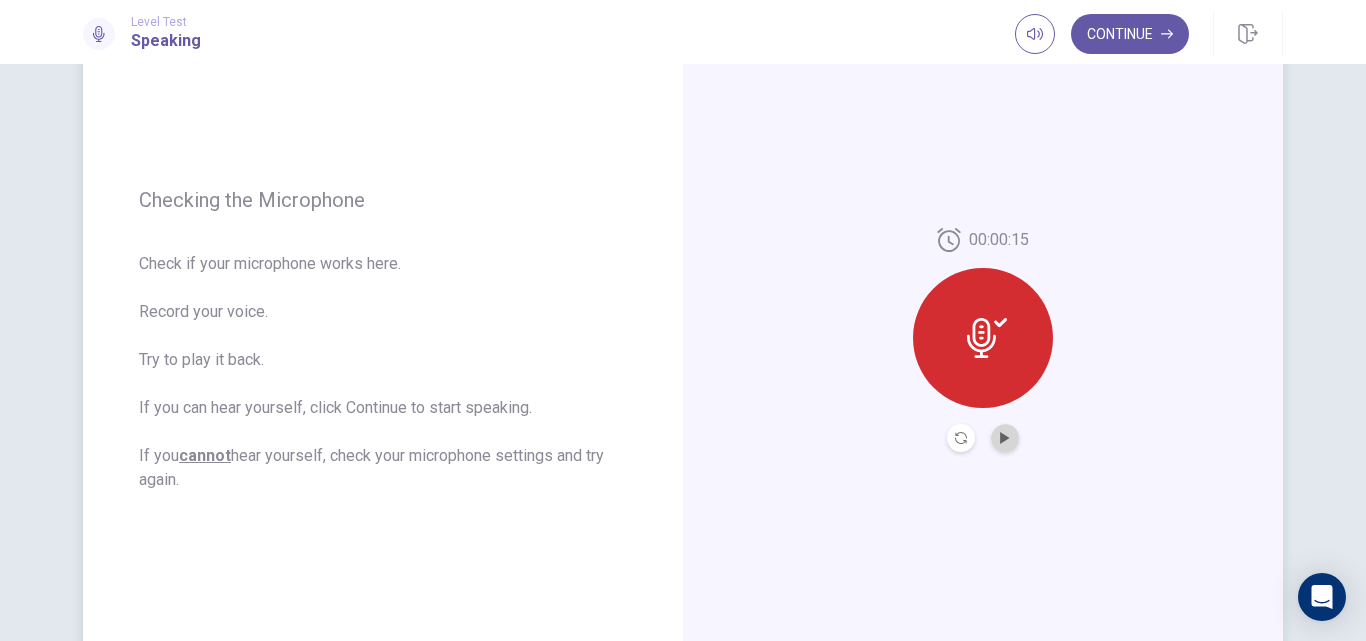 click at bounding box center [1005, 438] 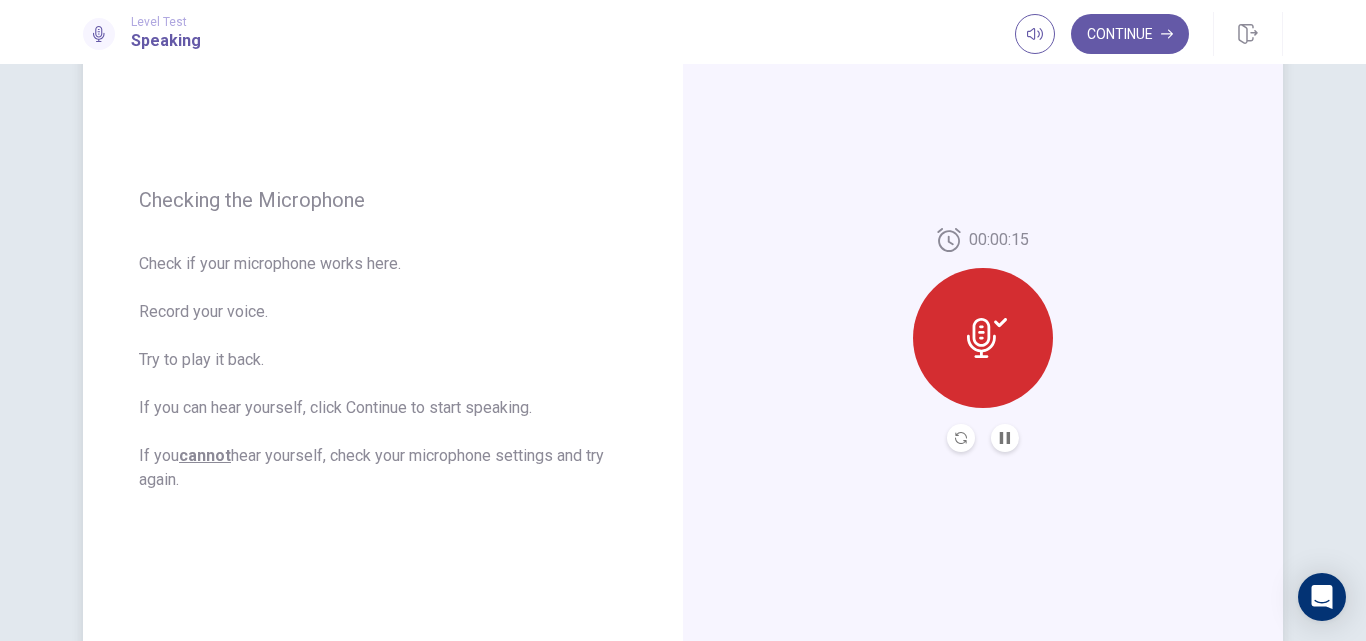 click at bounding box center [1005, 438] 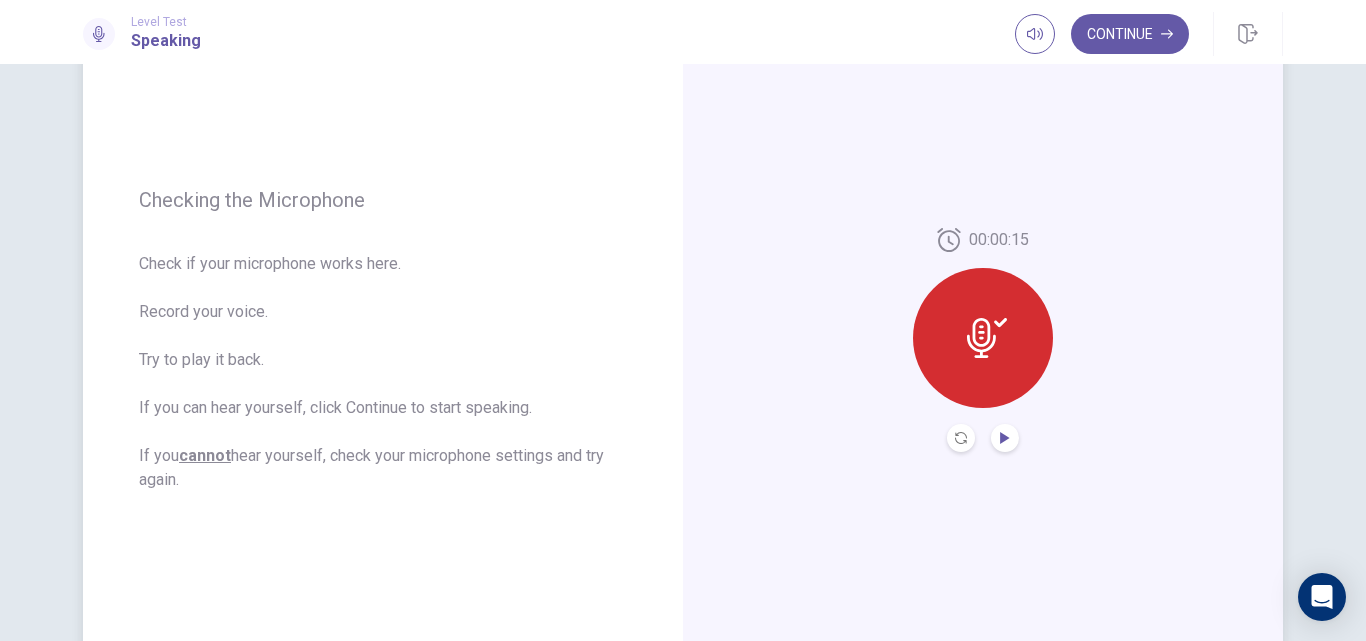click 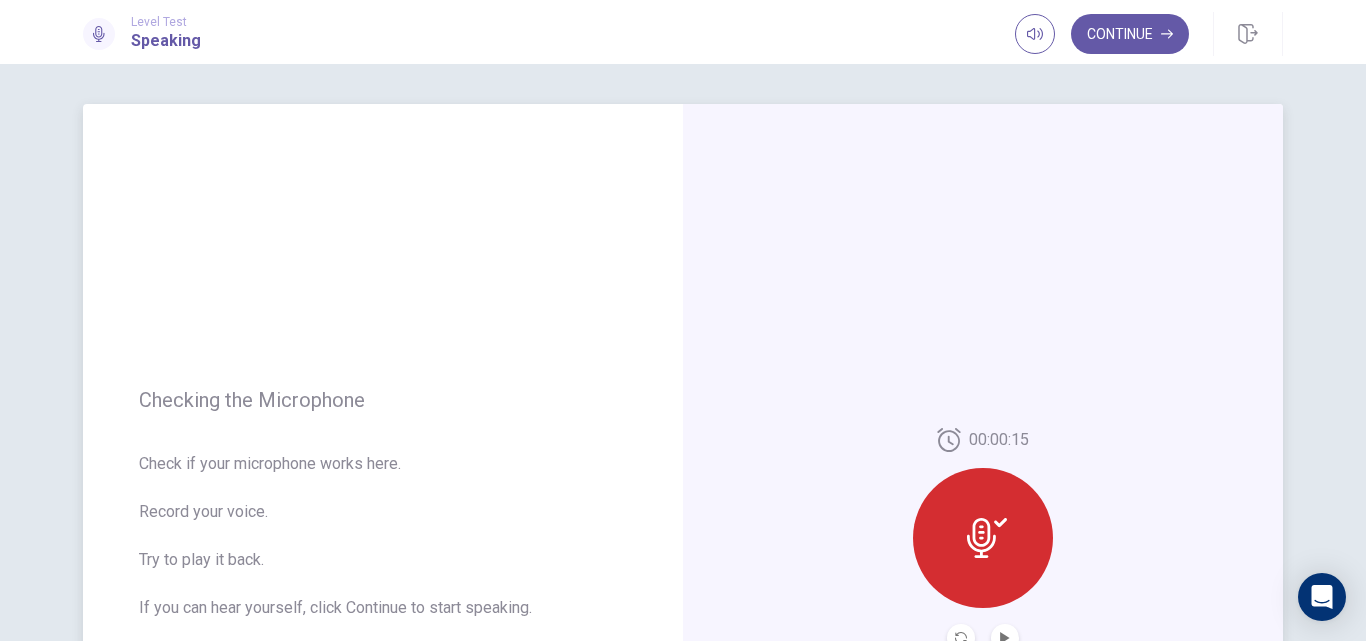 scroll, scrollTop: 100, scrollLeft: 0, axis: vertical 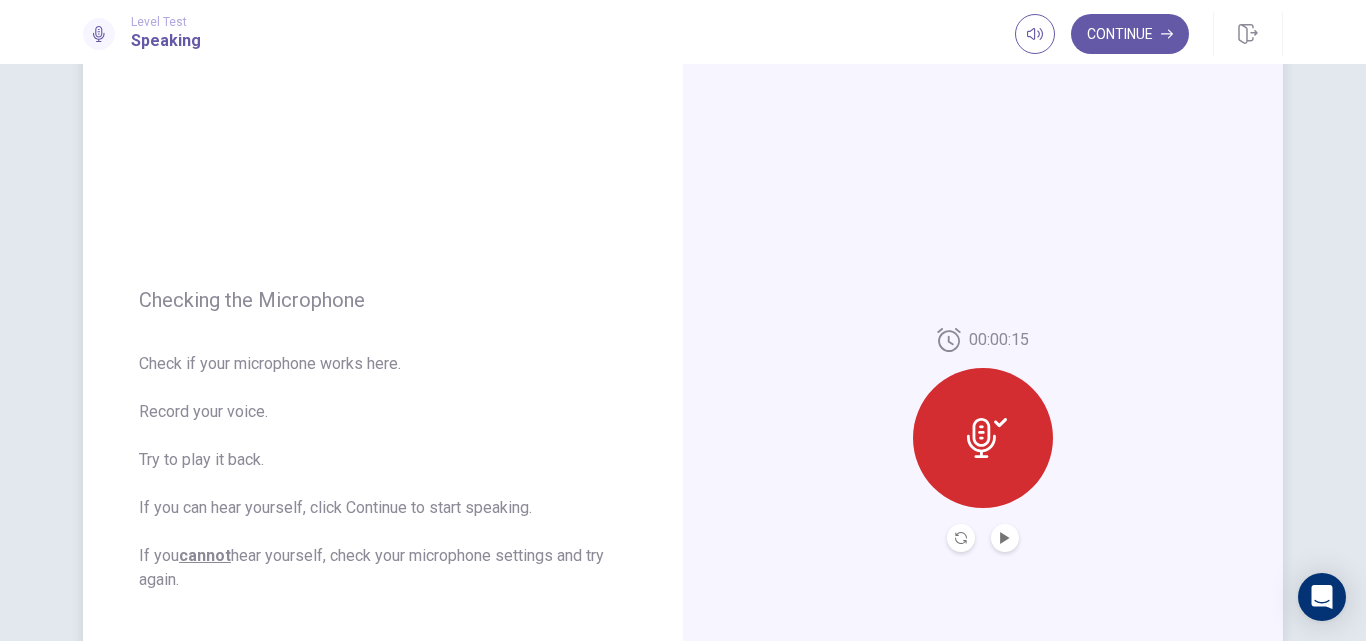 click at bounding box center (961, 538) 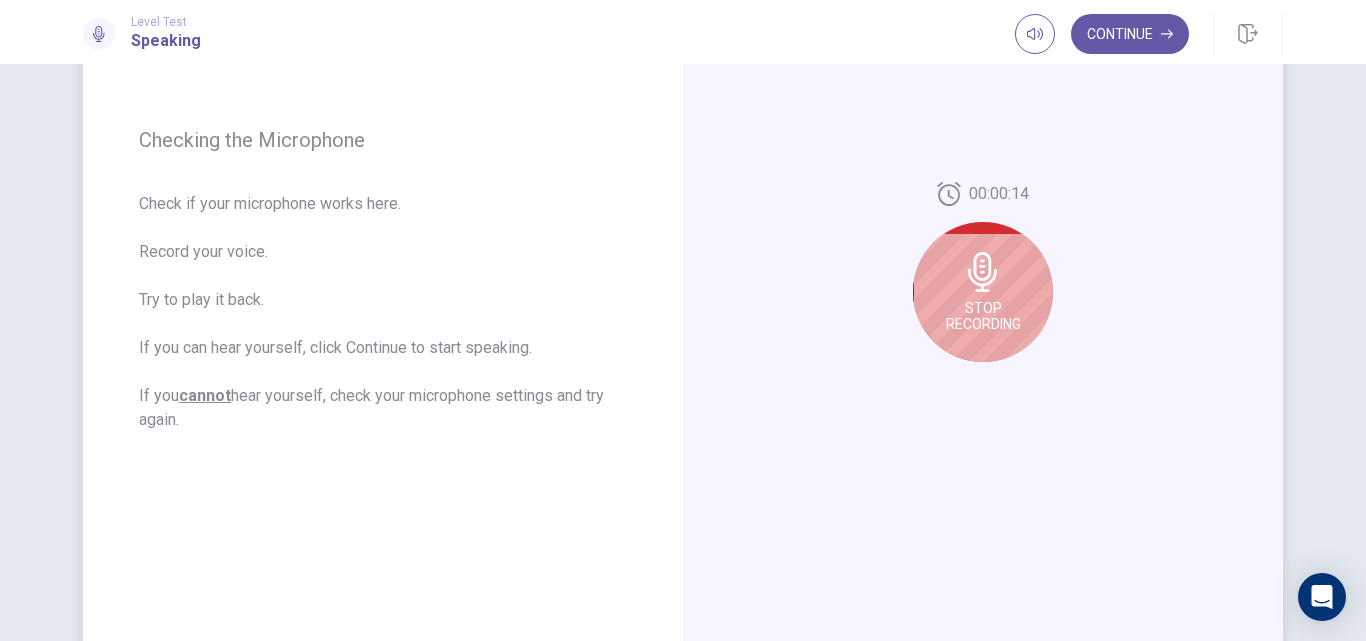 scroll, scrollTop: 300, scrollLeft: 0, axis: vertical 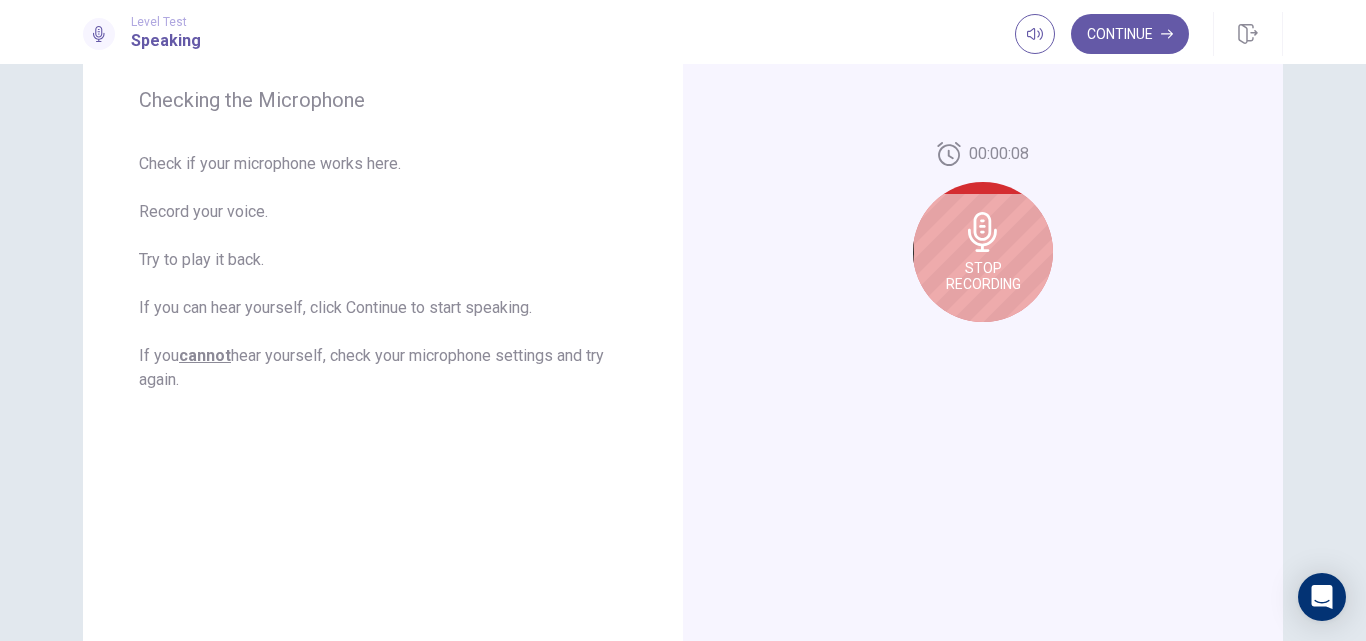 click on "Stop   Recording" at bounding box center [983, 276] 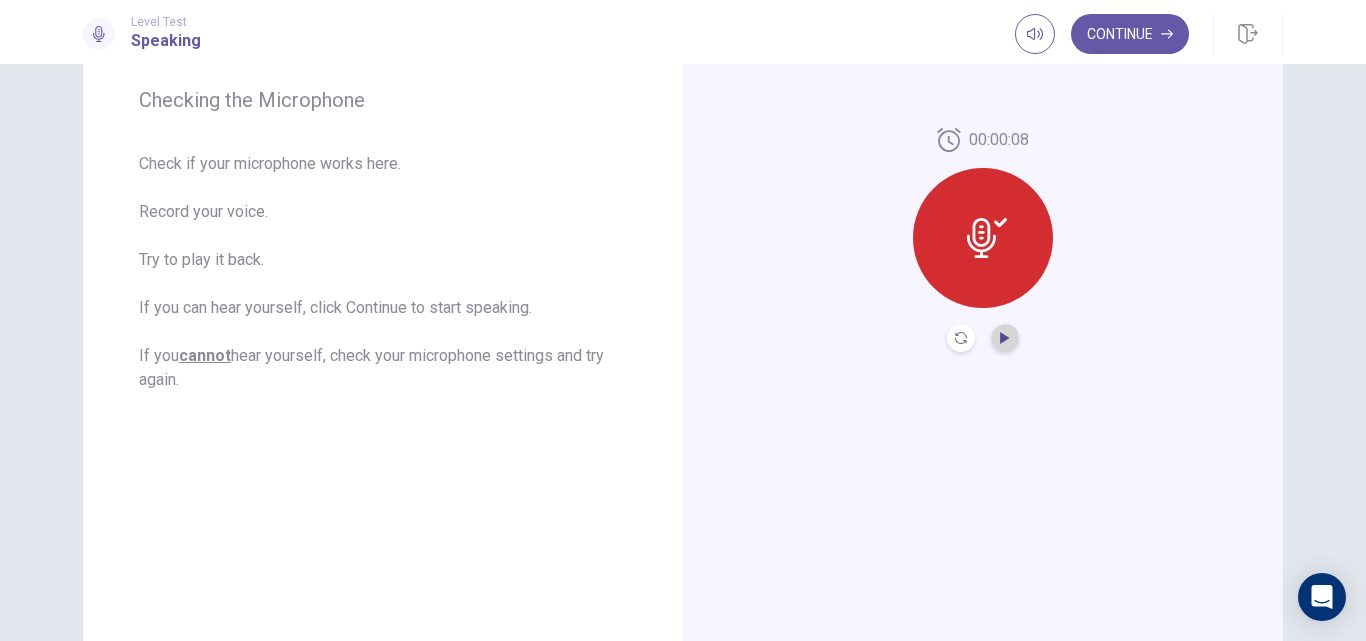 click 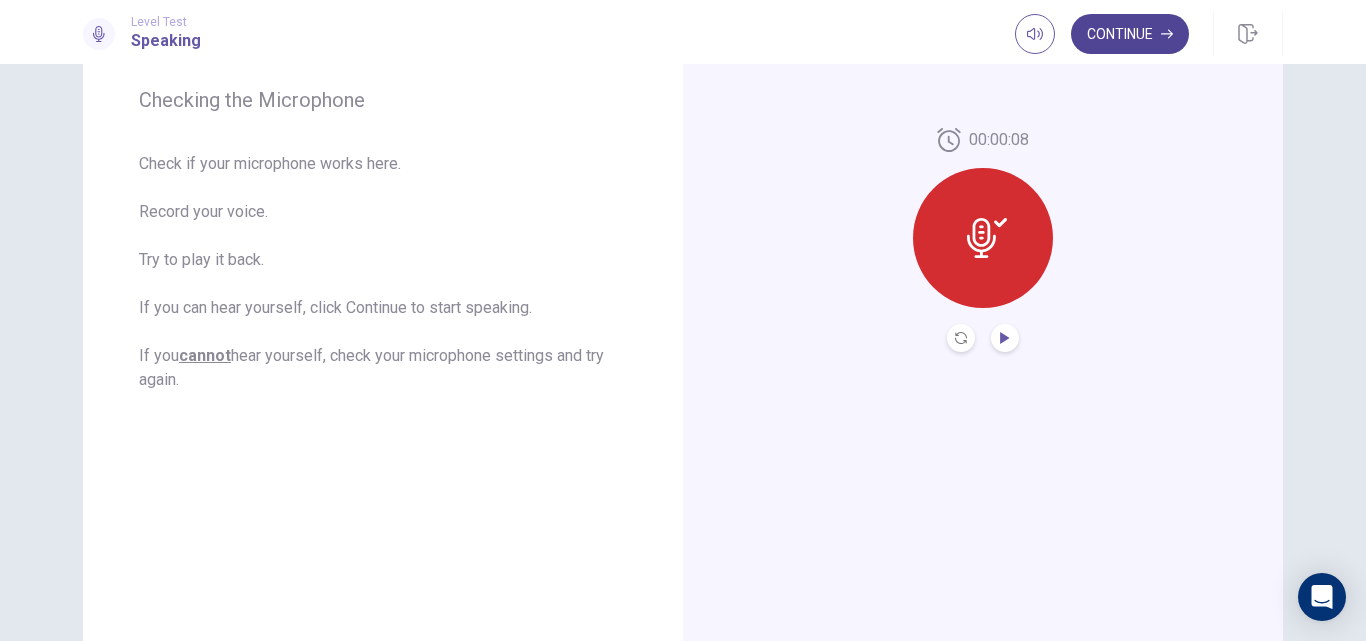 click on "Continue" at bounding box center [1130, 34] 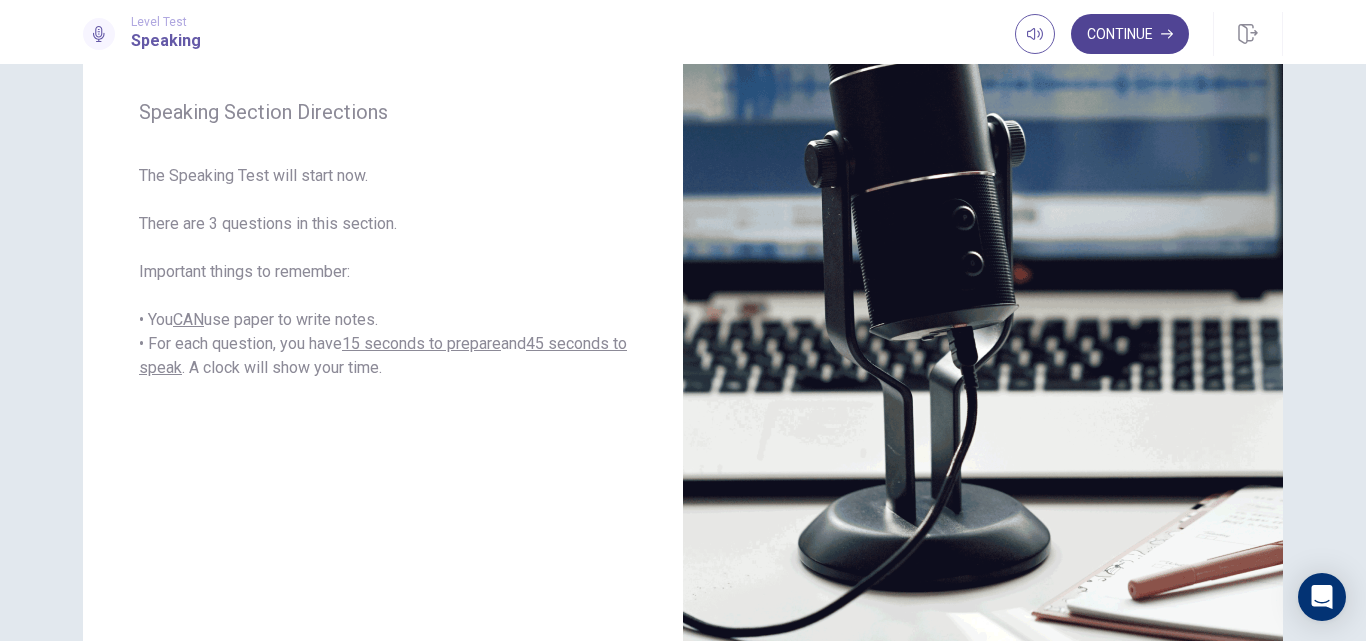 click on "Continue" at bounding box center [1130, 34] 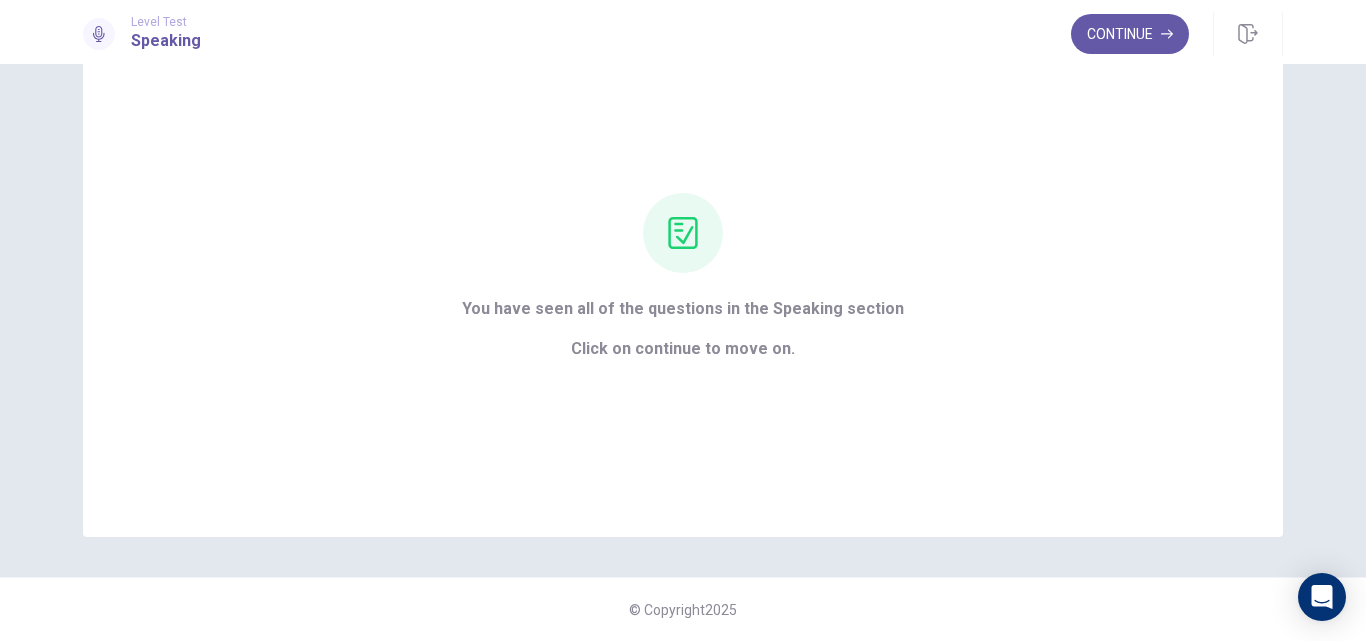 scroll, scrollTop: 87, scrollLeft: 0, axis: vertical 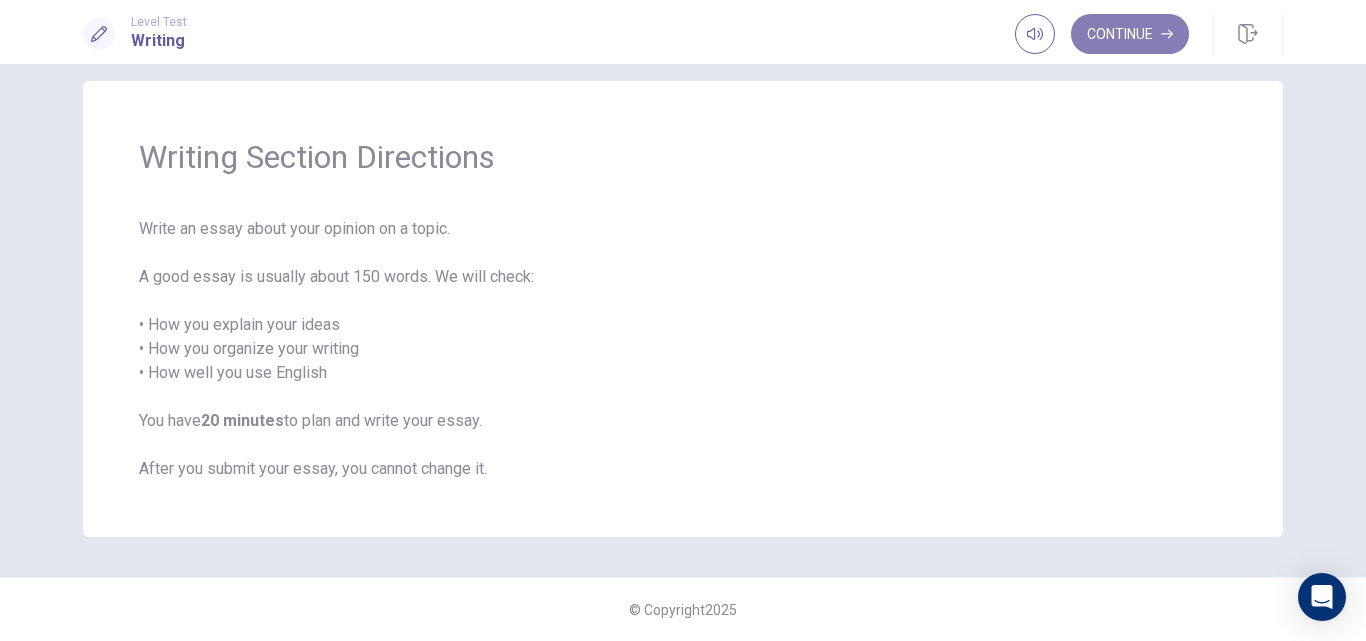 click on "Continue" at bounding box center (1130, 34) 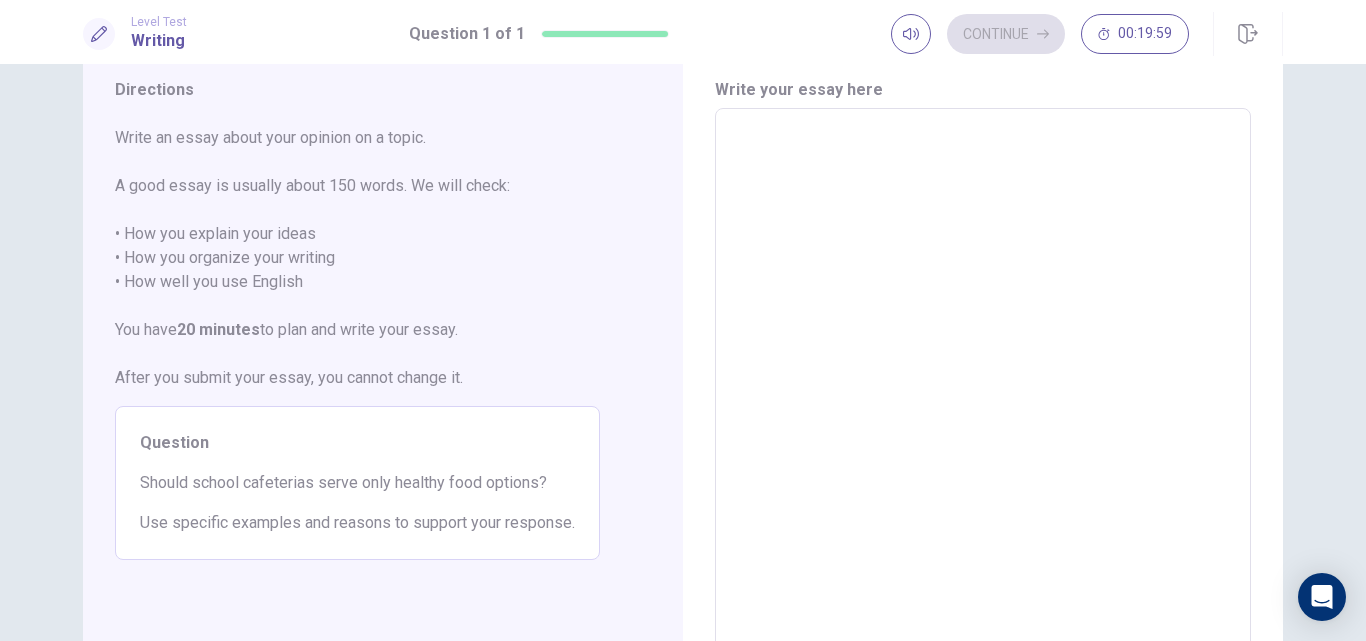 scroll, scrollTop: 62, scrollLeft: 0, axis: vertical 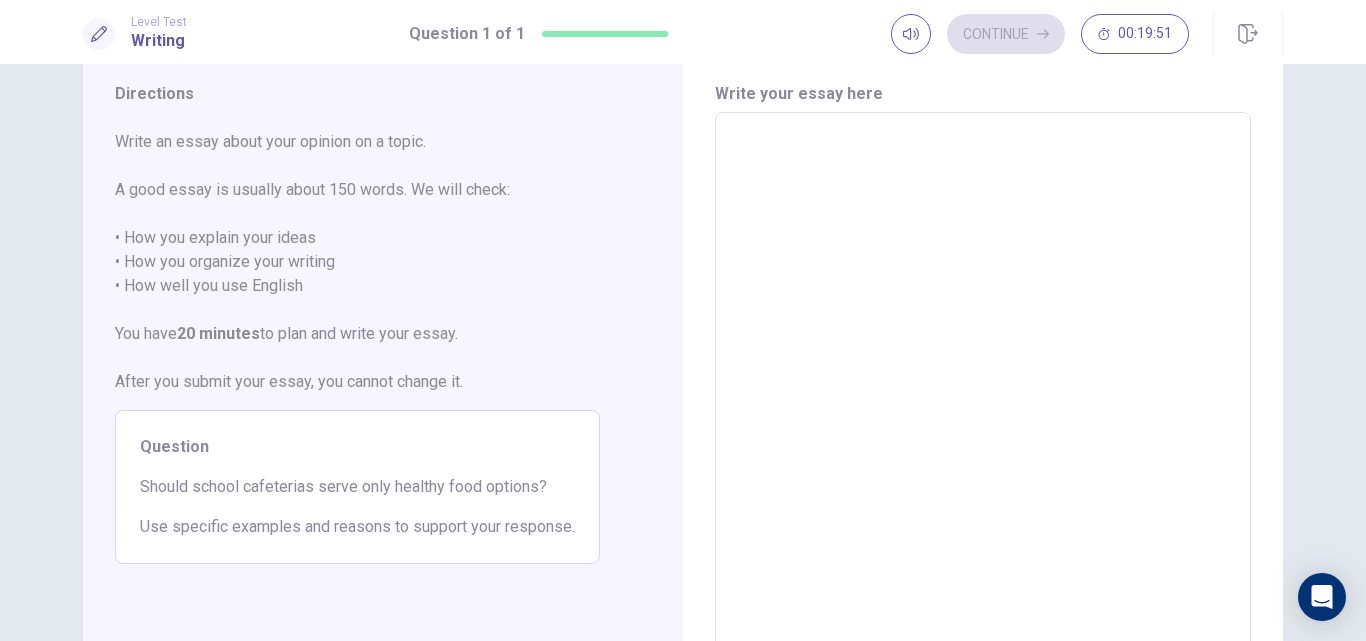 click at bounding box center [983, 389] 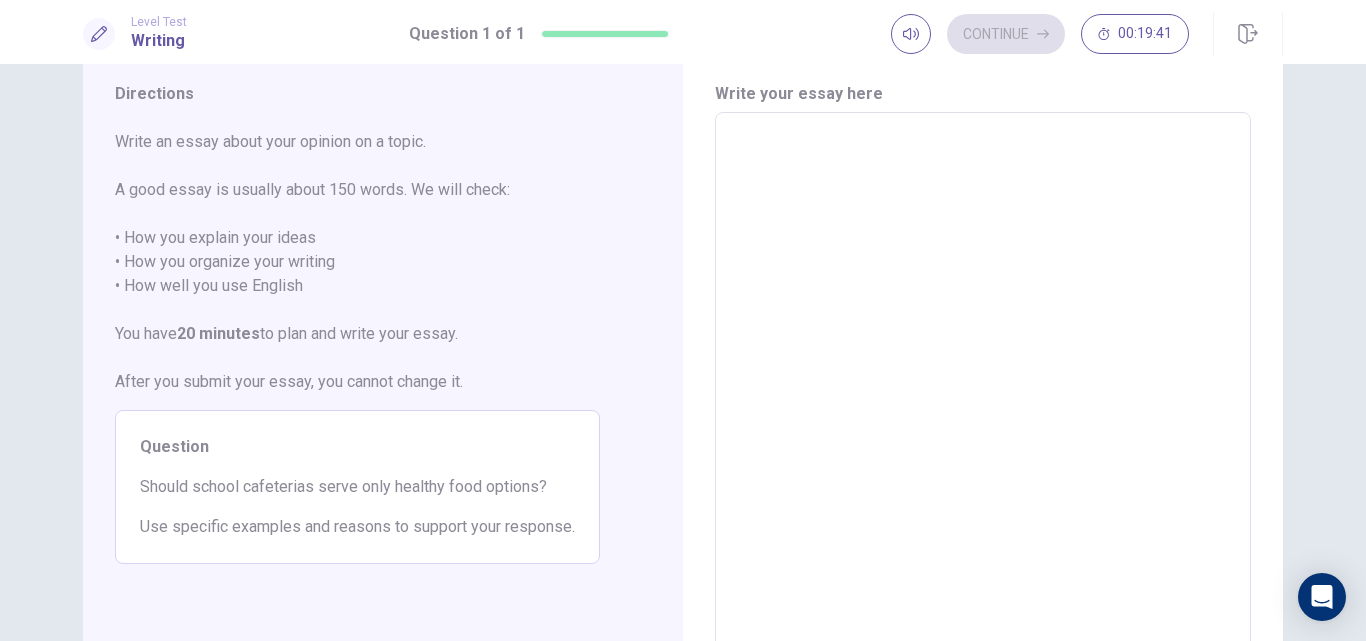 type on "*" 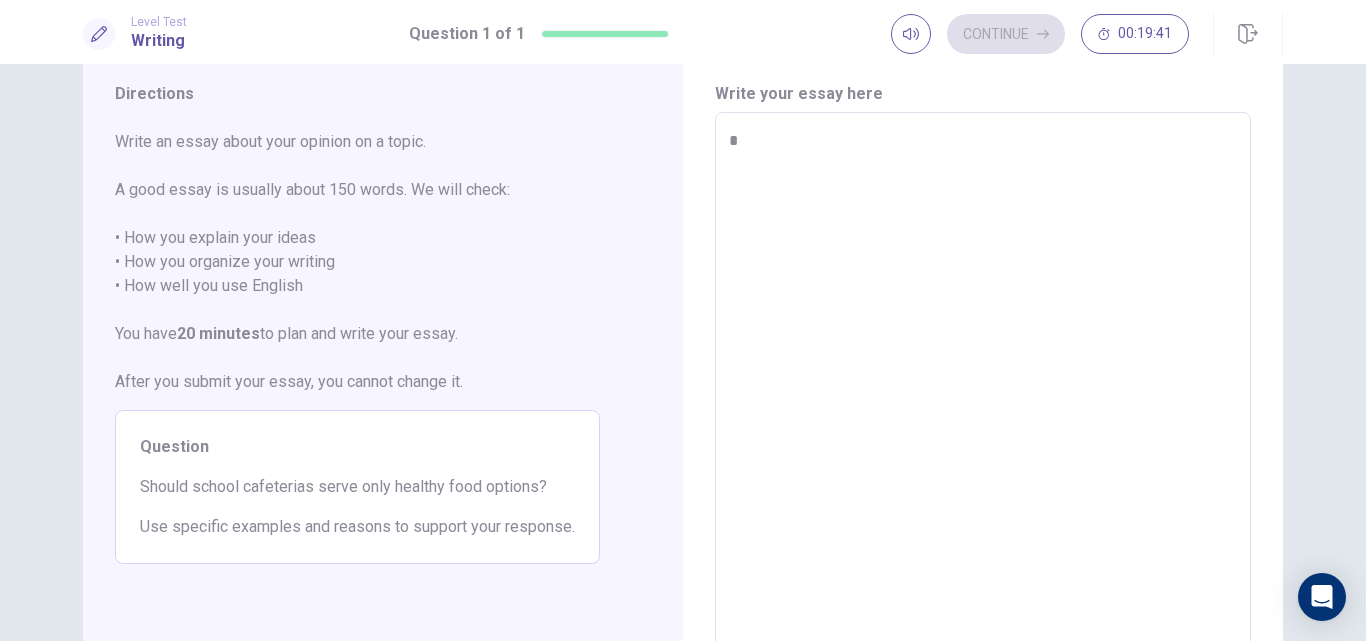 type on "*" 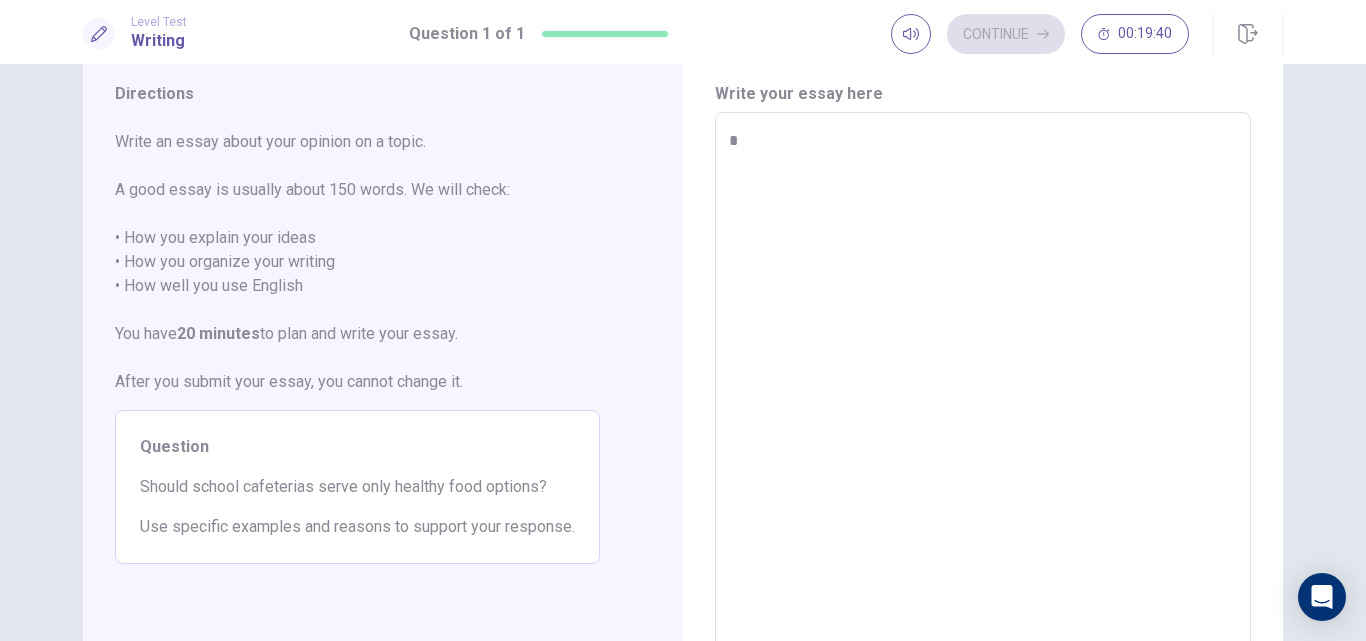 type on "**" 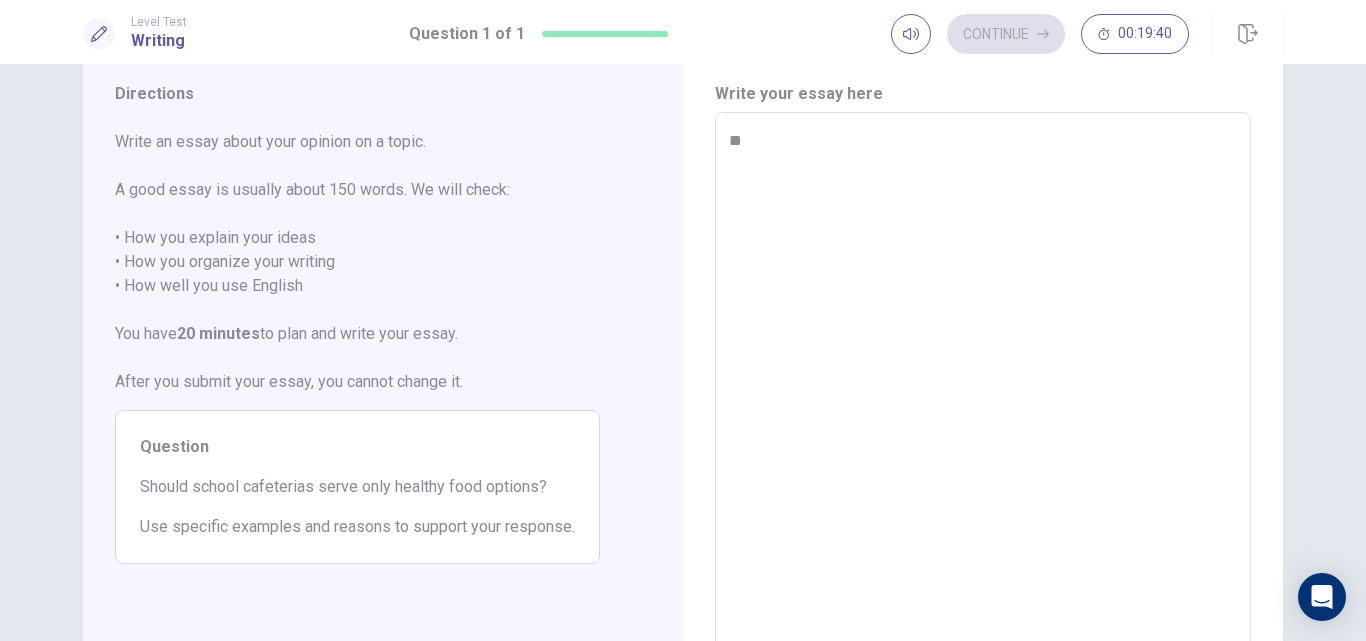 type on "*" 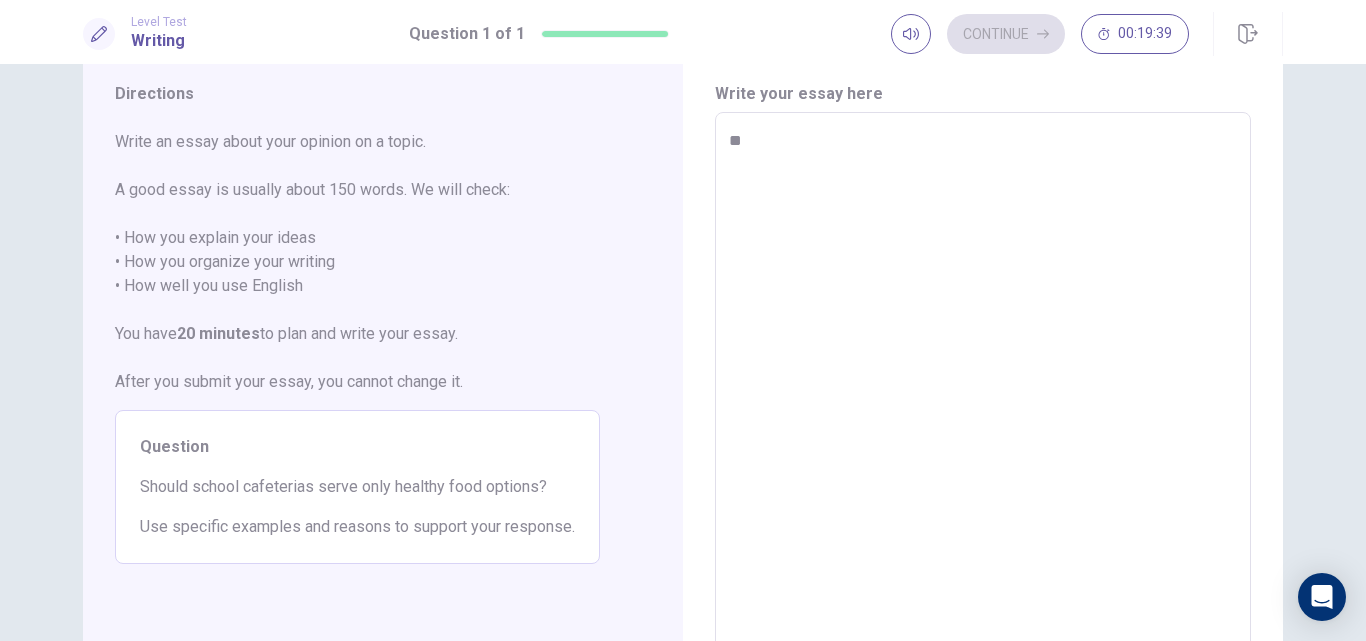 type on "***" 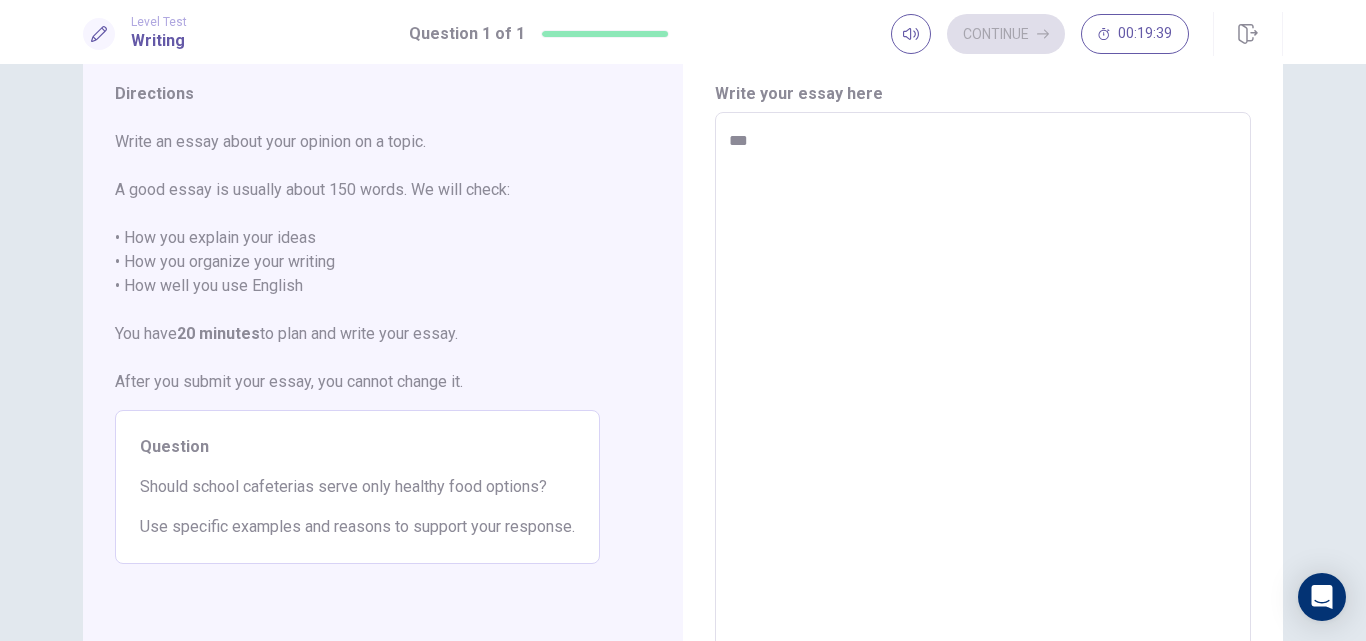 type on "*" 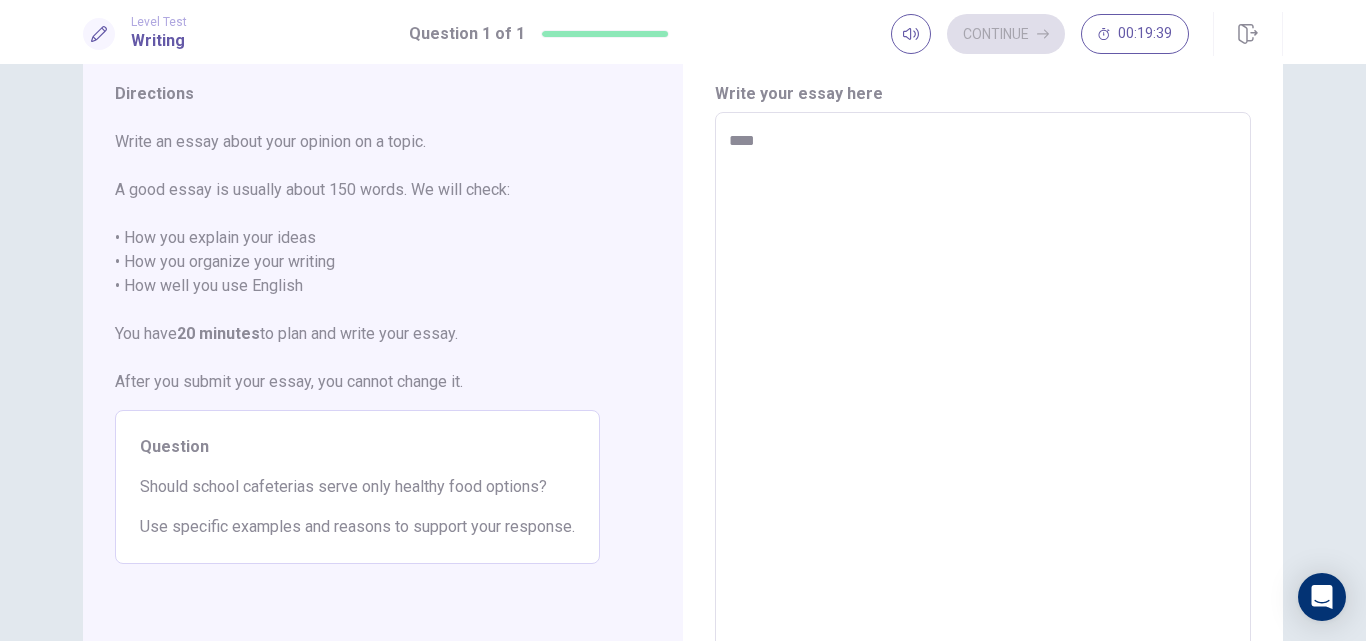 type on "*" 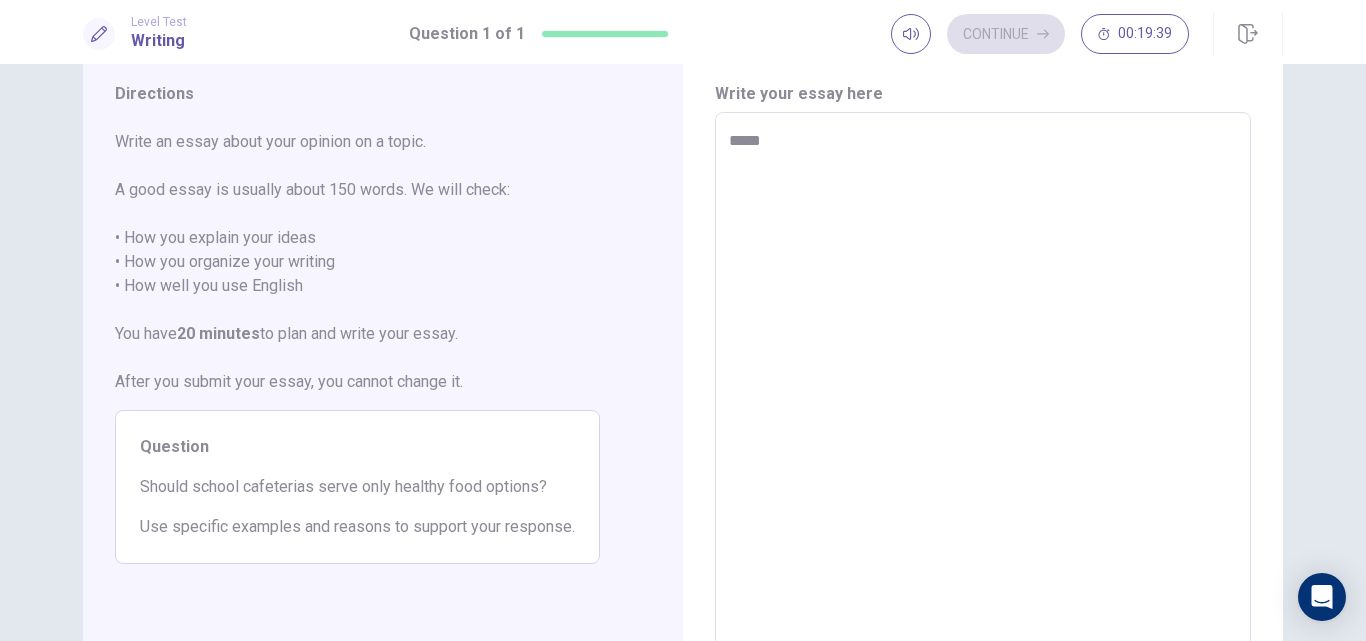 type on "*" 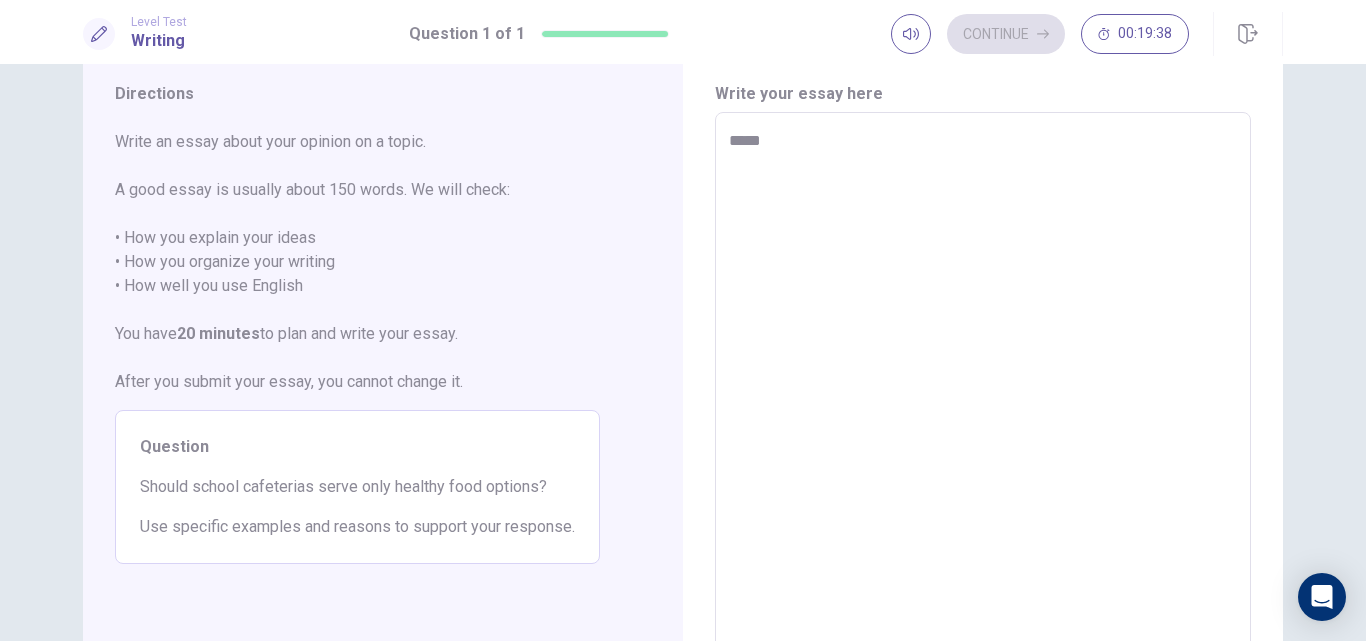 type on "******" 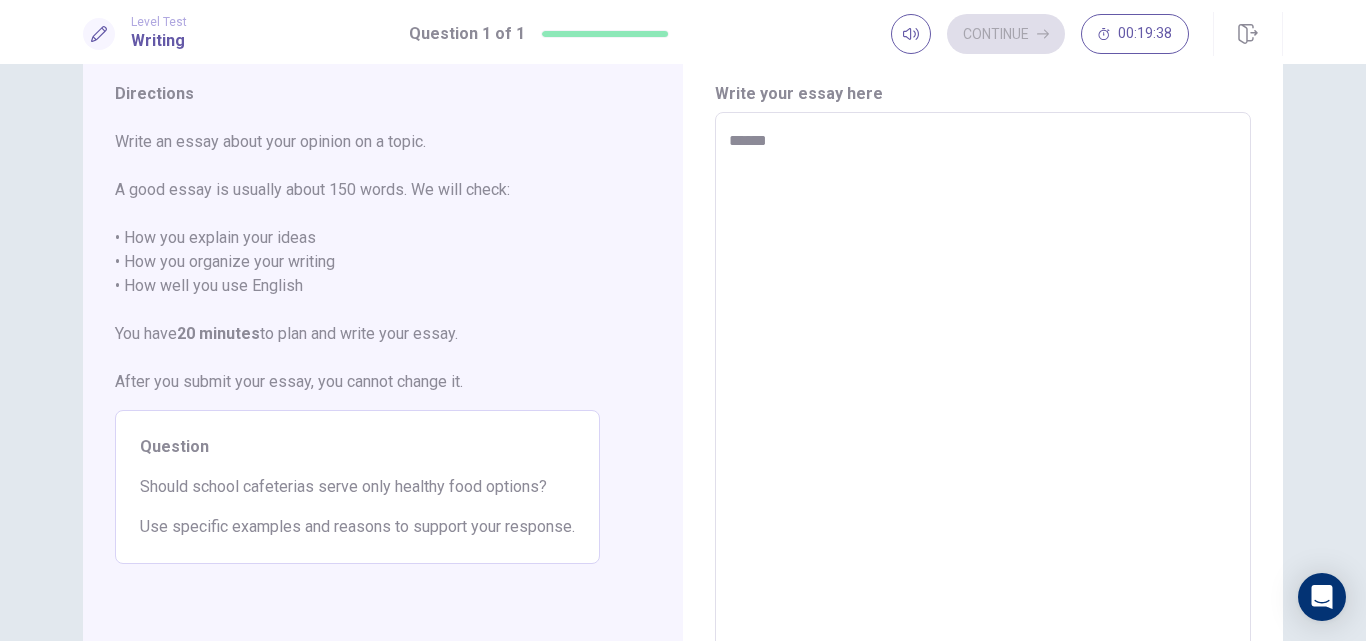 type on "*" 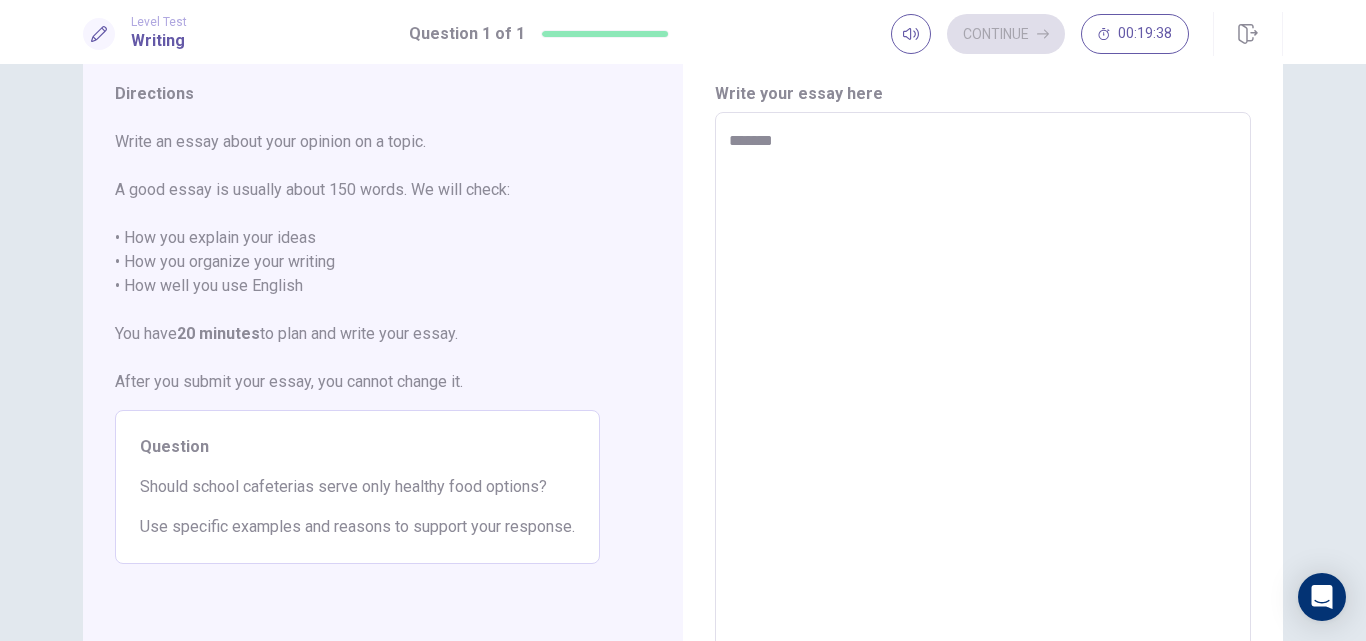 type on "*" 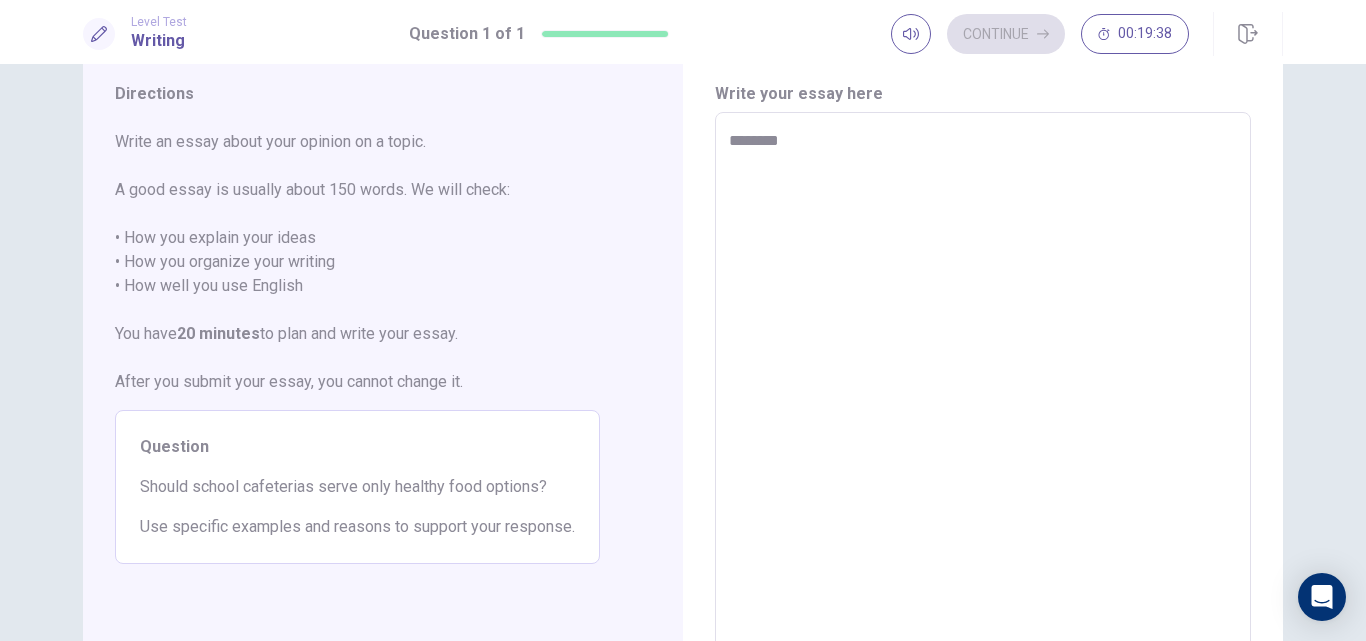 type on "*" 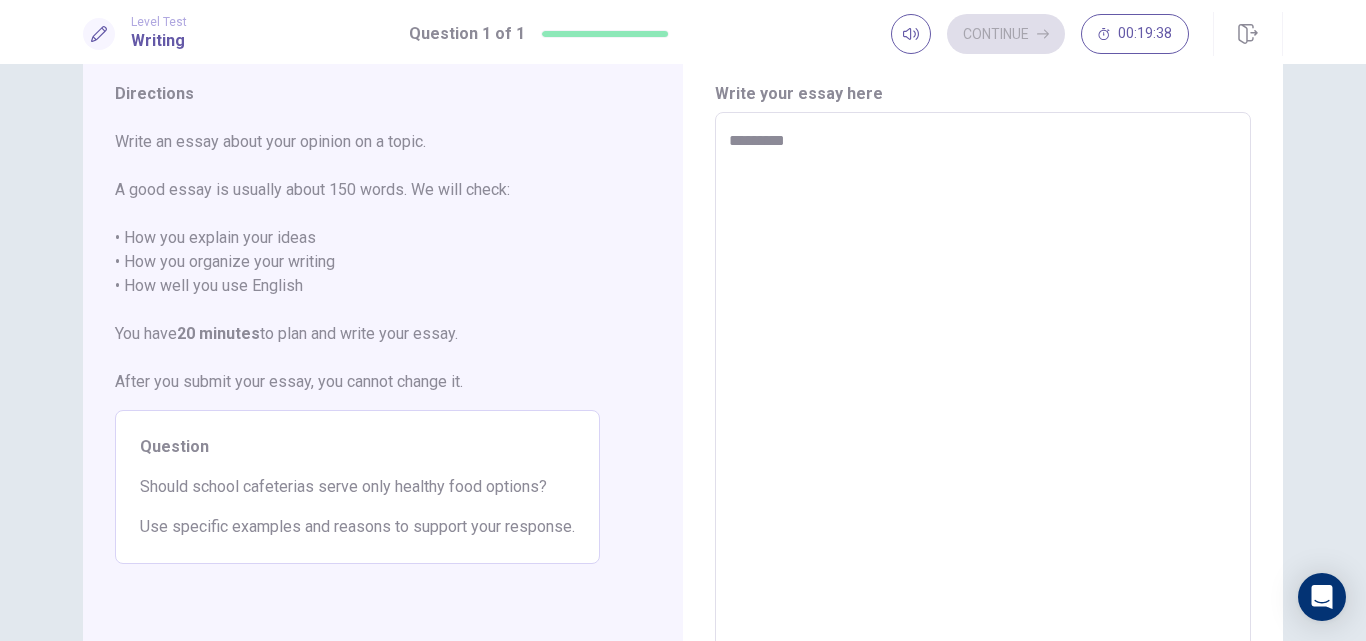 type on "*" 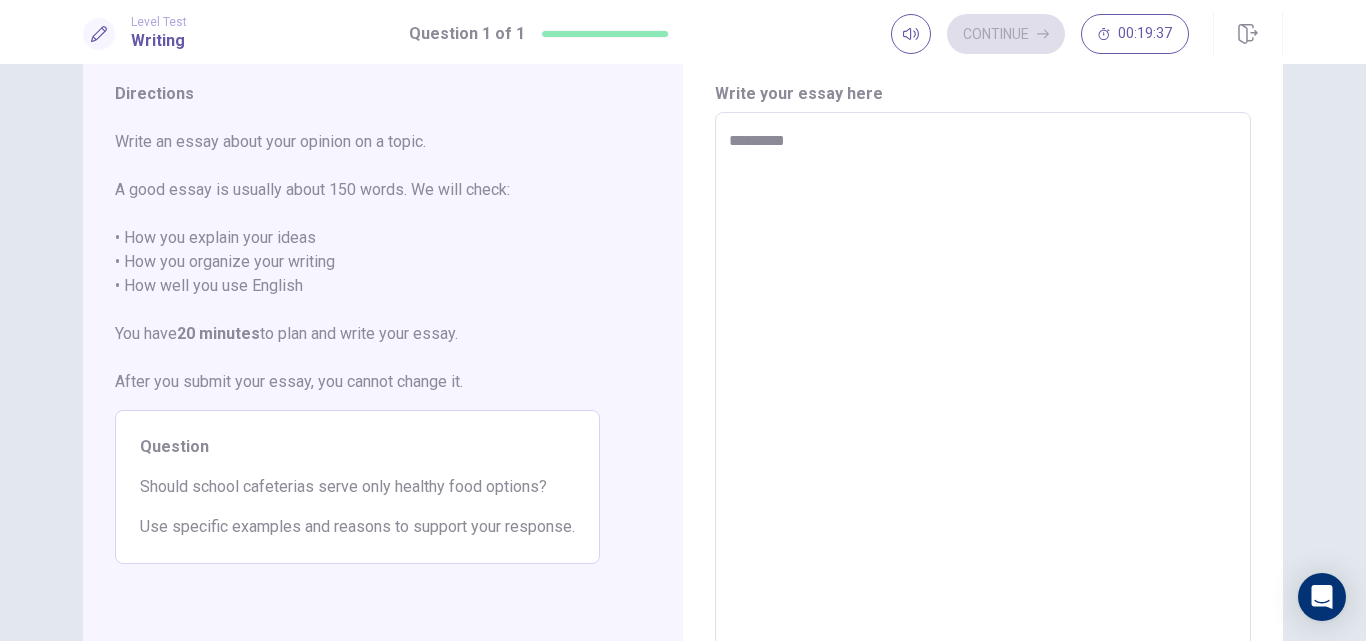 type on "*********" 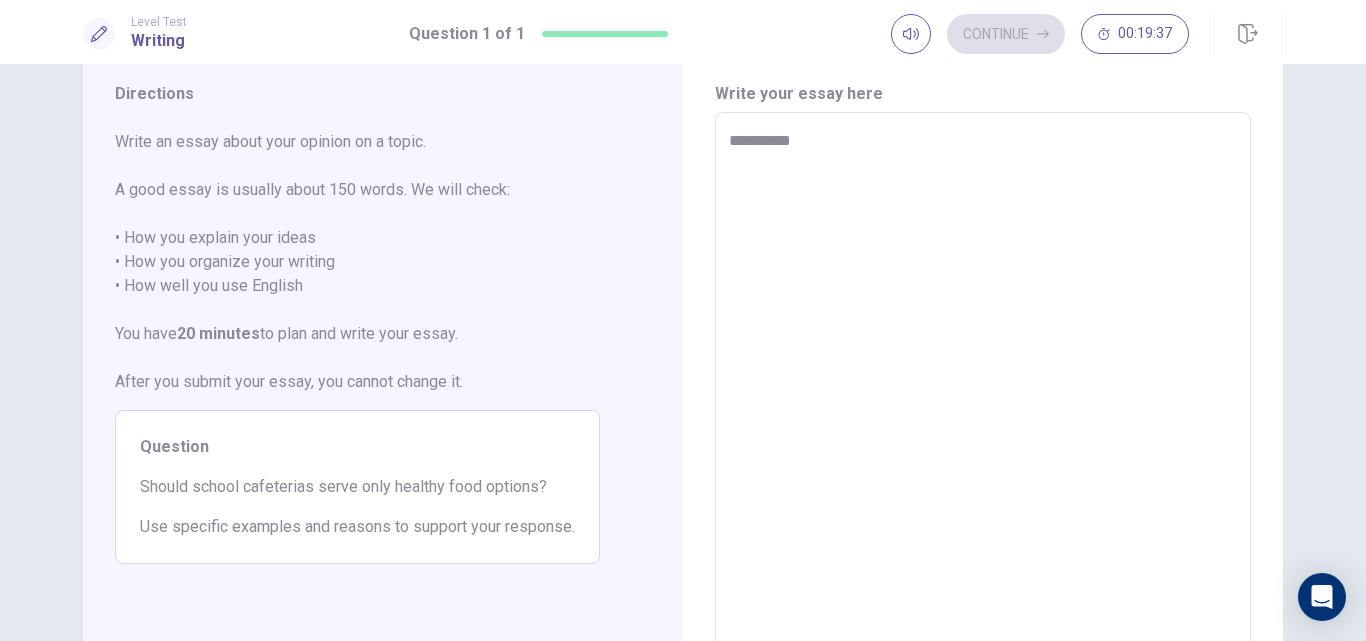 type on "*" 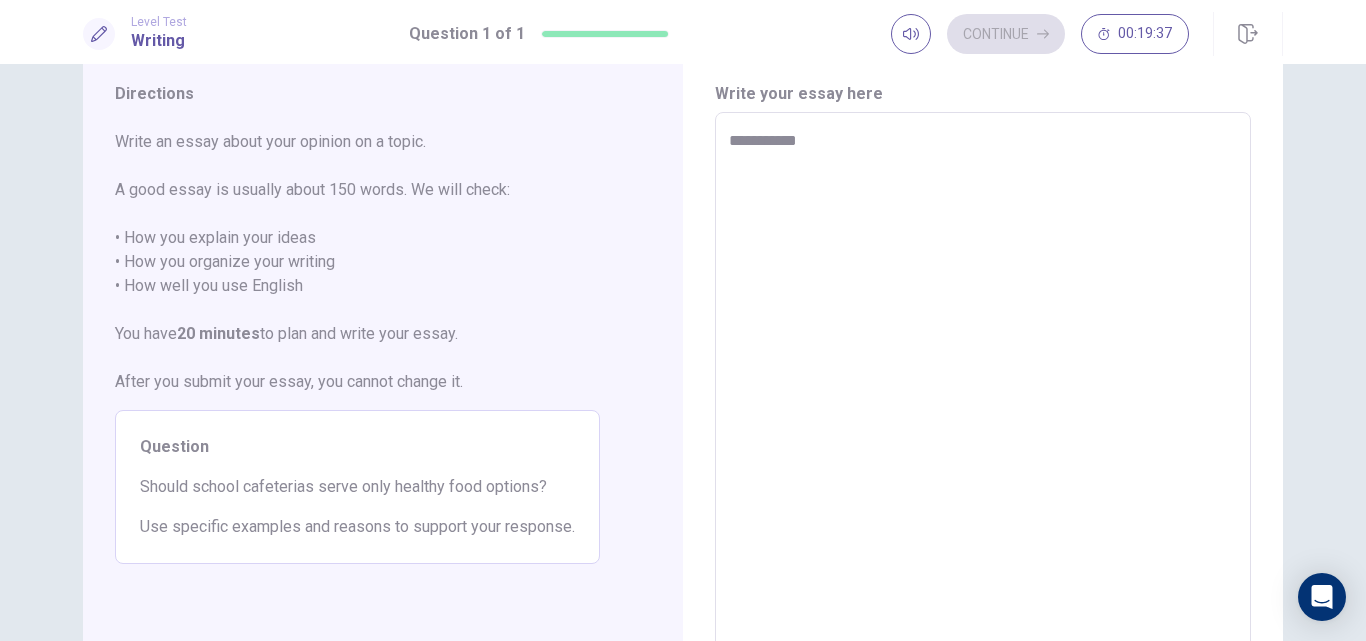 type on "*" 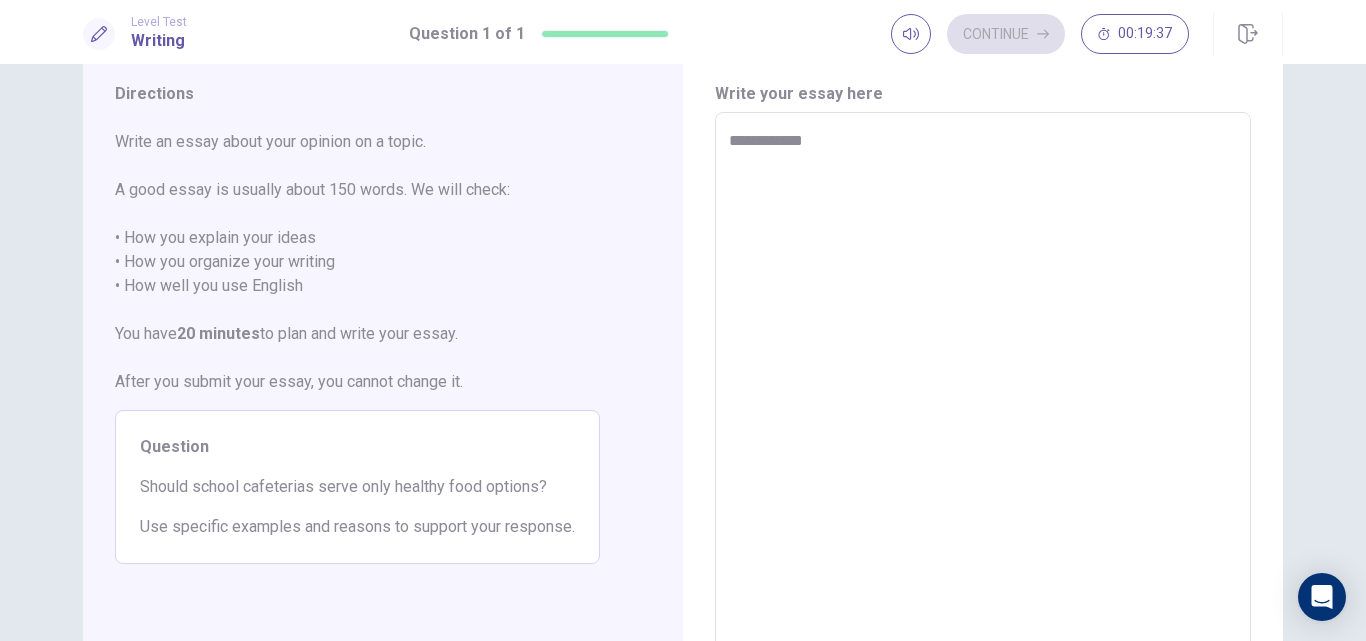 type on "**********" 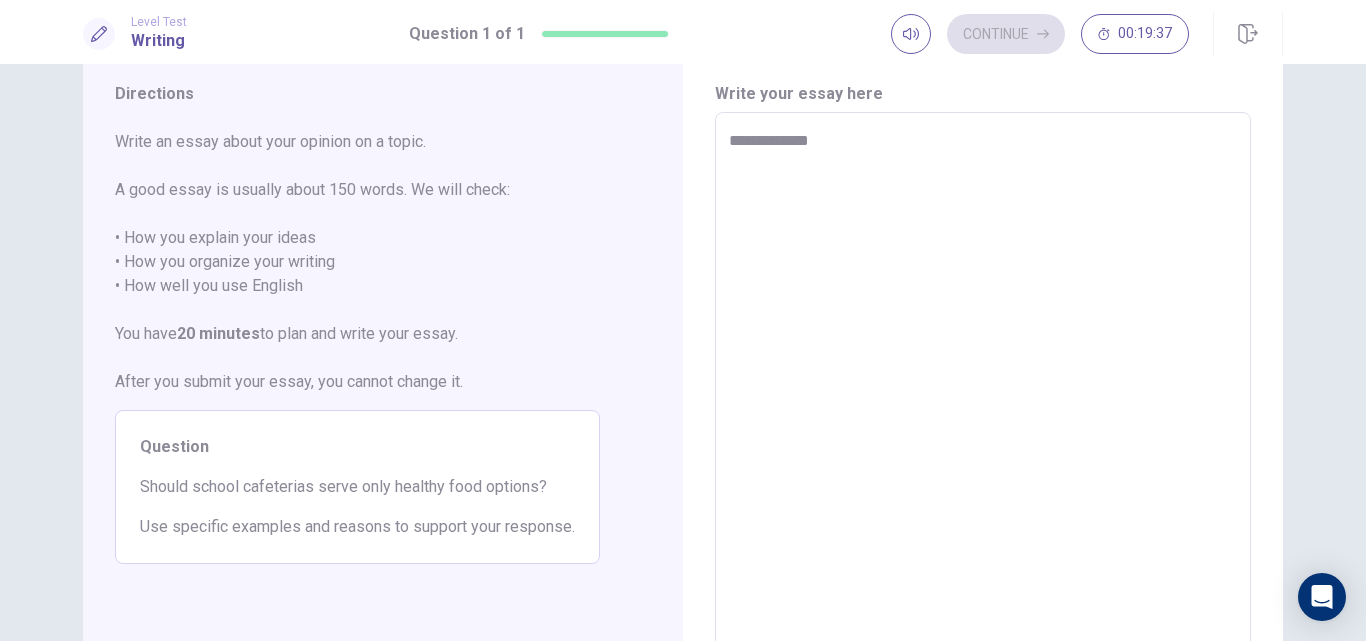 type on "*" 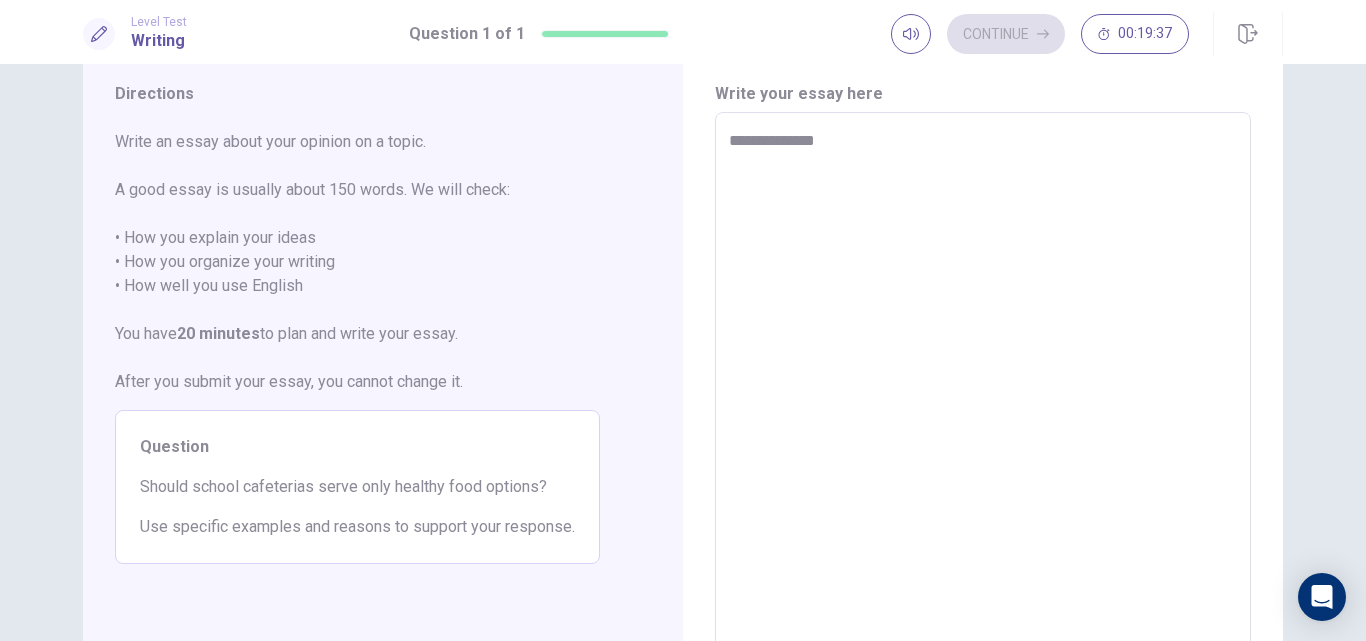 type on "*" 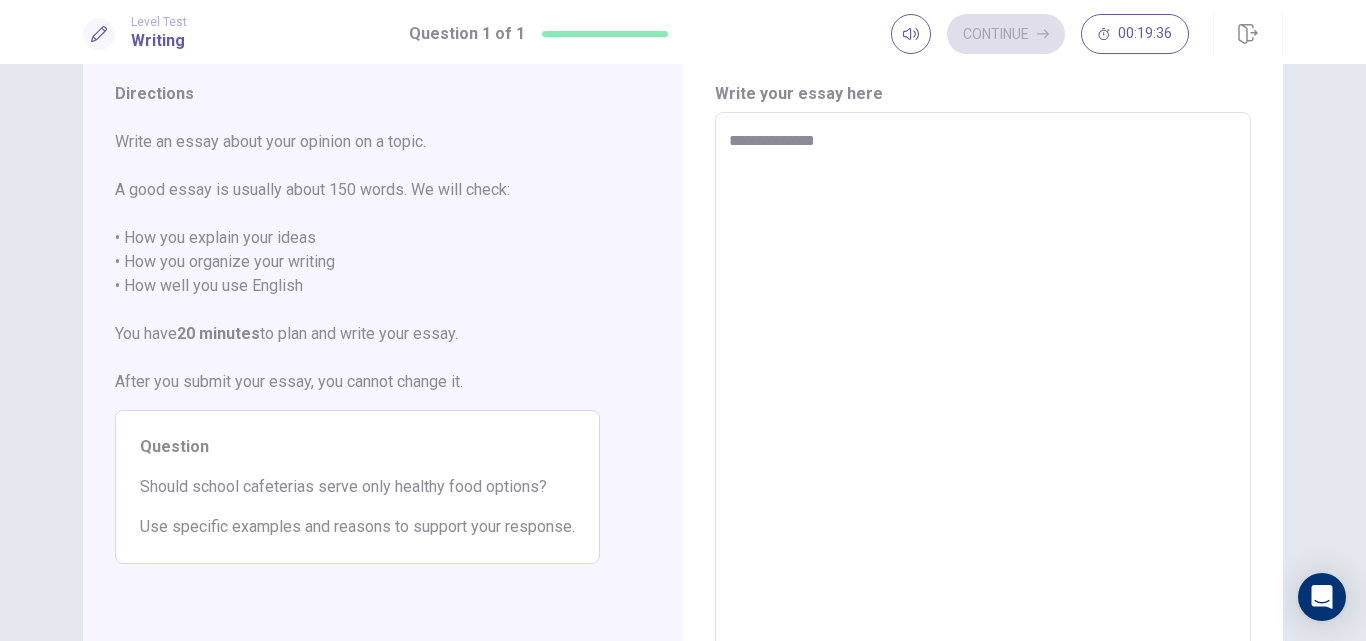 type on "**********" 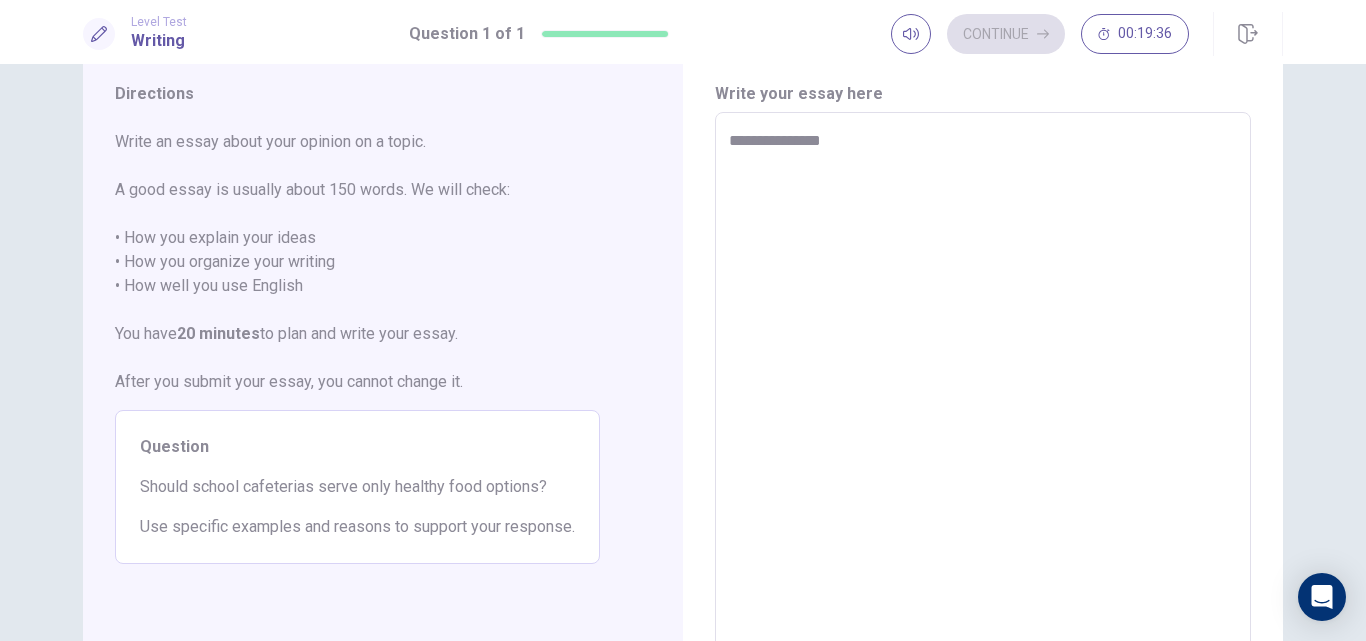 type on "**********" 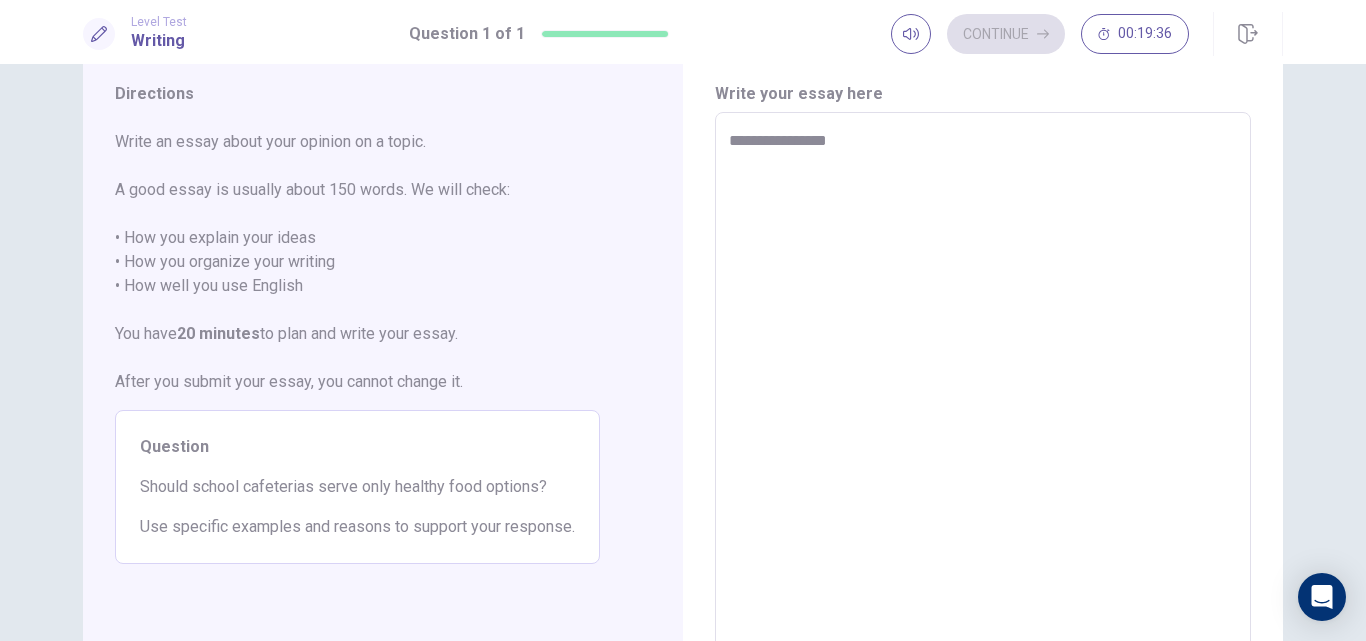 type on "*" 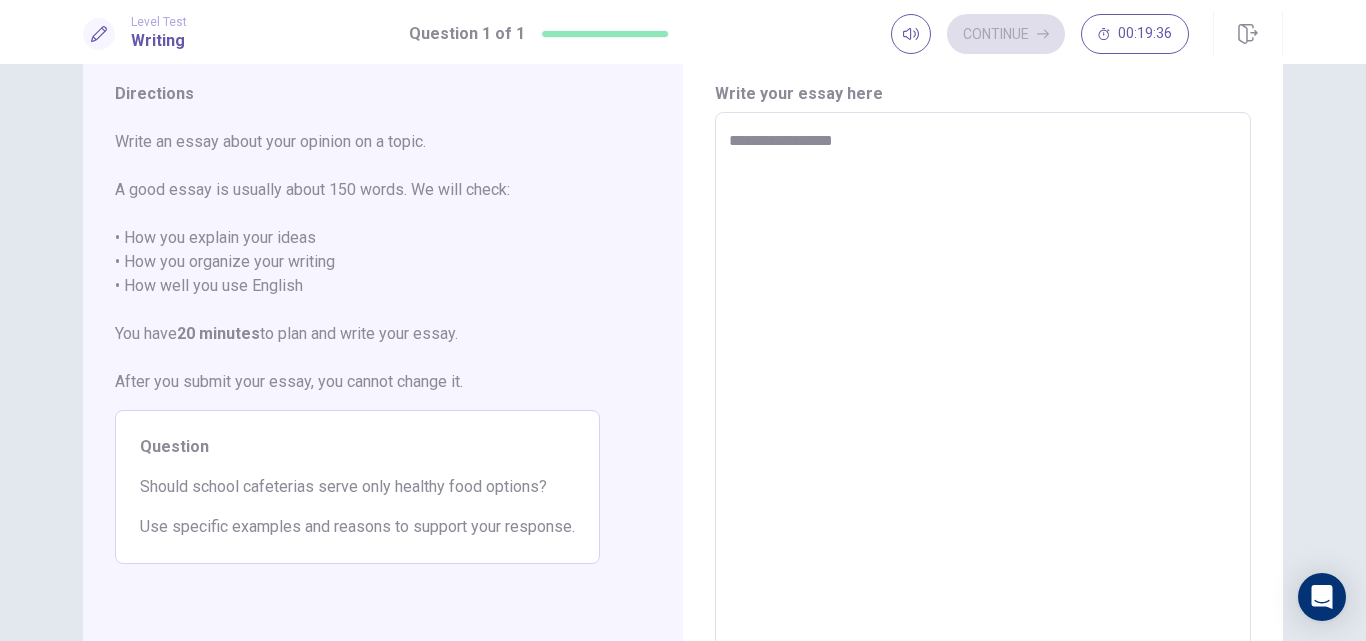 type on "*" 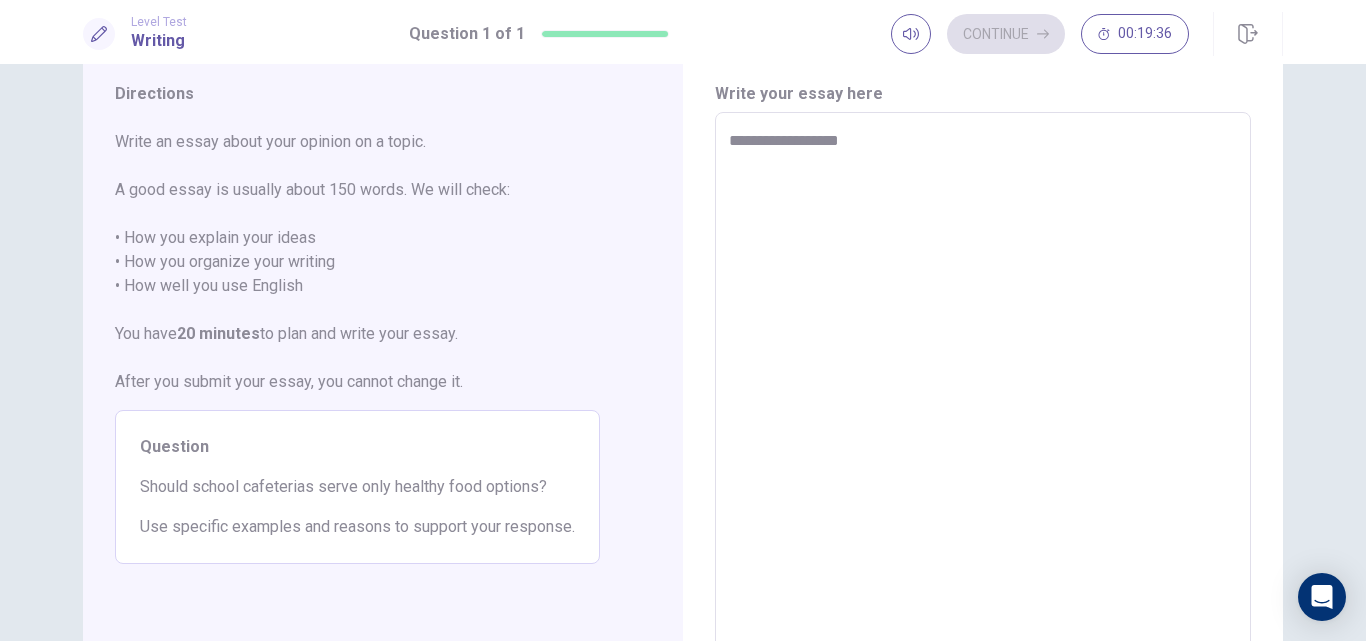 type on "*" 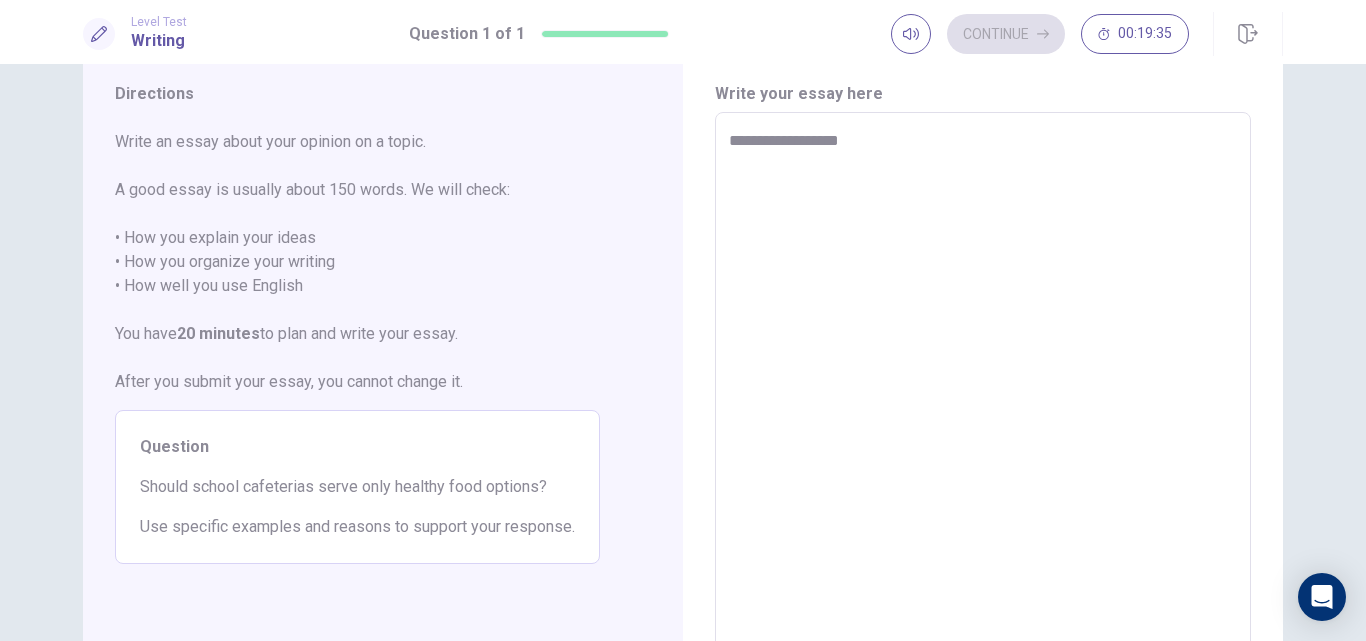 type on "**********" 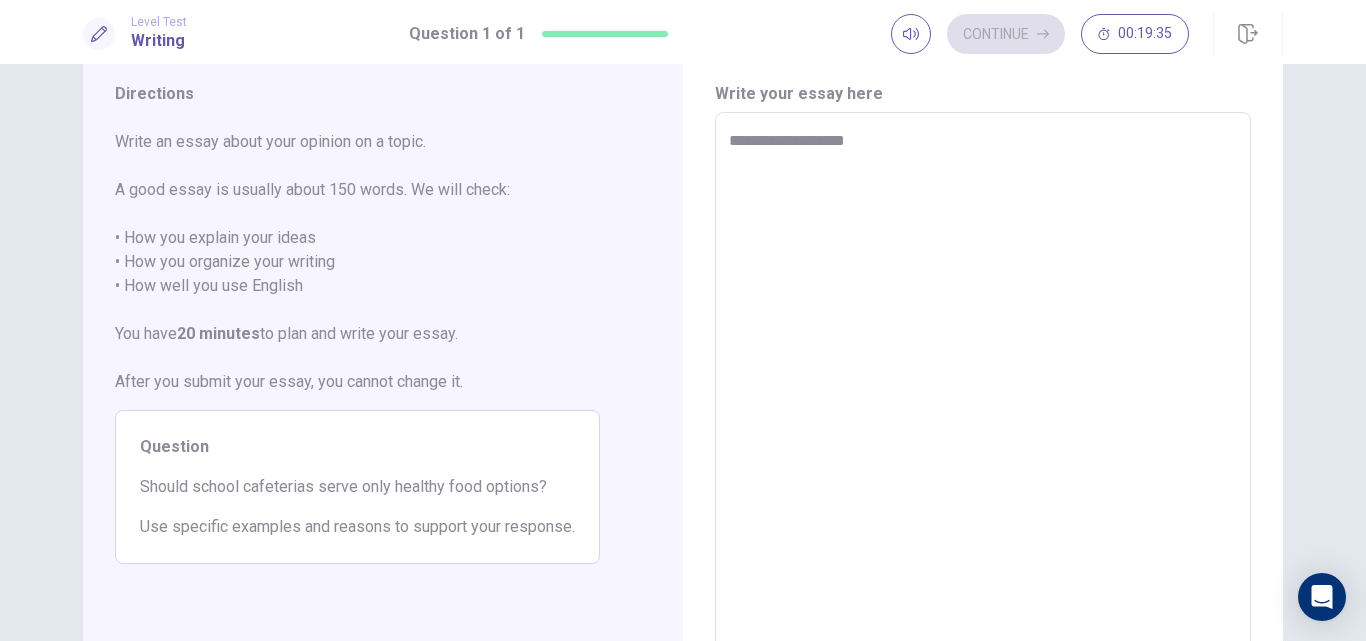 type on "*" 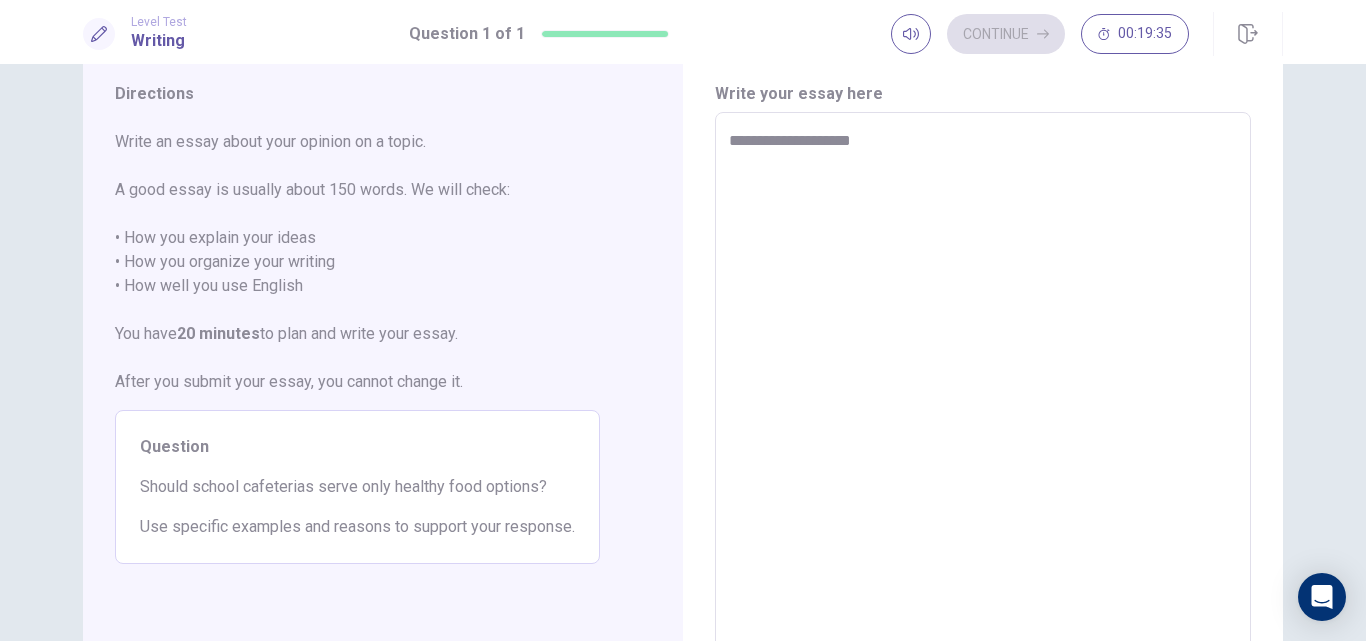type on "*" 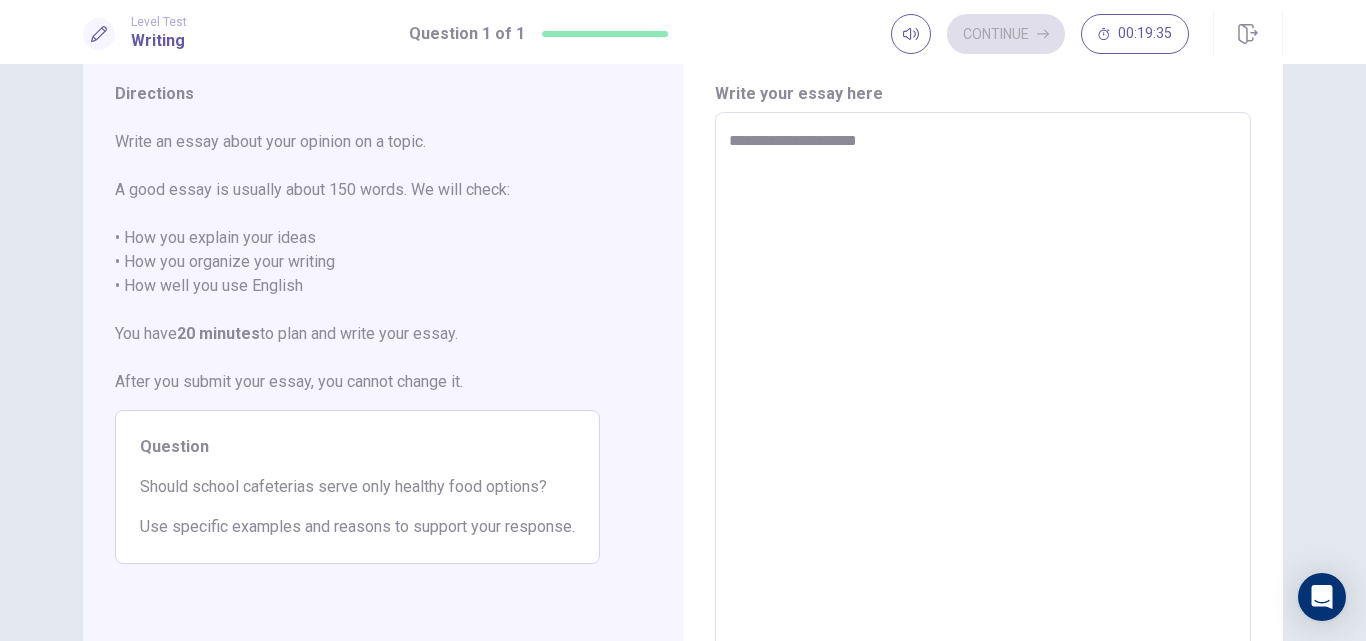 type on "*" 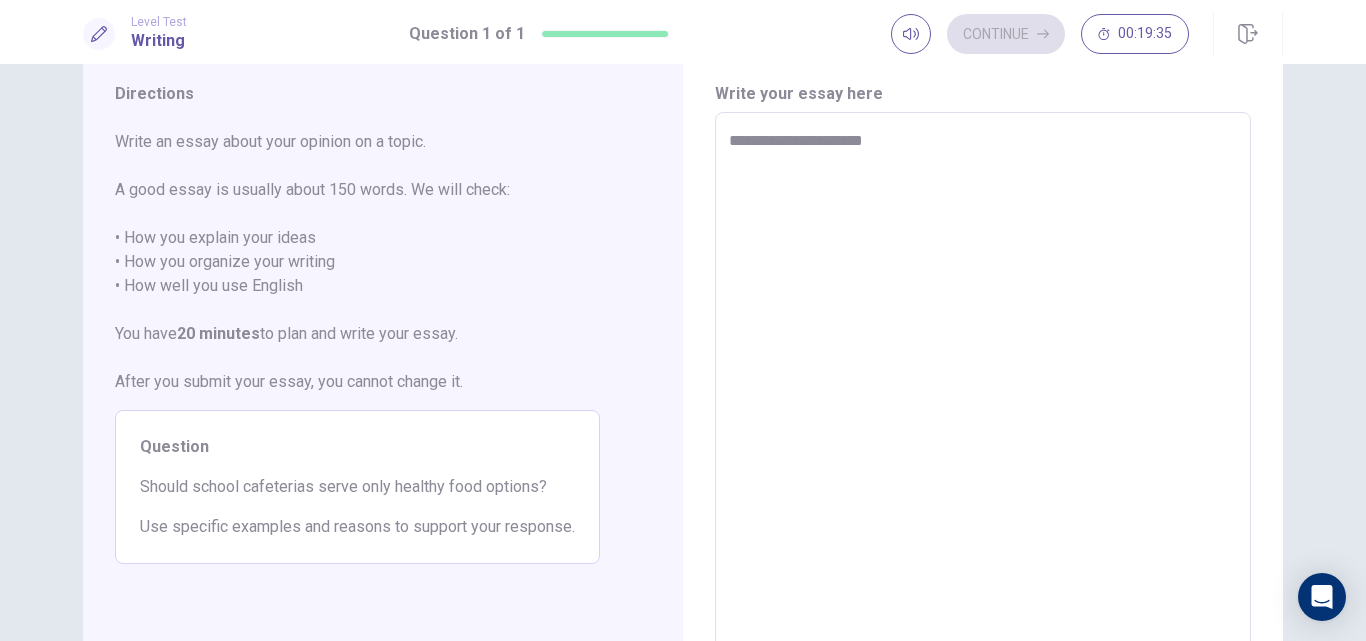 type on "*" 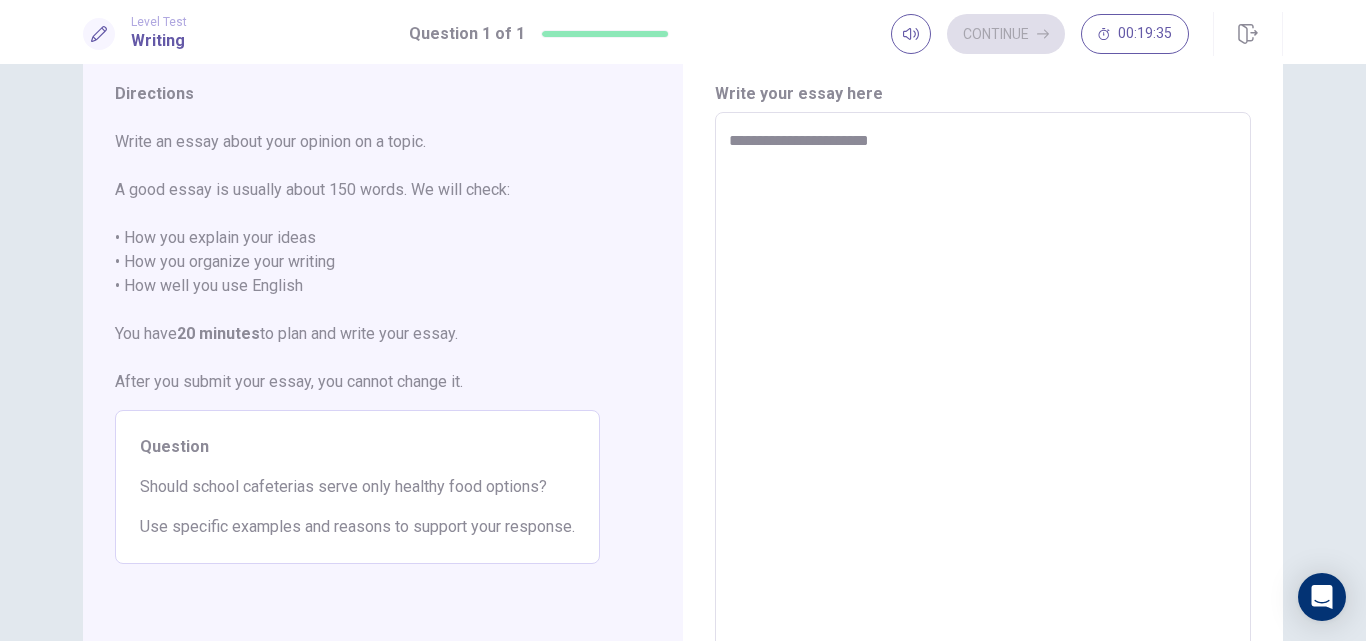 type on "*" 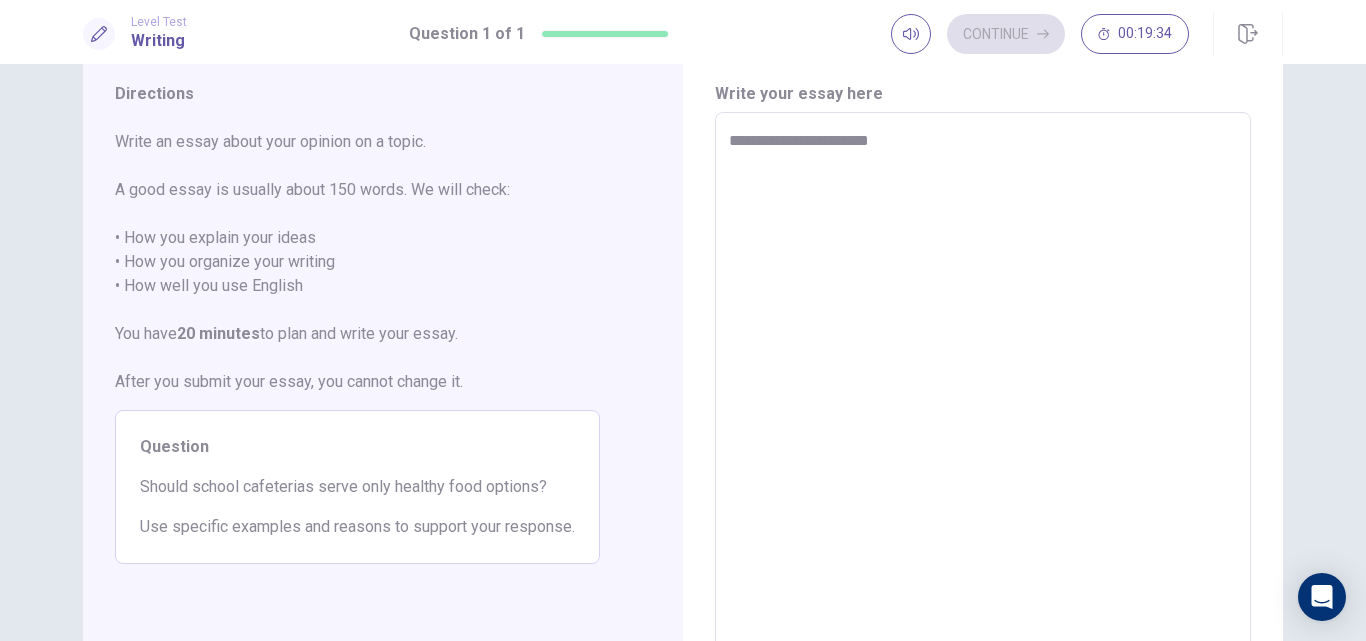 type on "**********" 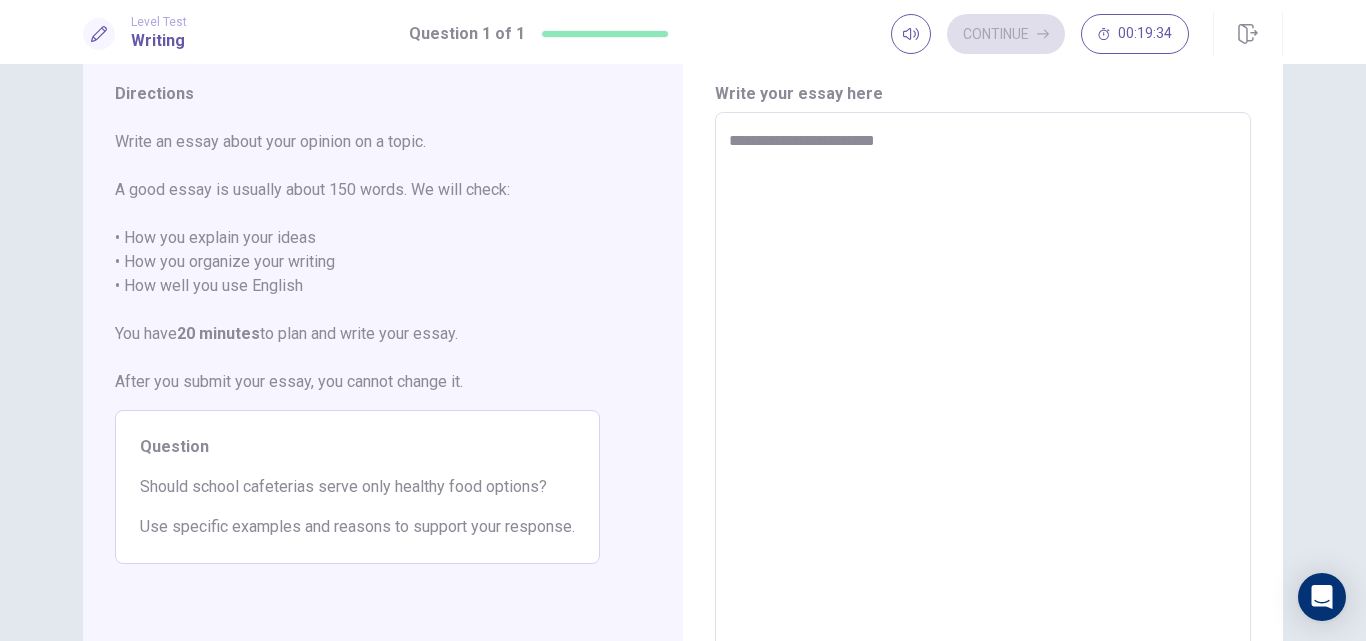 type on "*" 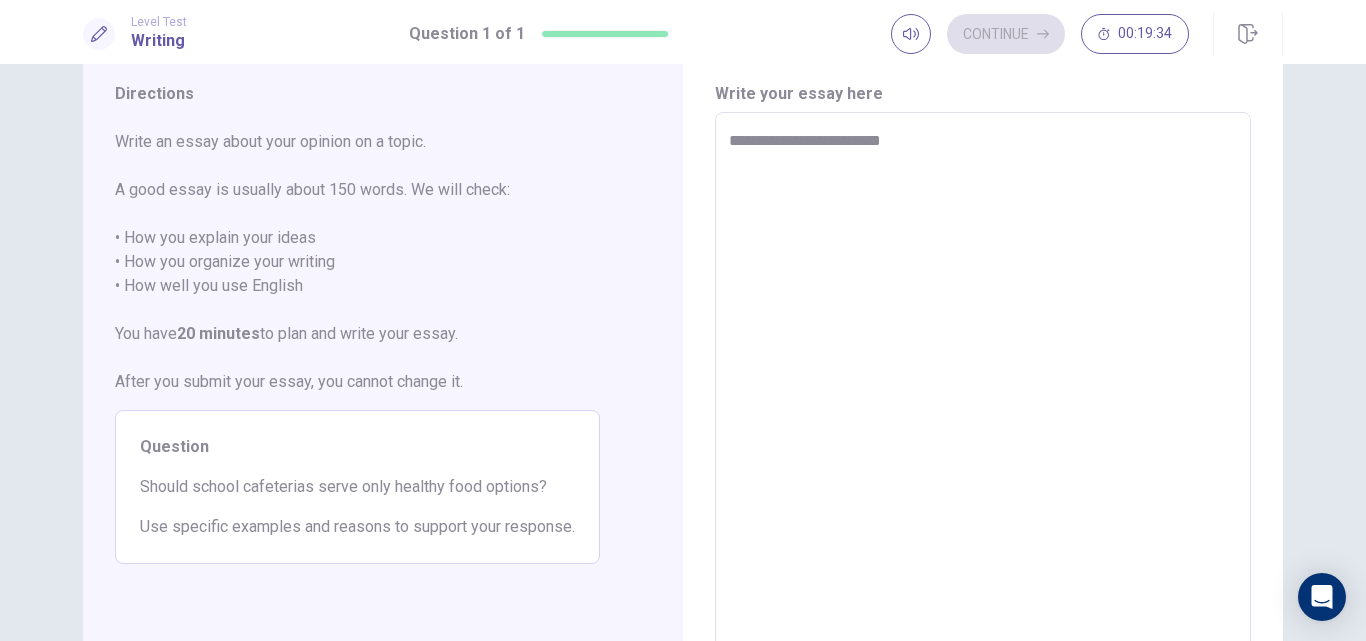 type on "*" 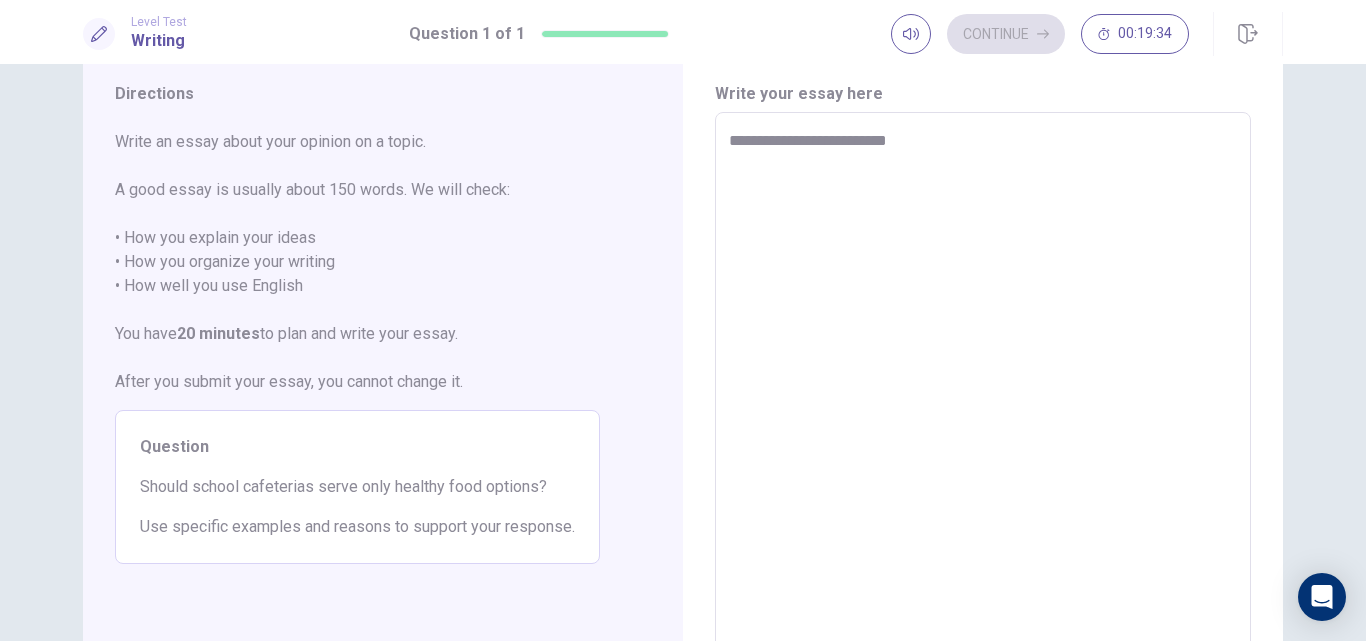 type on "**********" 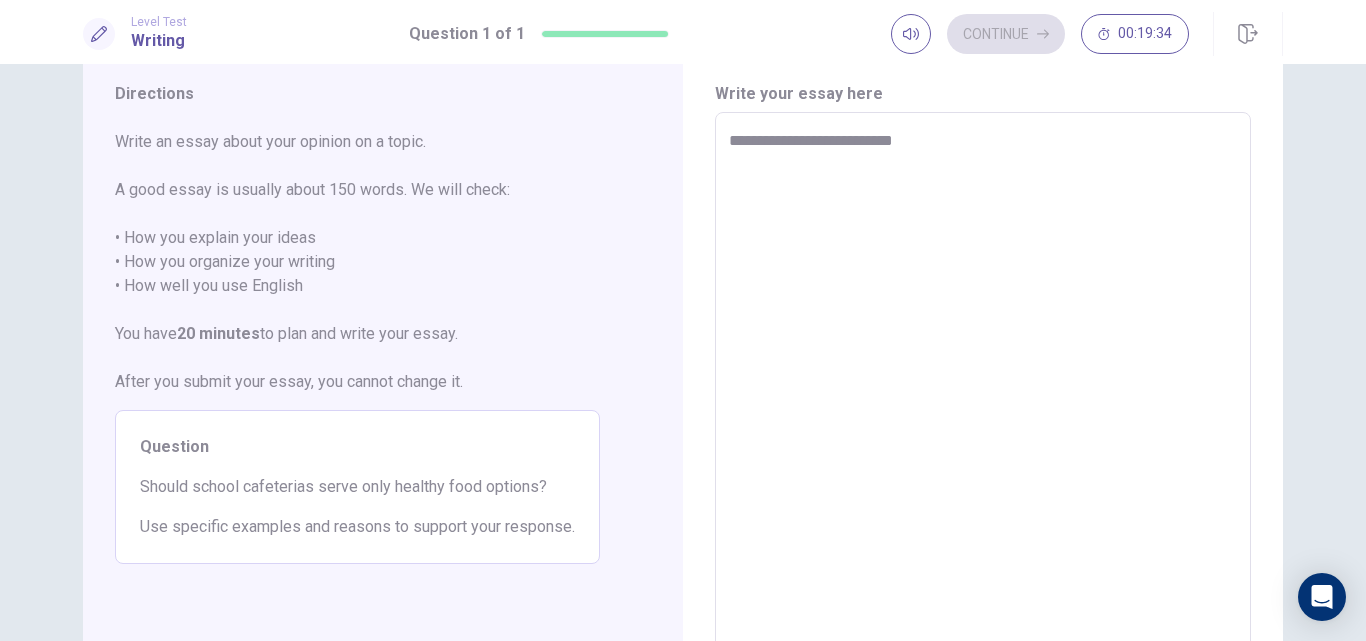 type on "*" 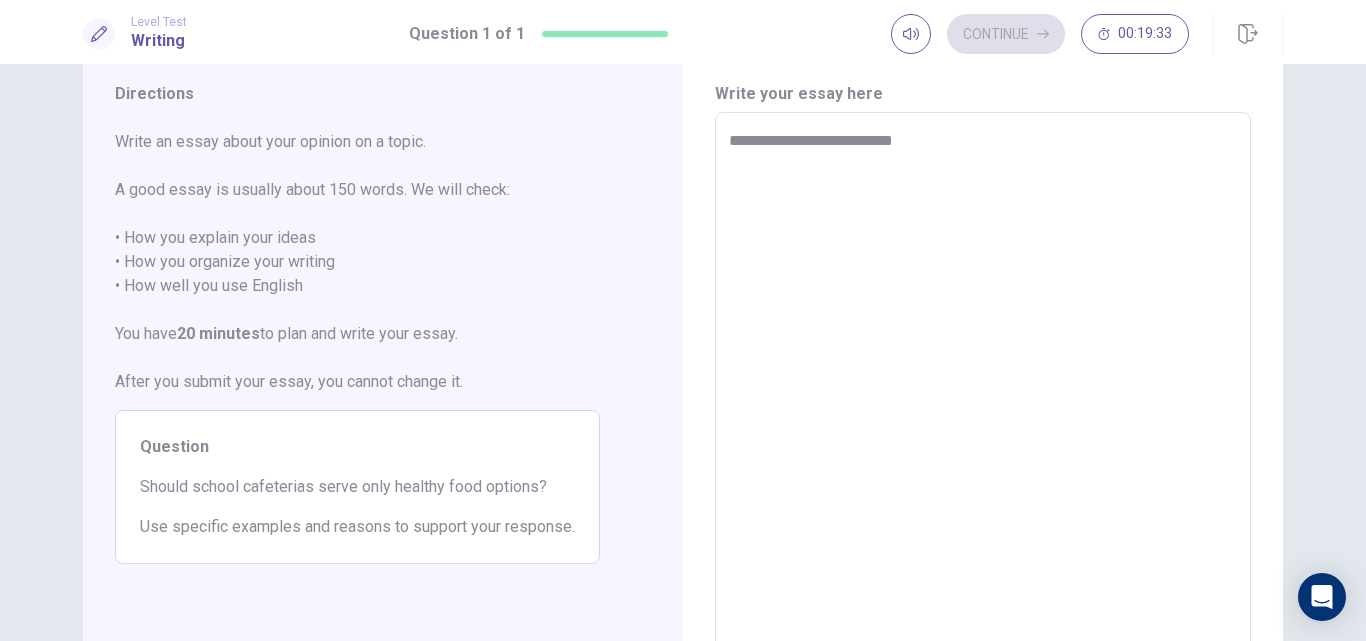 type on "**********" 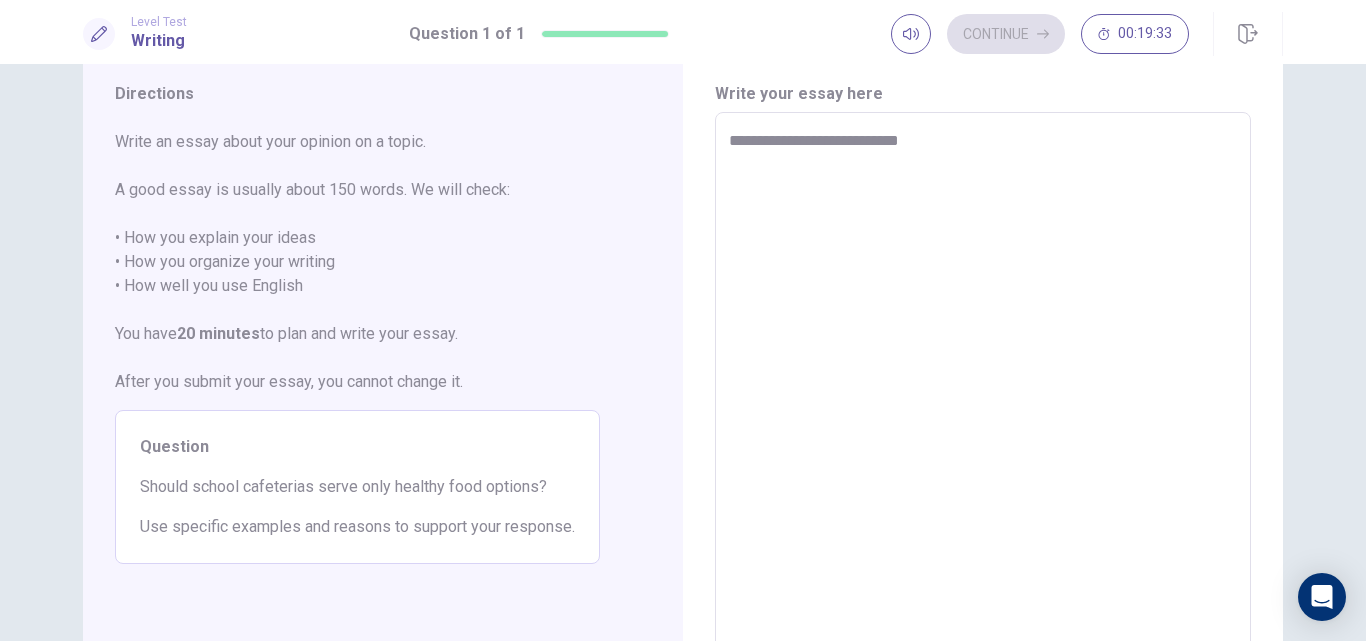 type on "*" 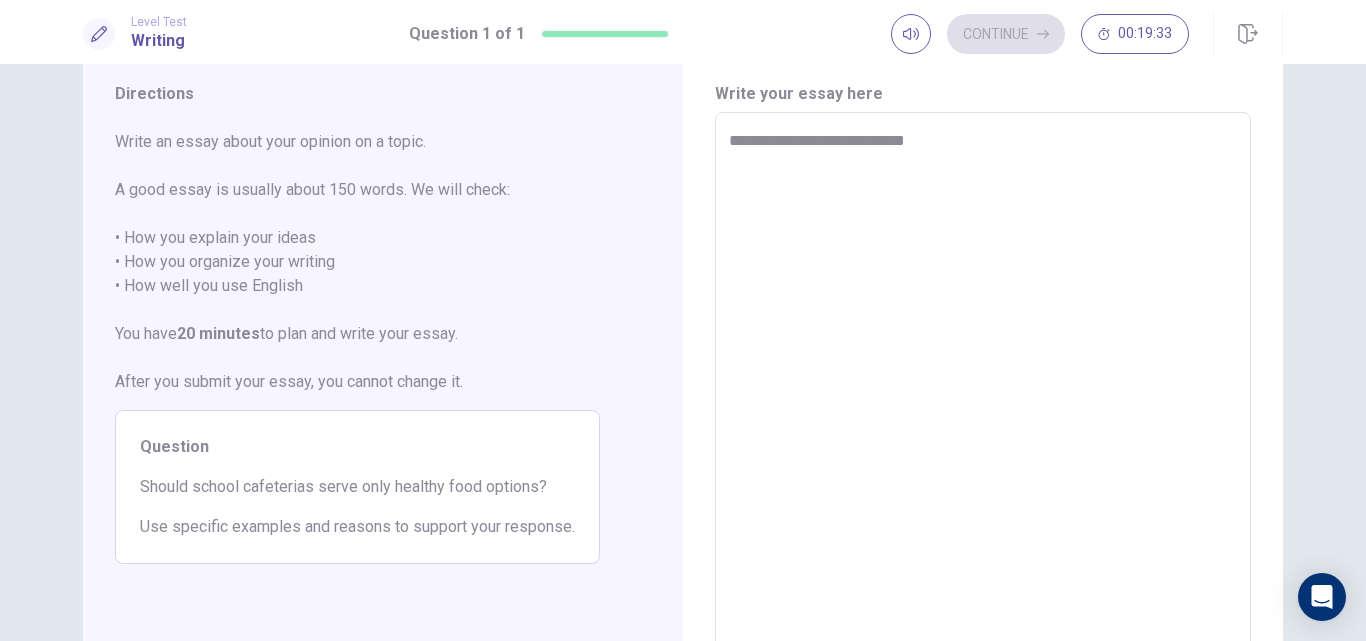 type on "*" 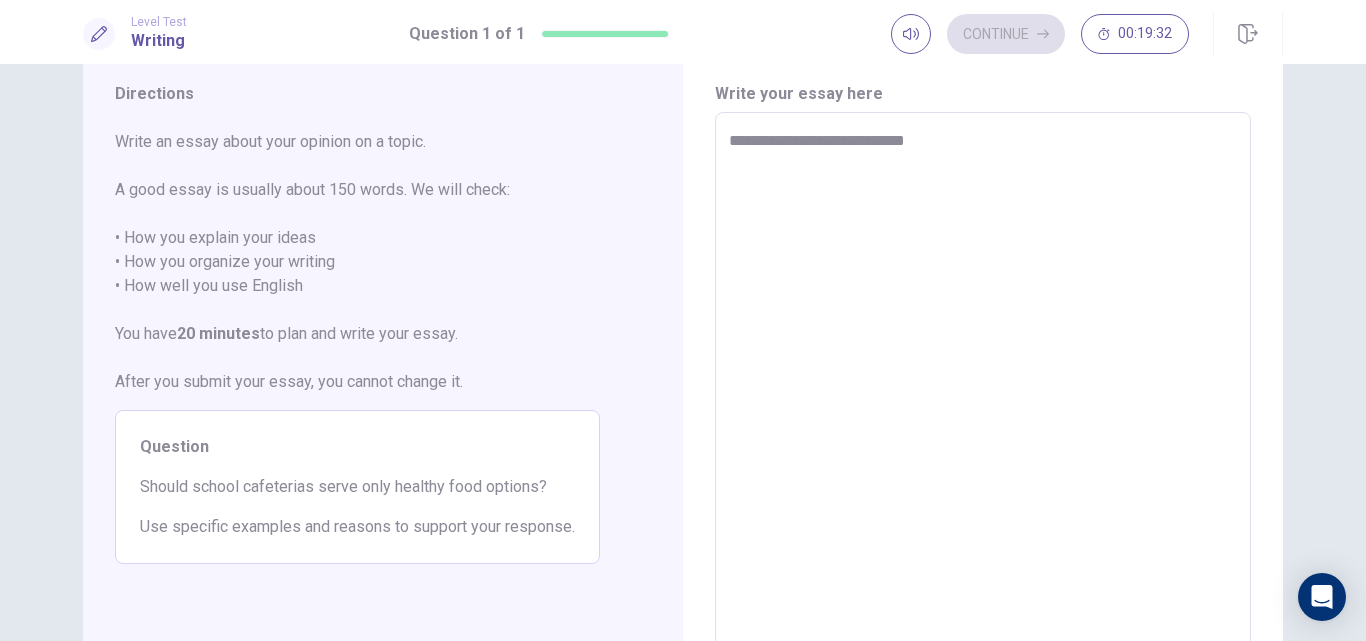 type on "**********" 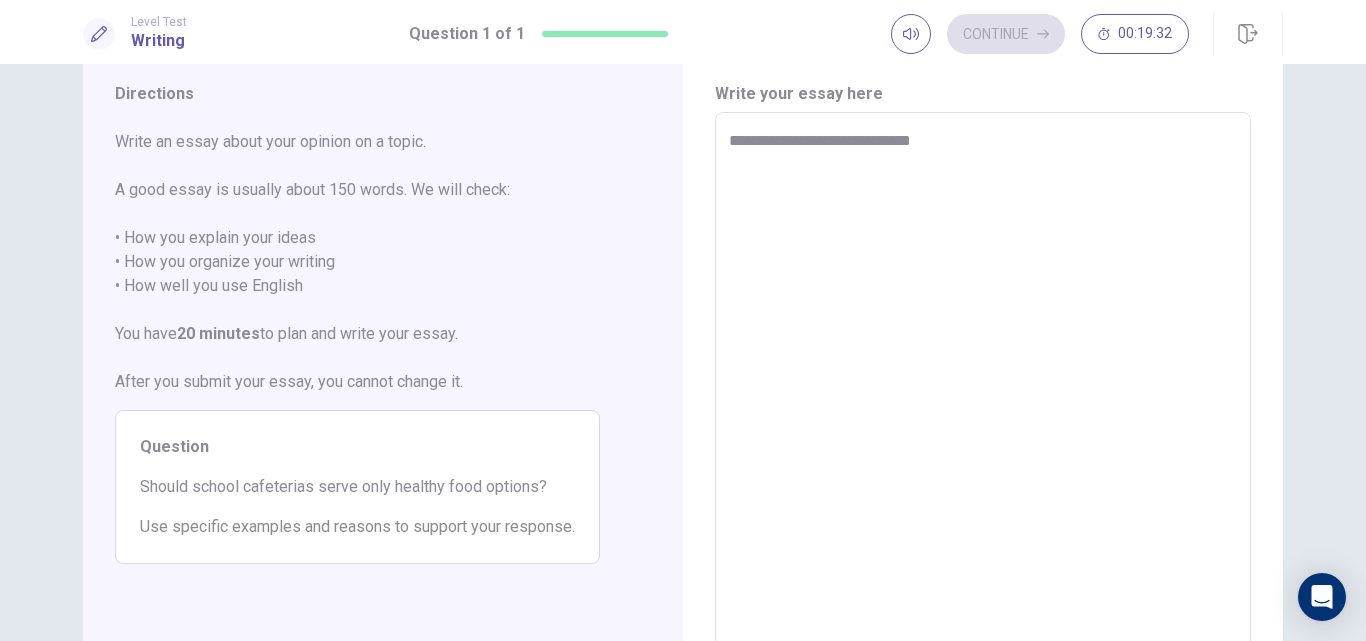 type on "*" 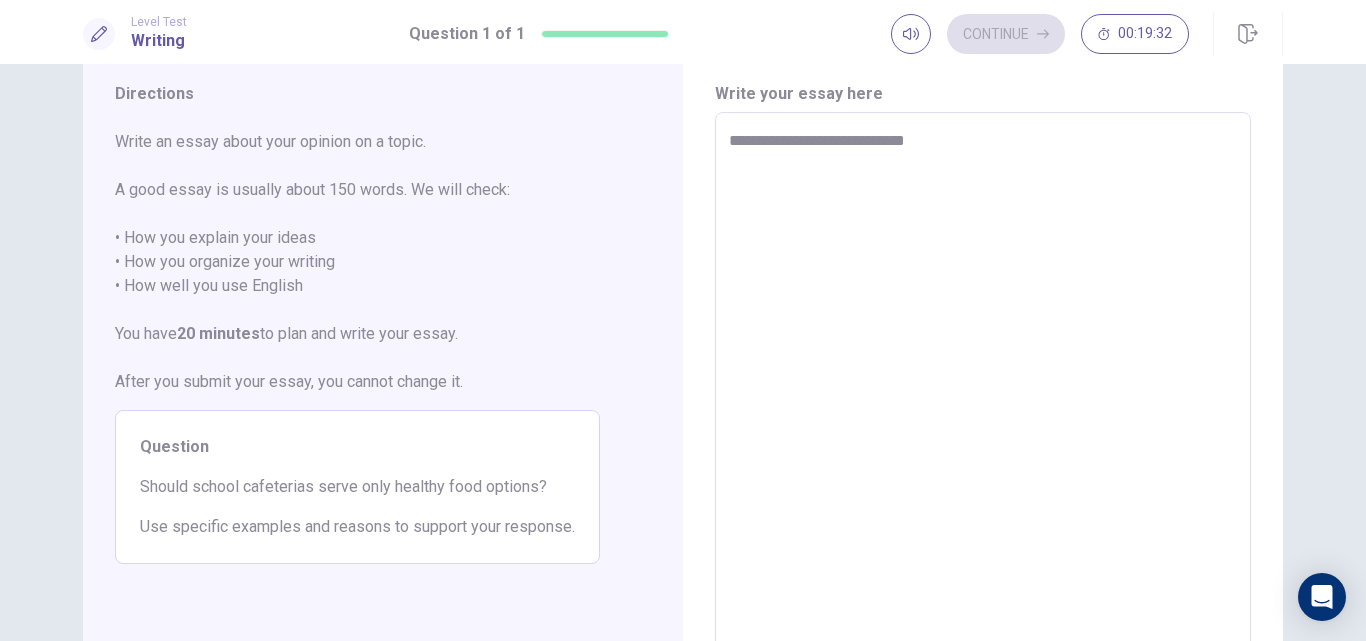 type on "*" 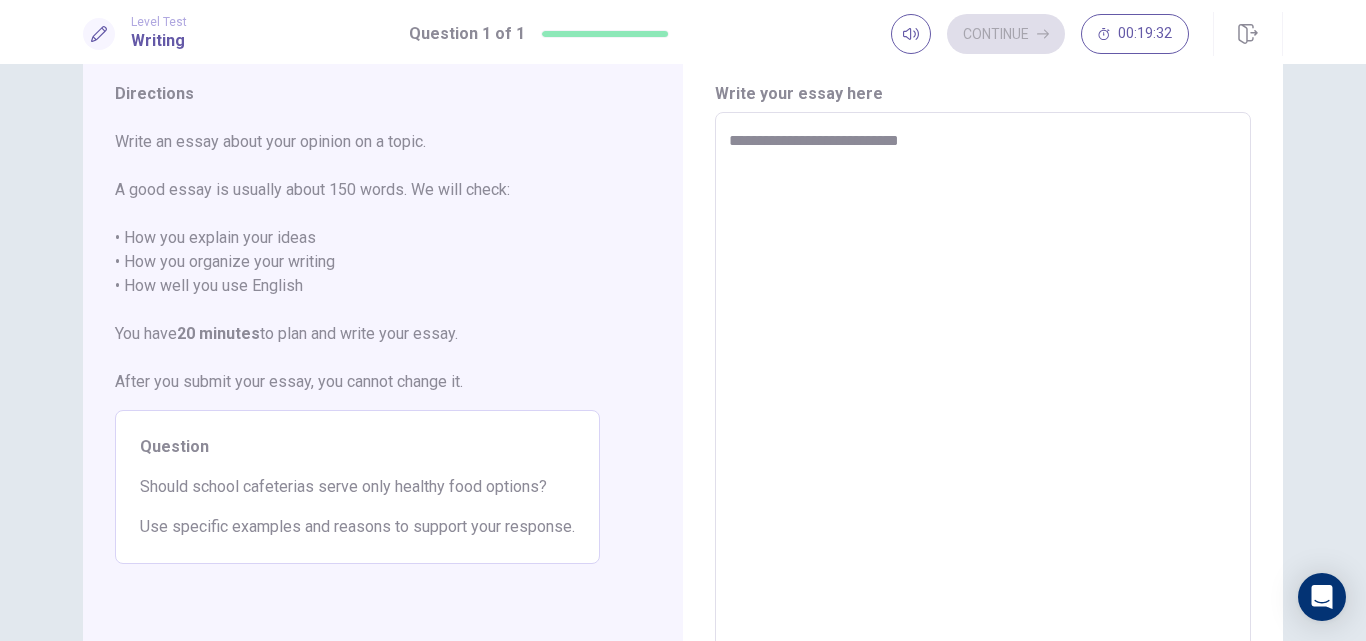 type on "*" 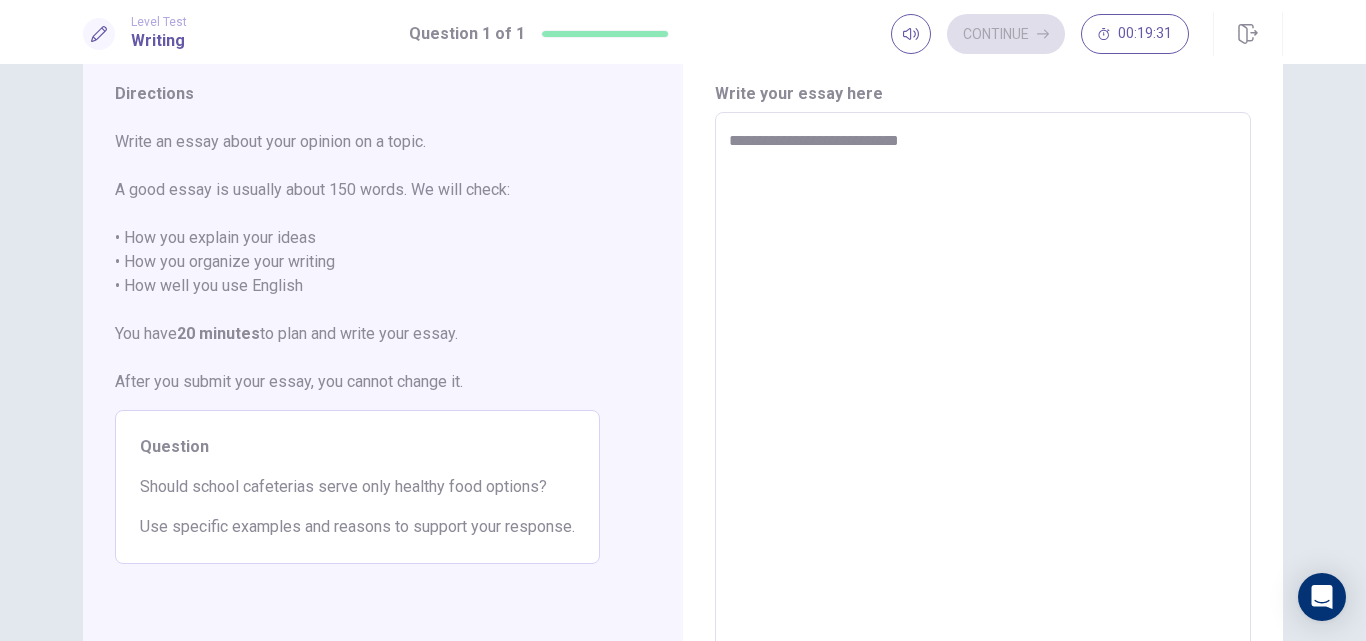 type on "**********" 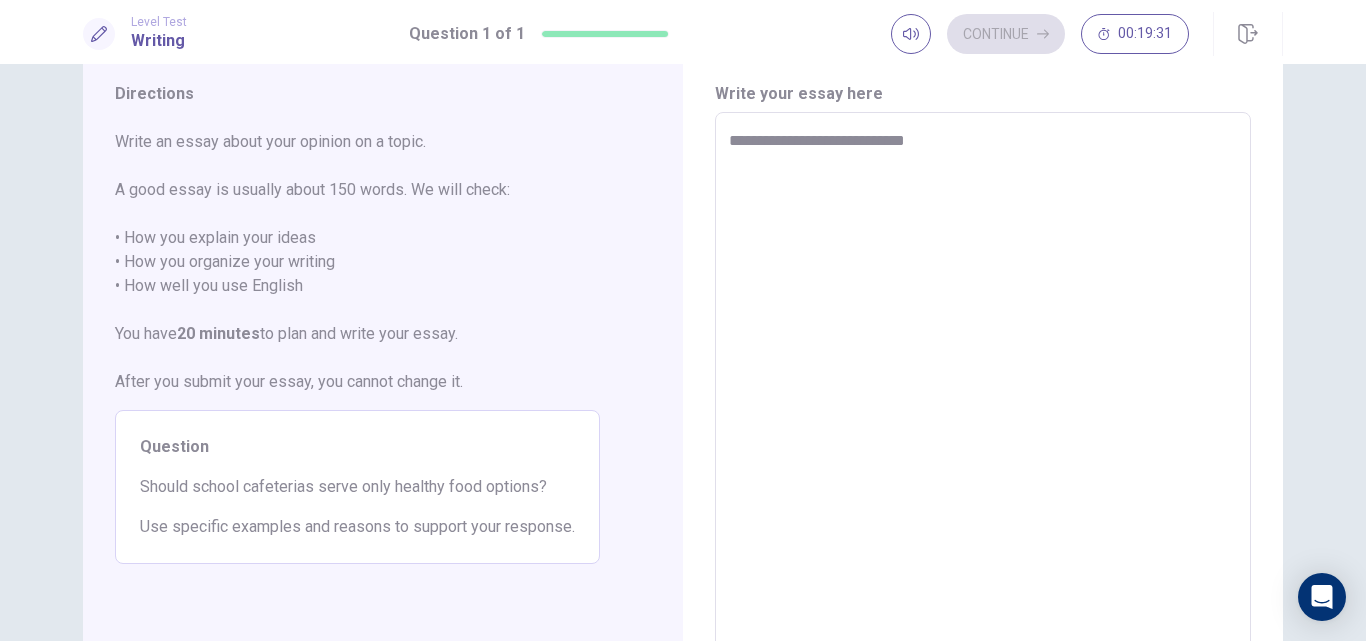 type on "*" 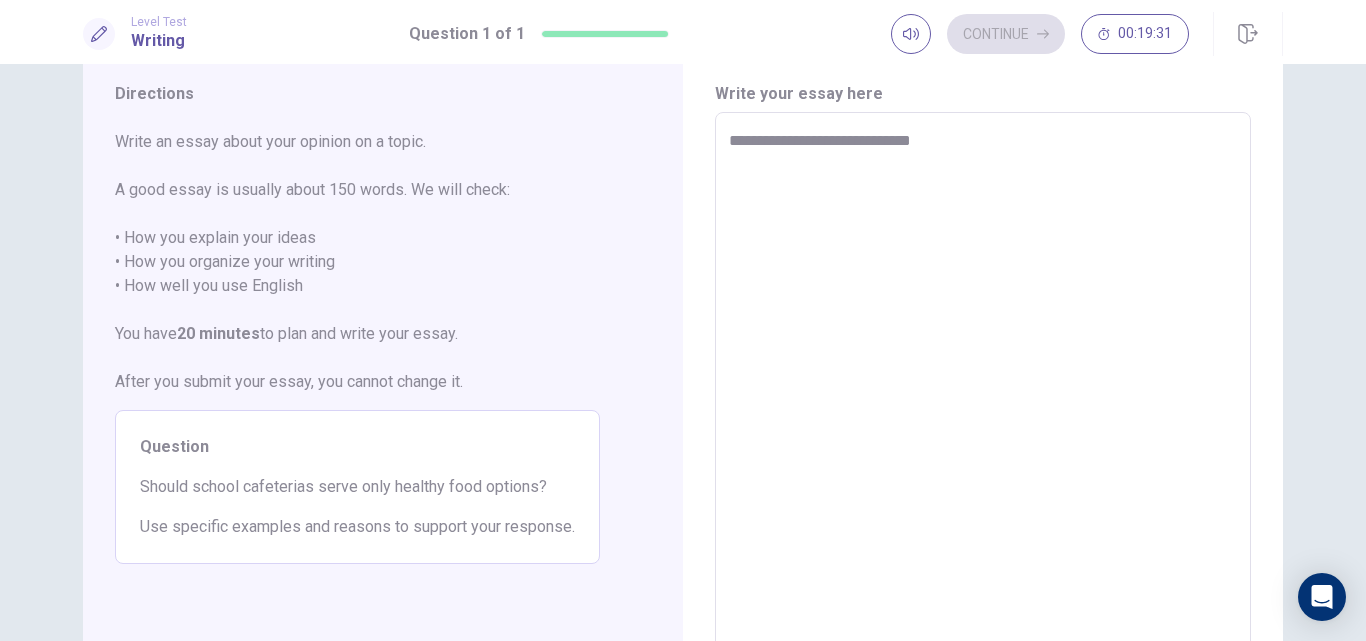 type on "*" 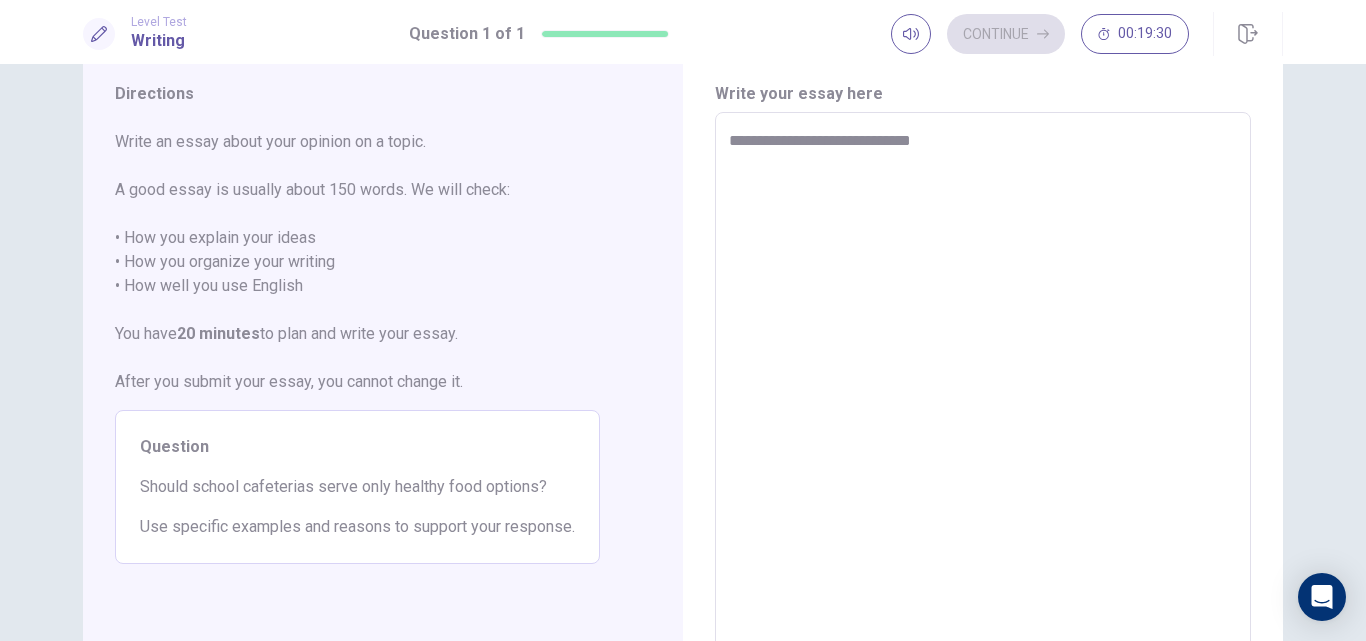 type on "**********" 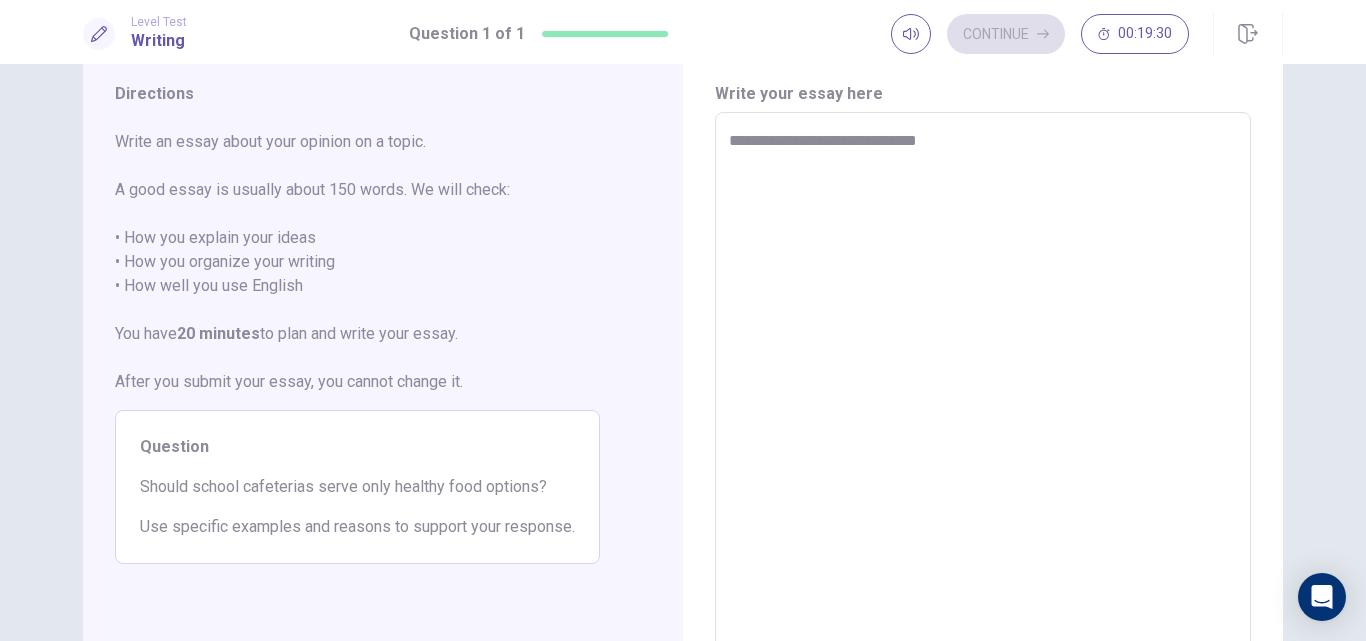 type on "*" 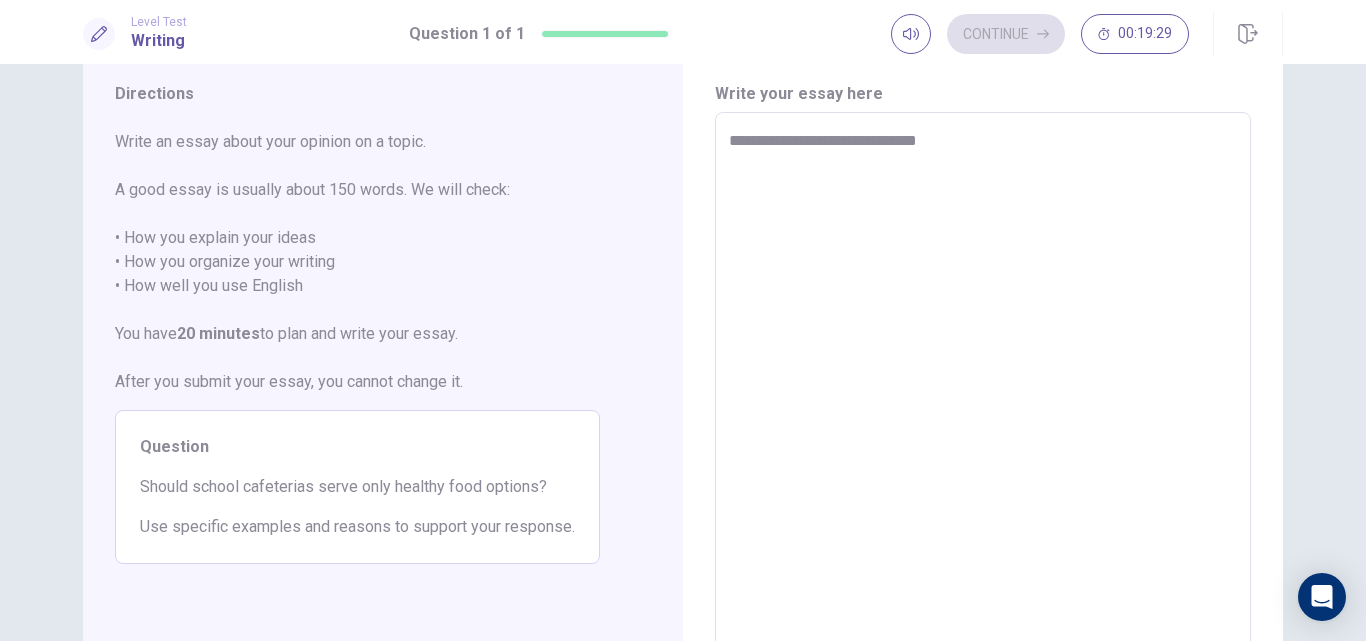 type on "**********" 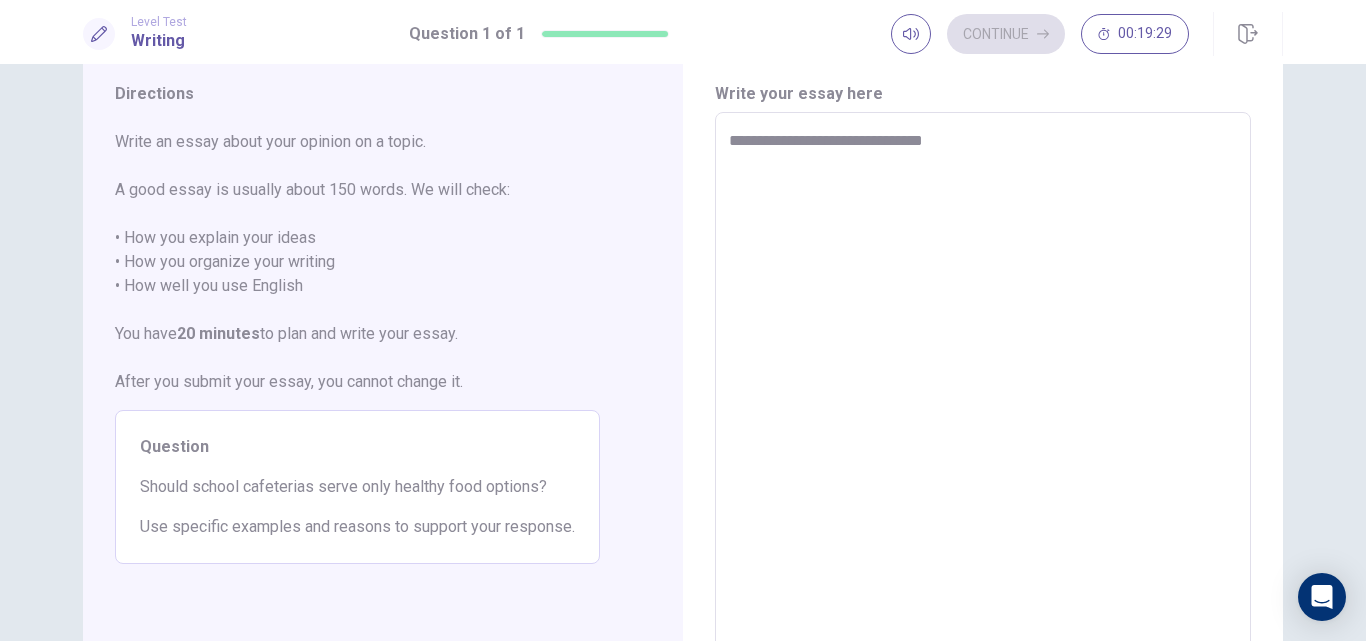 type on "*" 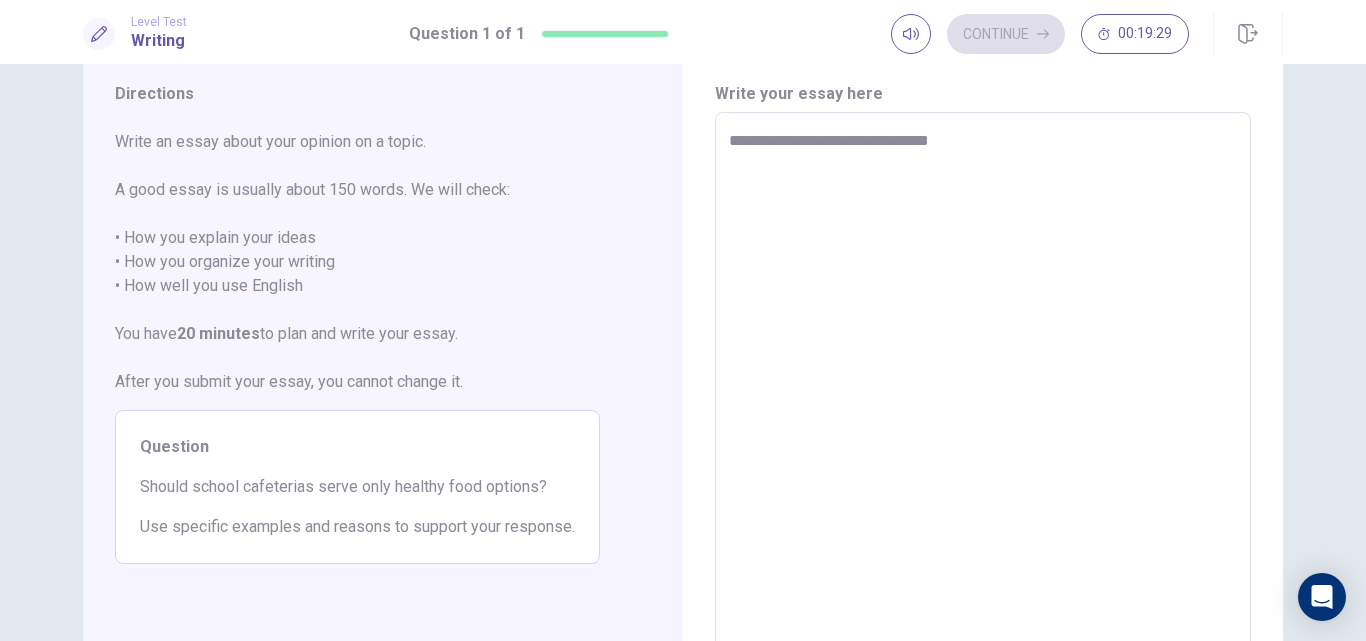 type on "*" 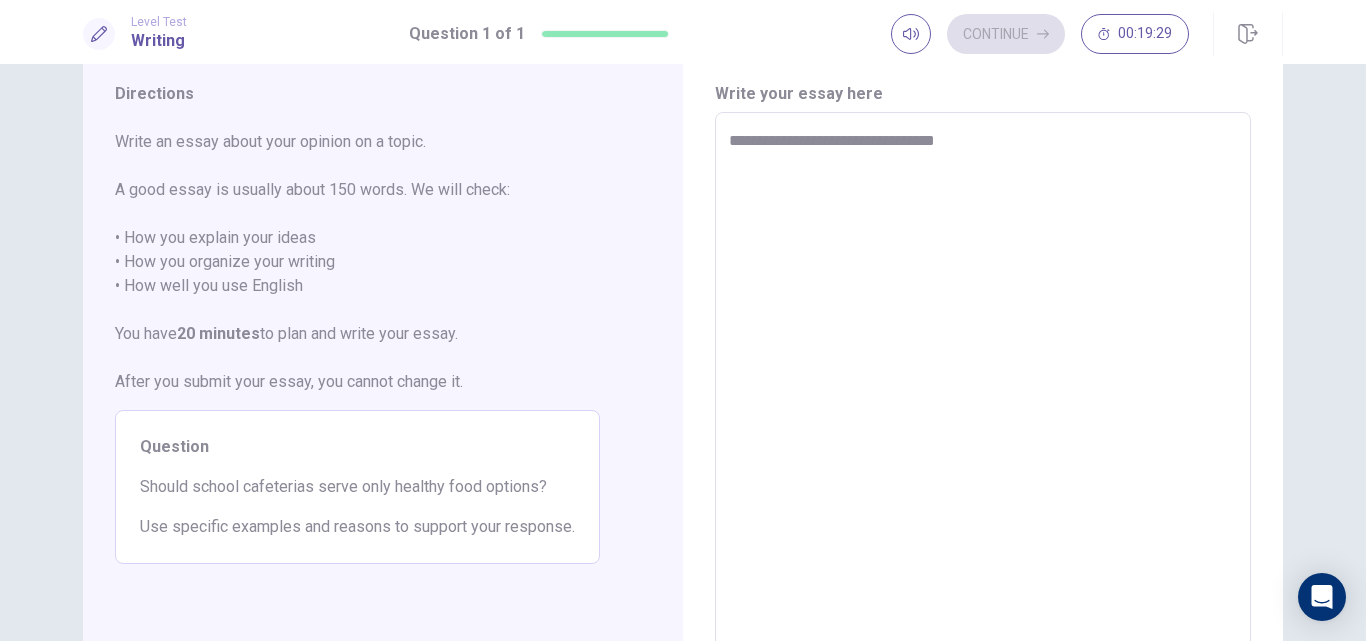 type on "*" 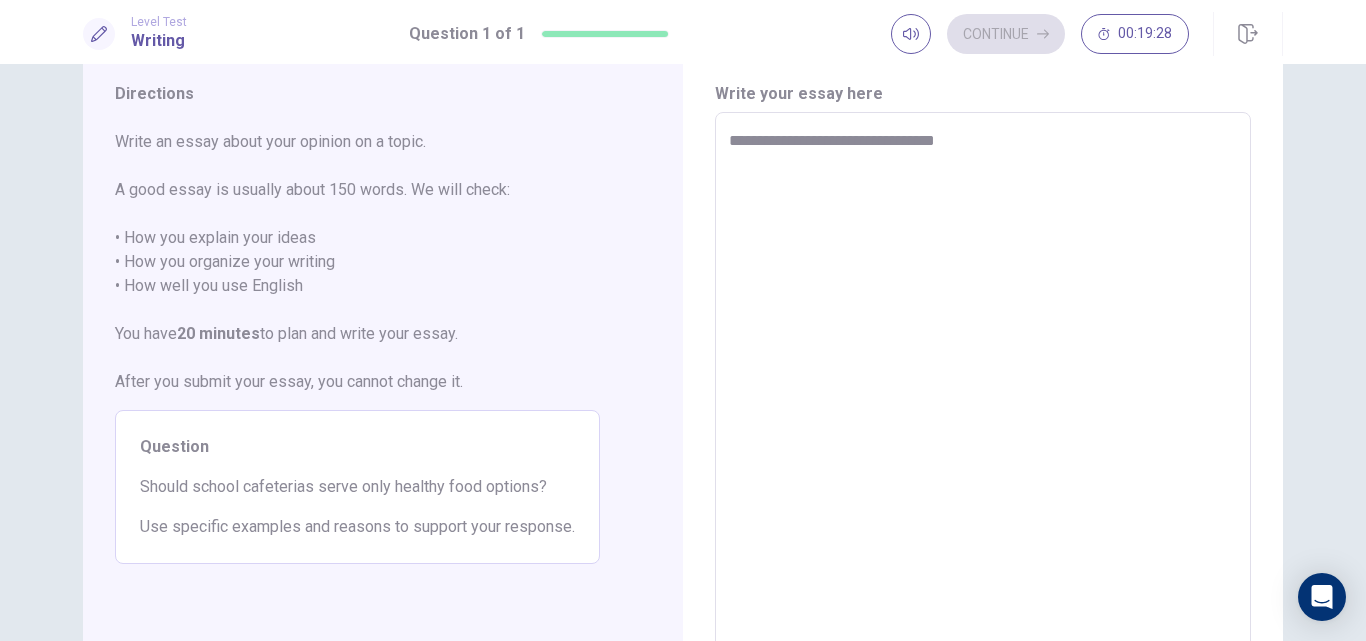 type on "**********" 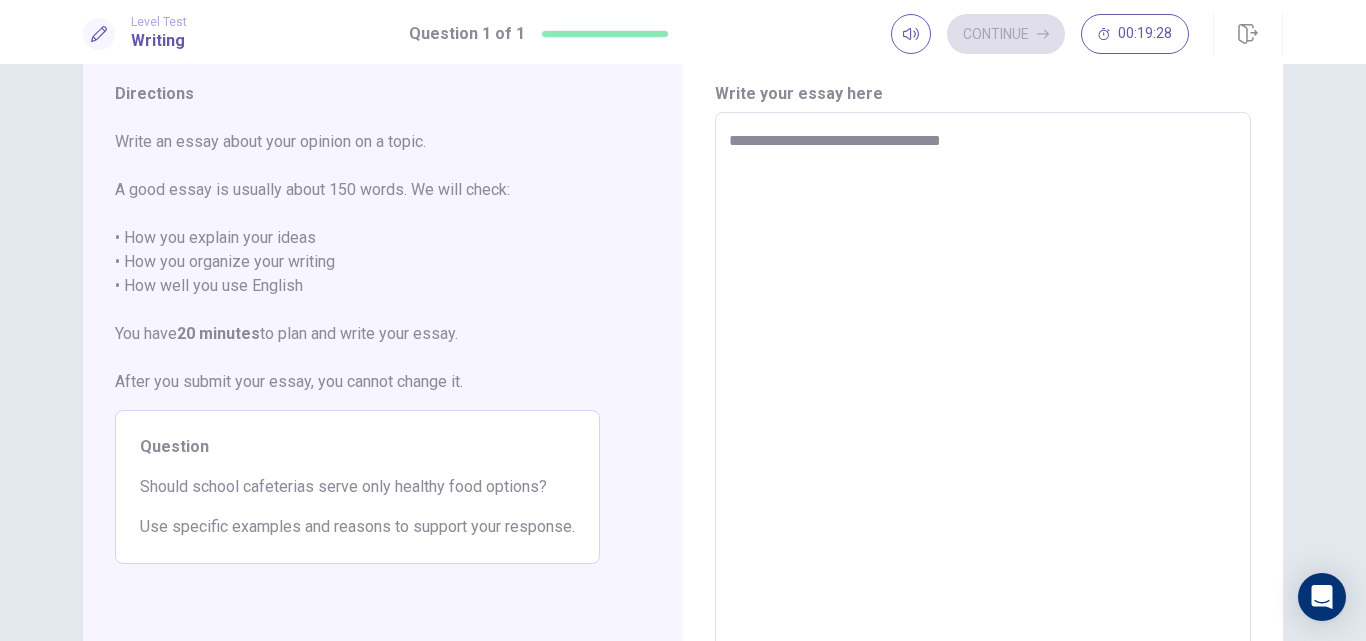 type on "*" 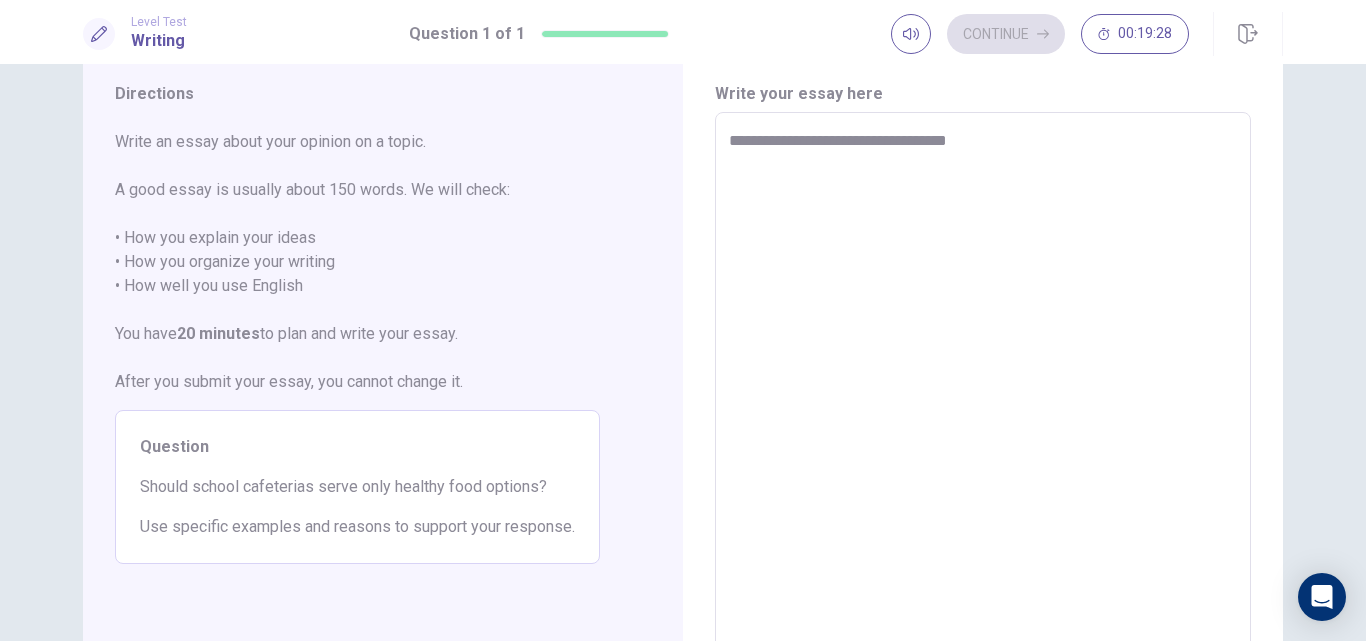 type on "*" 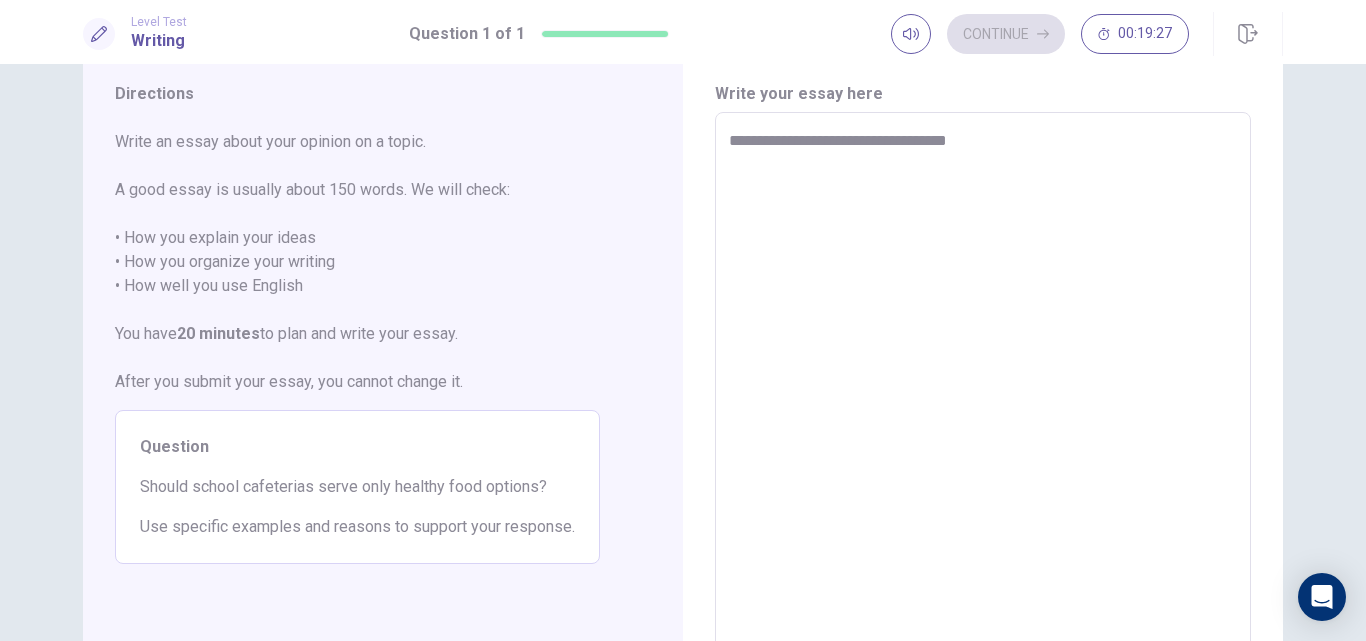 type on "**********" 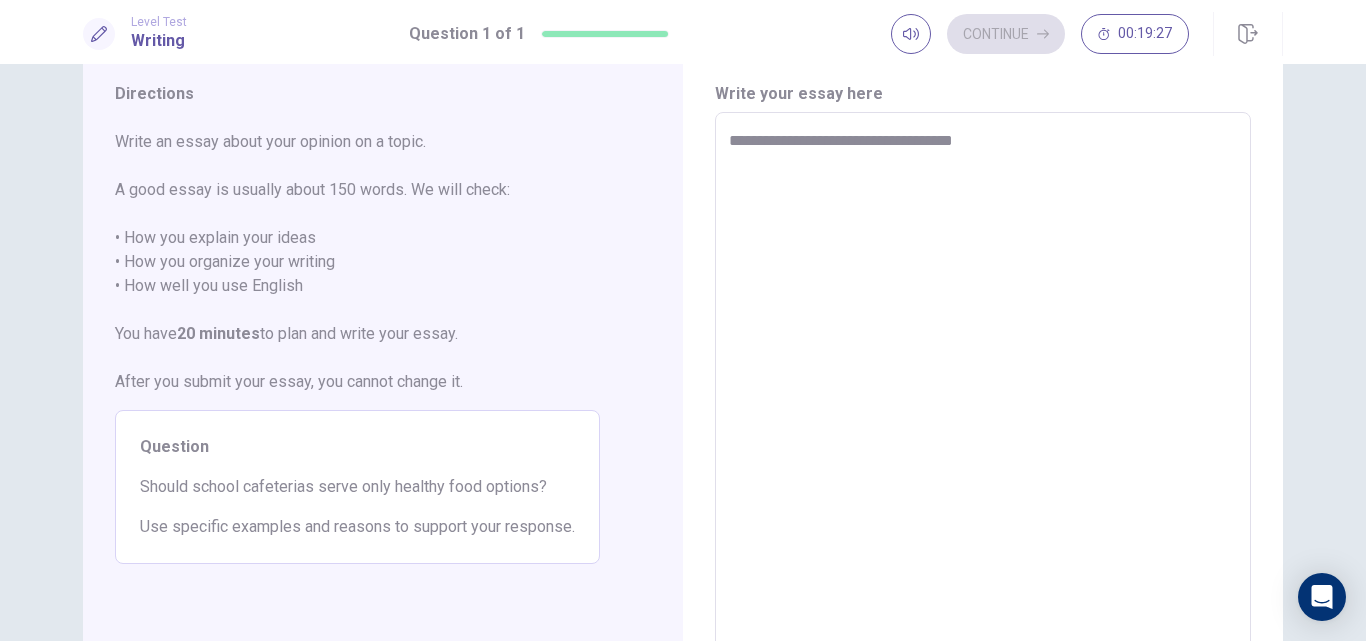 type on "*" 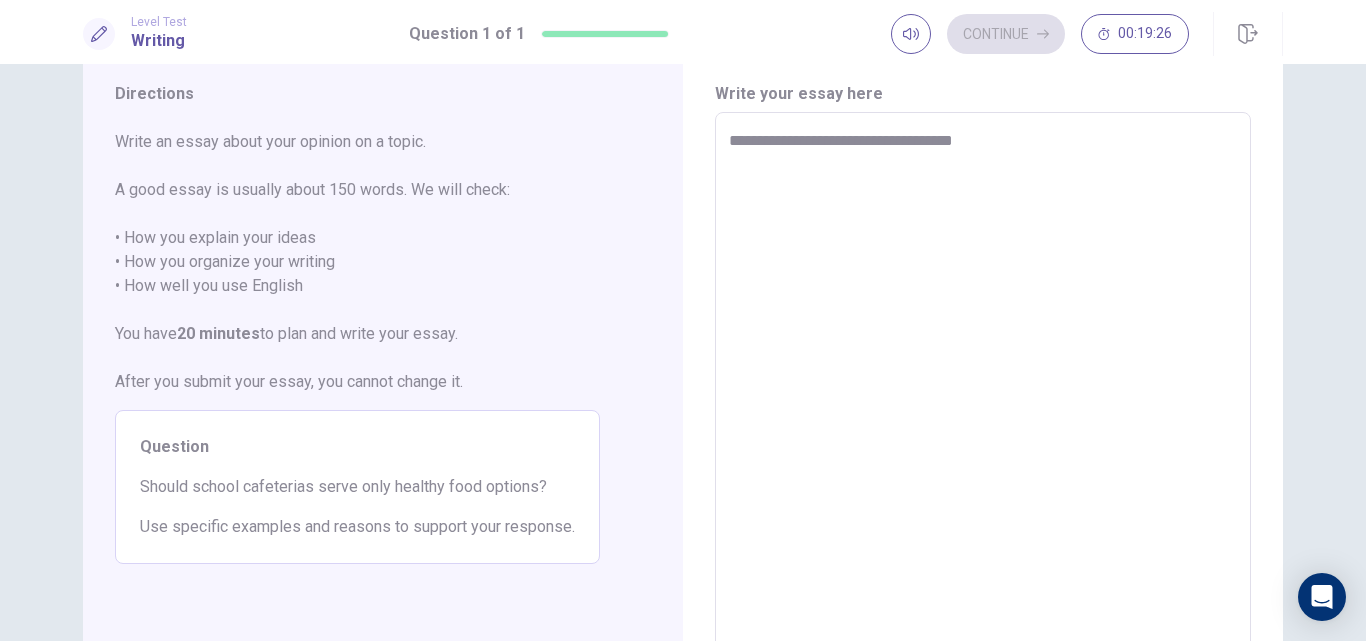type on "**********" 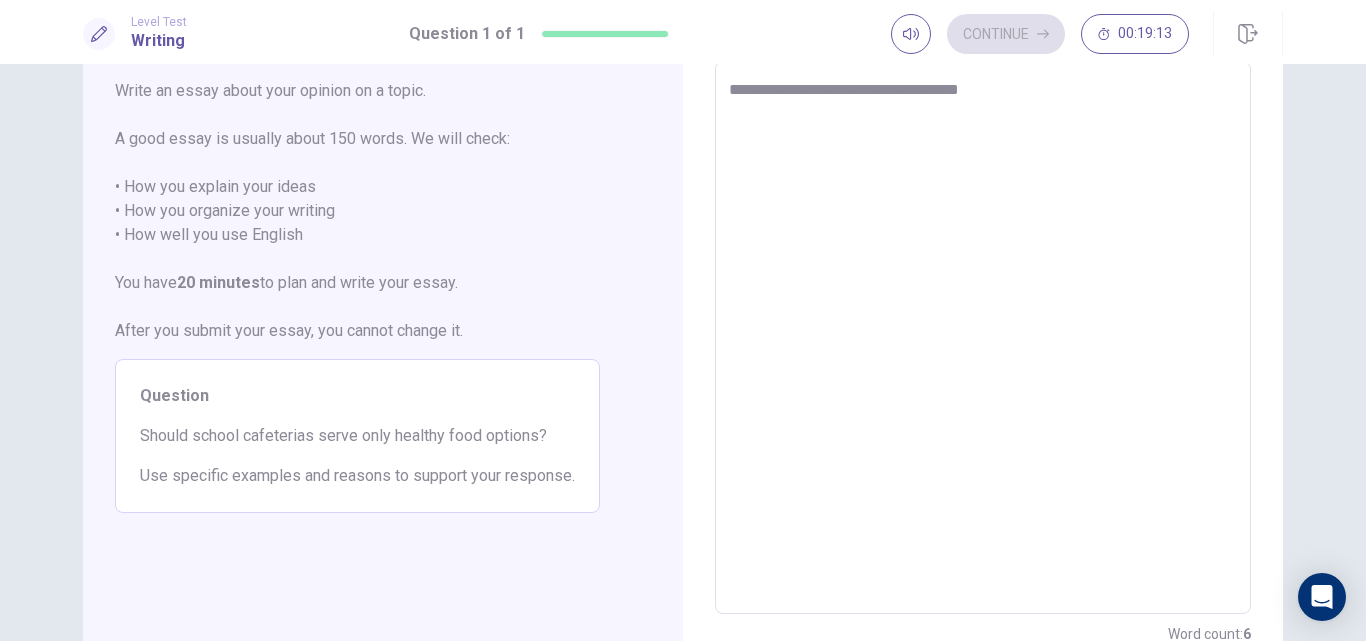 scroll, scrollTop: 162, scrollLeft: 0, axis: vertical 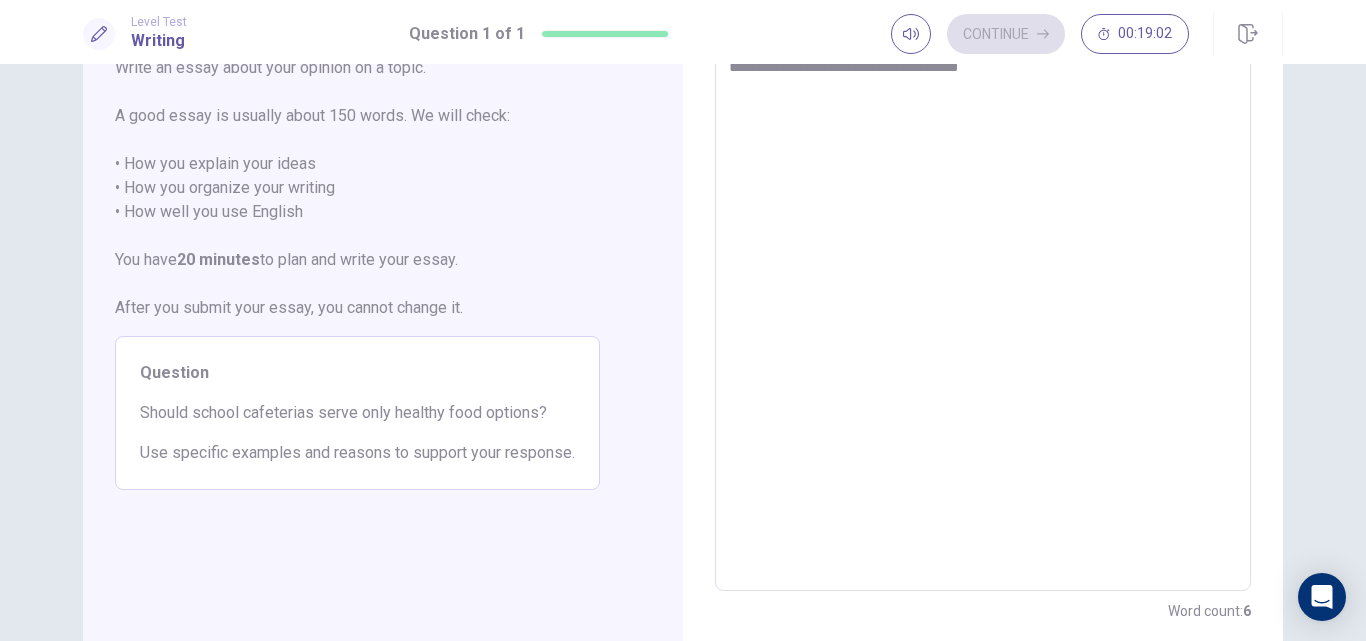 type on "*" 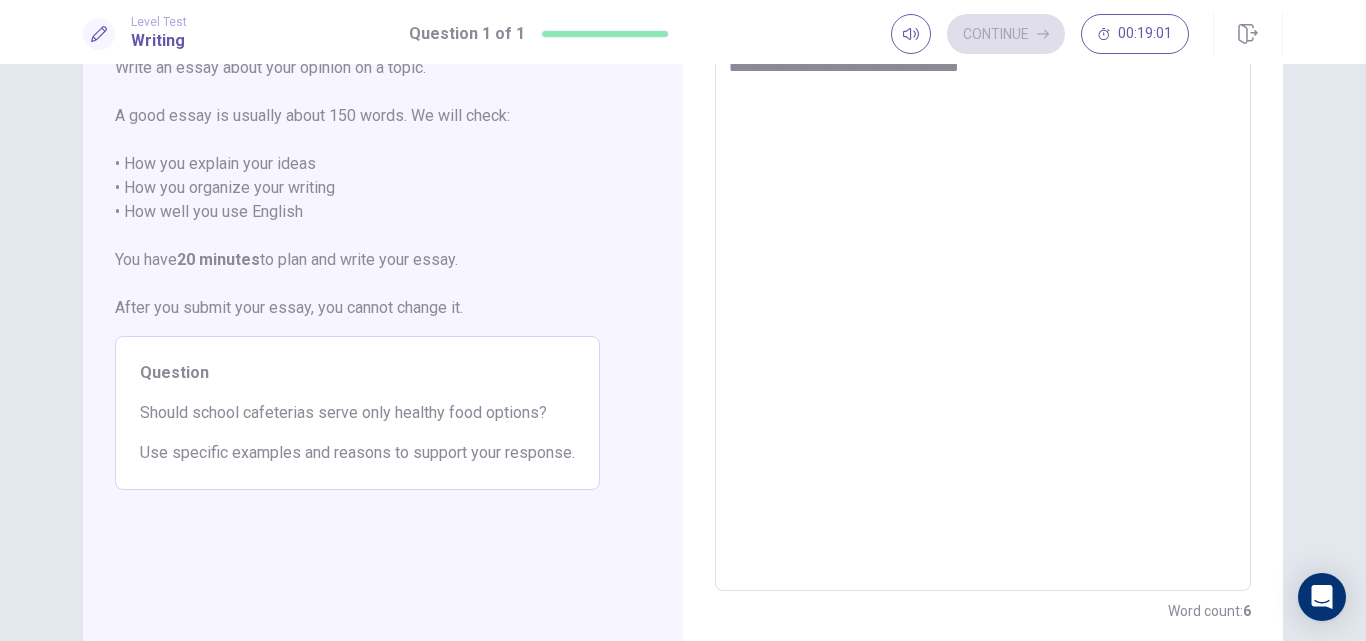 type on "**********" 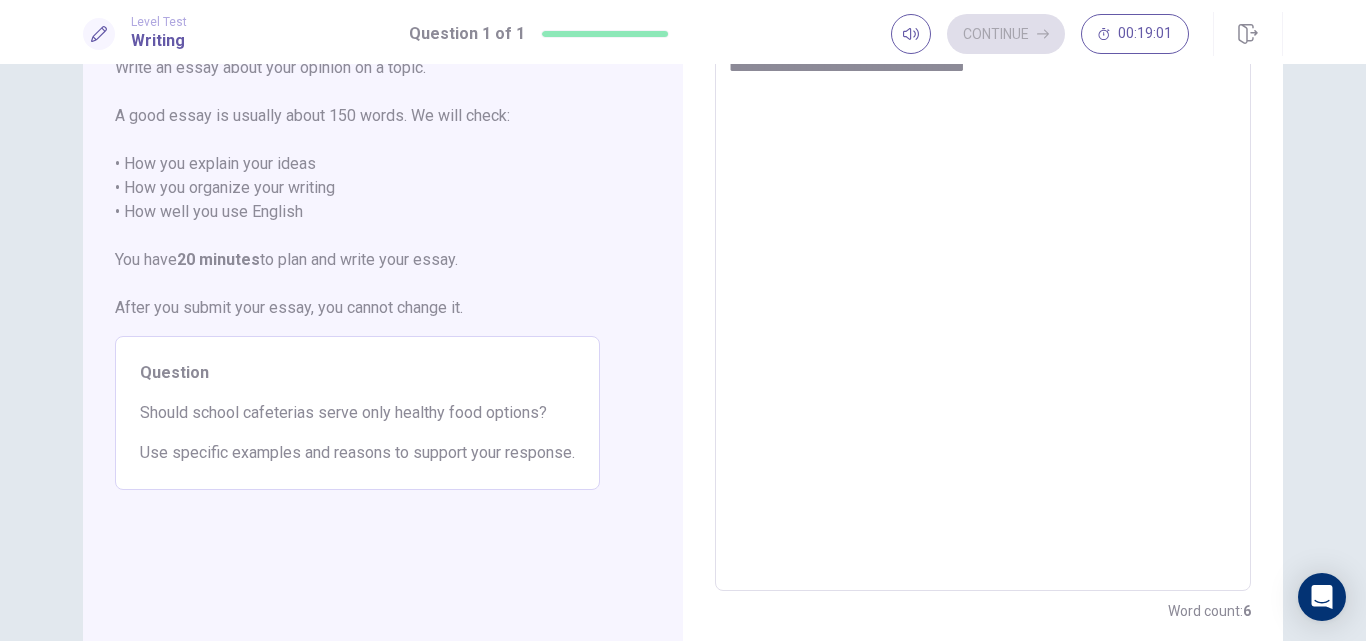 type on "*" 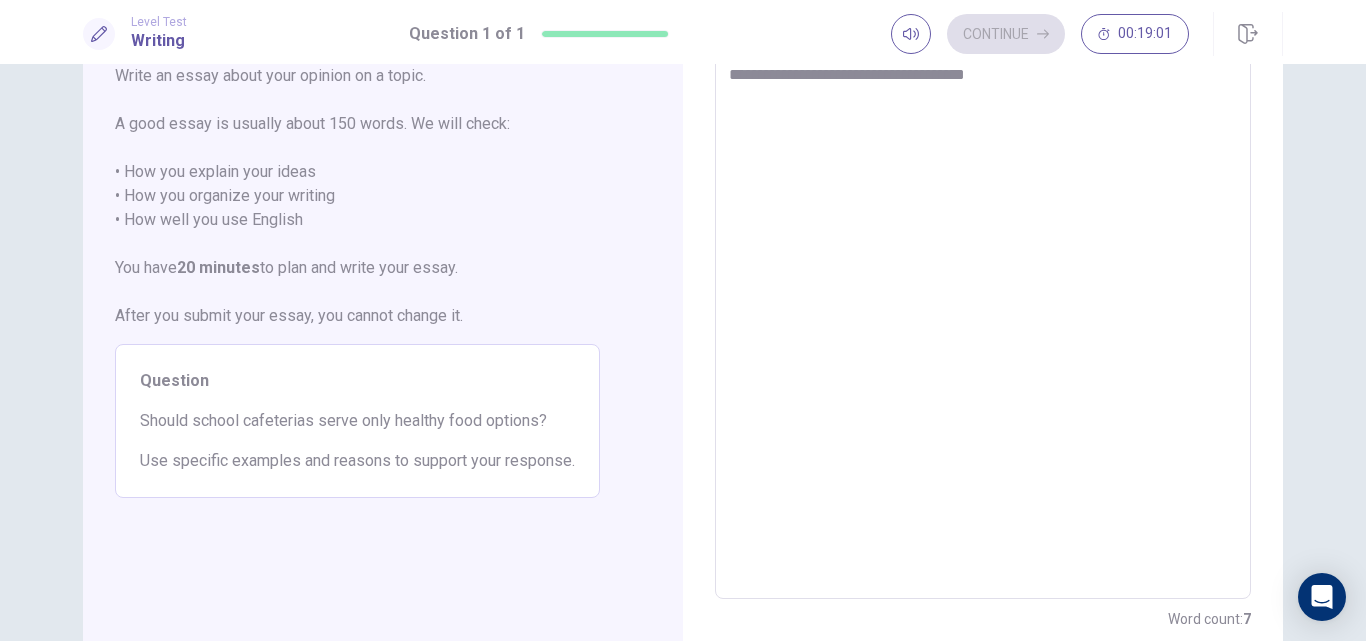 type on "**********" 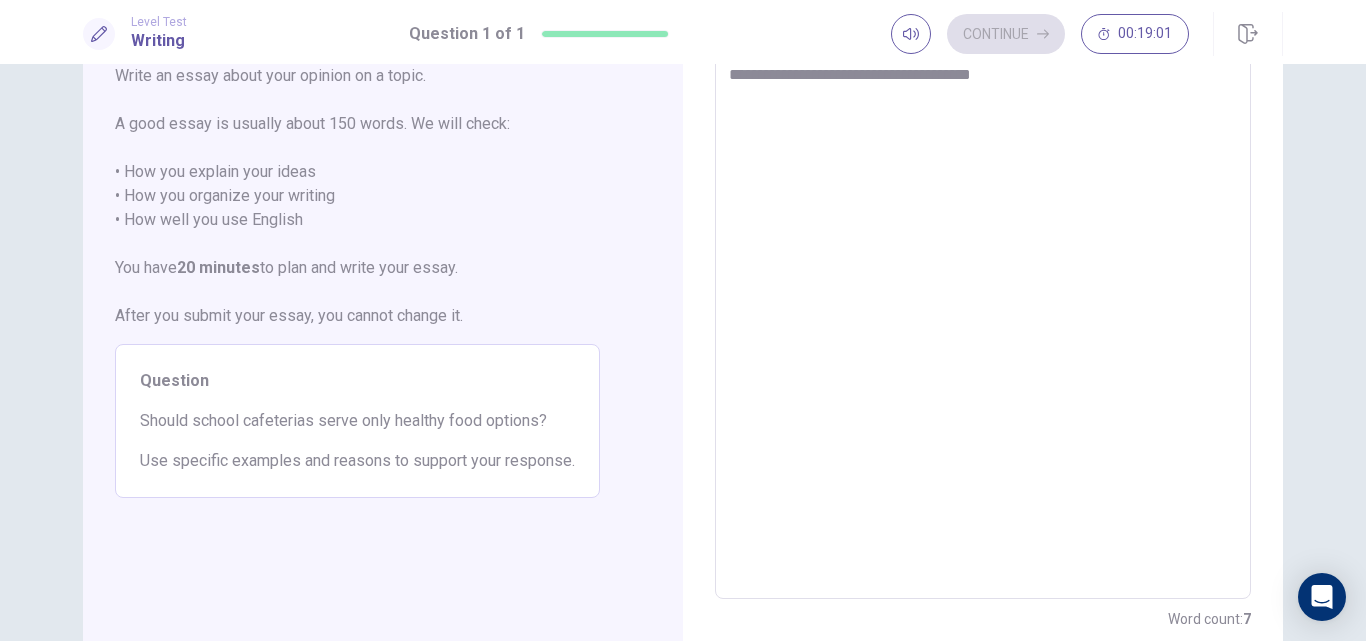 type on "*" 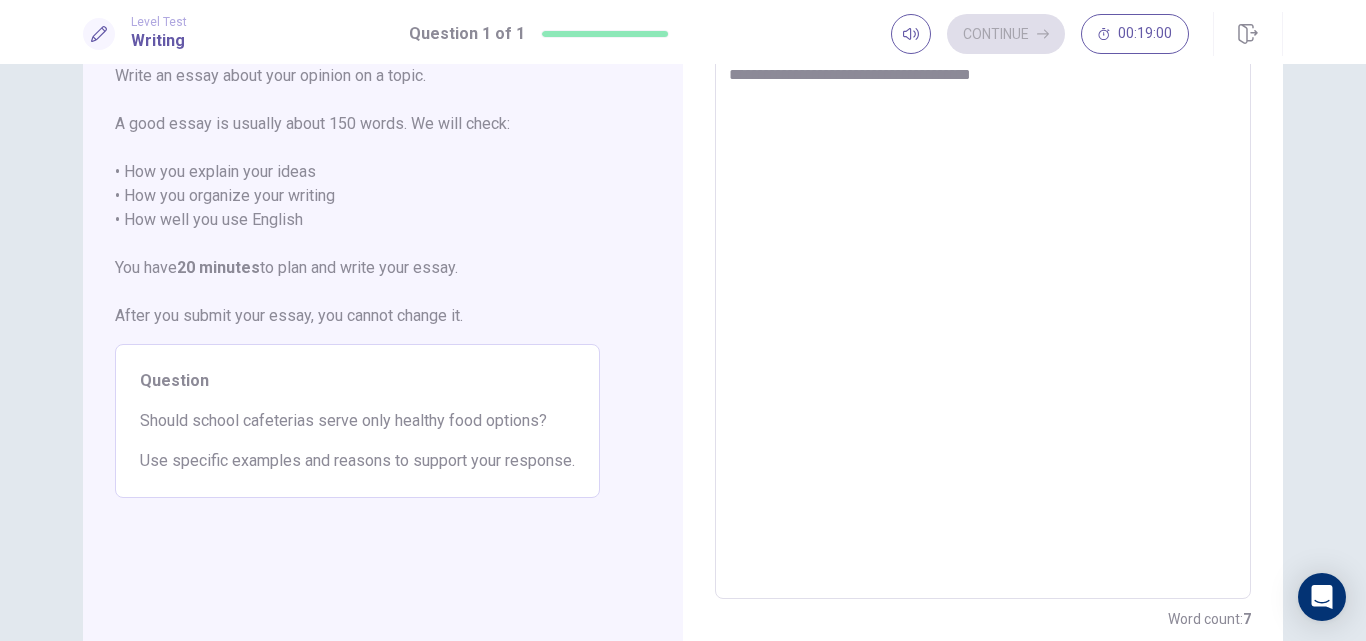 type on "**********" 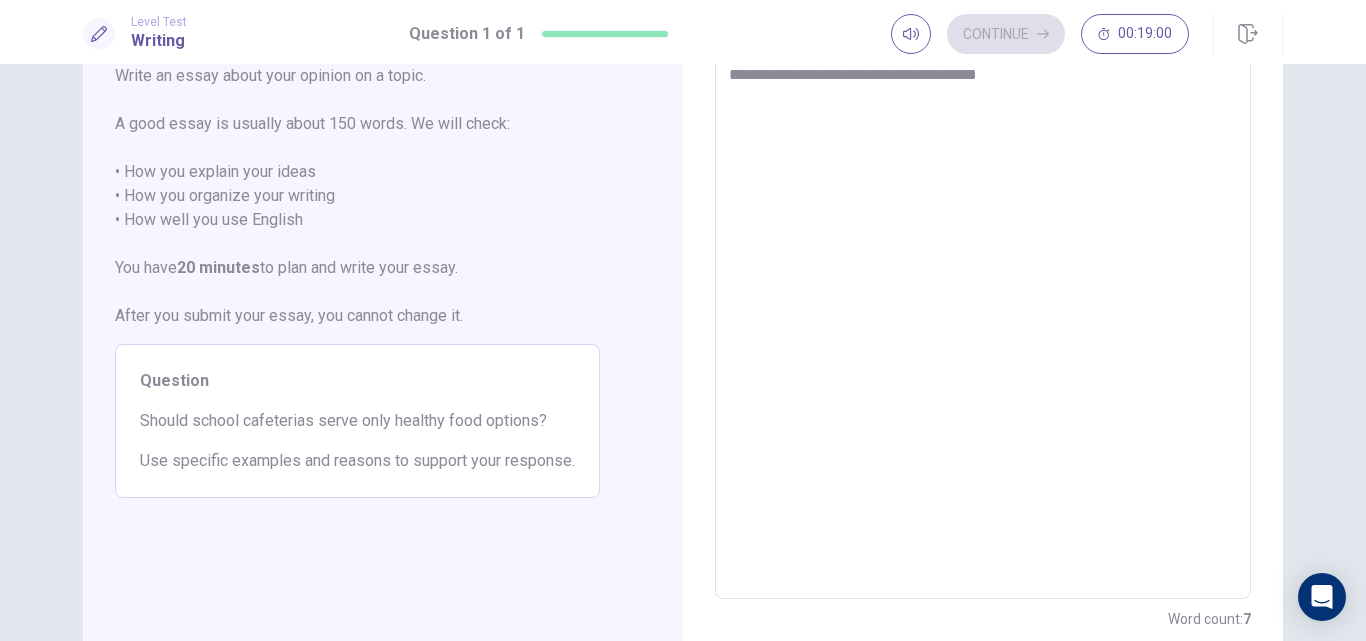 type on "*" 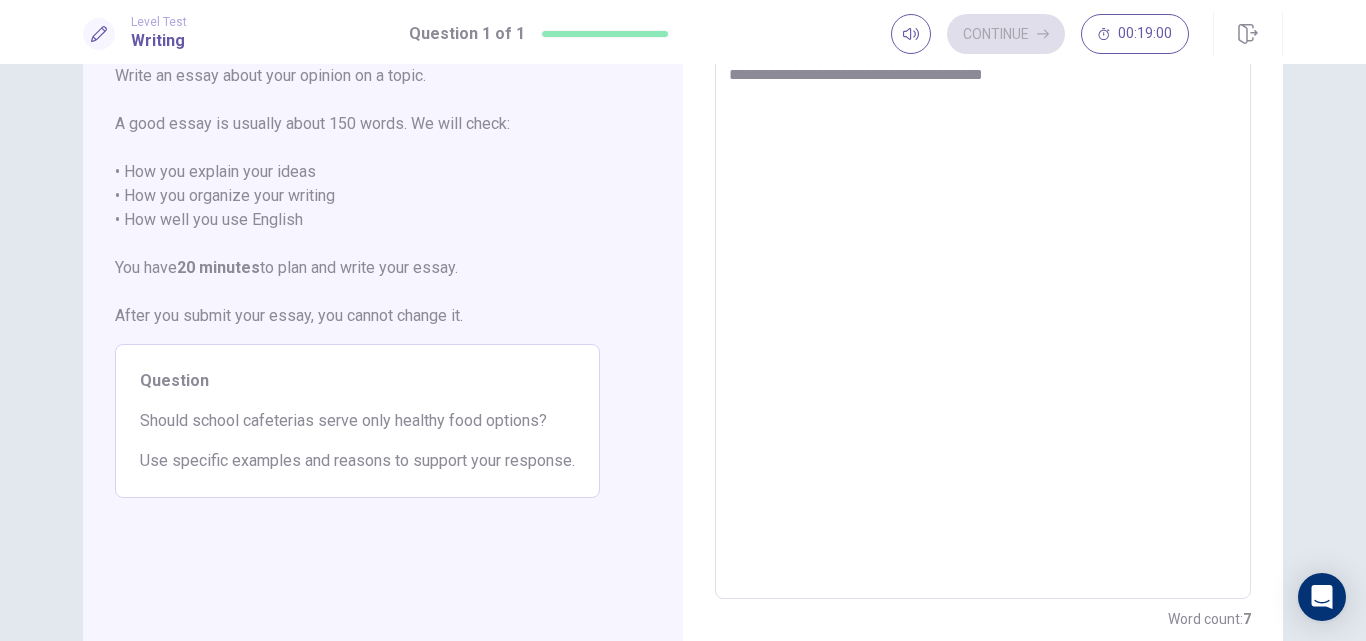 type on "*" 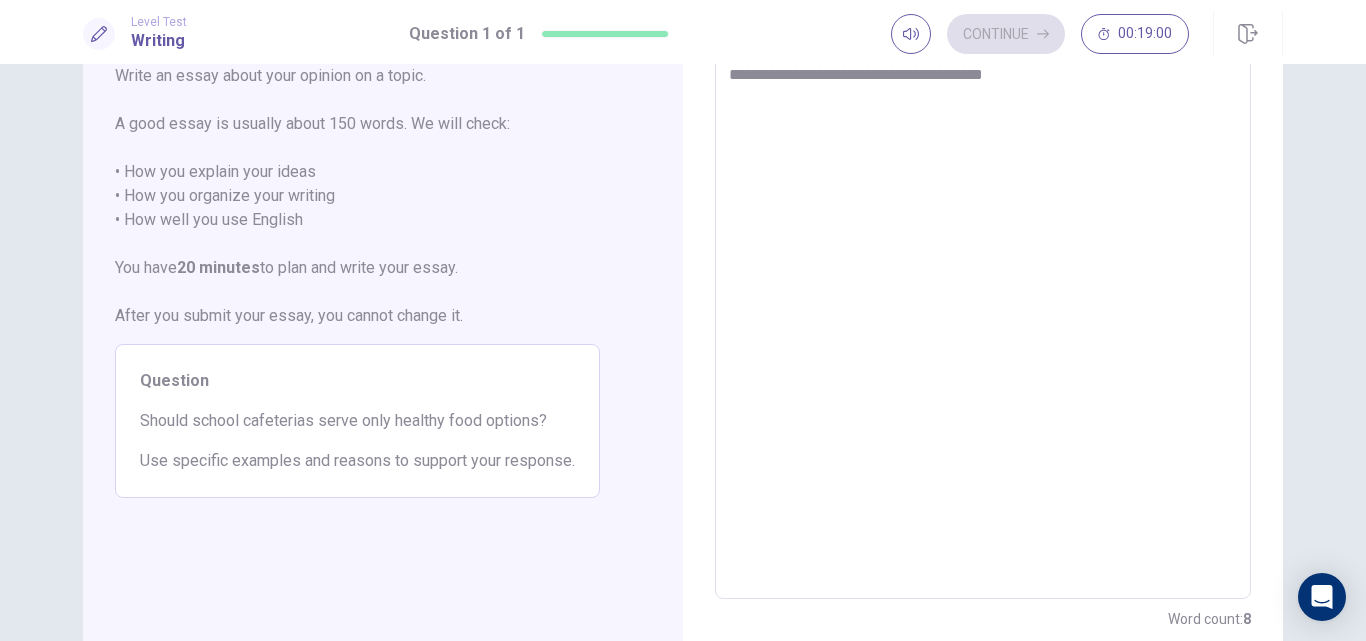 type on "**********" 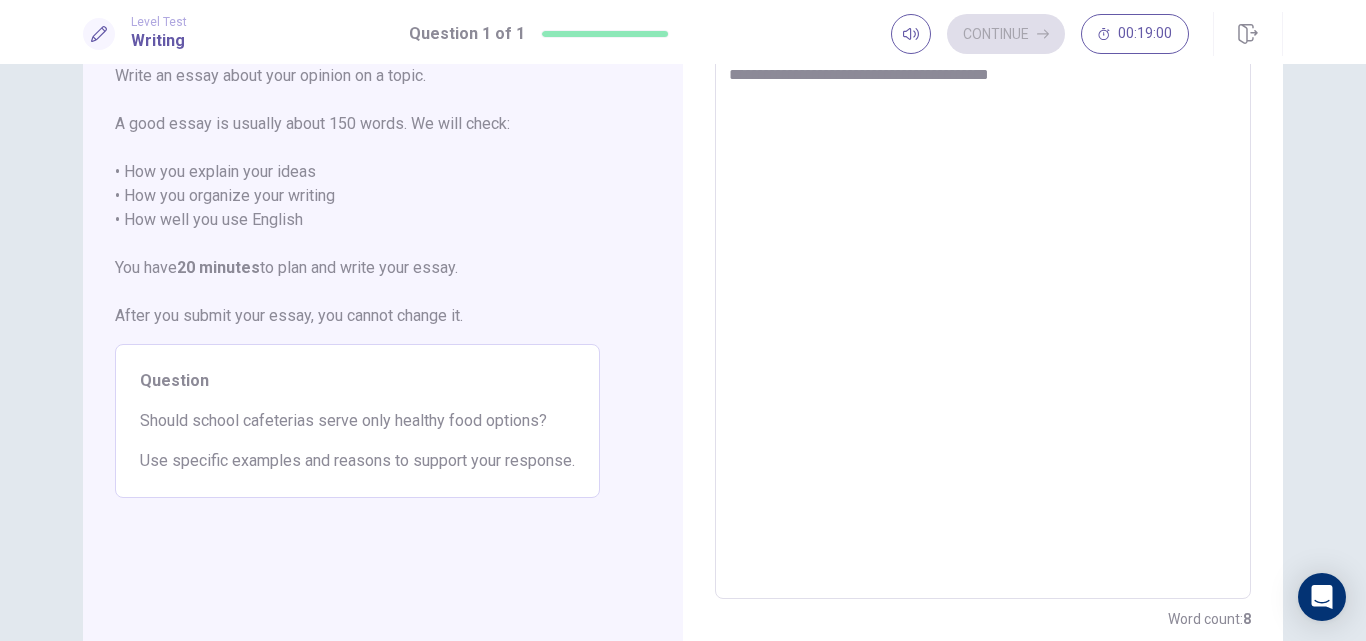 type on "*" 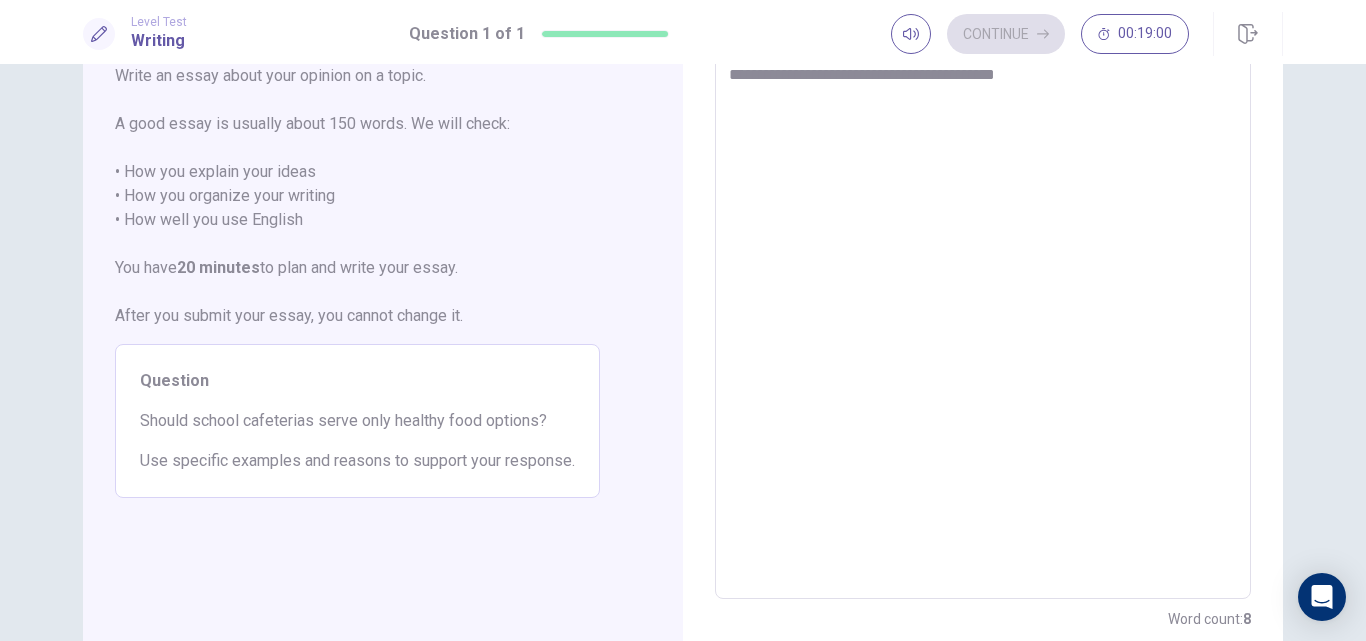 type on "*" 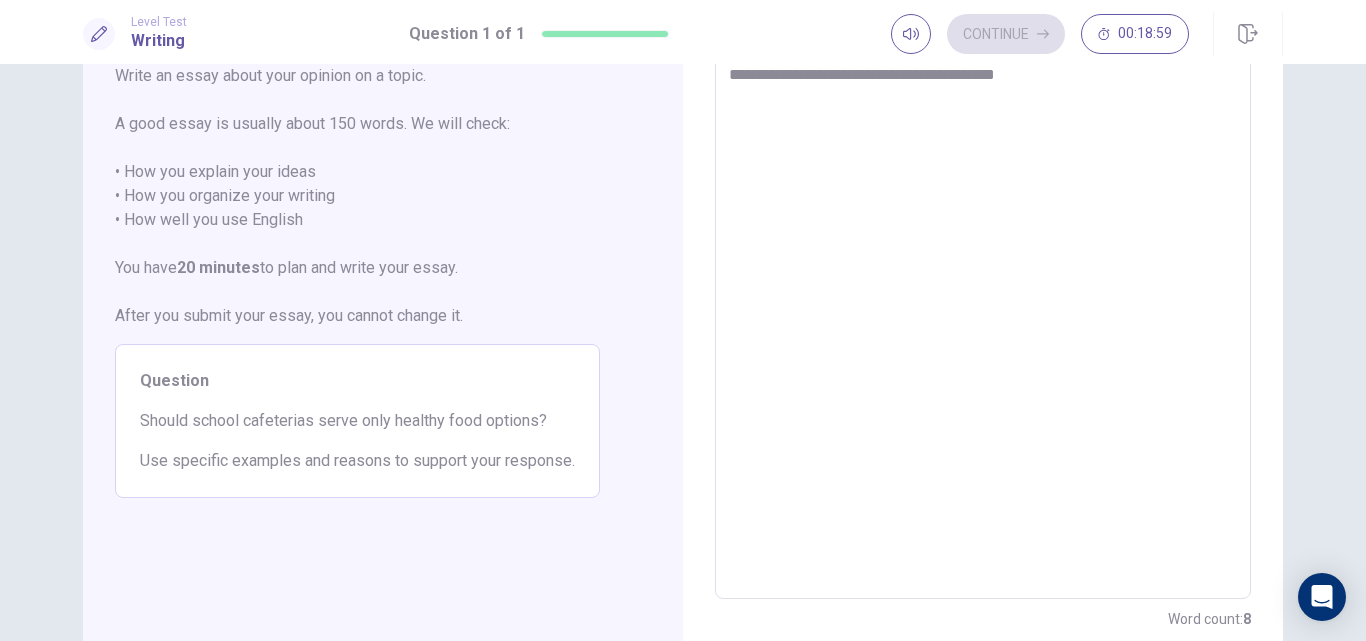 type on "**********" 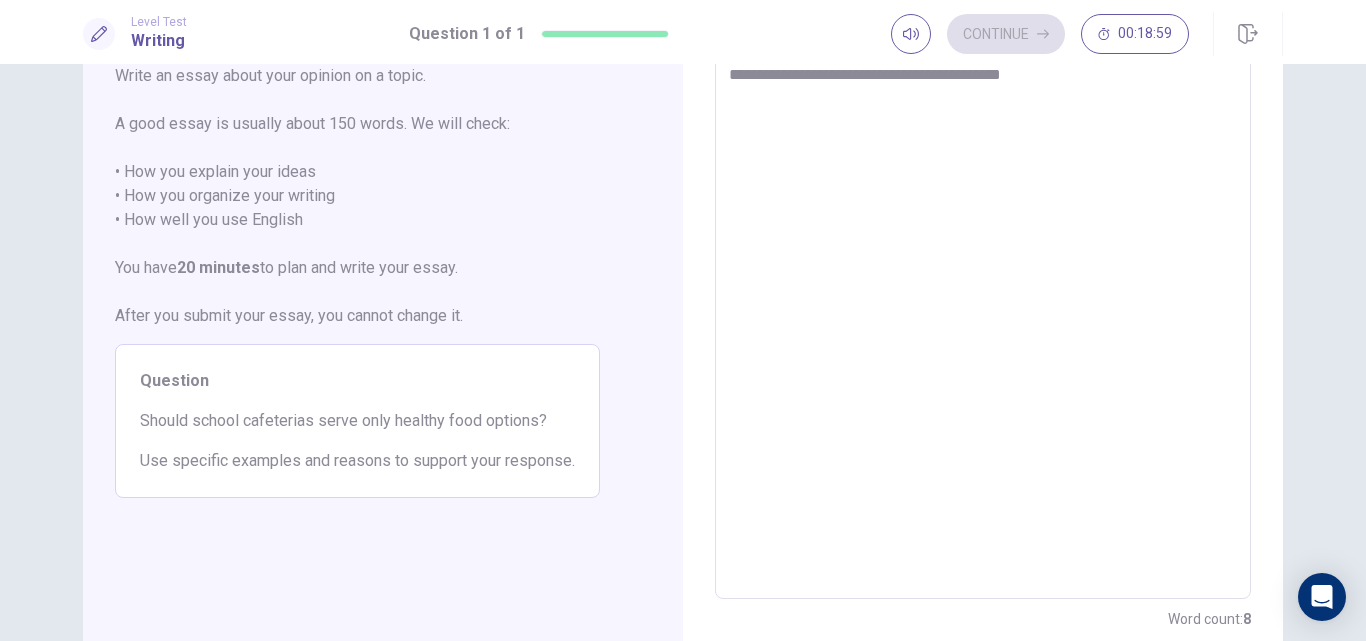 type on "*" 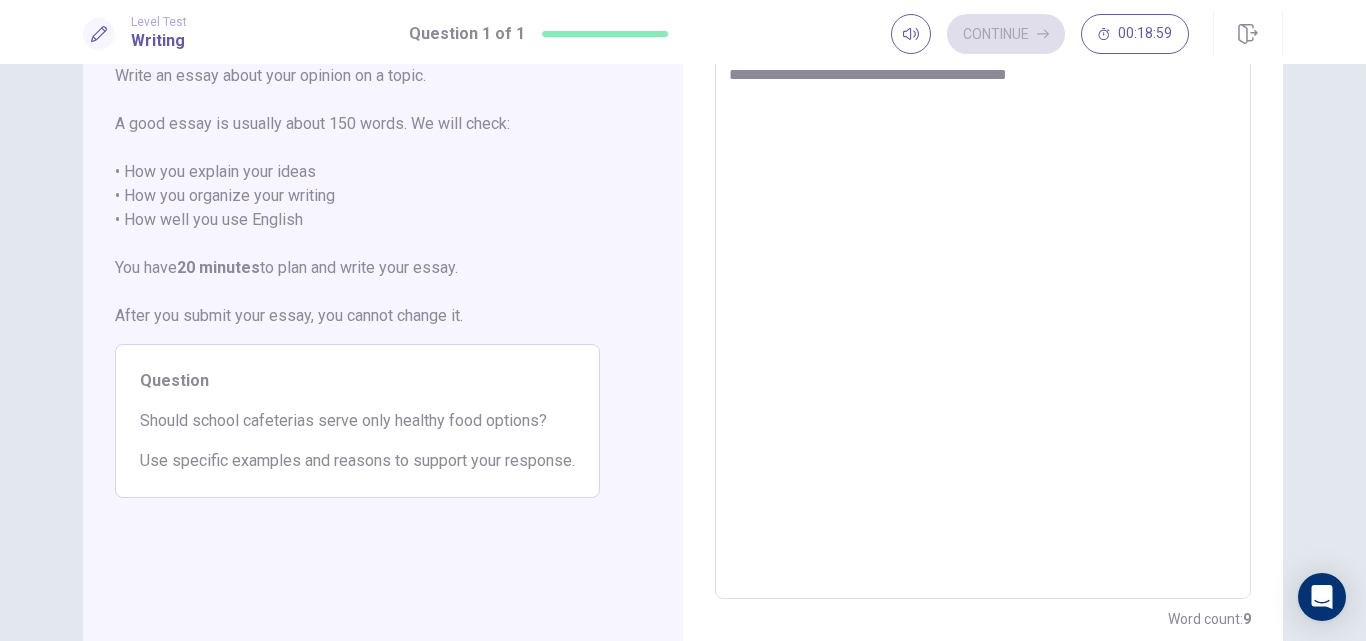 type on "*" 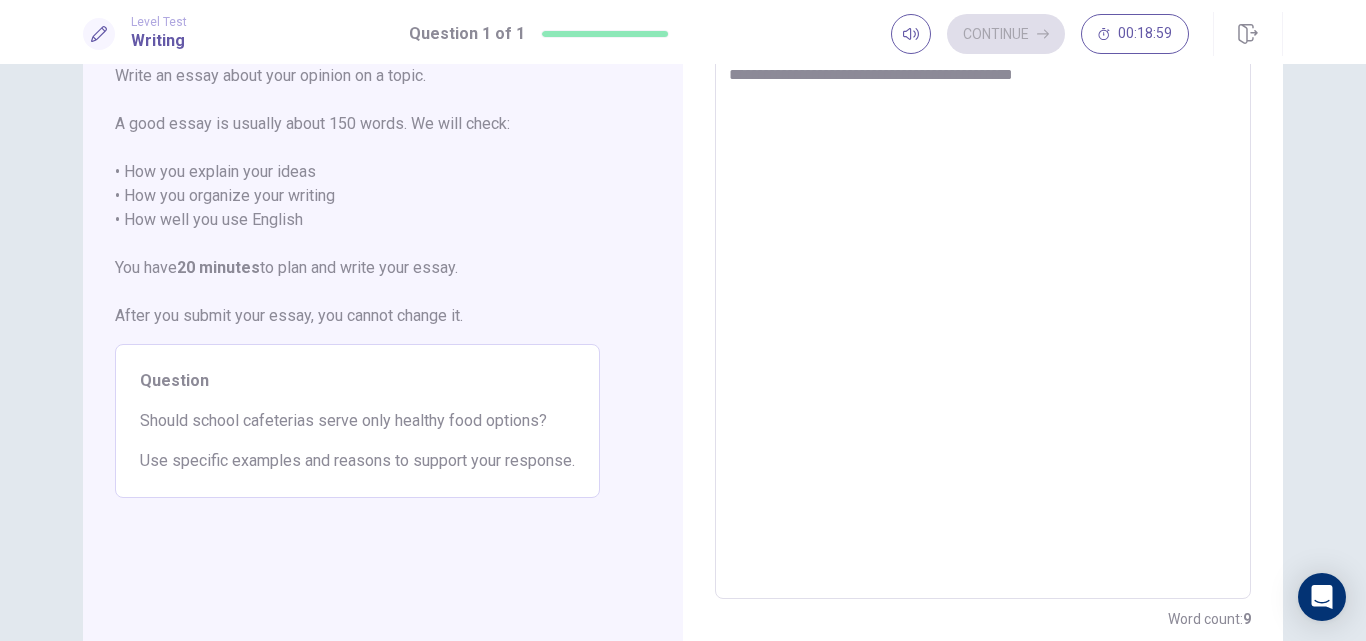 type on "*" 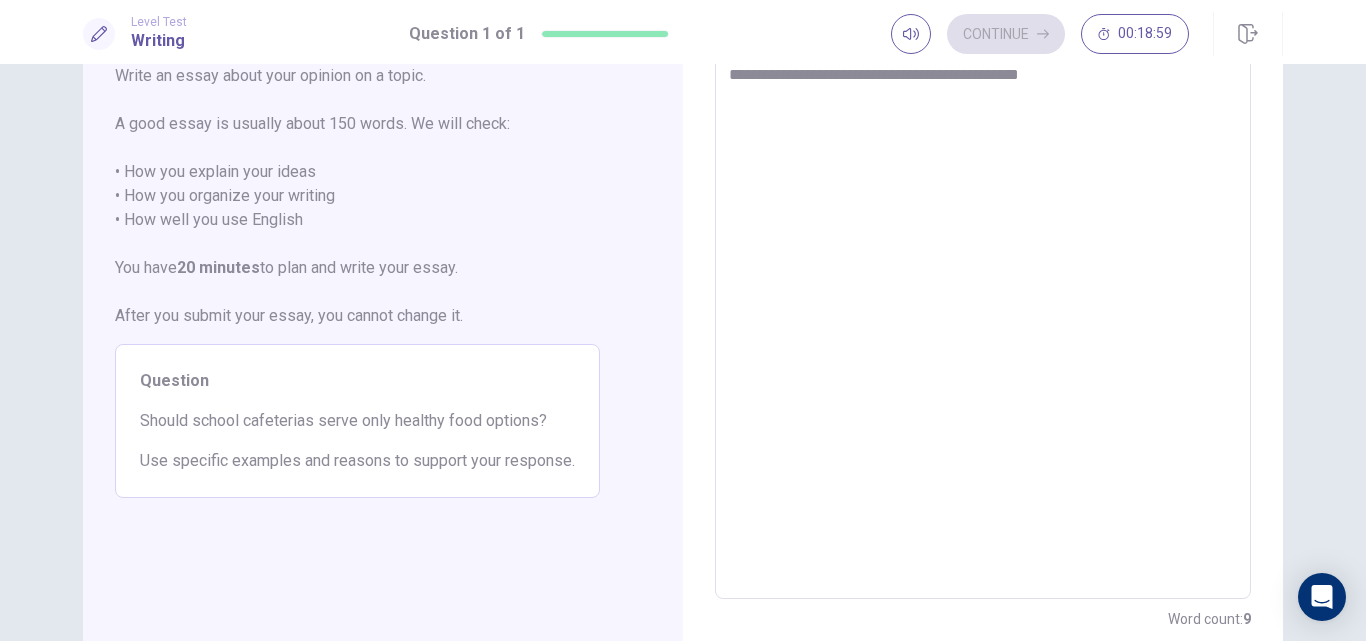 type on "*" 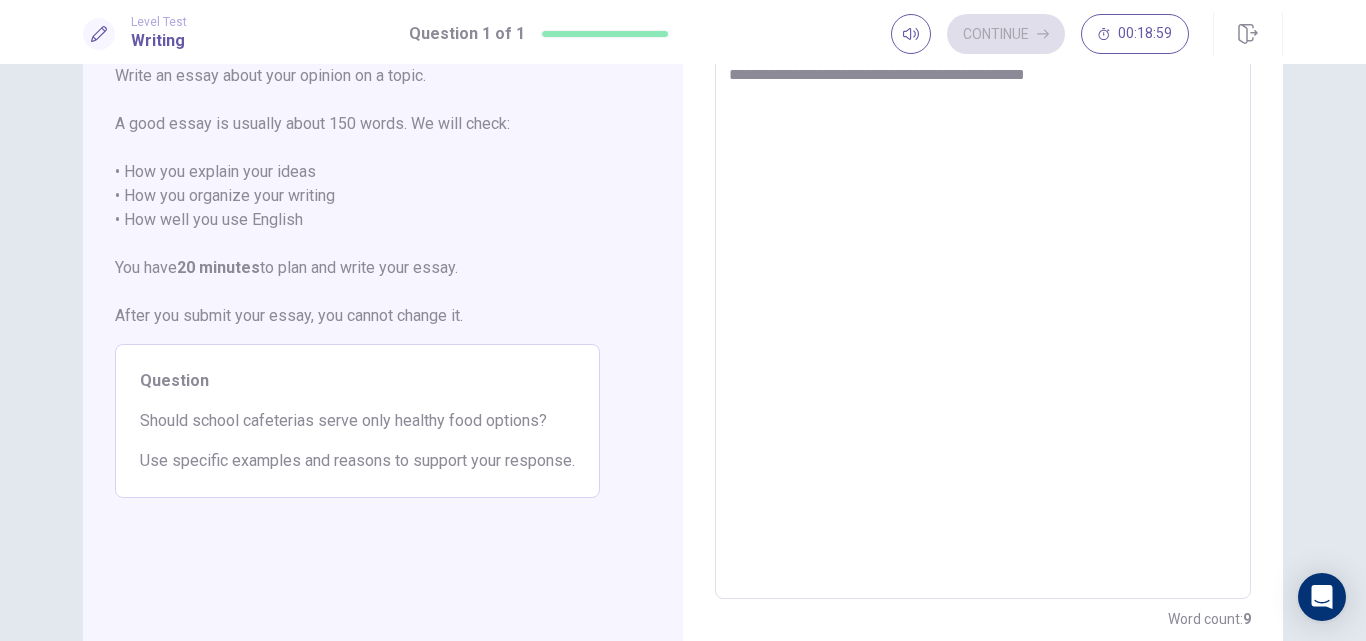 type on "*" 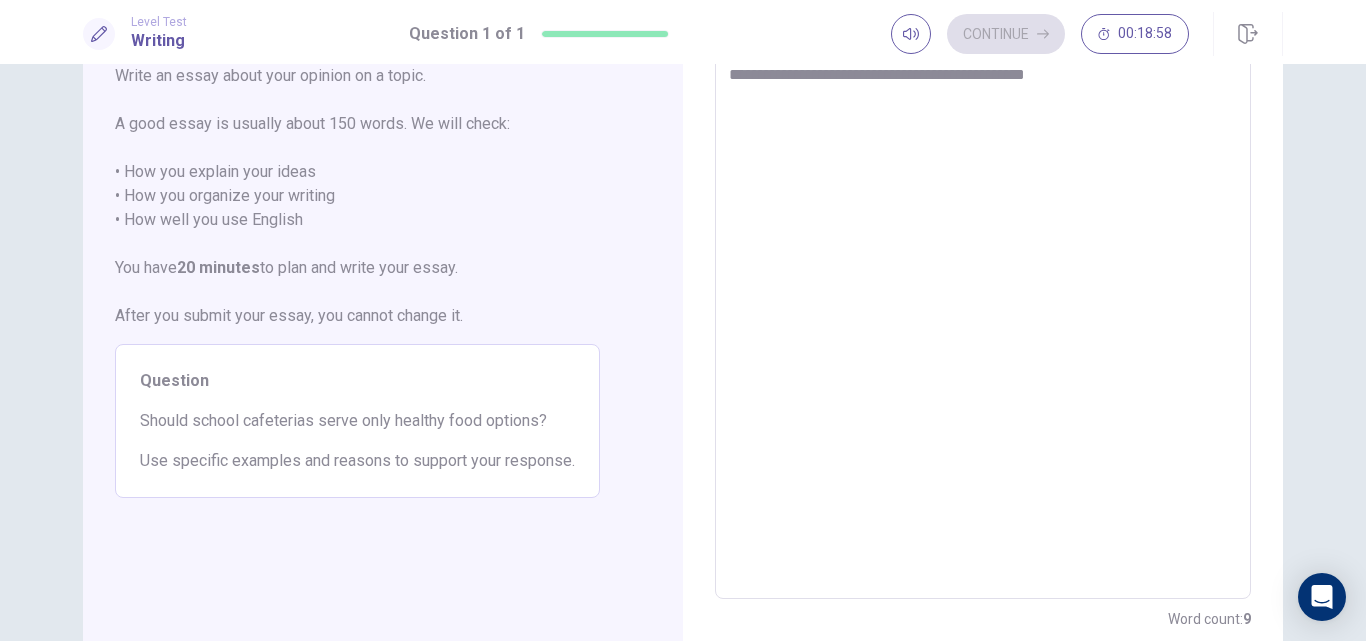type on "**********" 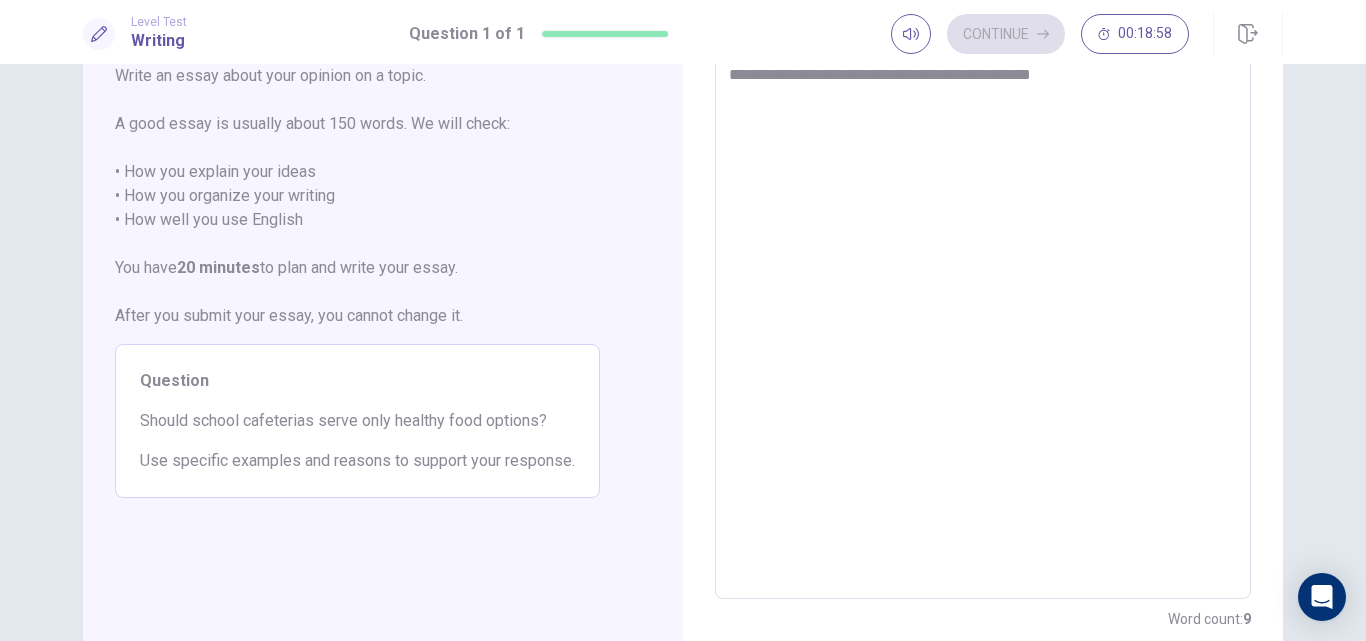 type on "*" 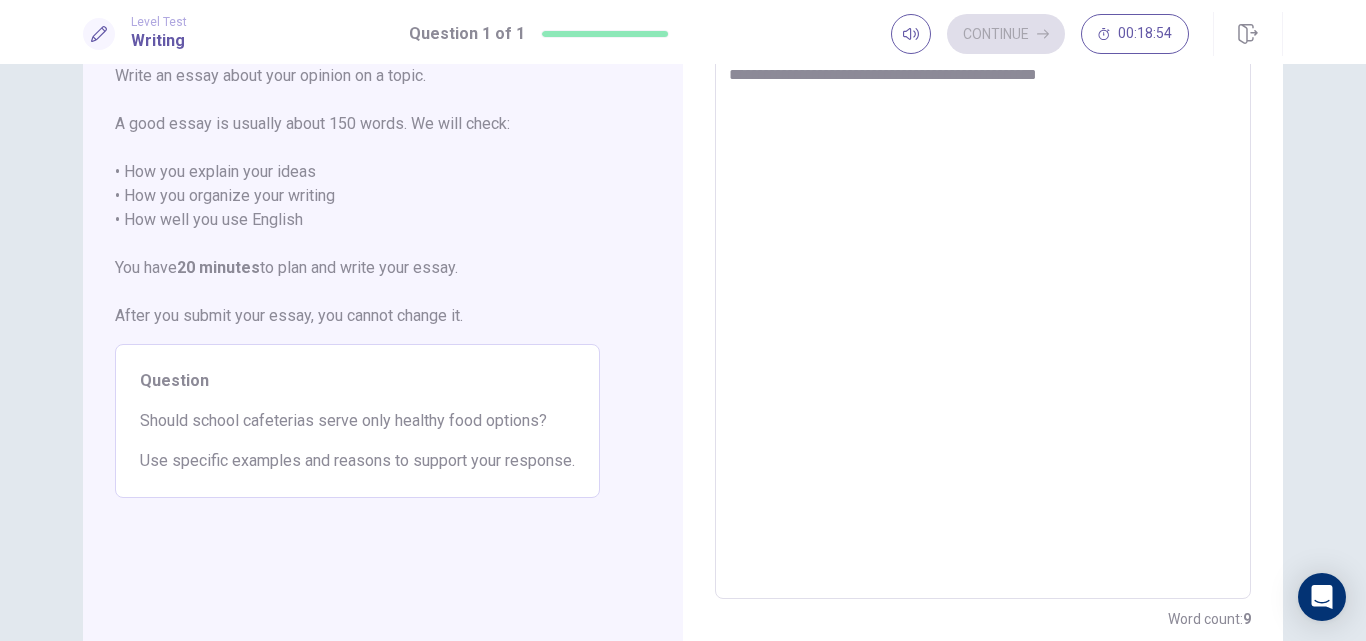 type on "*" 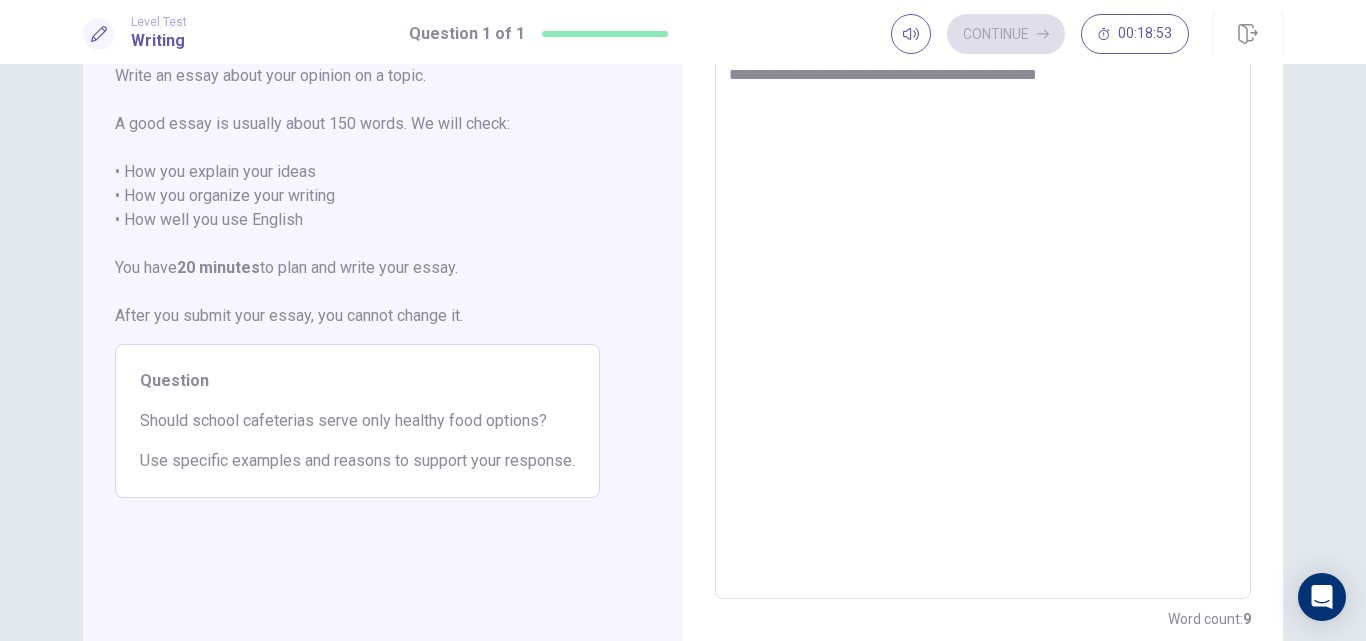 type on "**********" 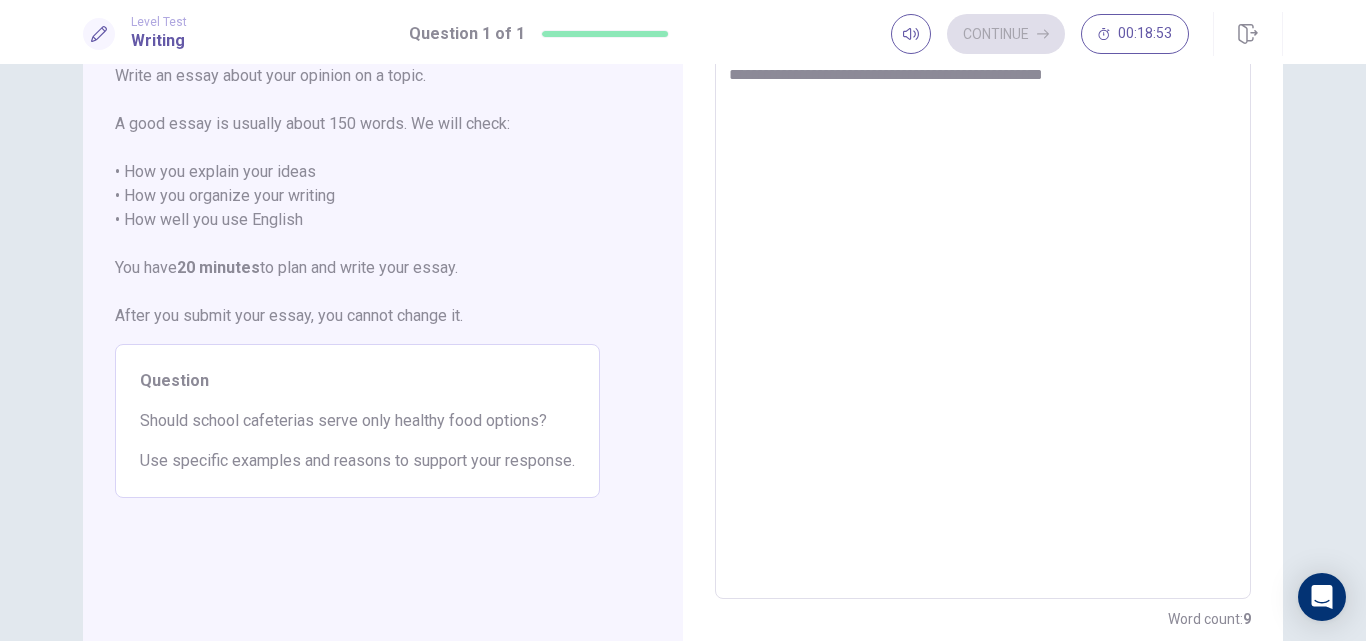 type on "*" 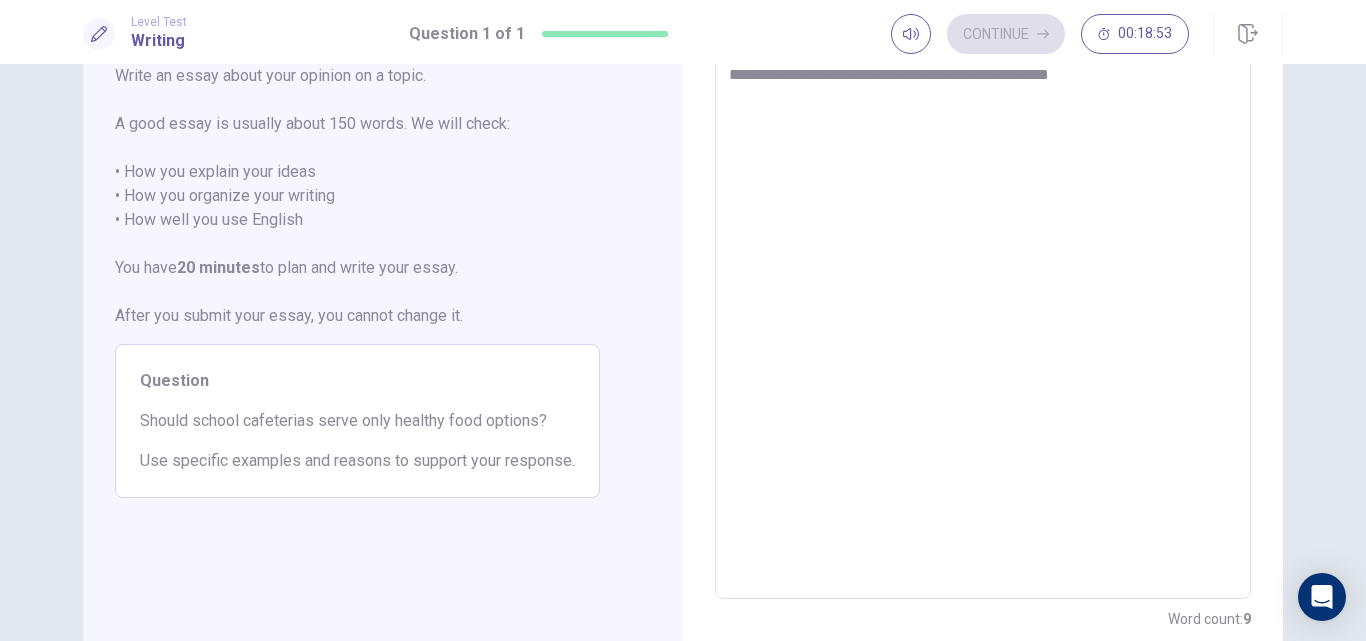 type on "*" 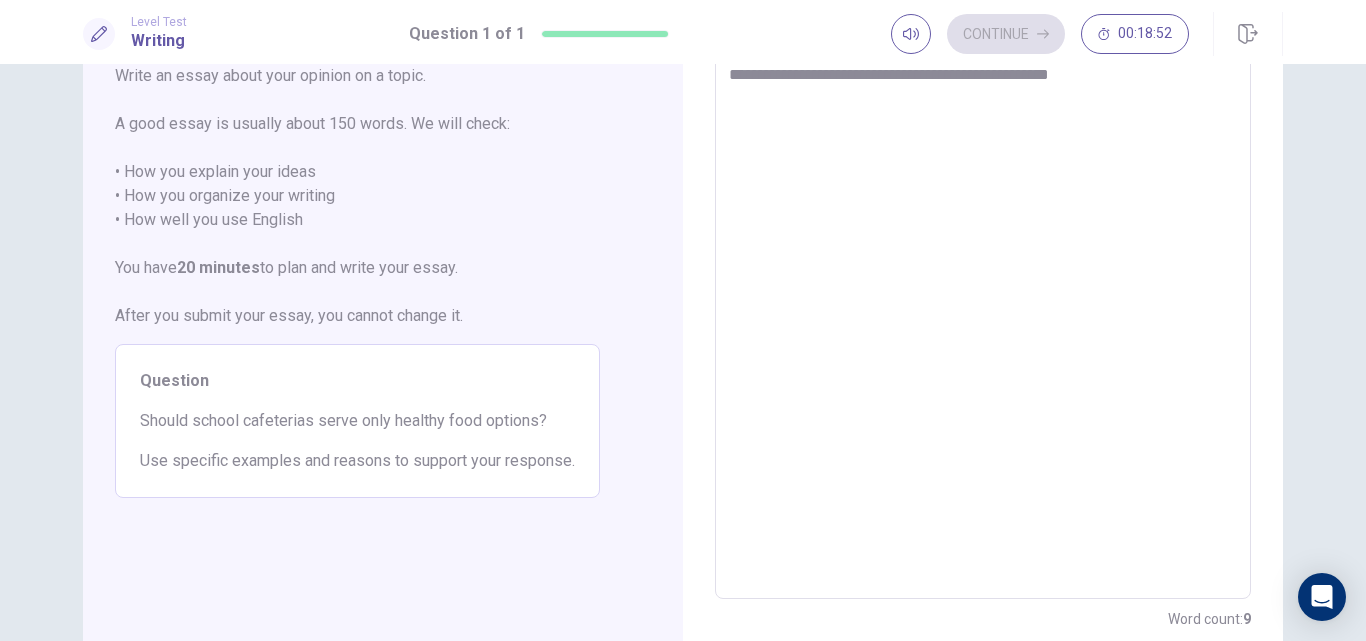 type on "**********" 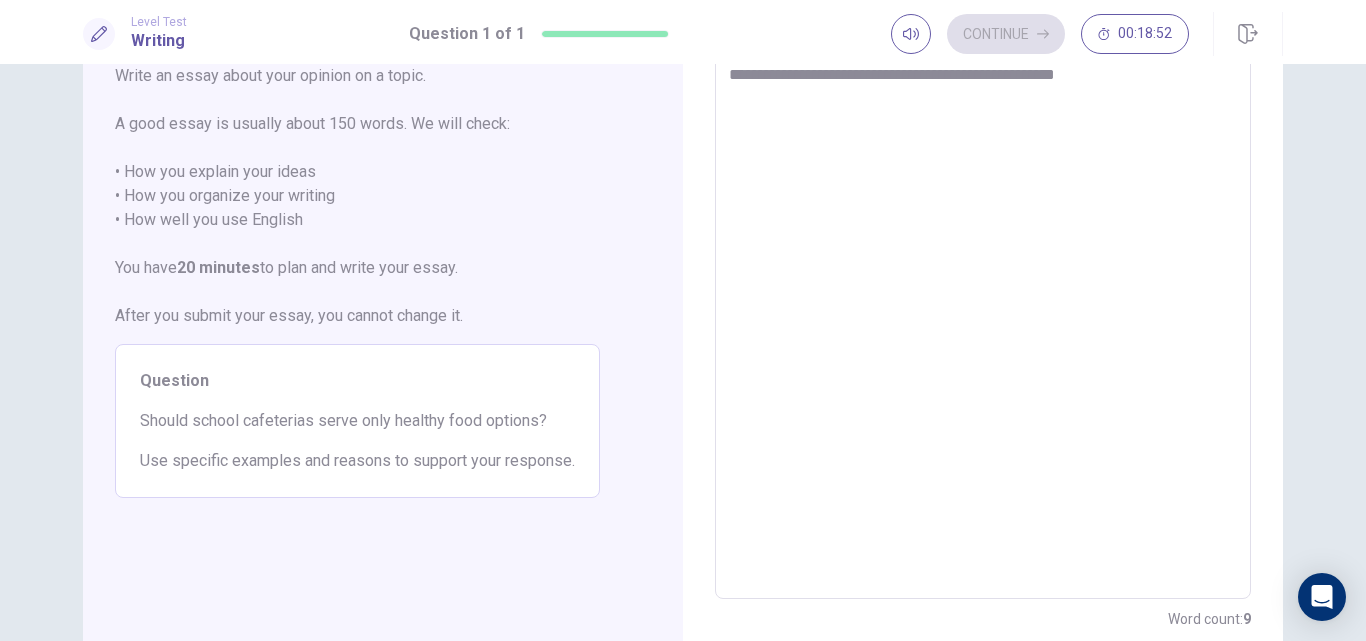 type on "*" 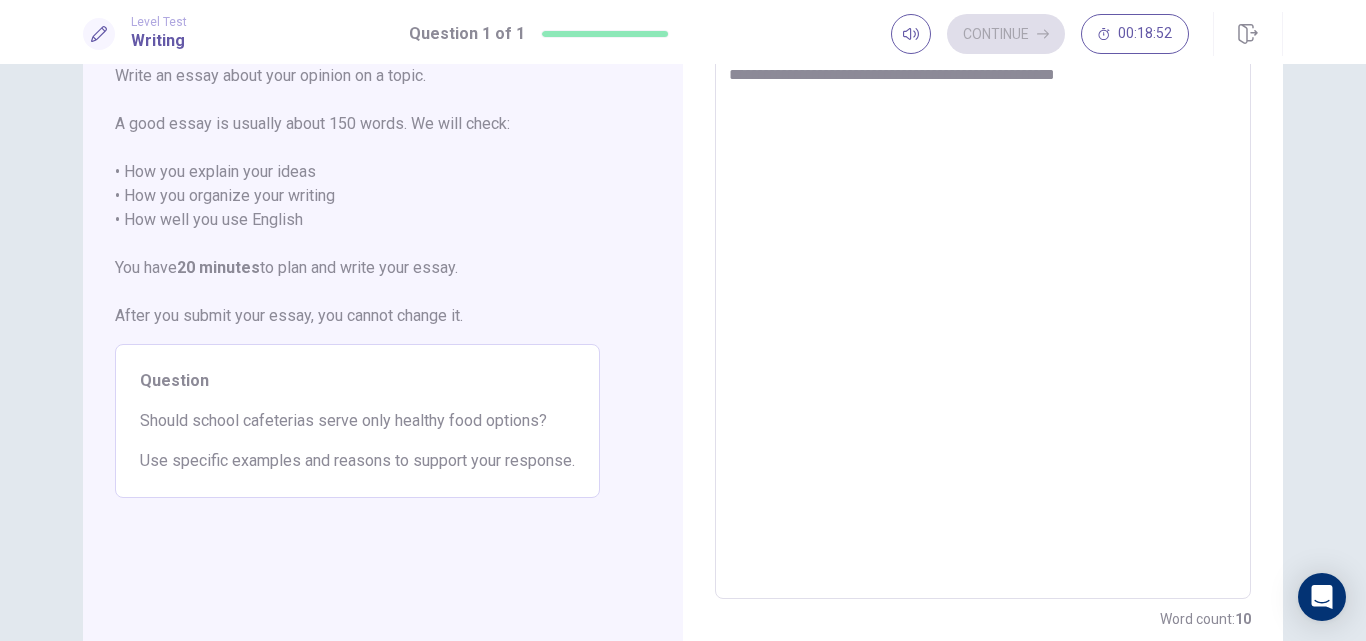 type on "**********" 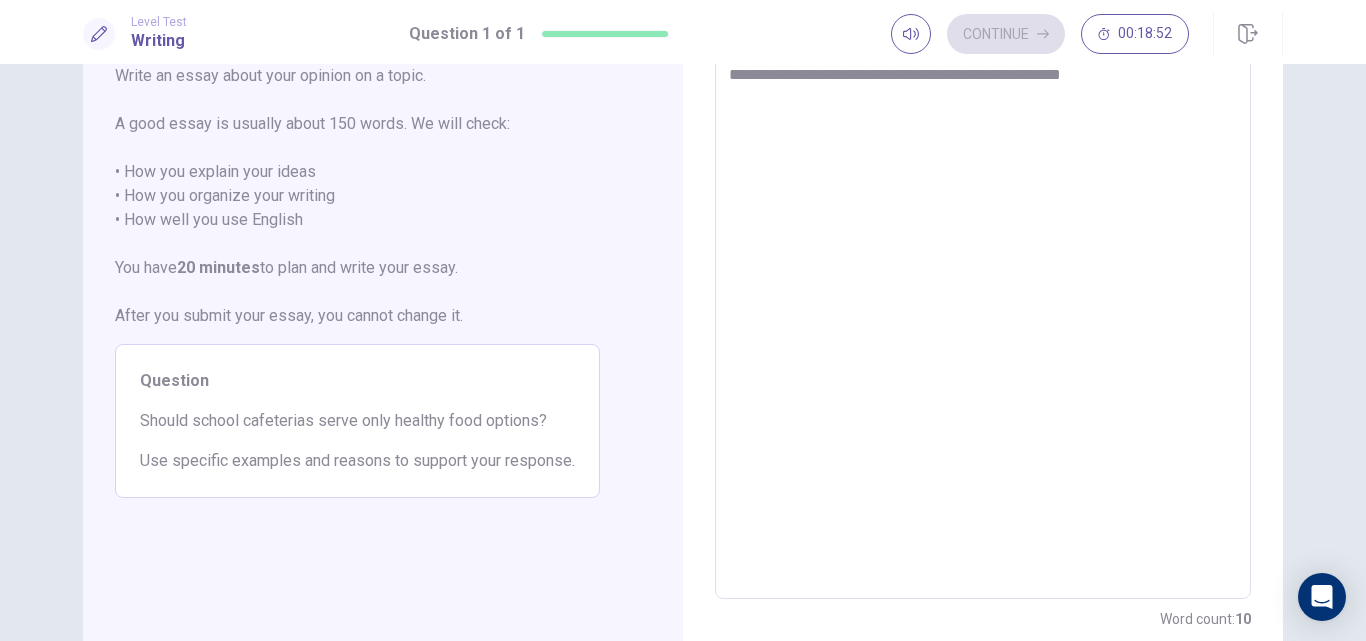 type on "*" 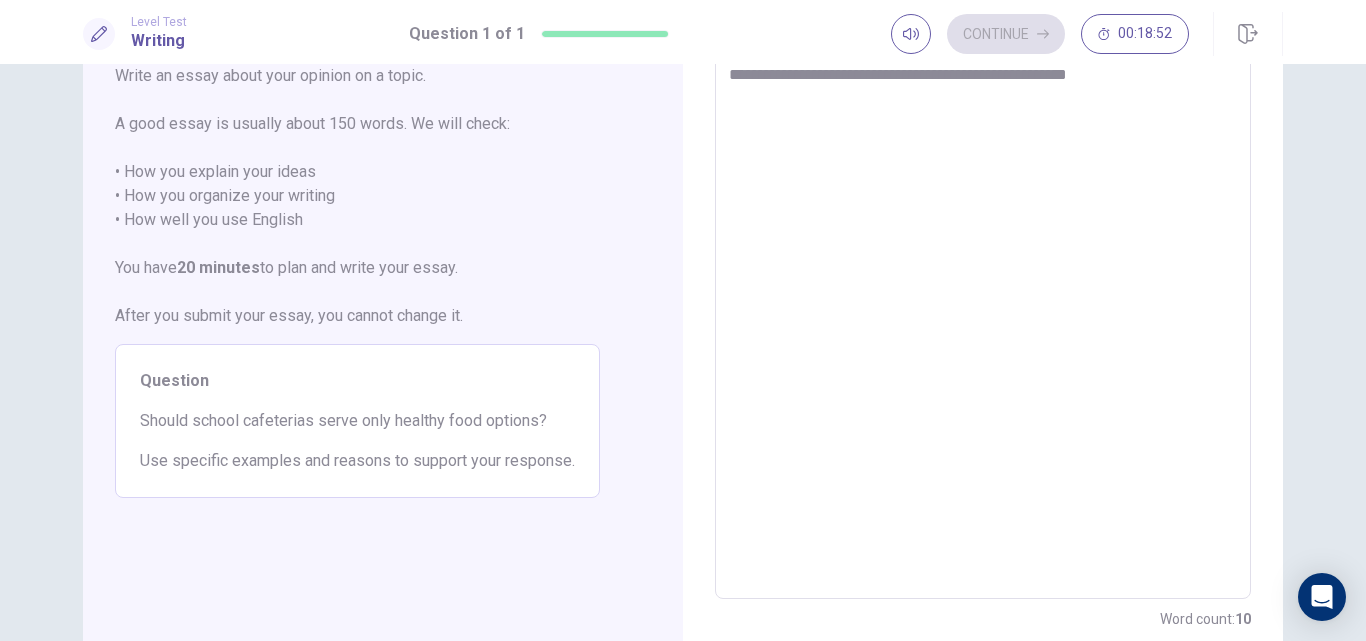 type on "*" 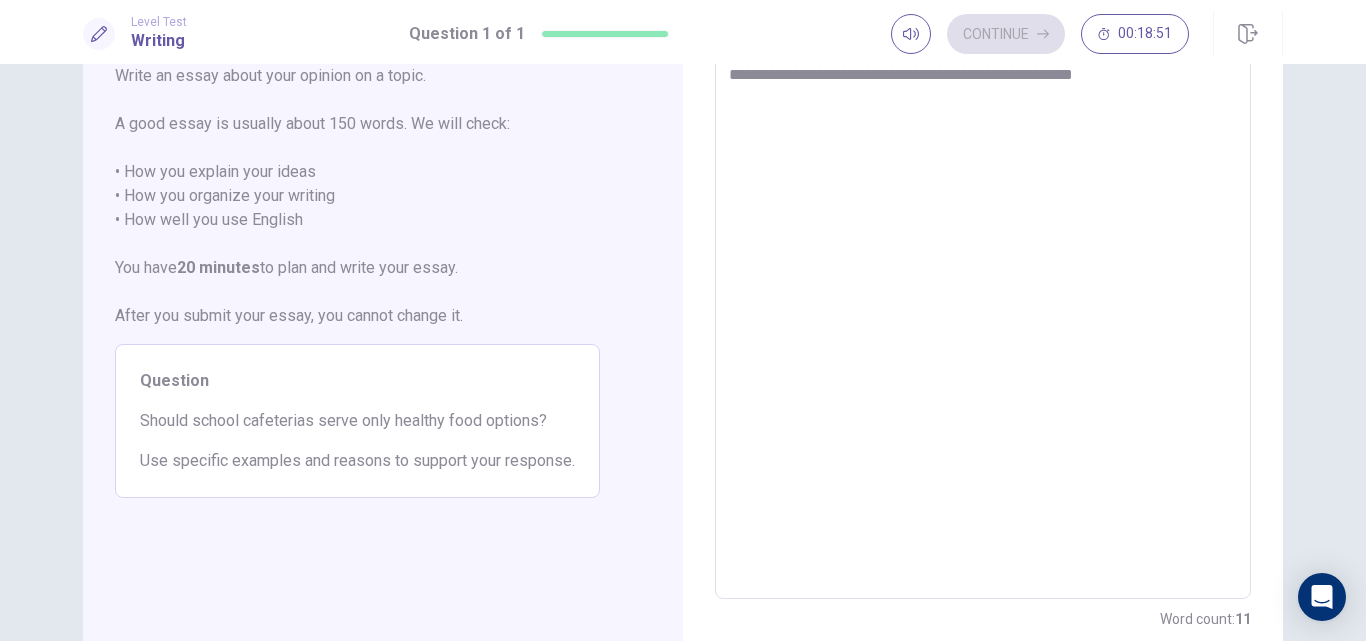 type on "**********" 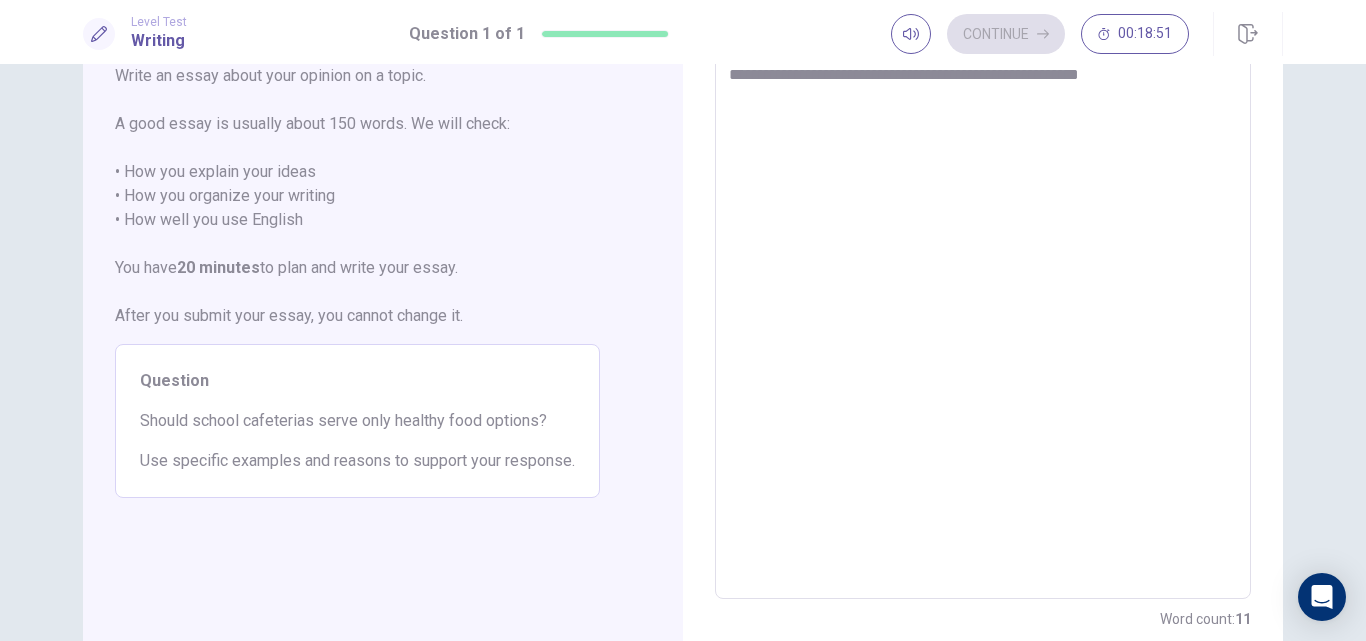 type on "*" 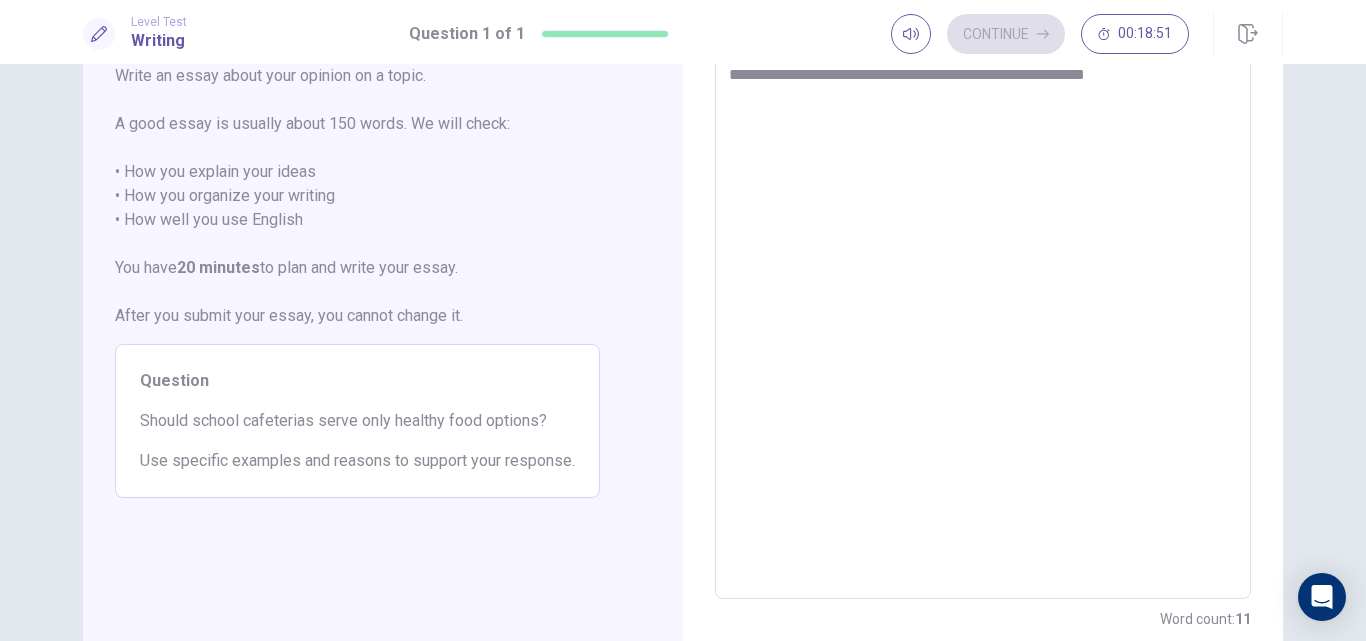 type on "*" 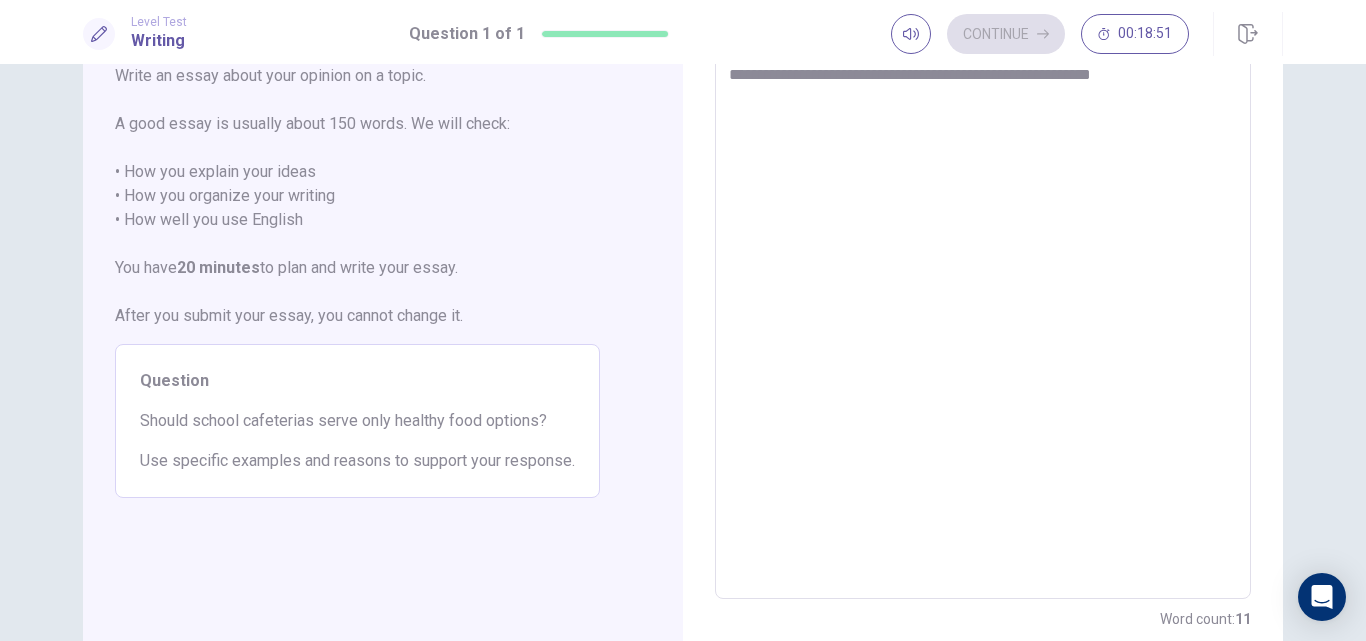 type on "*" 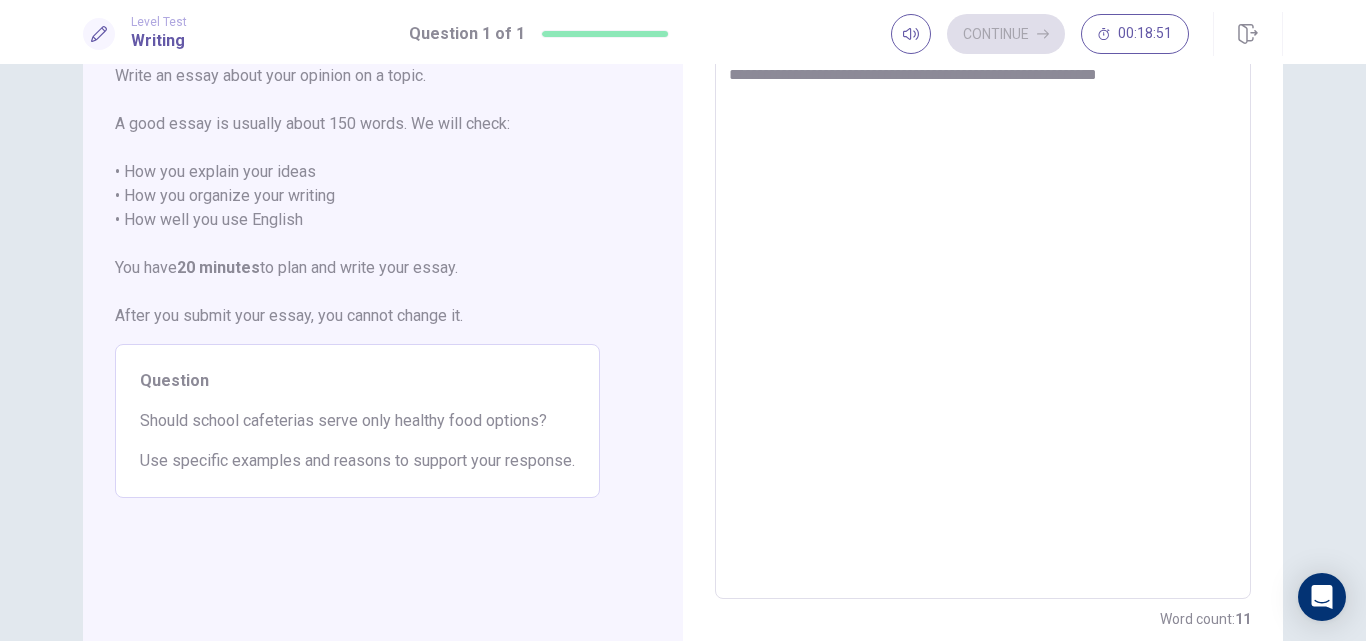 type on "*" 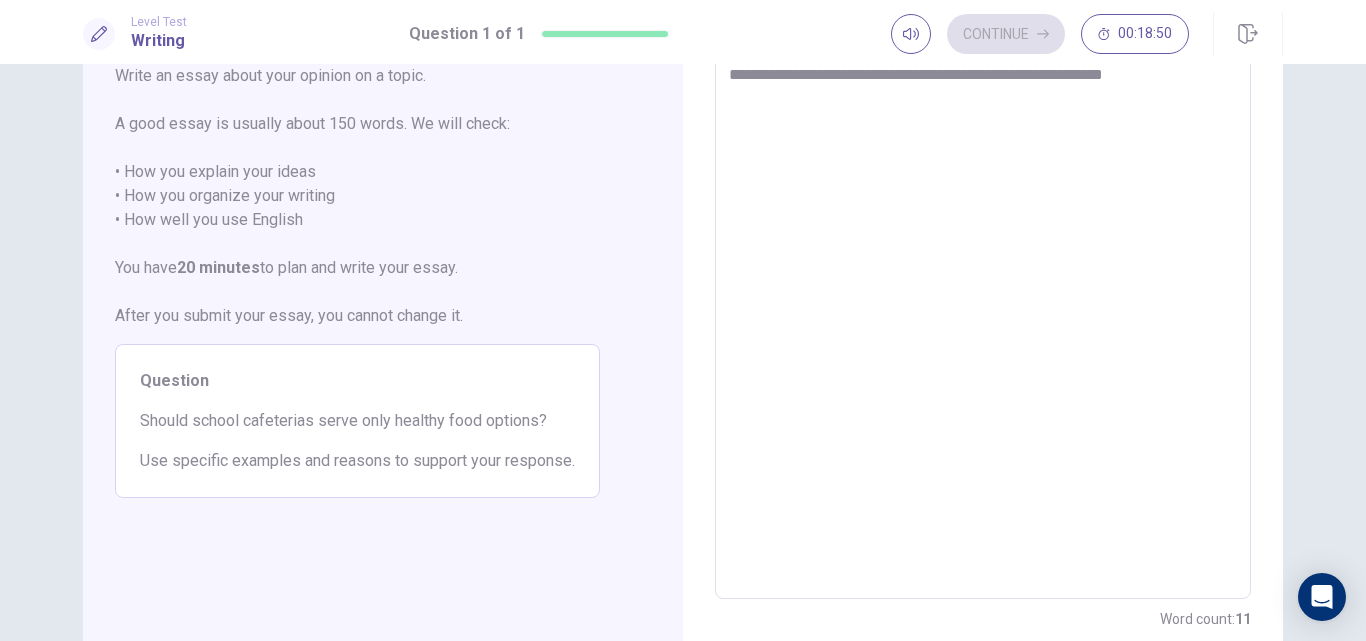 type on "**********" 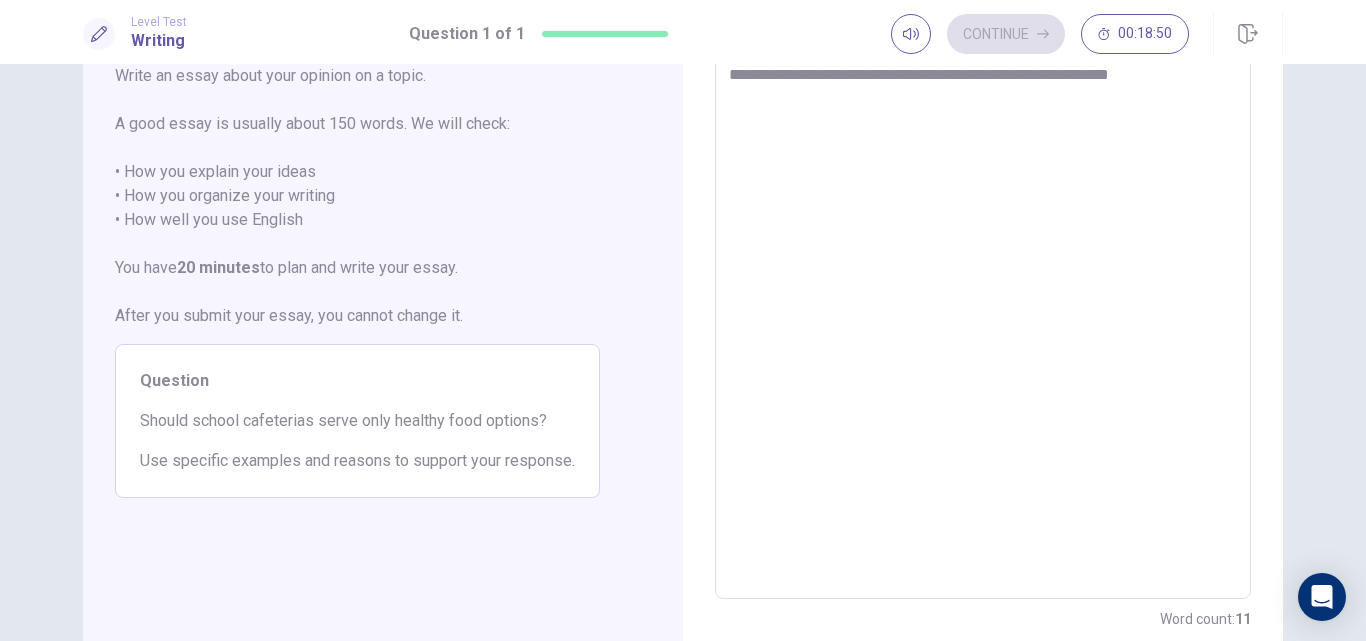 type on "*" 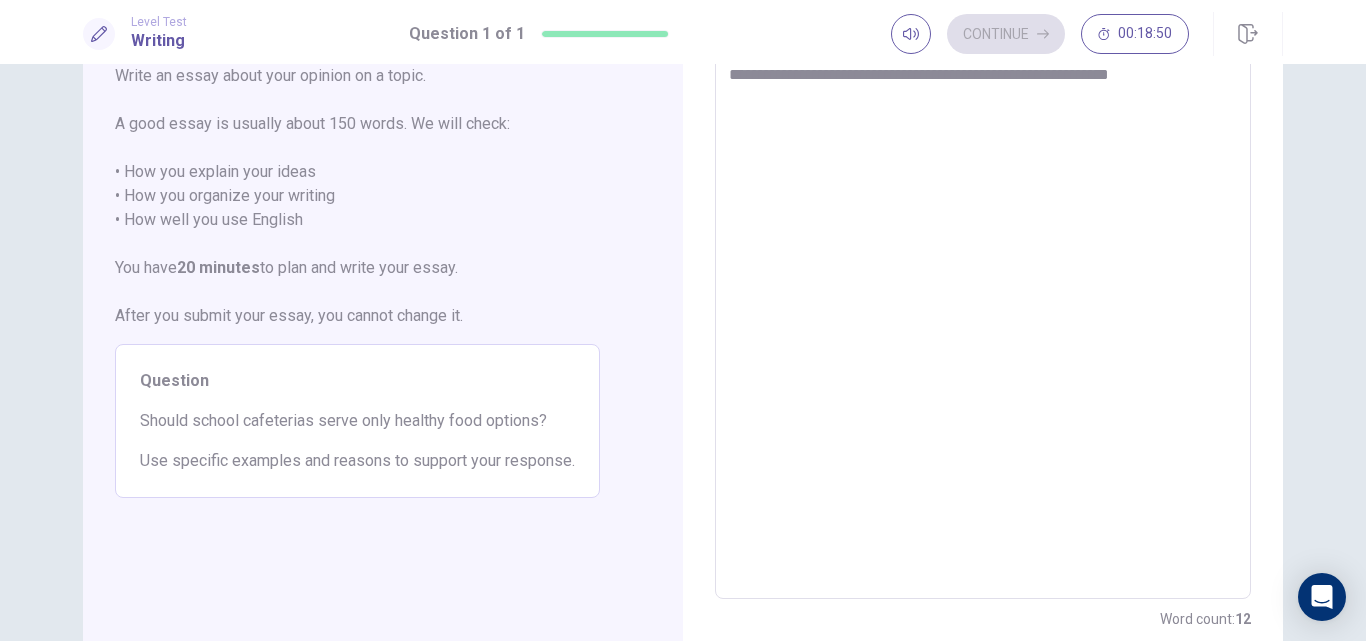 type on "**********" 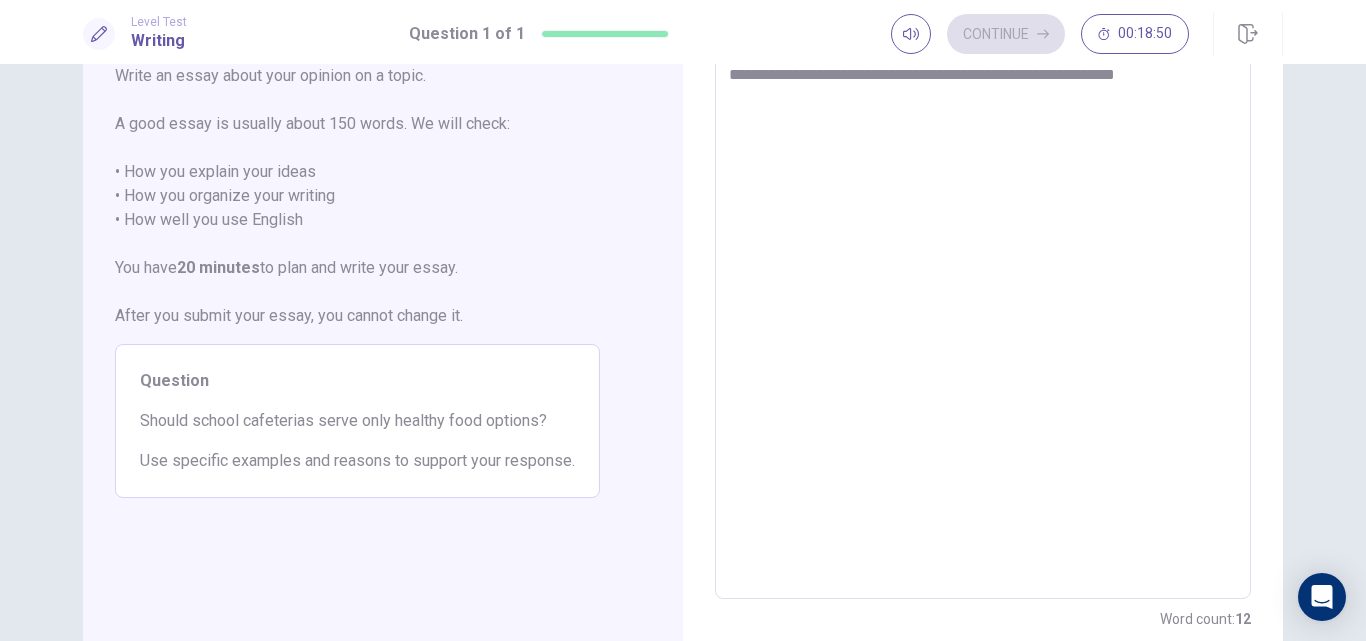 type on "*" 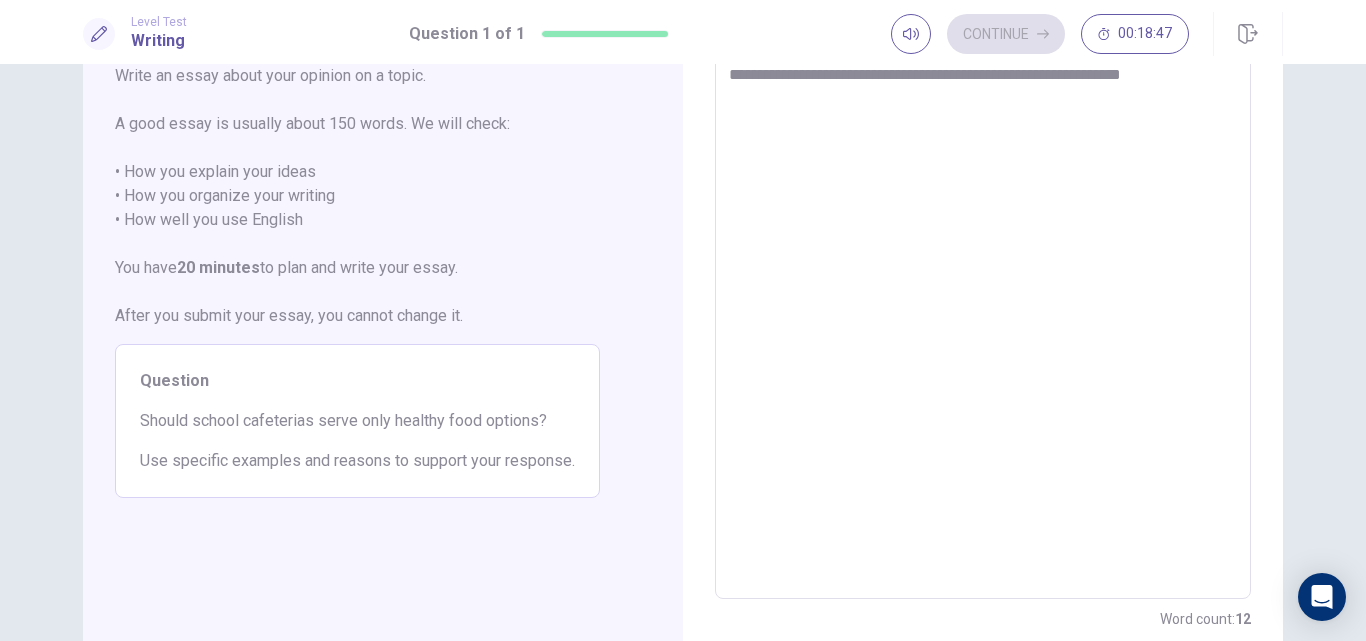 type on "*" 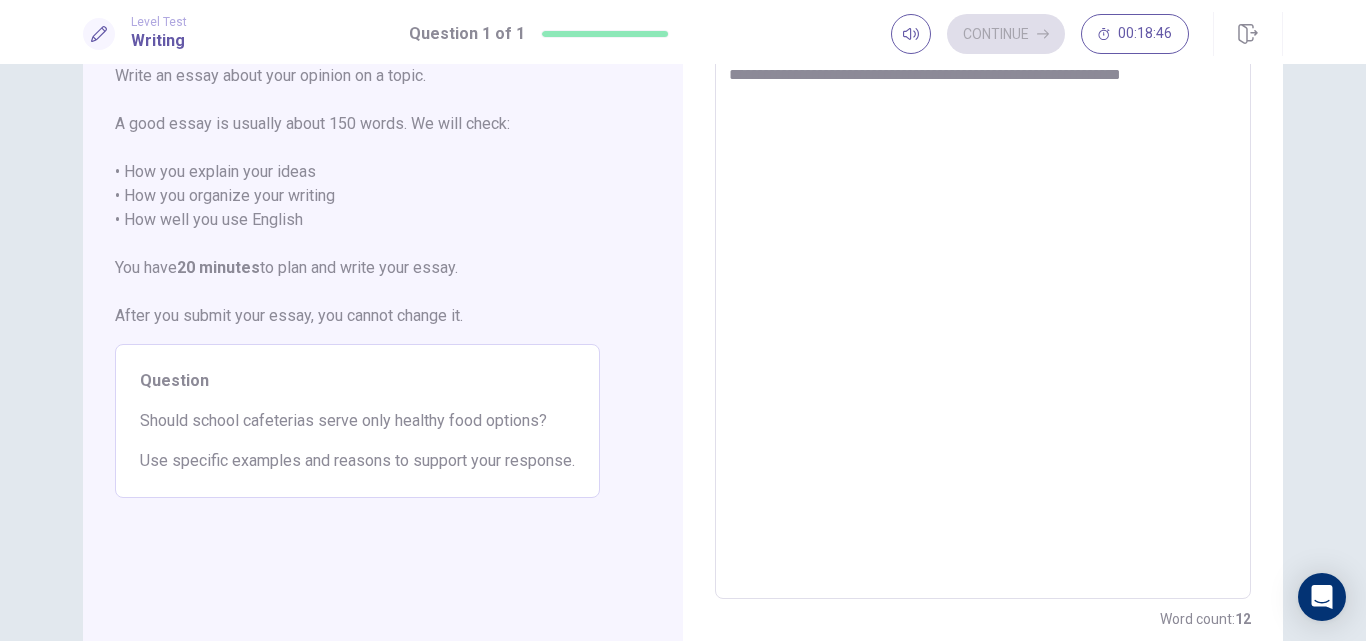 type on "**********" 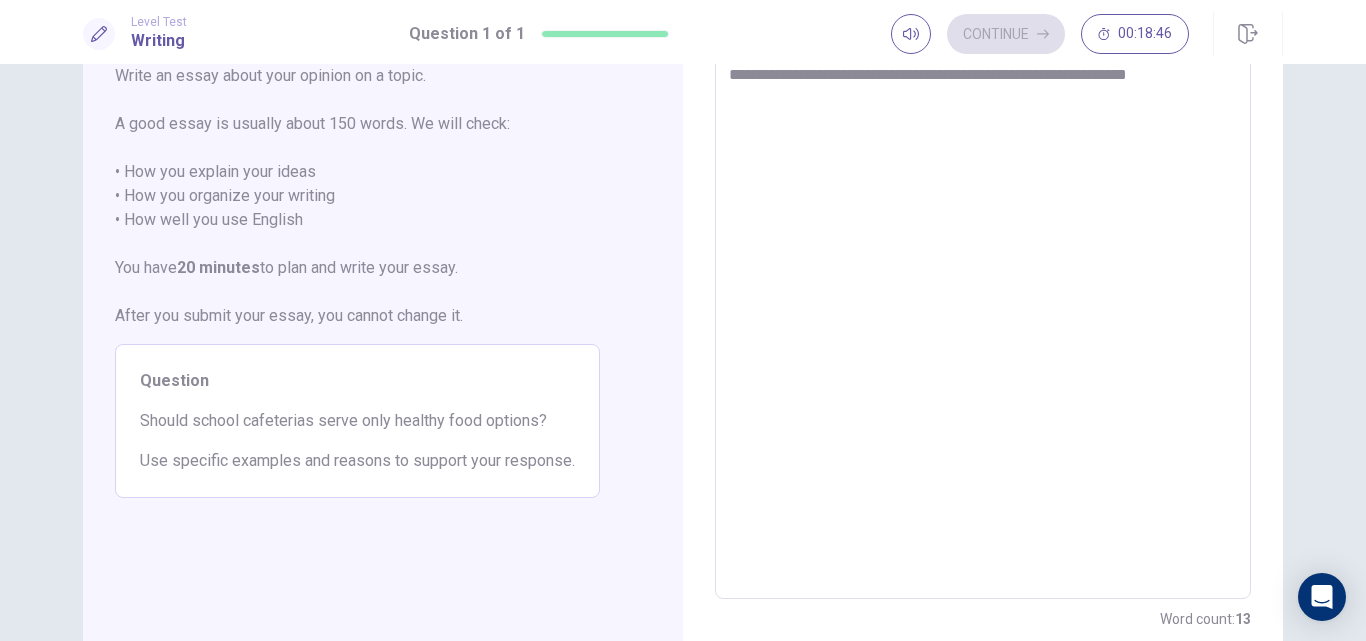 type on "*" 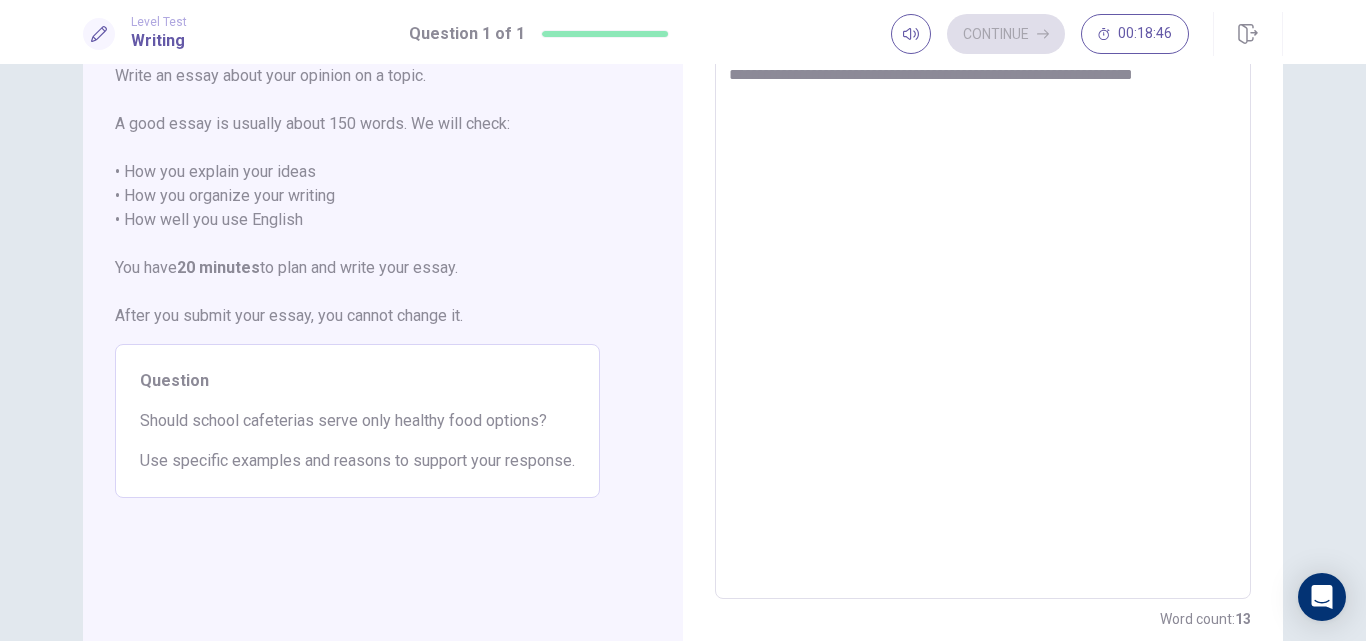 type on "*" 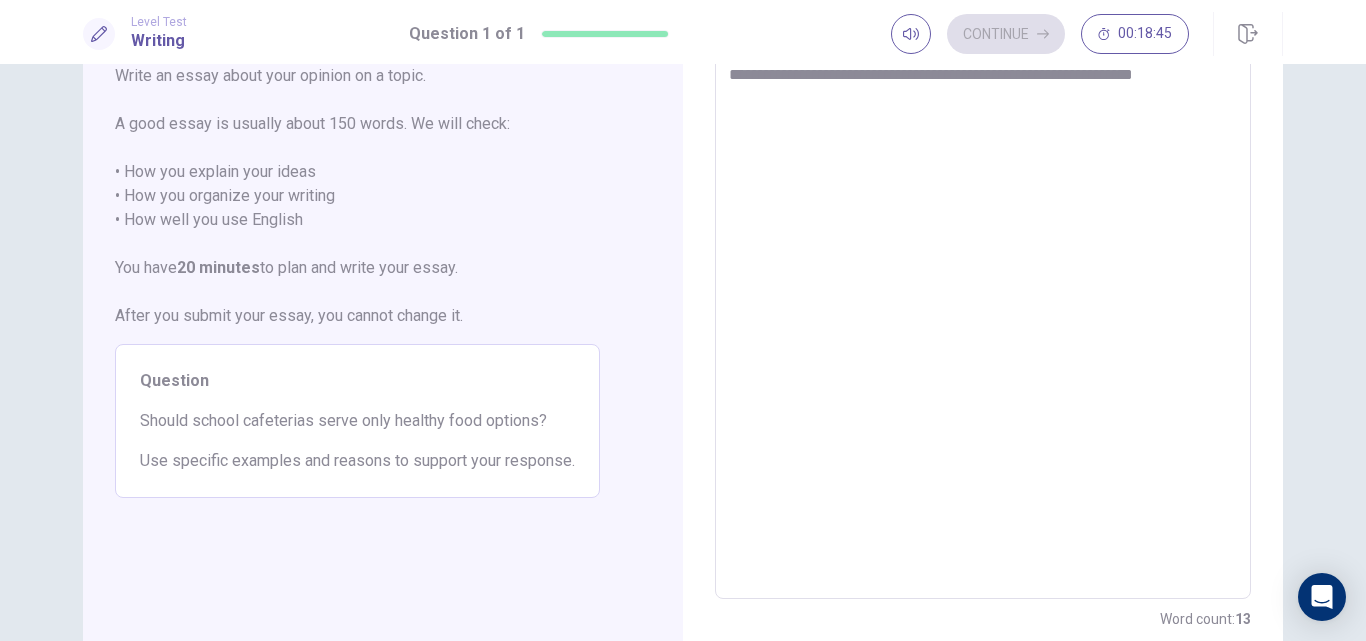 type on "**********" 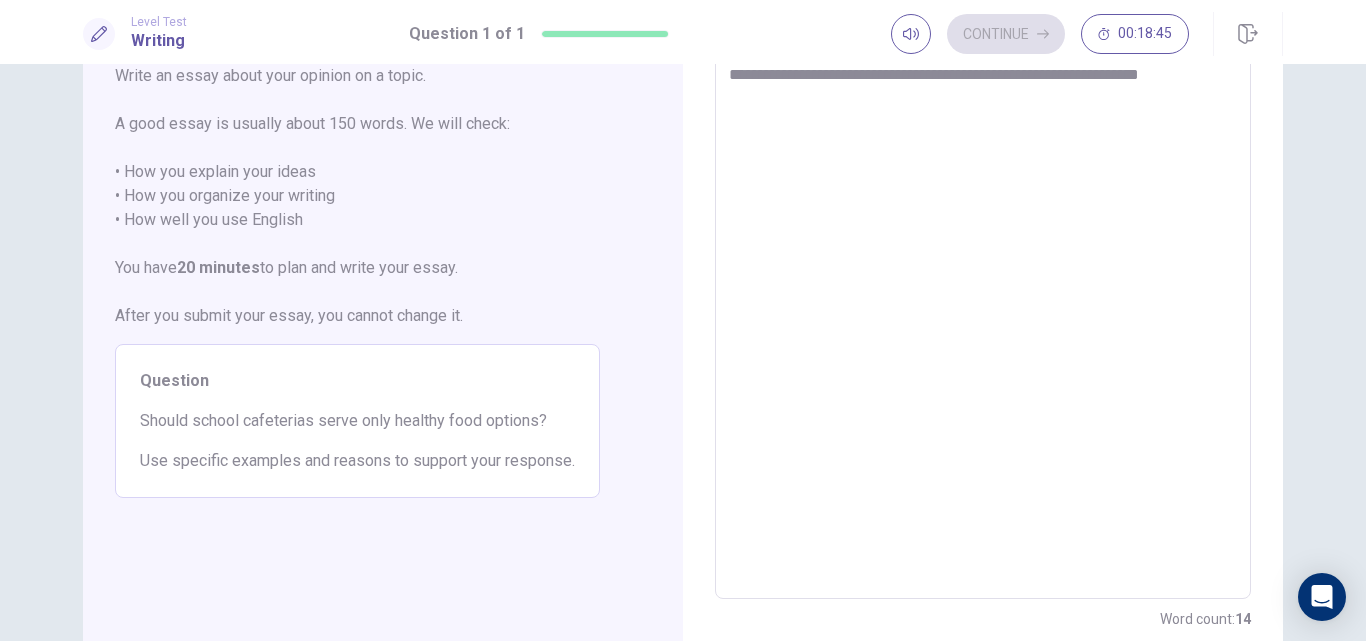 type on "*" 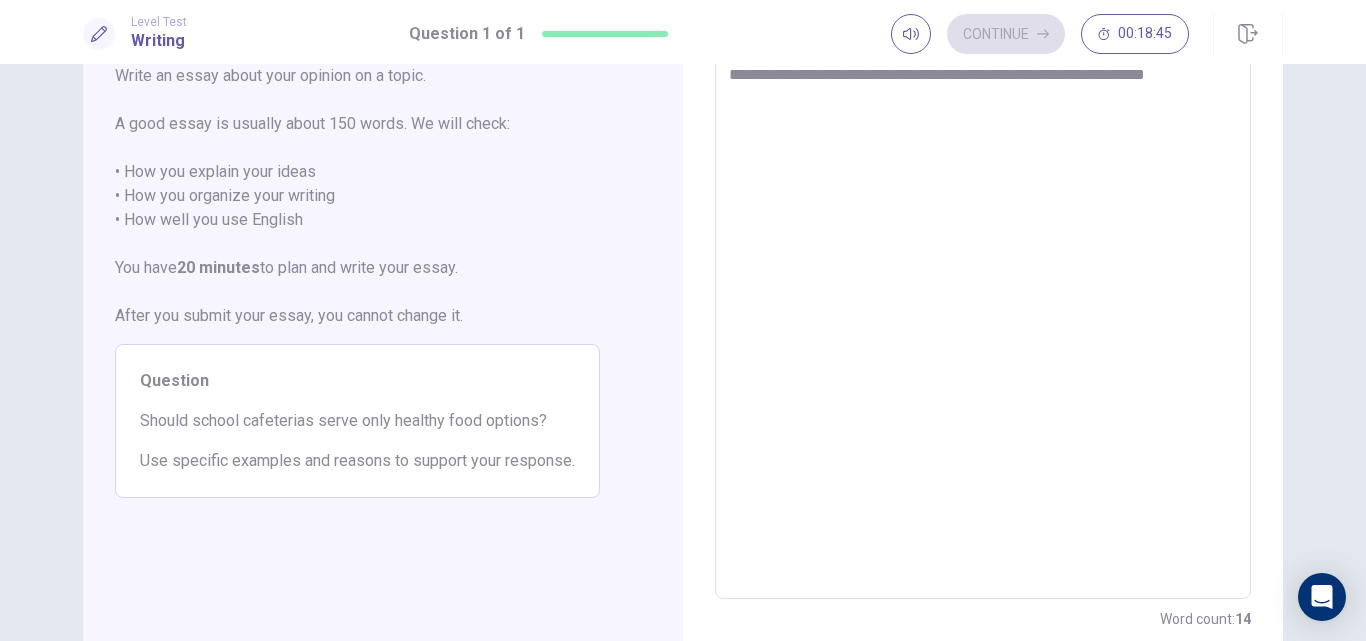 type on "*" 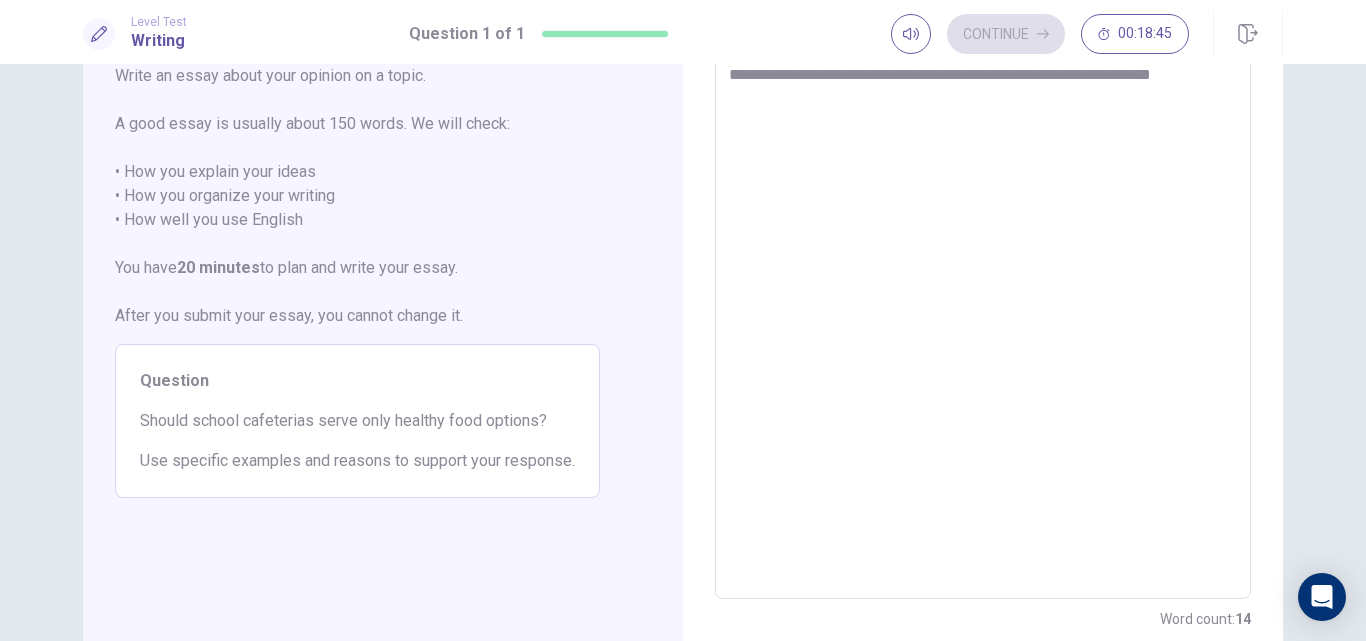 type on "*" 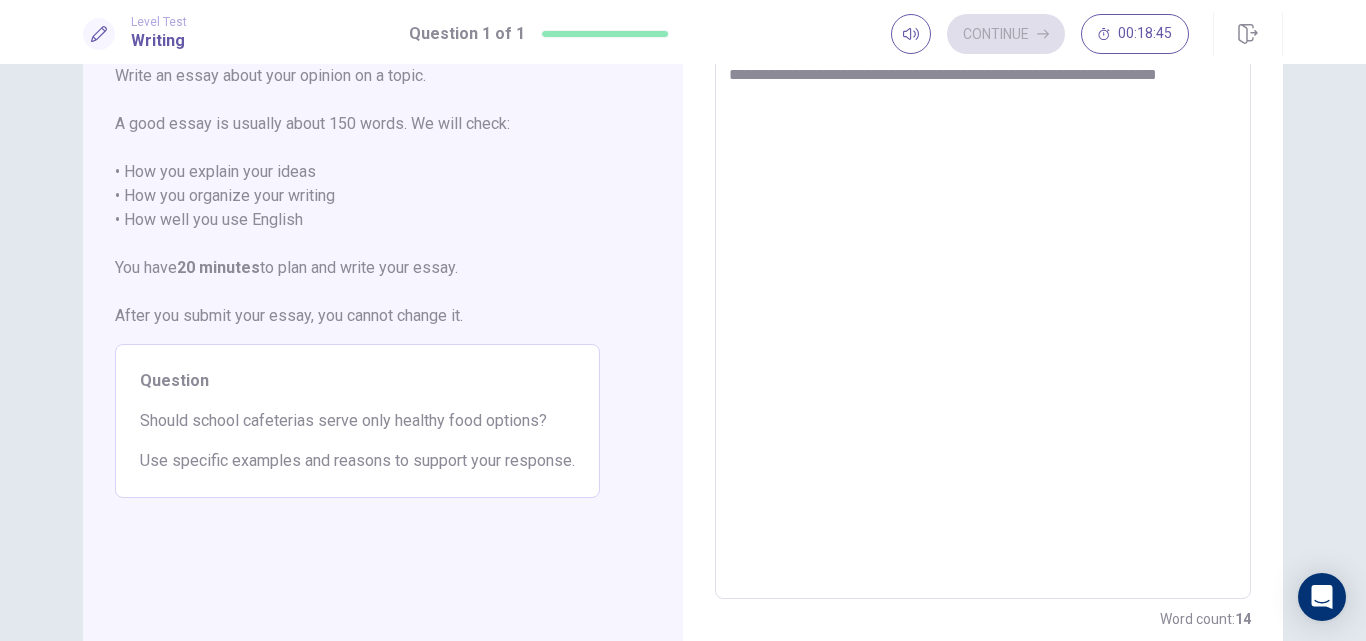 type on "*" 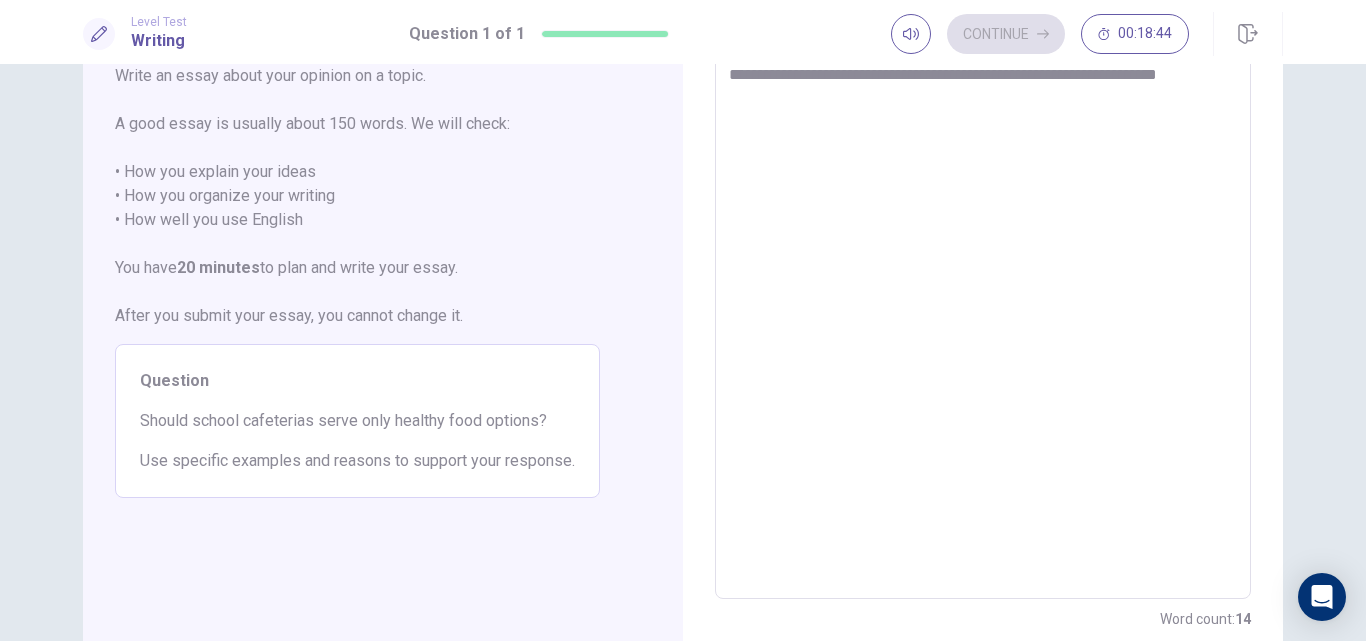 type on "**********" 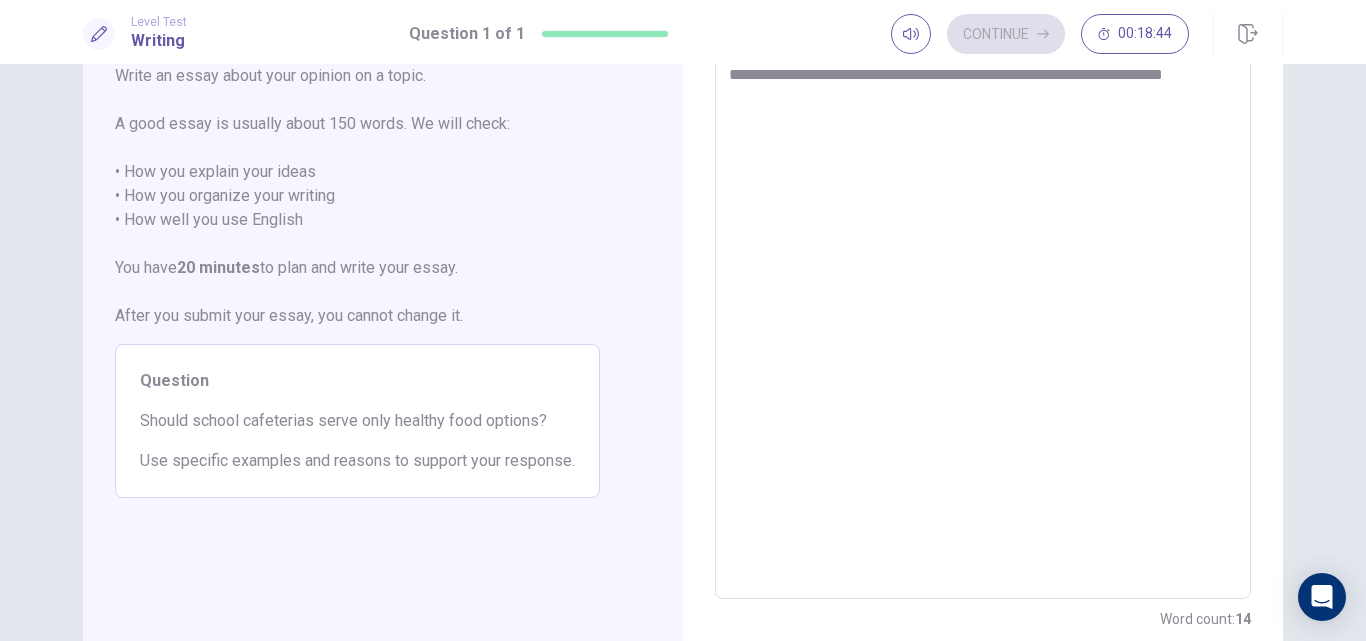 type on "*" 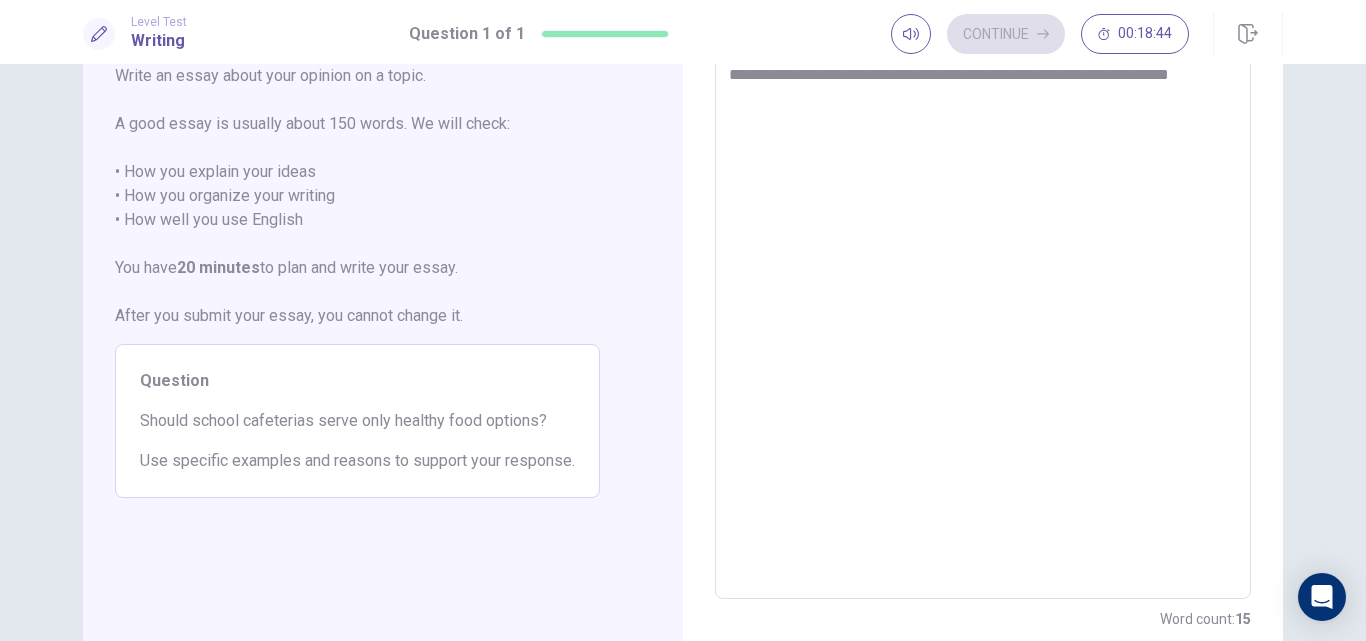 type on "*" 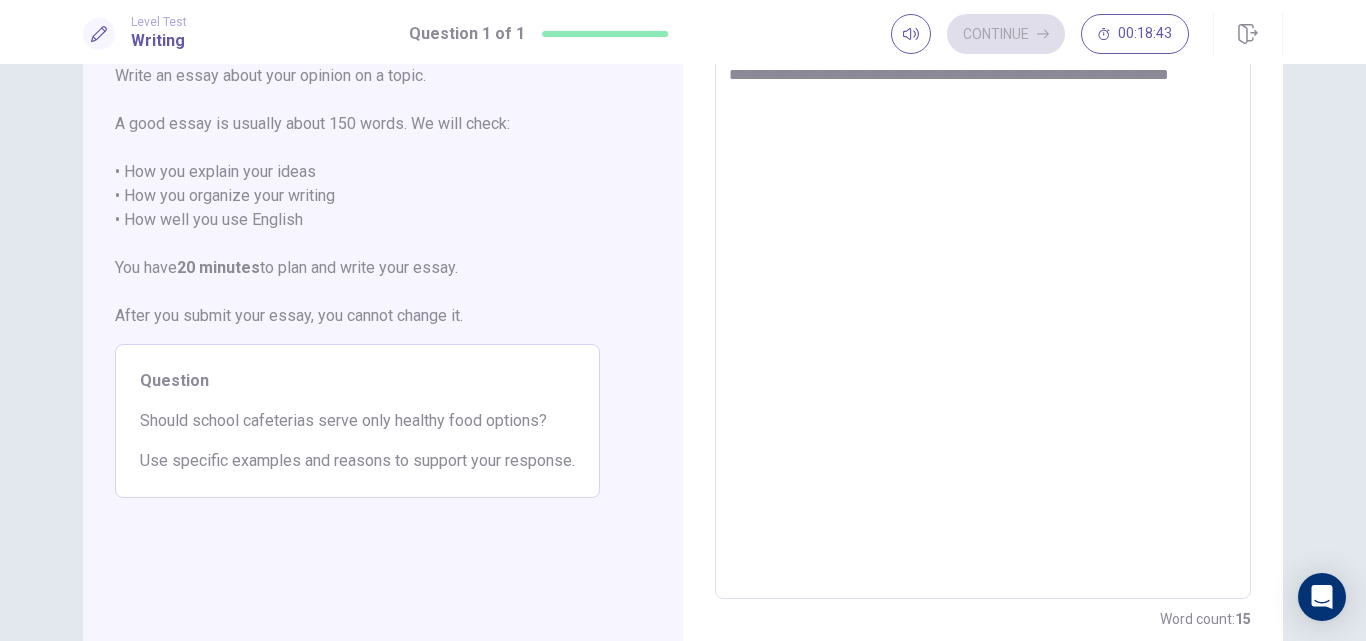 type on "**********" 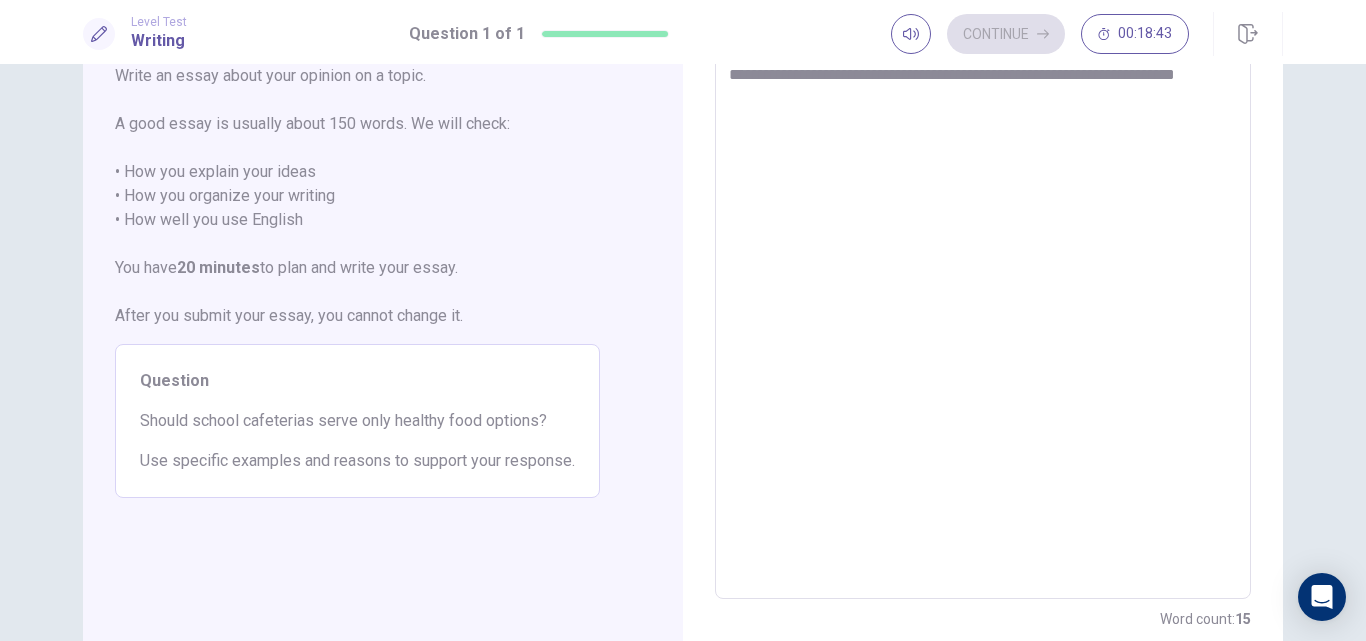 type on "*" 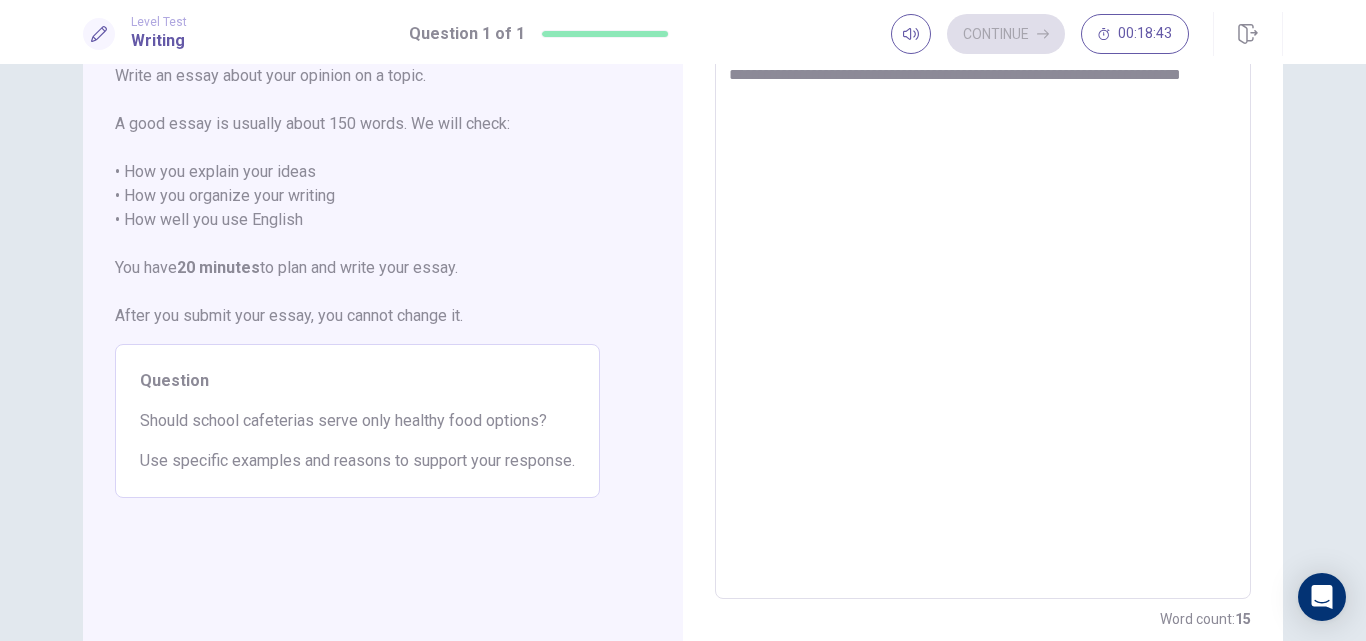 type on "*" 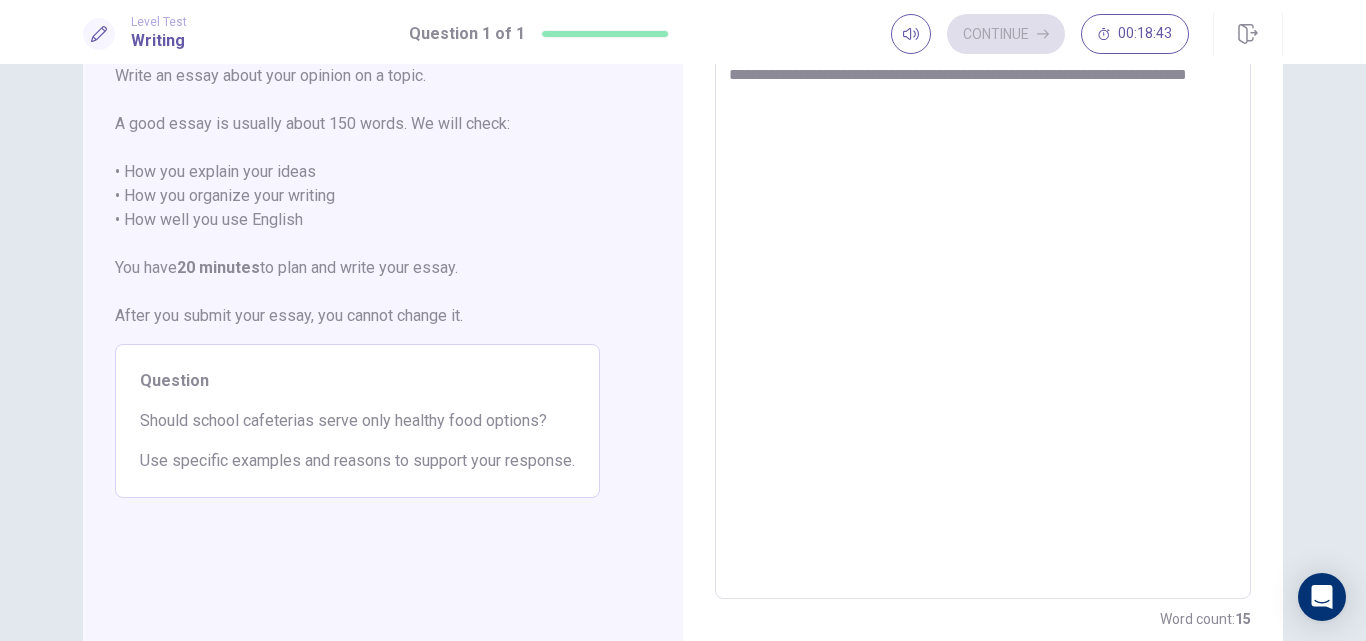 type on "*" 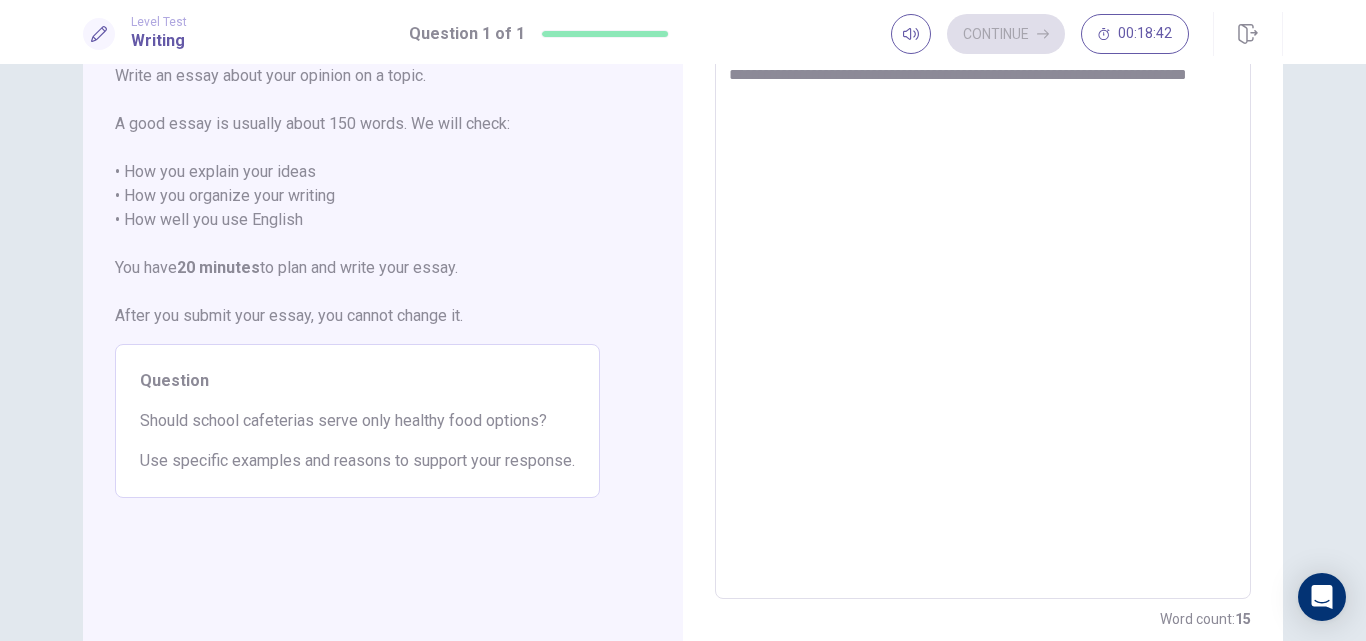 type on "**********" 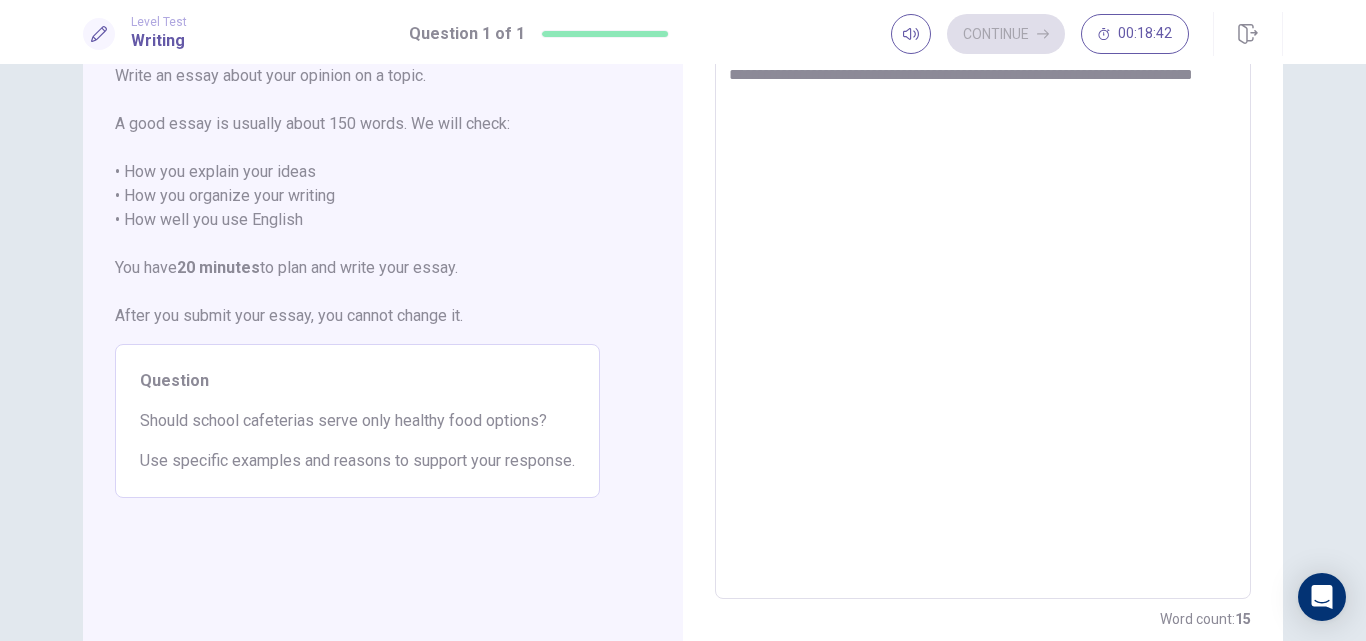 type on "*" 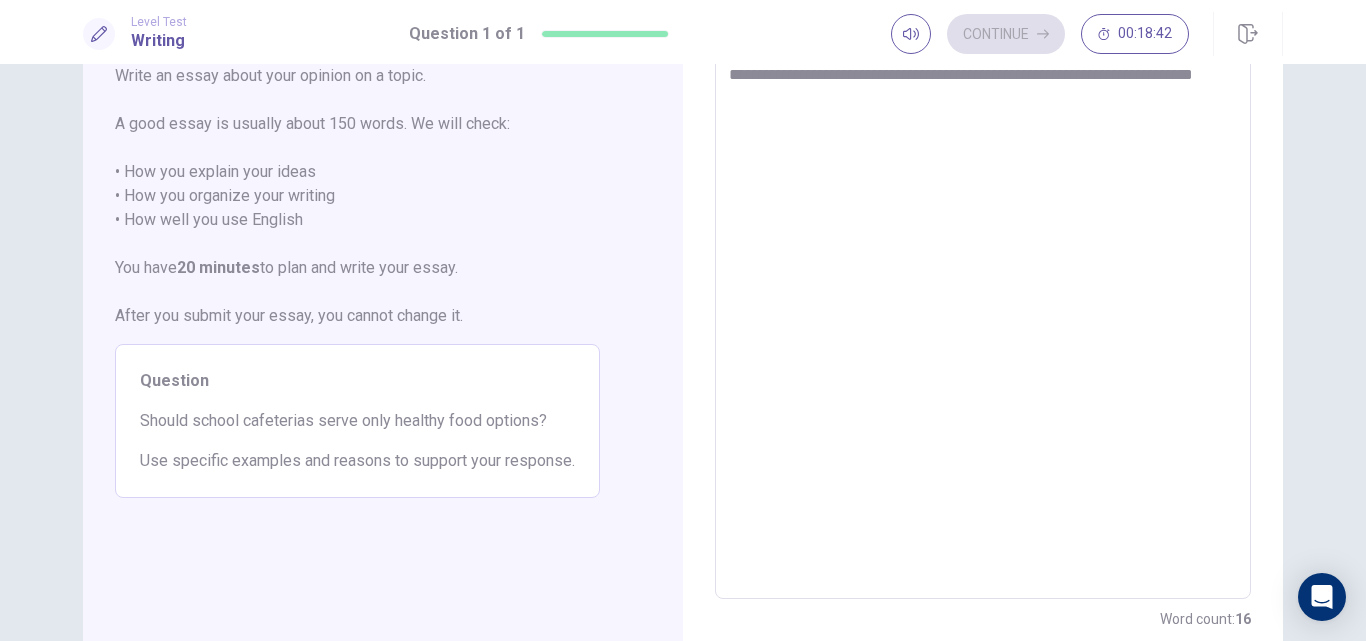 type on "**********" 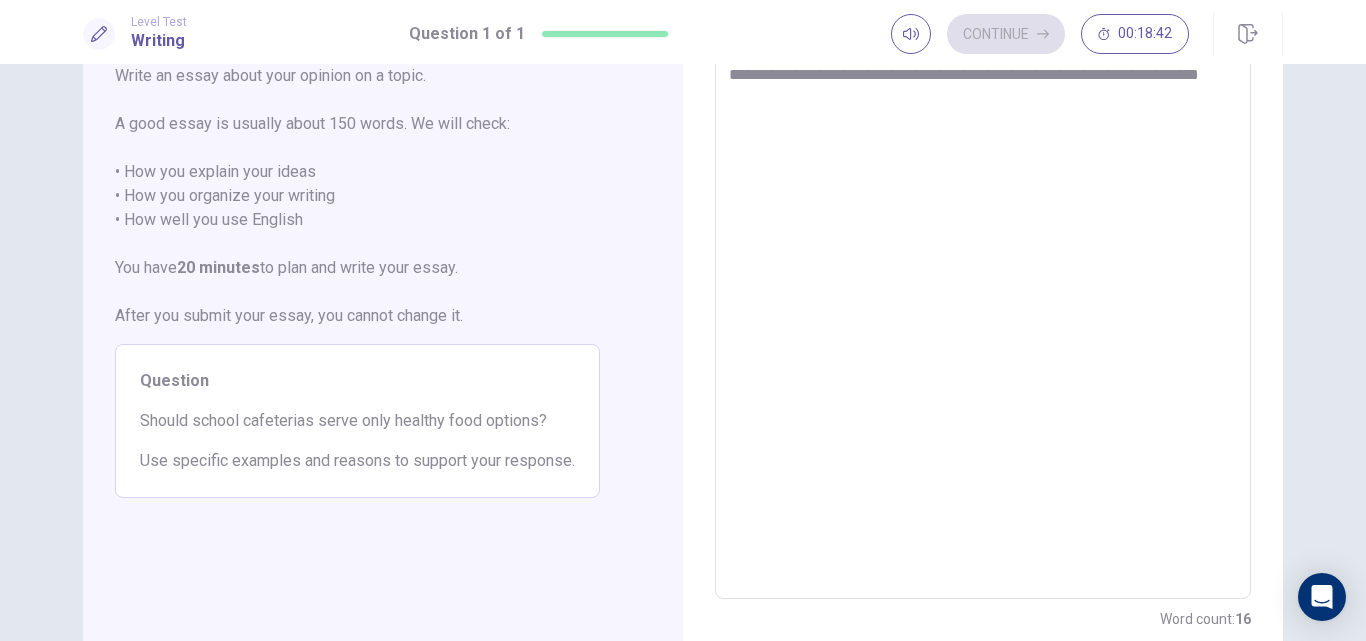 type on "*" 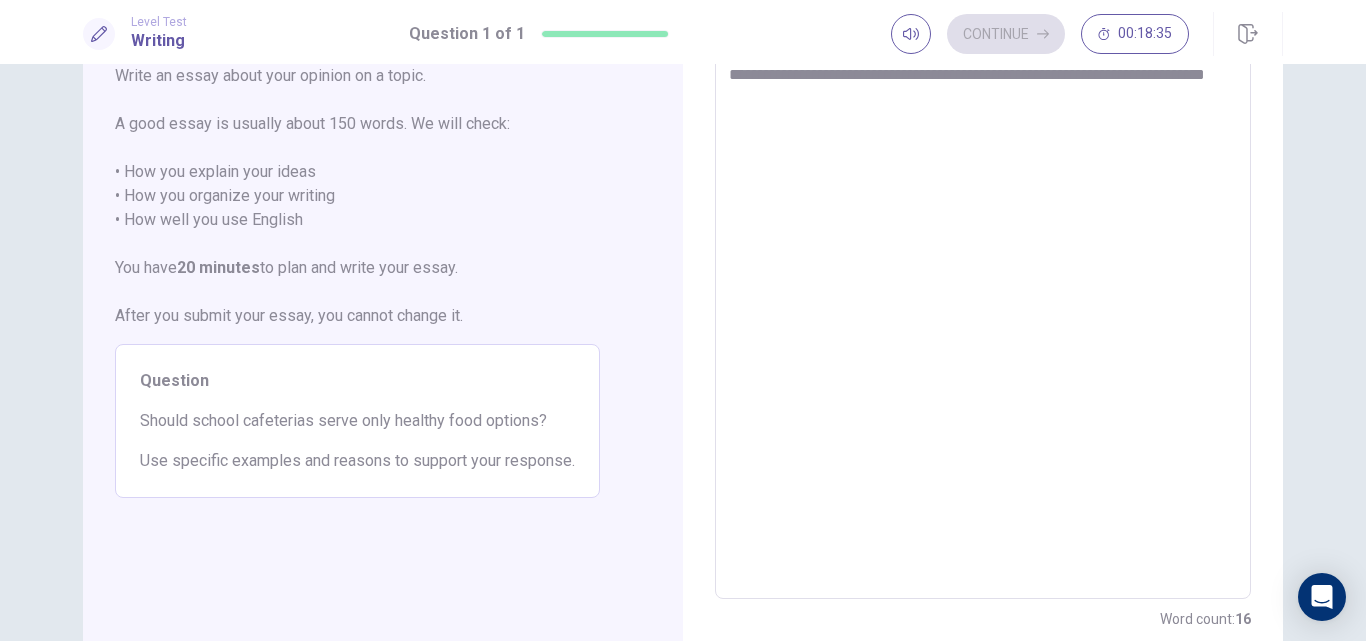type on "*" 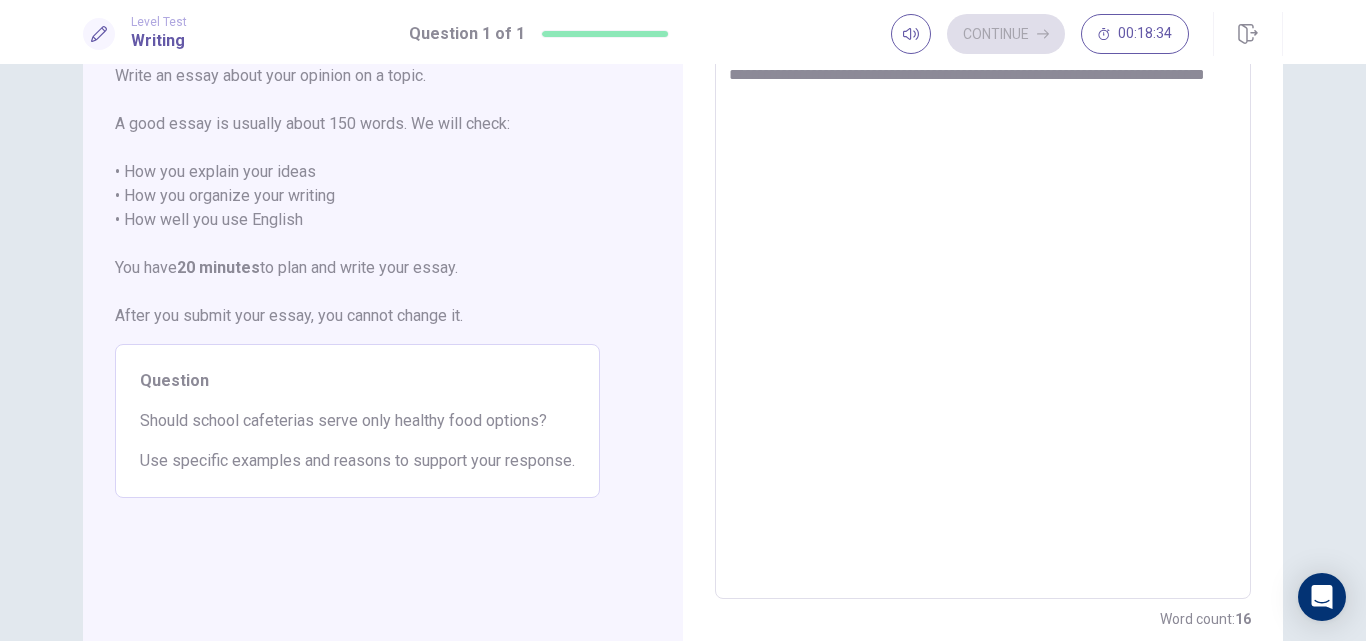 type on "**********" 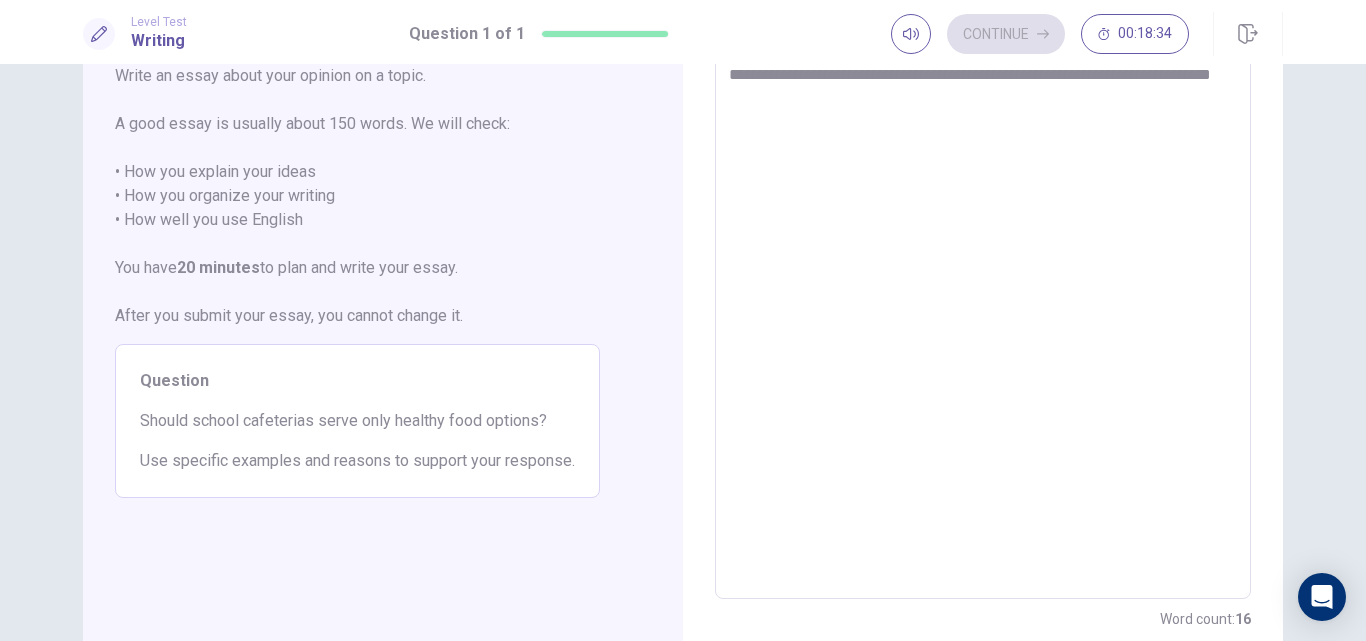 type on "*" 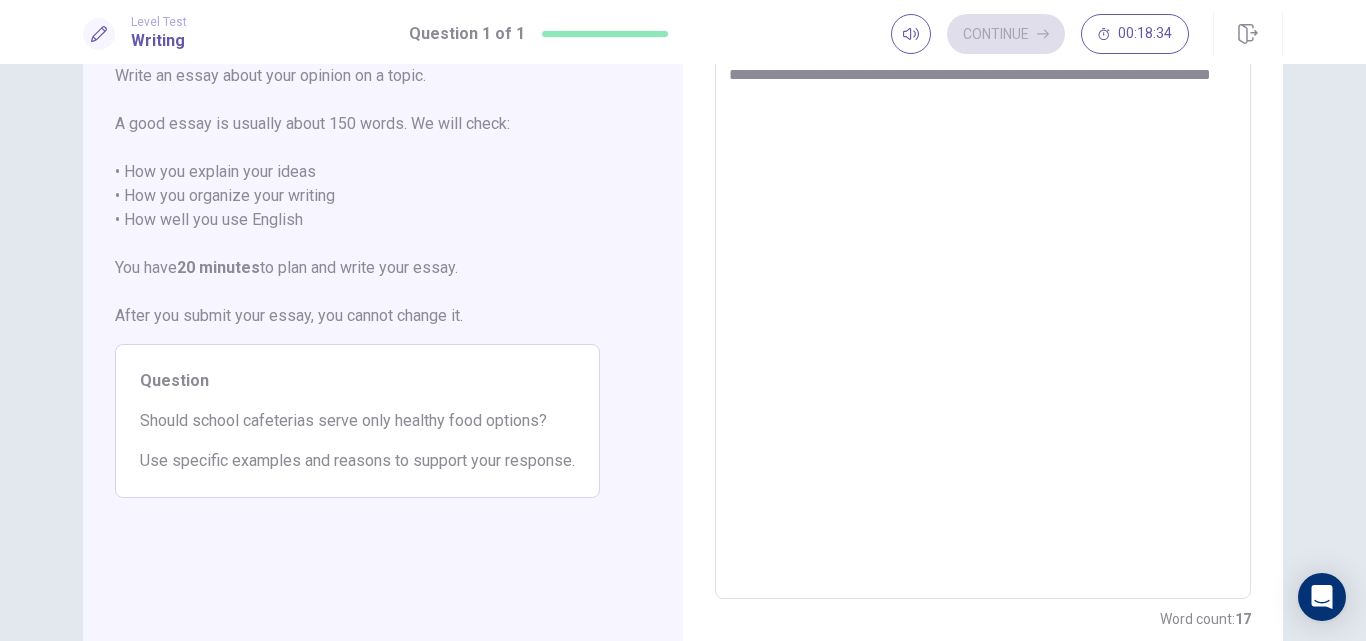 type on "**********" 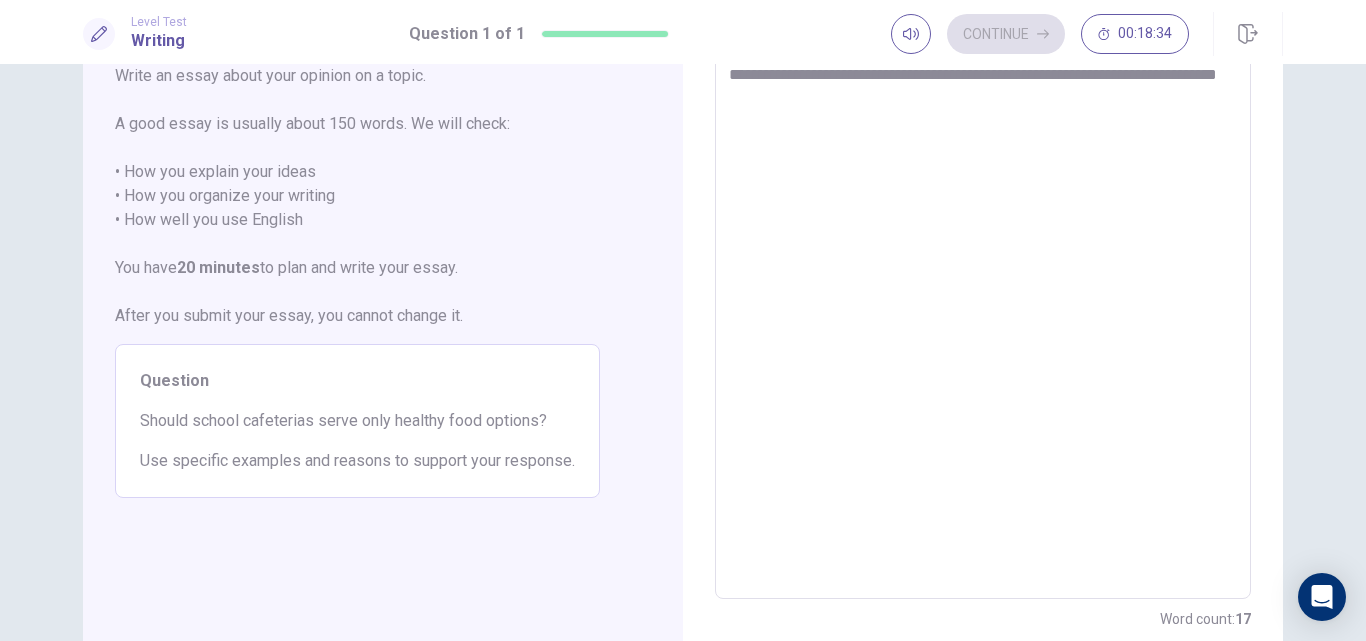 type on "*" 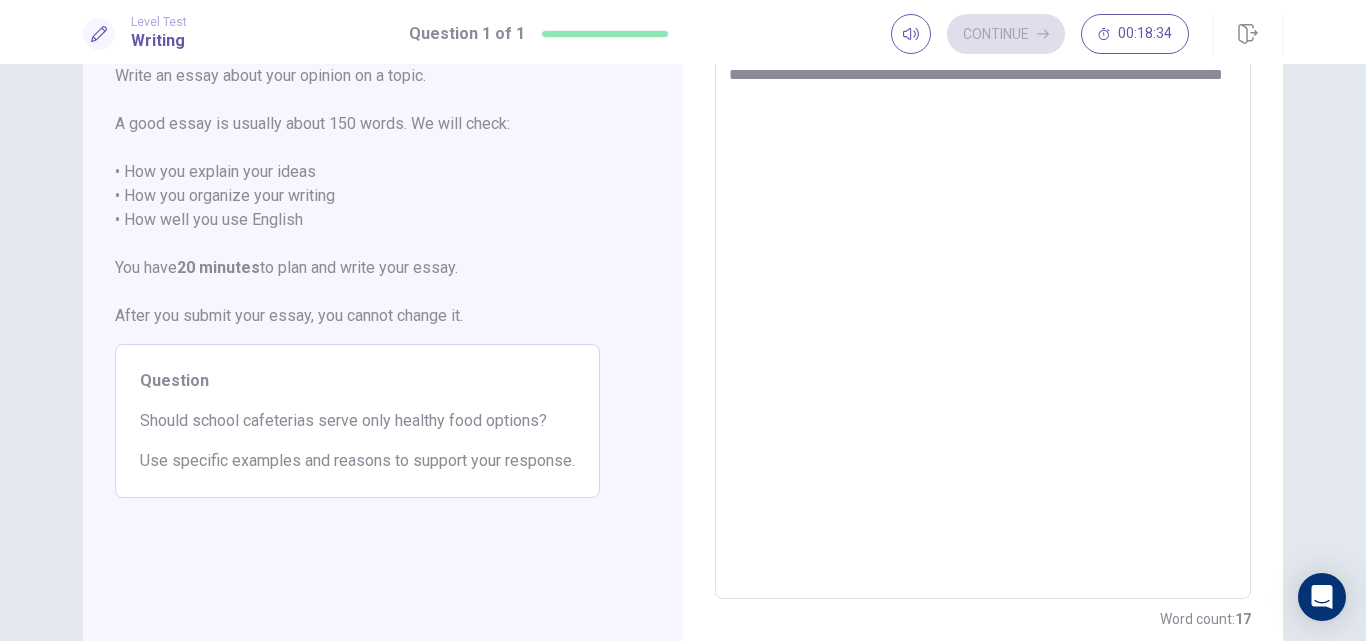type on "*" 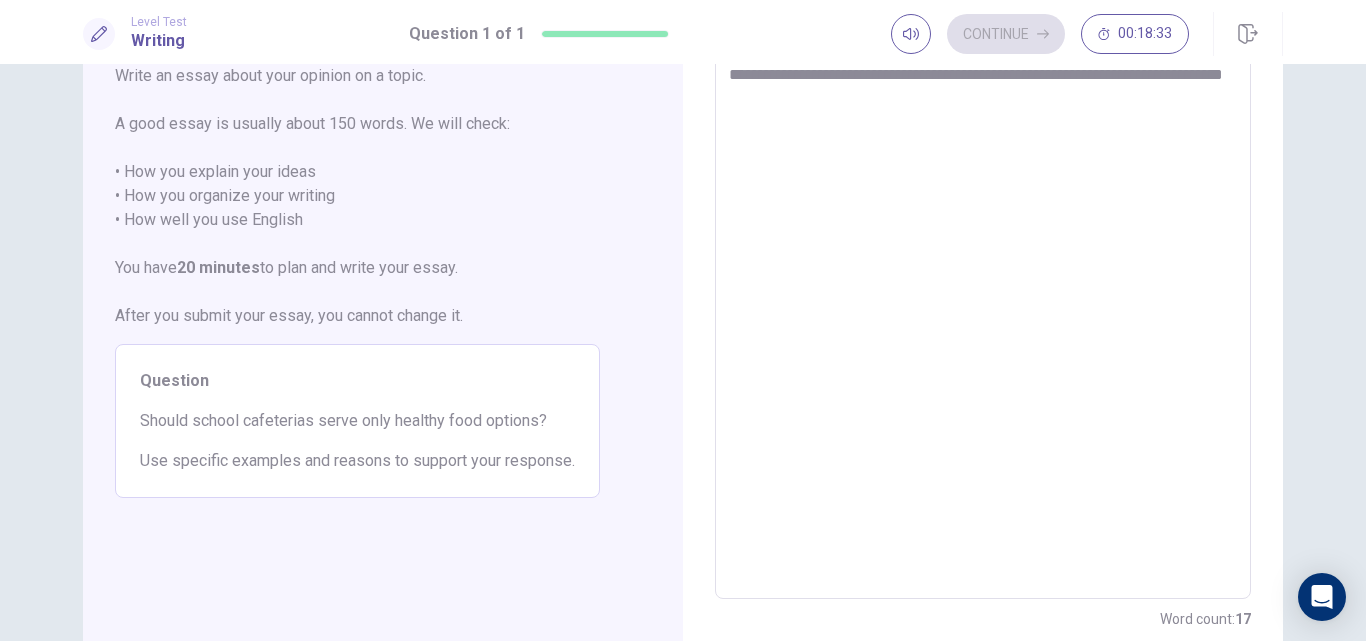 type on "**********" 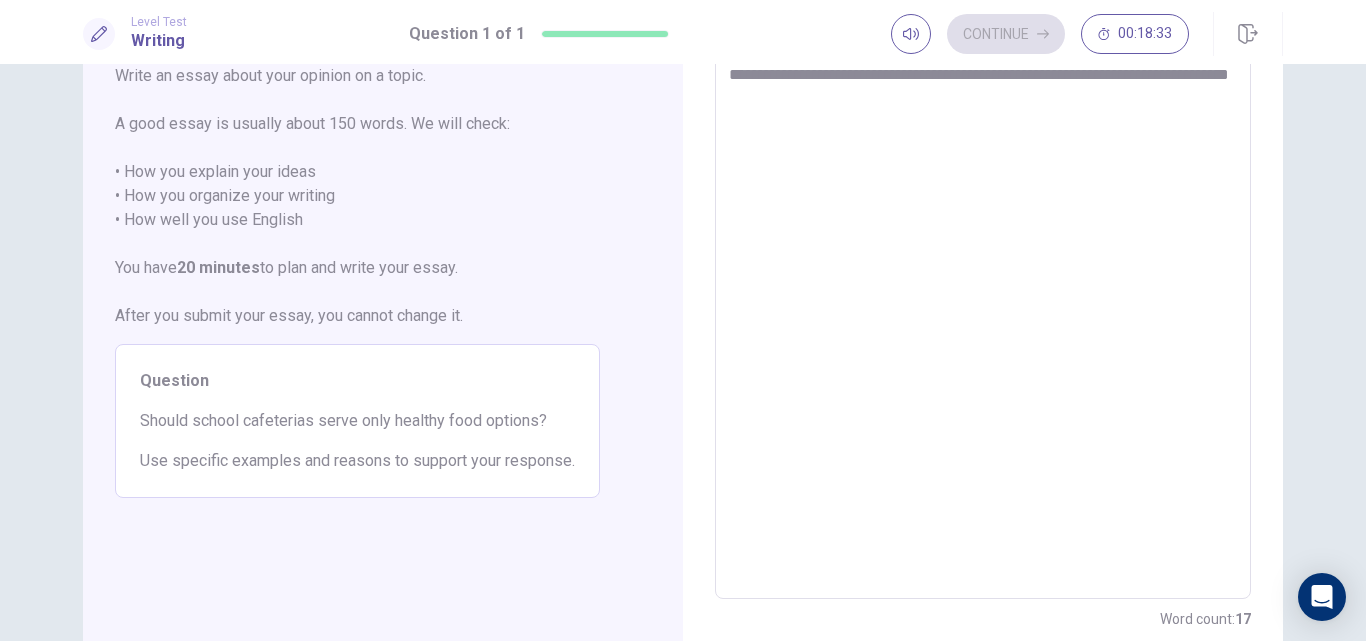 type on "*" 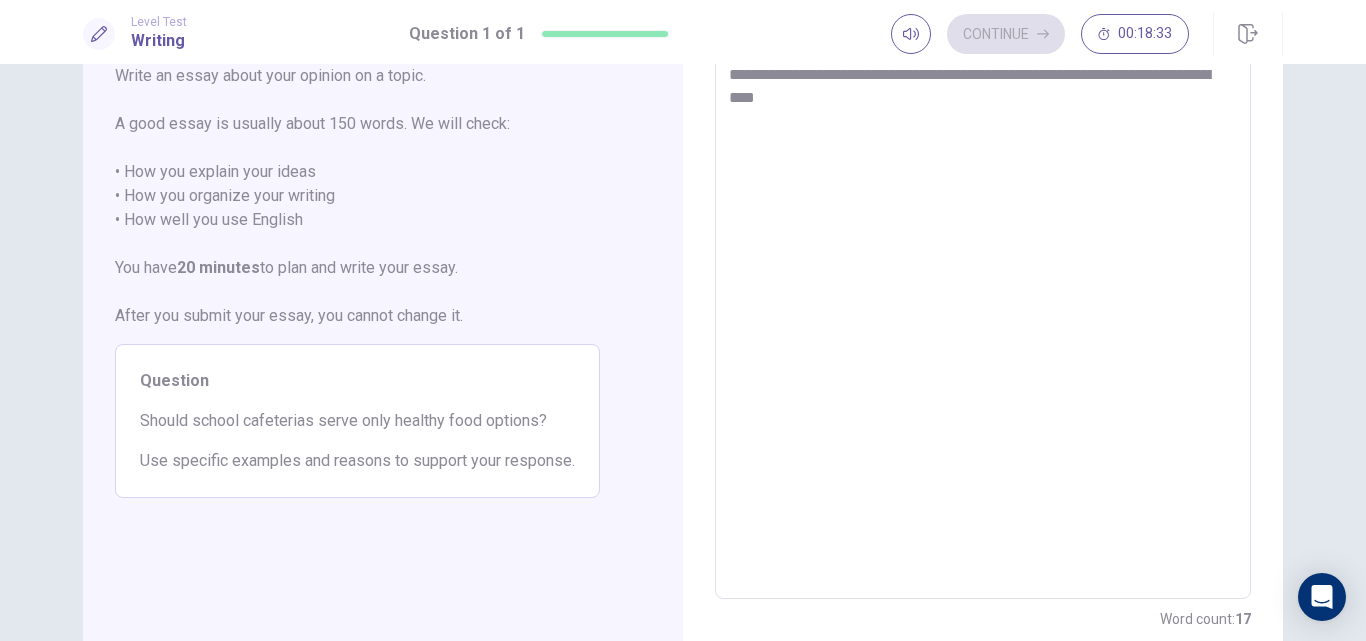 type on "*" 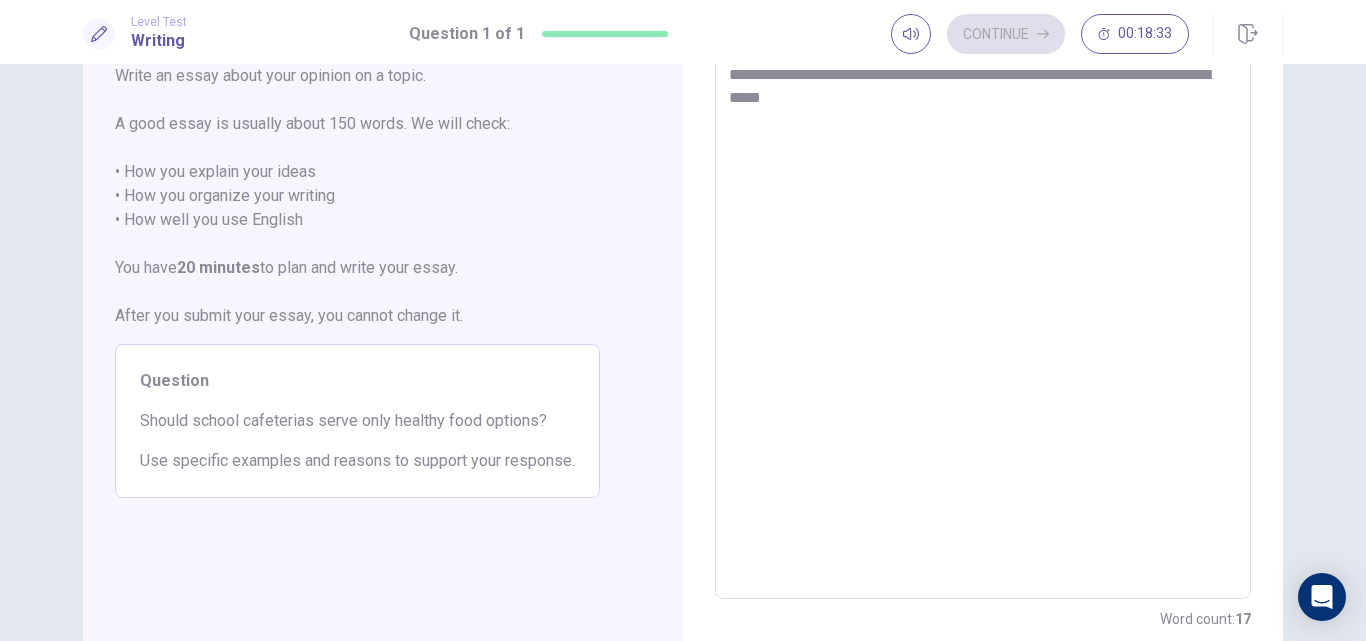 type on "*" 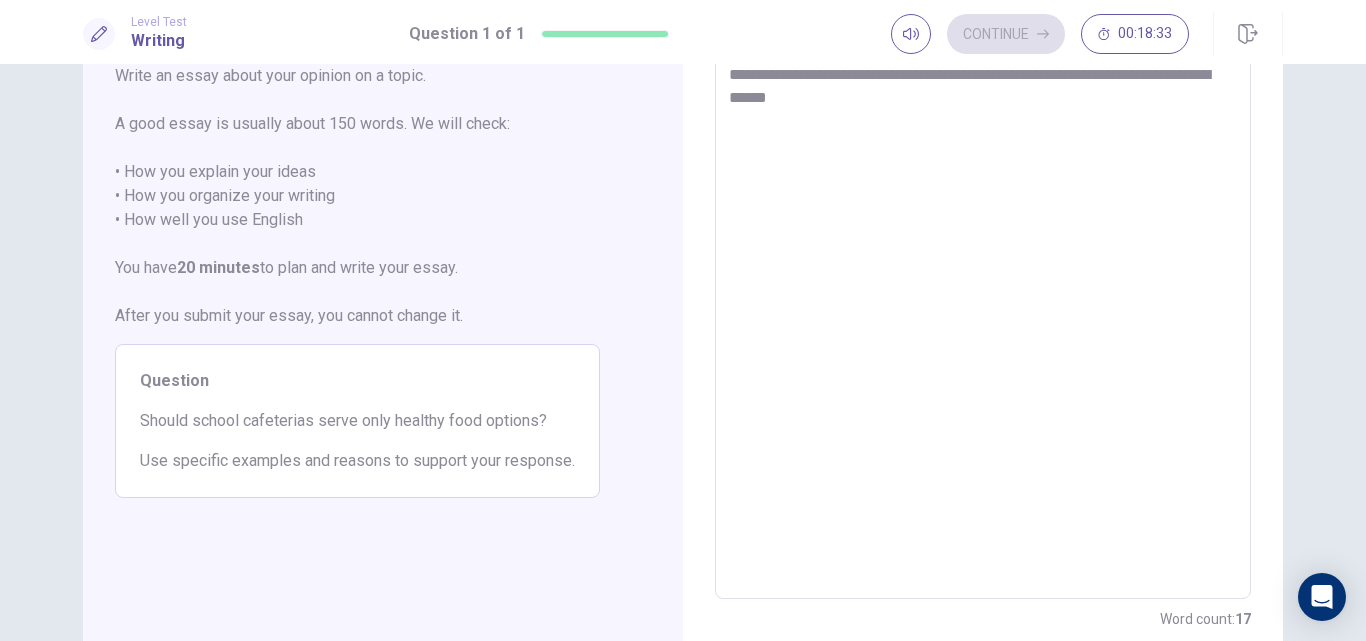 type on "*" 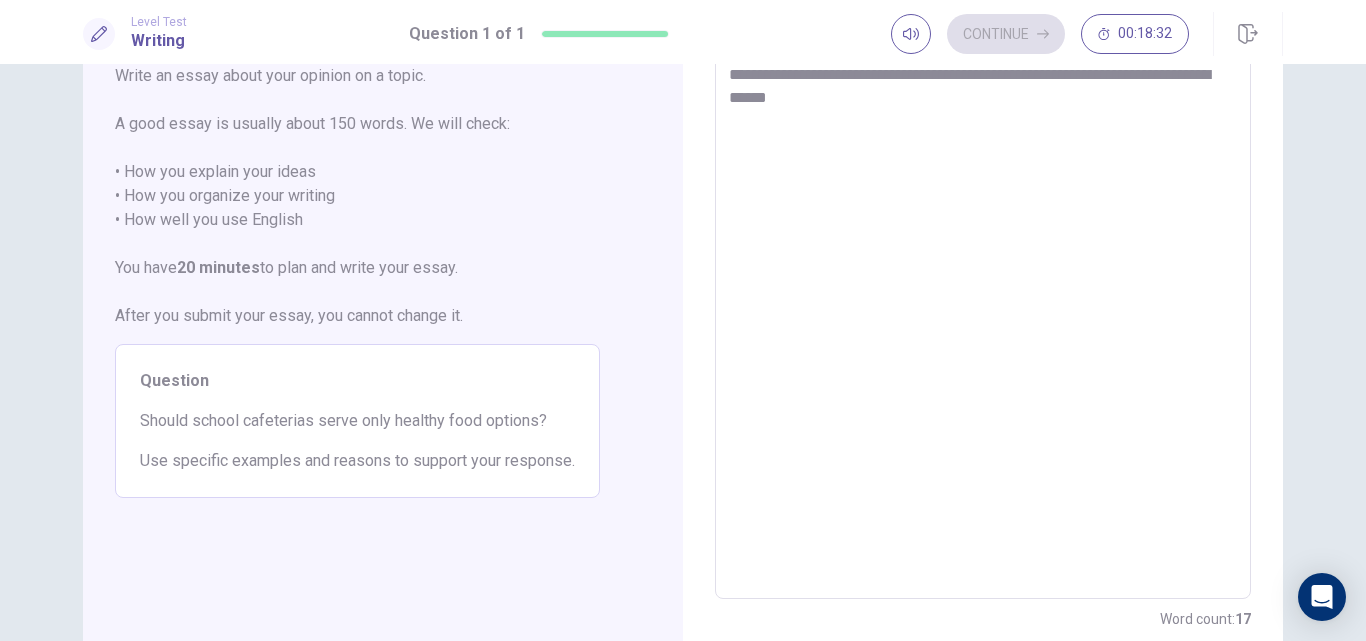 type on "**********" 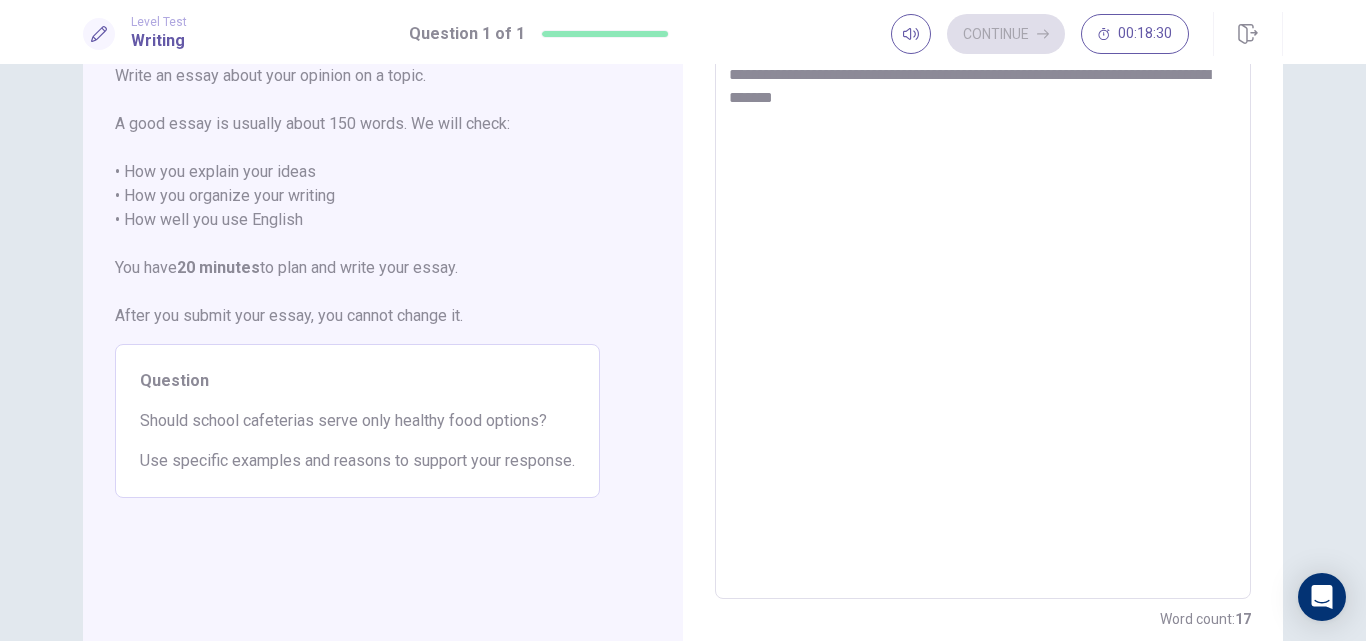 type on "*" 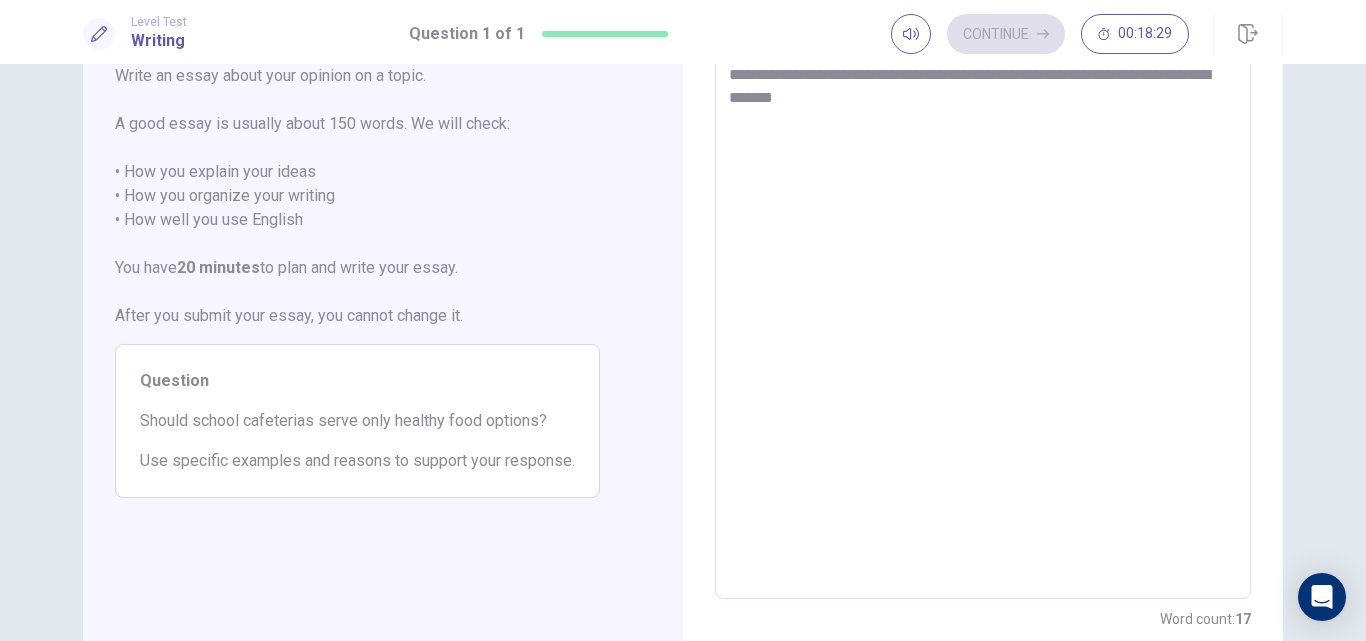 type on "**********" 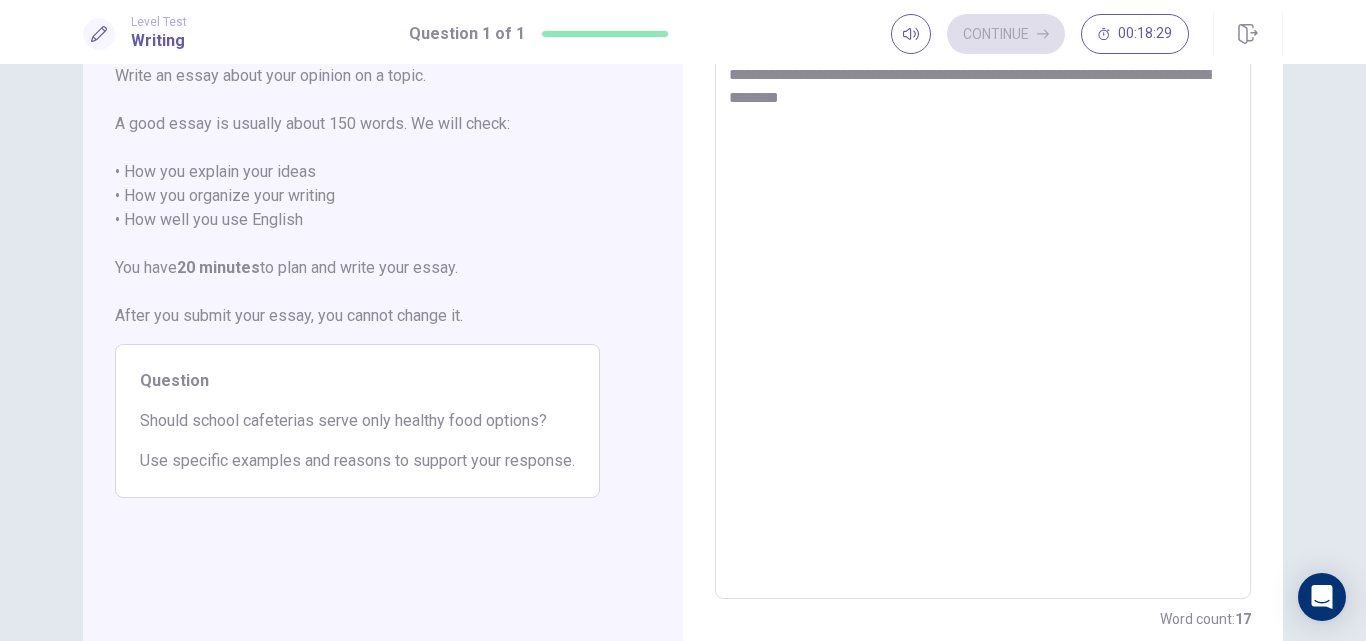 type on "*" 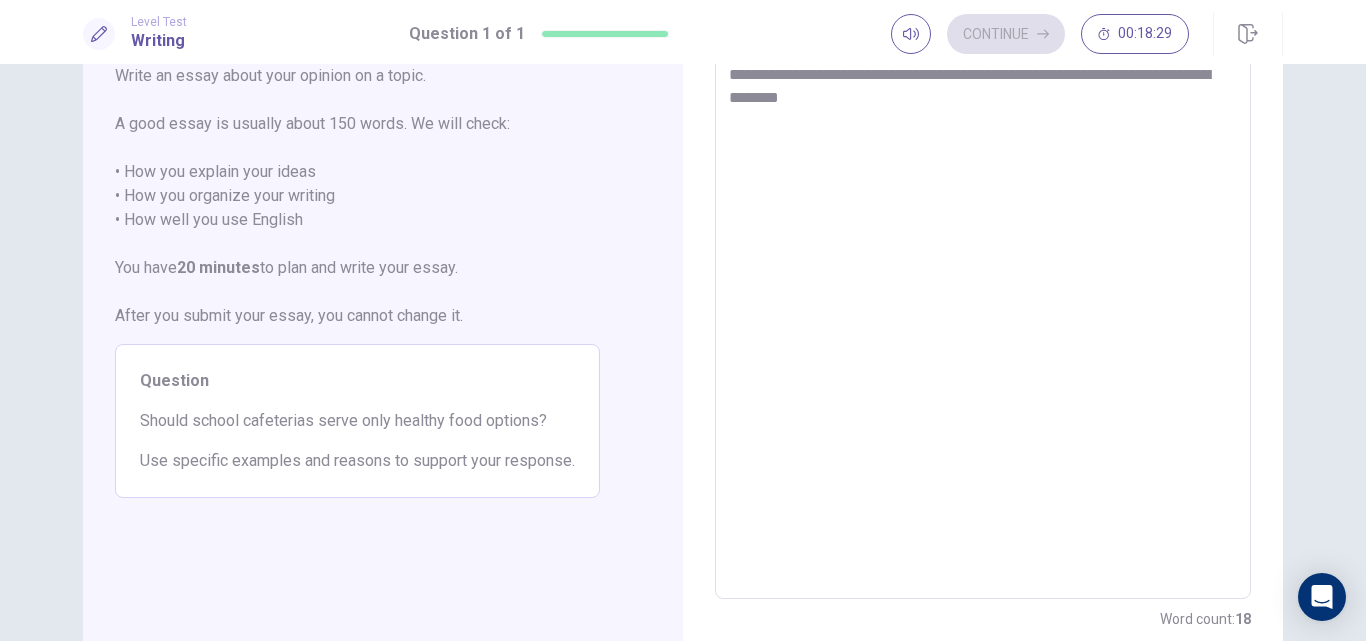 type on "**********" 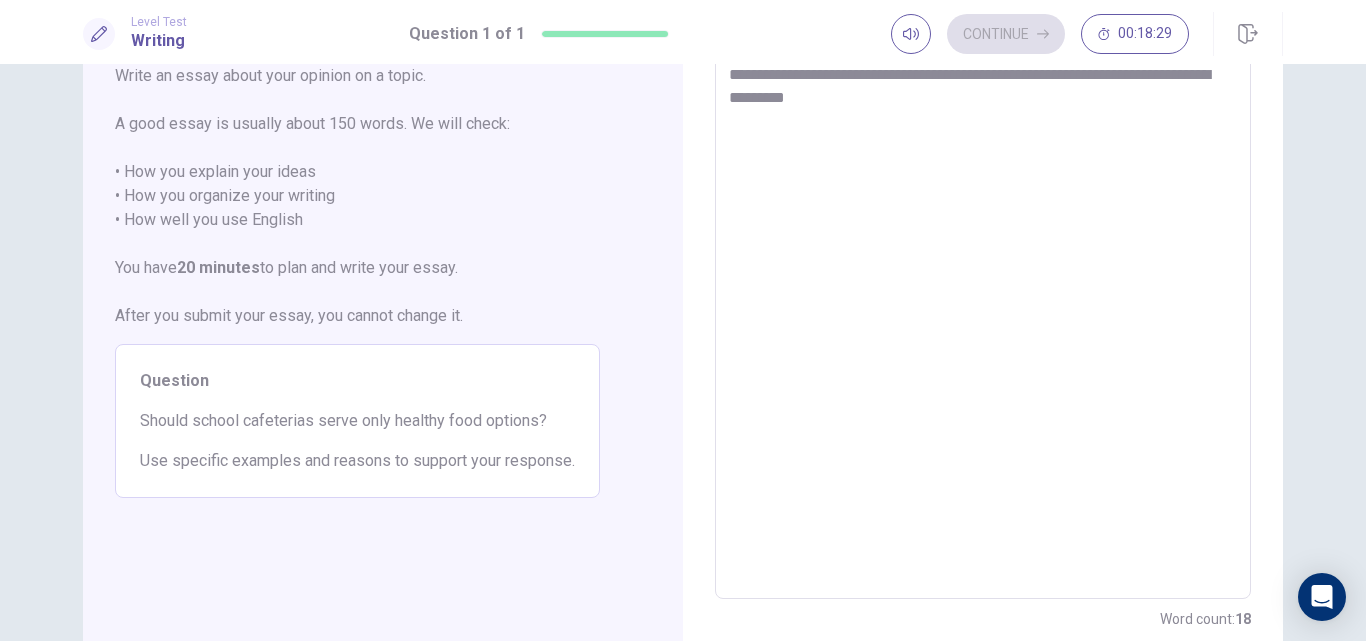 type on "*" 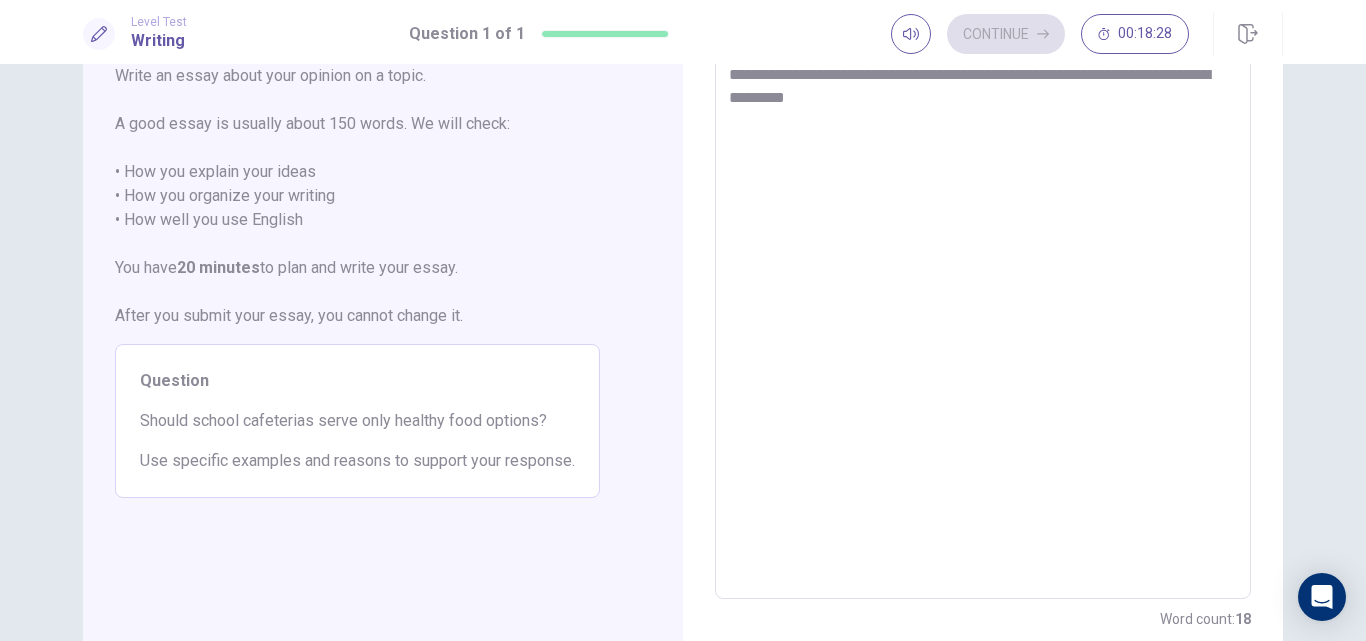 type on "**********" 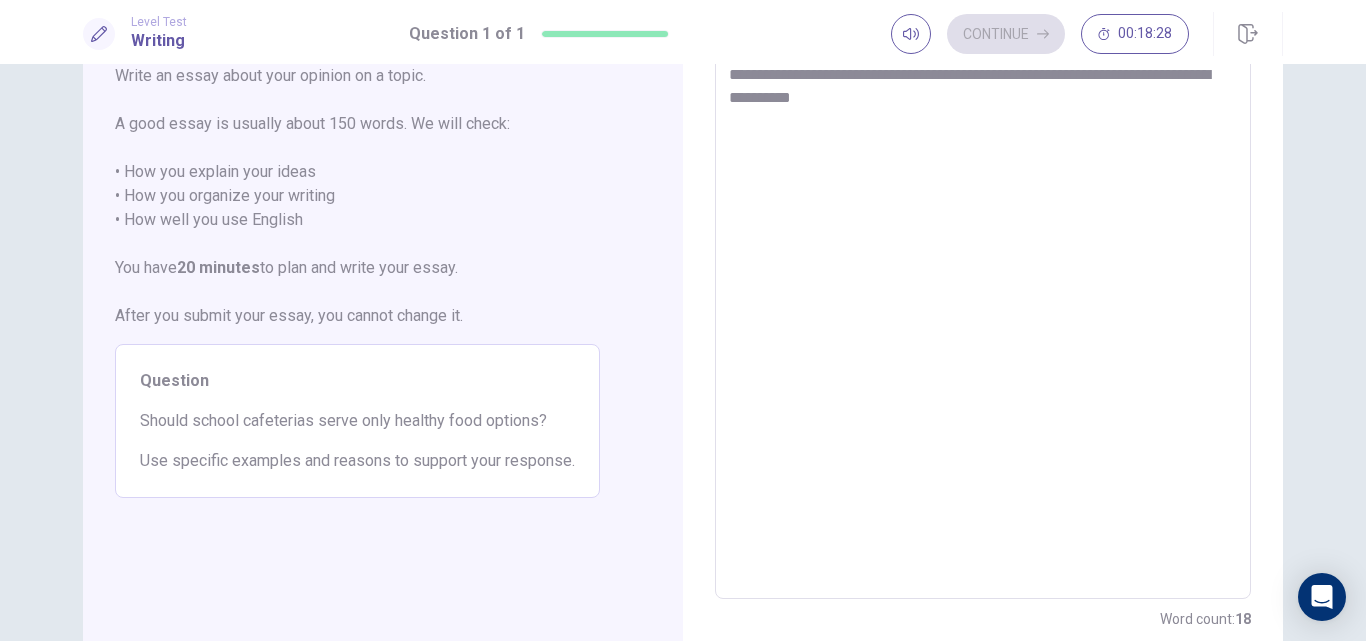 type on "*" 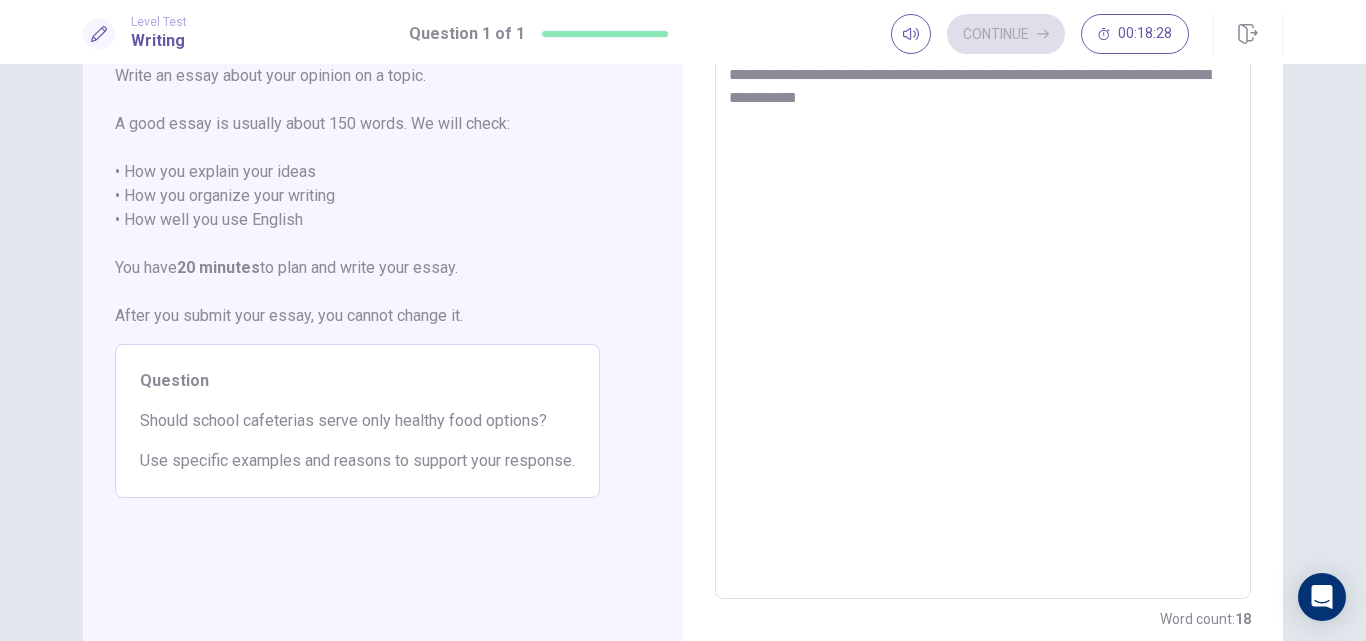 type on "*" 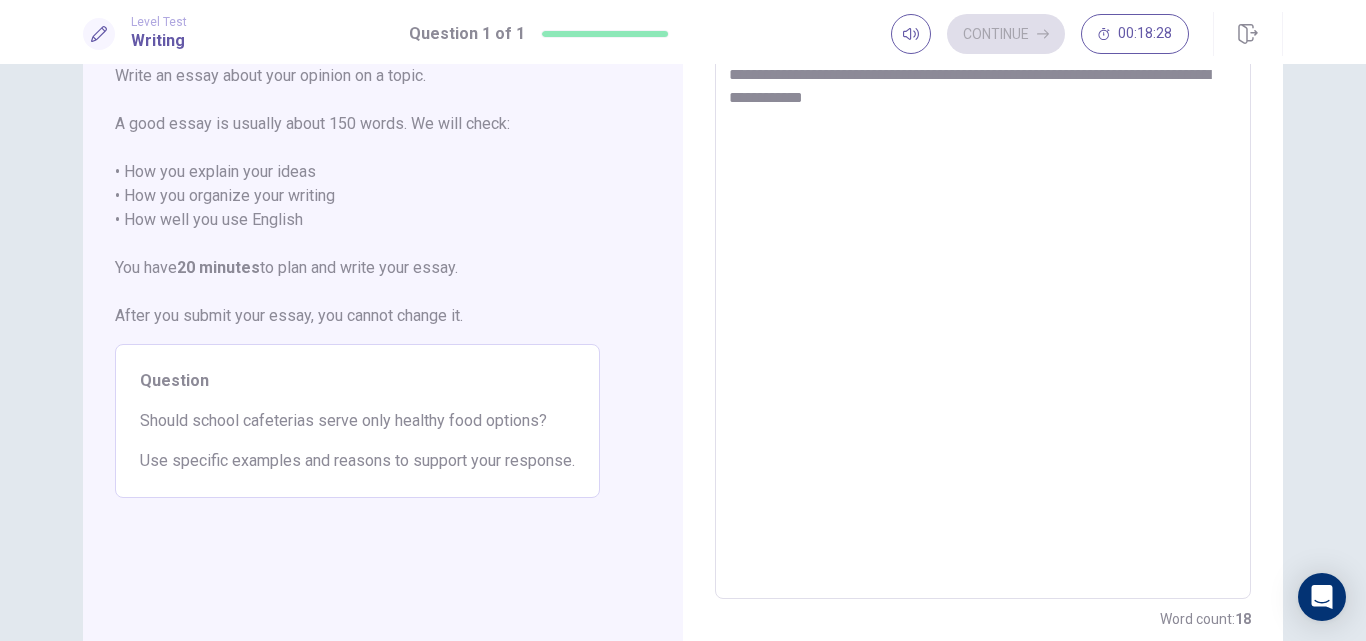 type on "*" 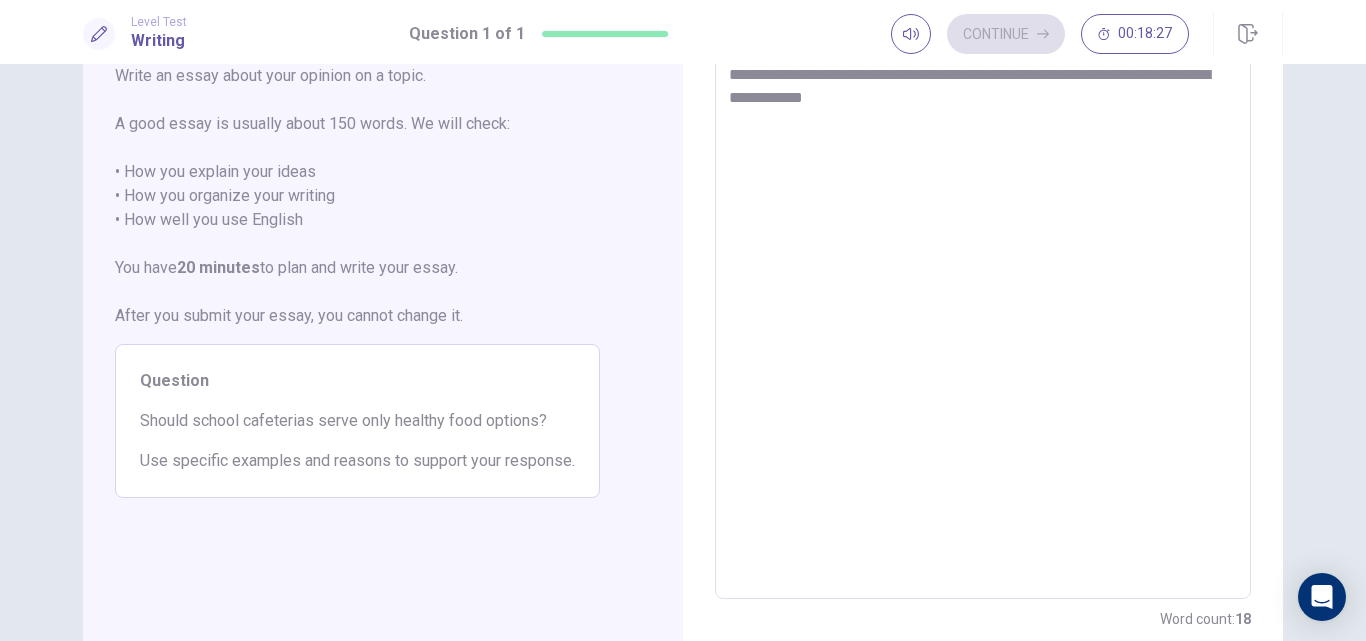 type on "**********" 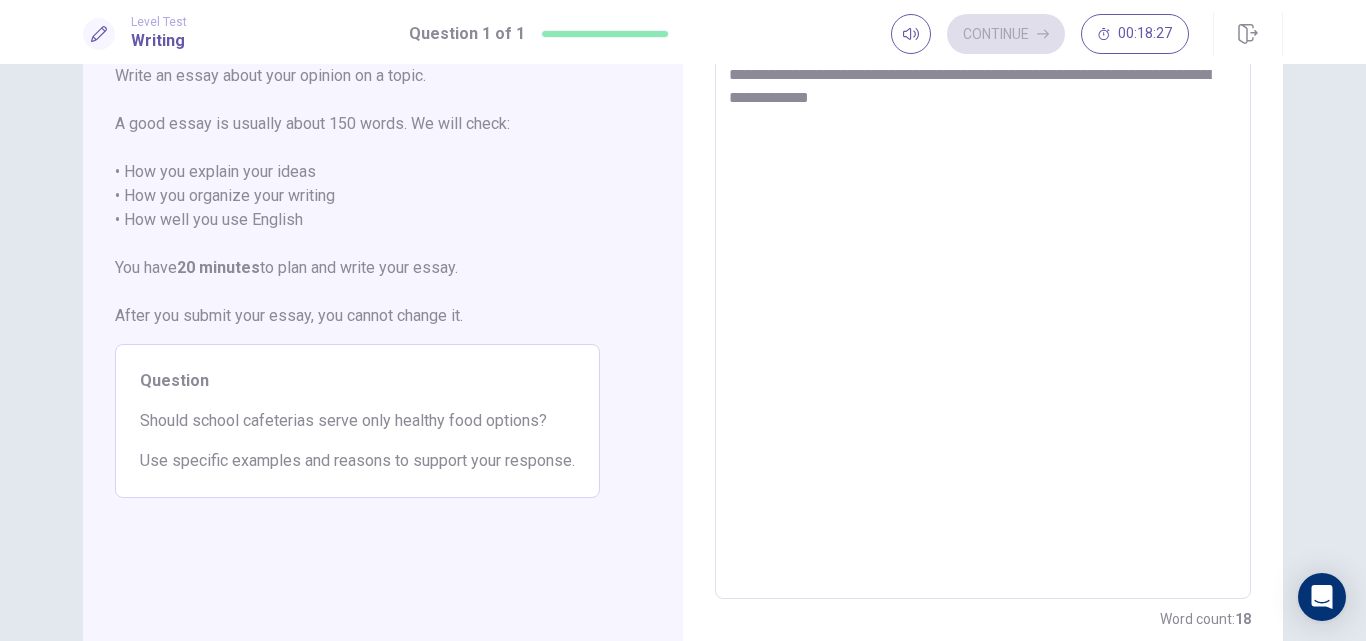 type on "*" 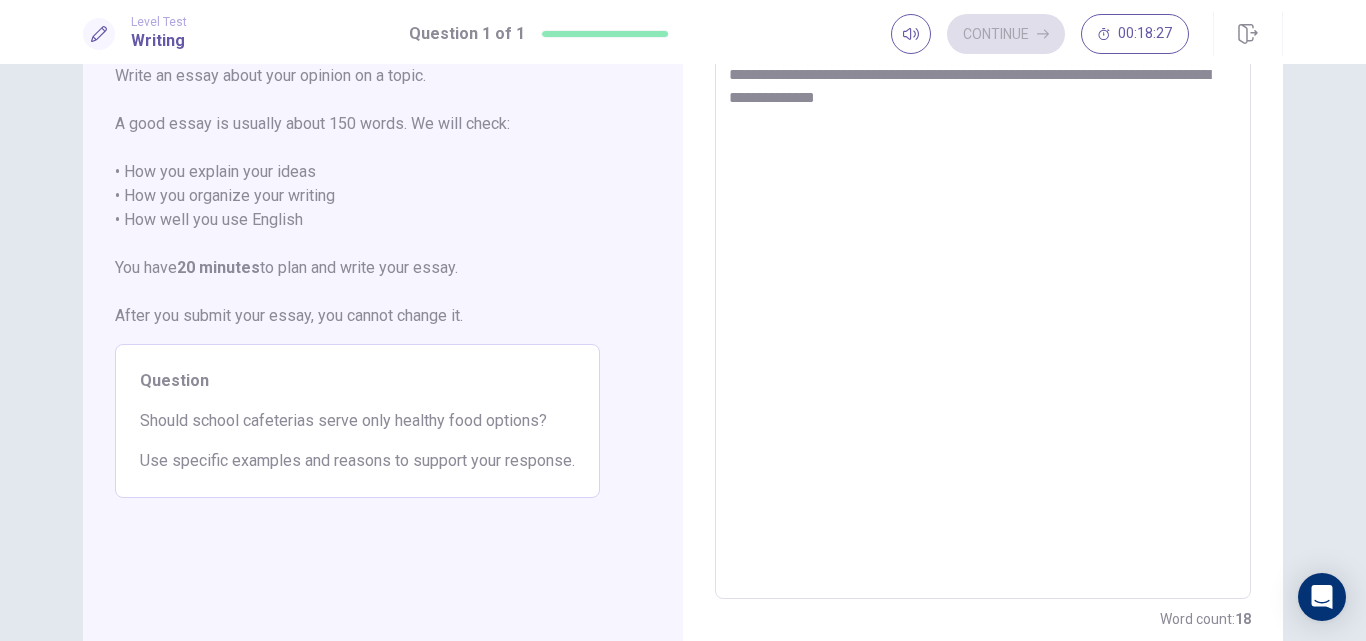 type on "*" 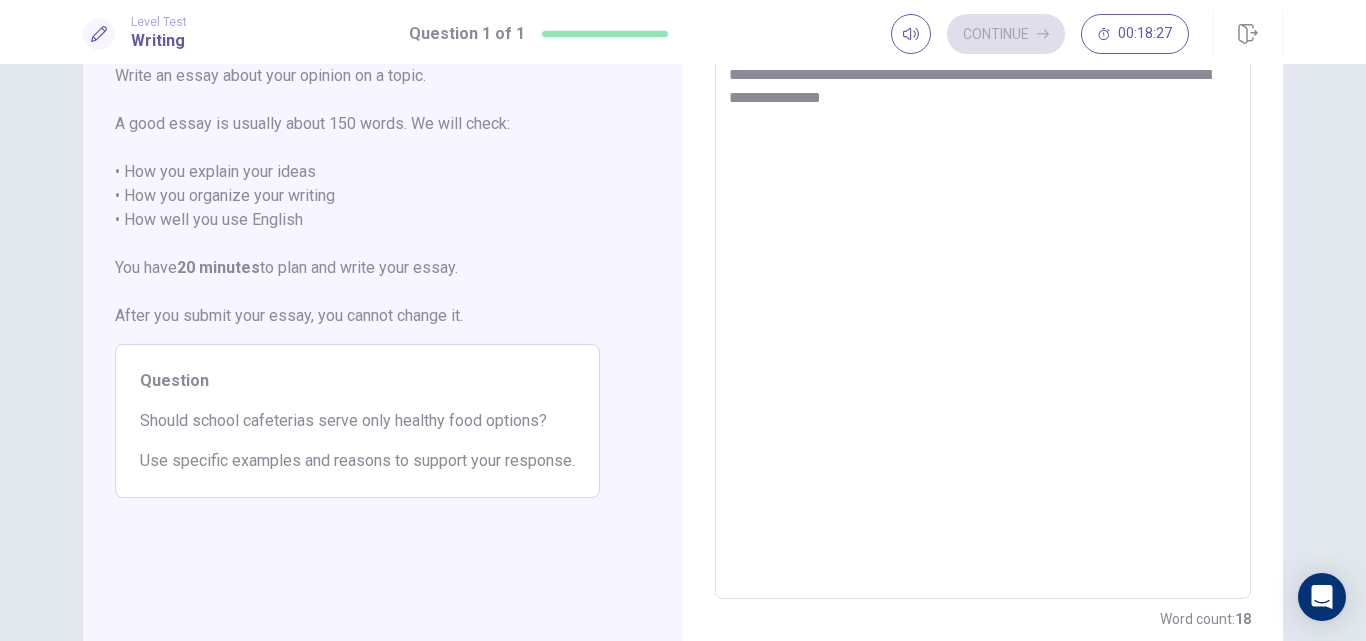 type on "*" 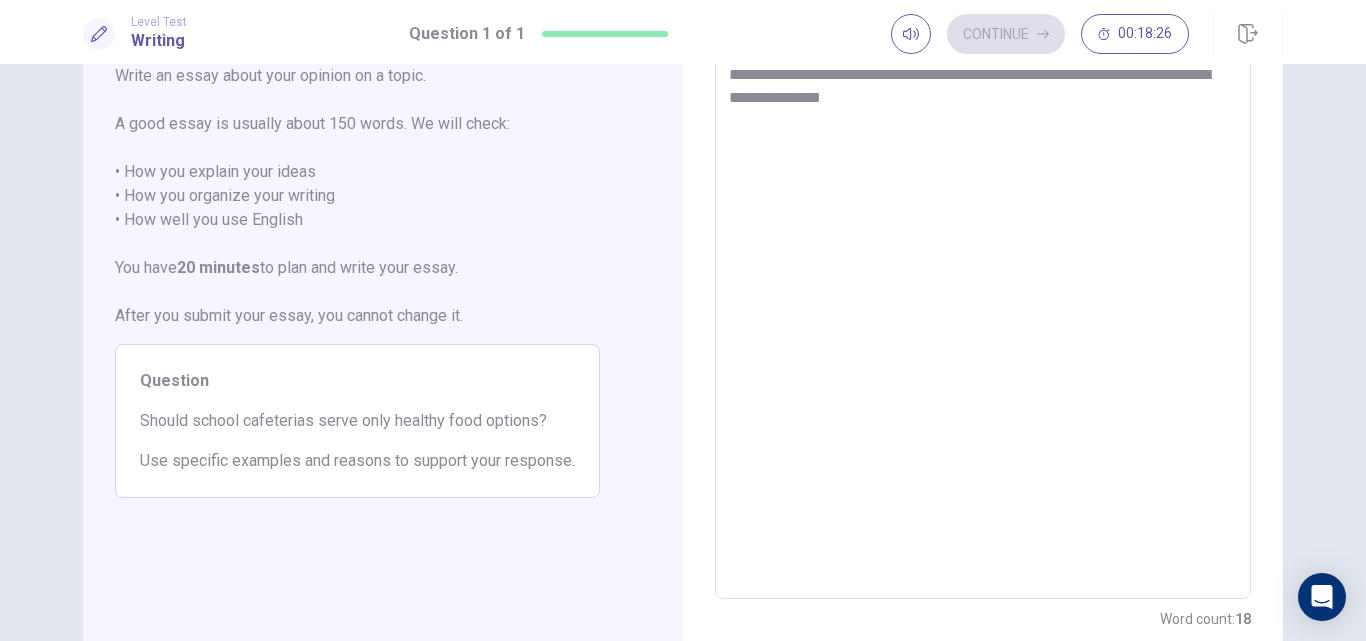 type on "**********" 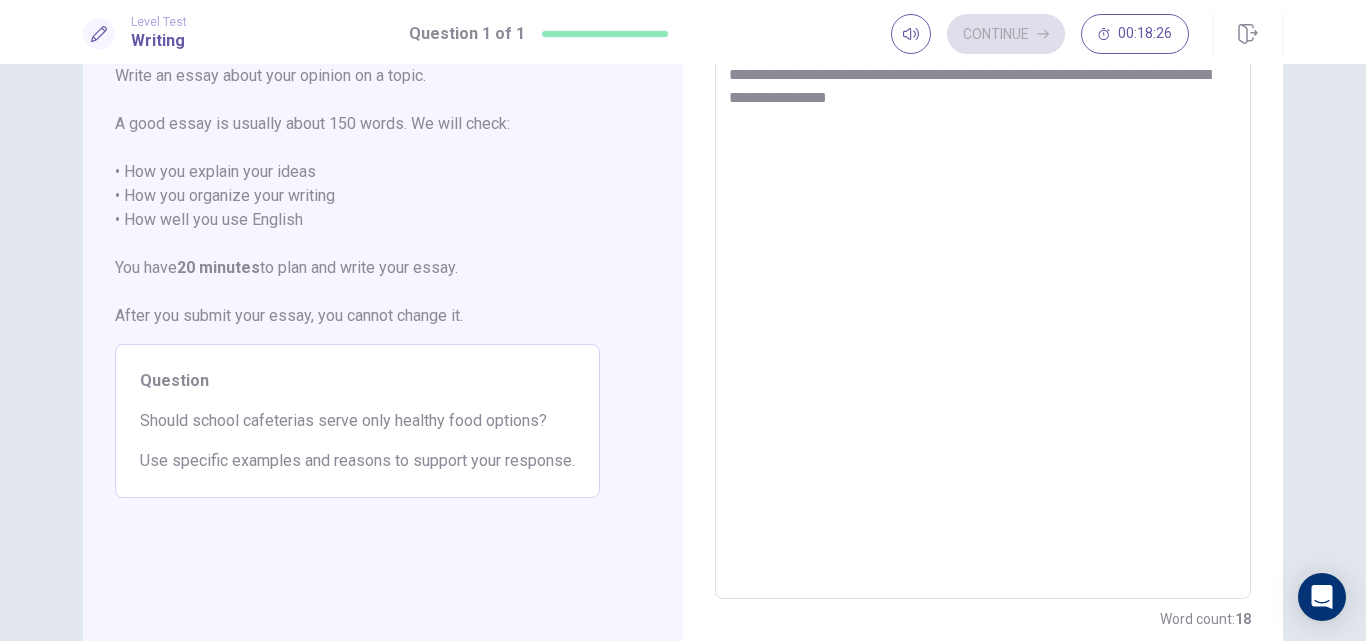 type 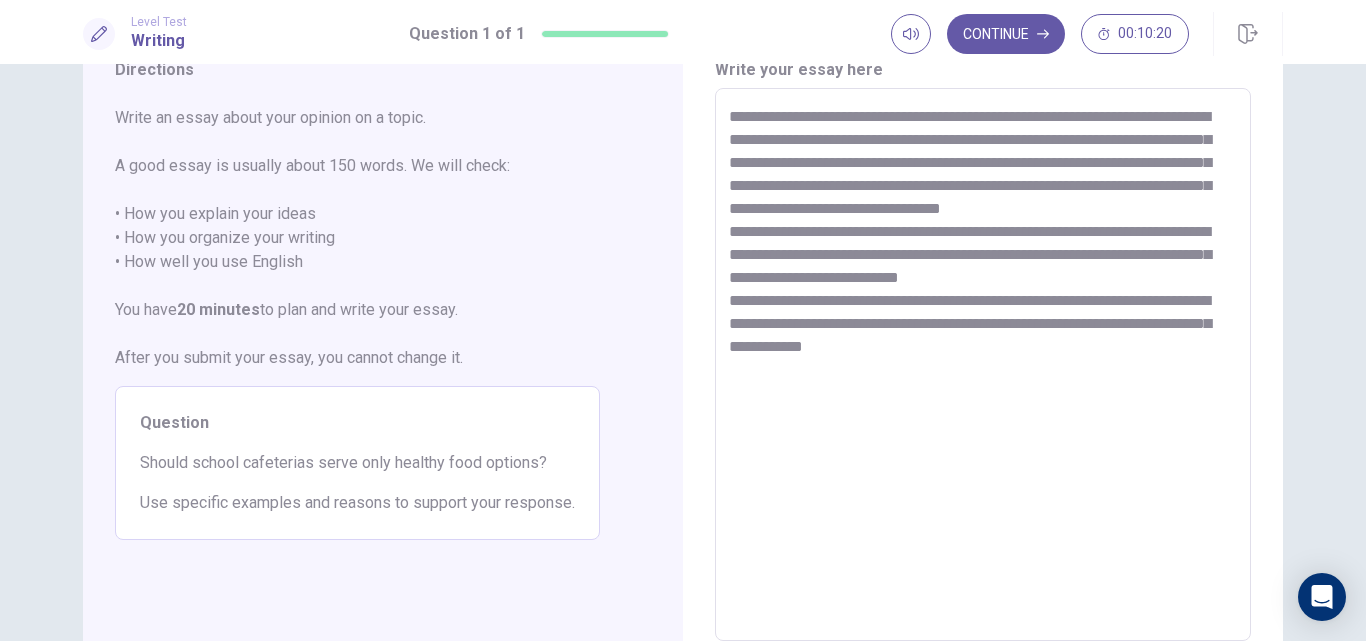 scroll, scrollTop: 62, scrollLeft: 0, axis: vertical 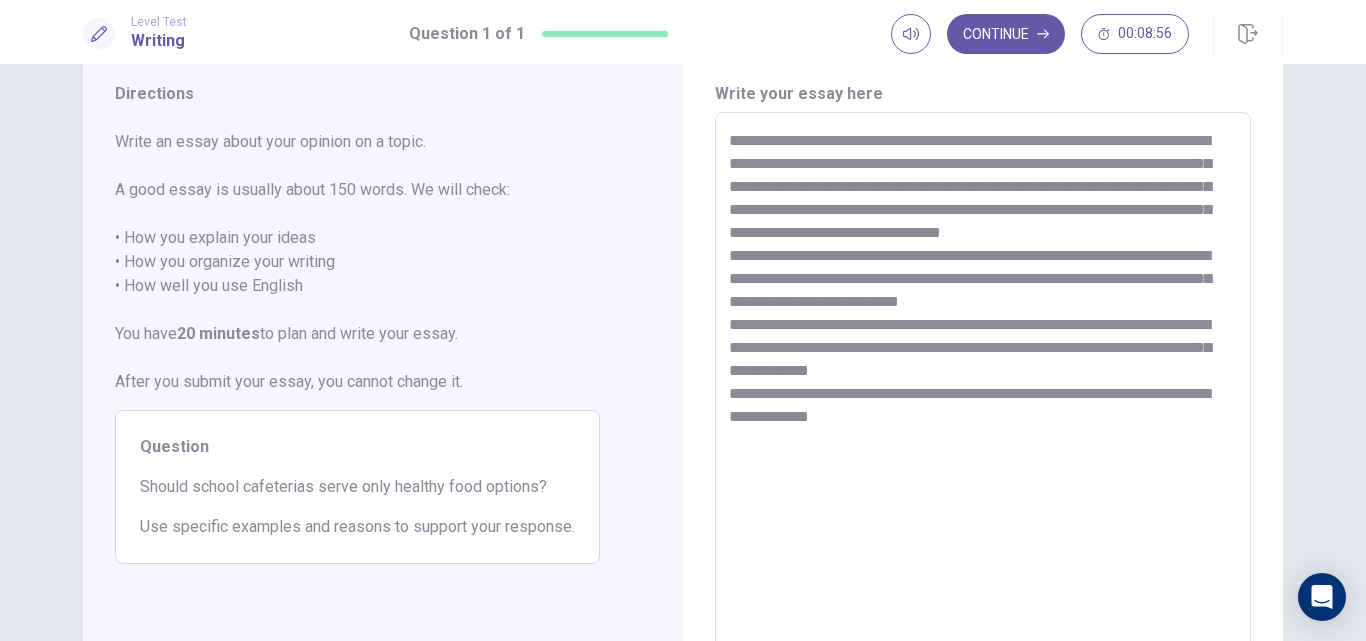 click on "**********" at bounding box center (983, 389) 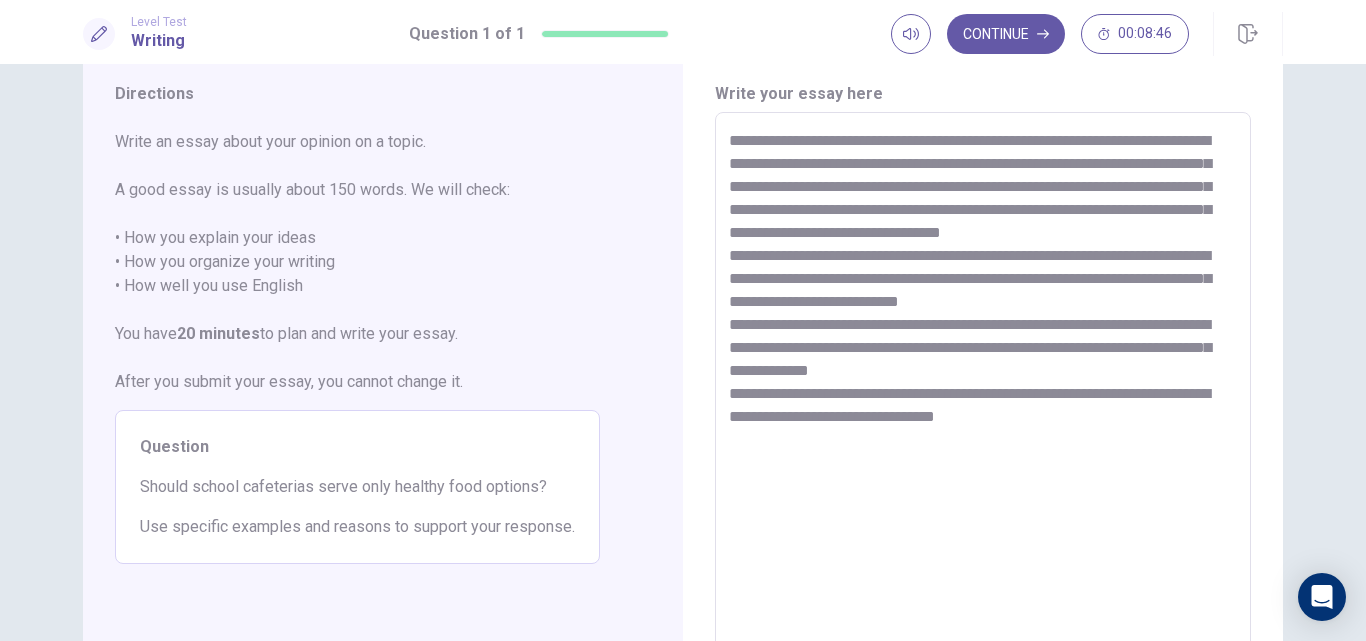 click on "**********" at bounding box center (983, 389) 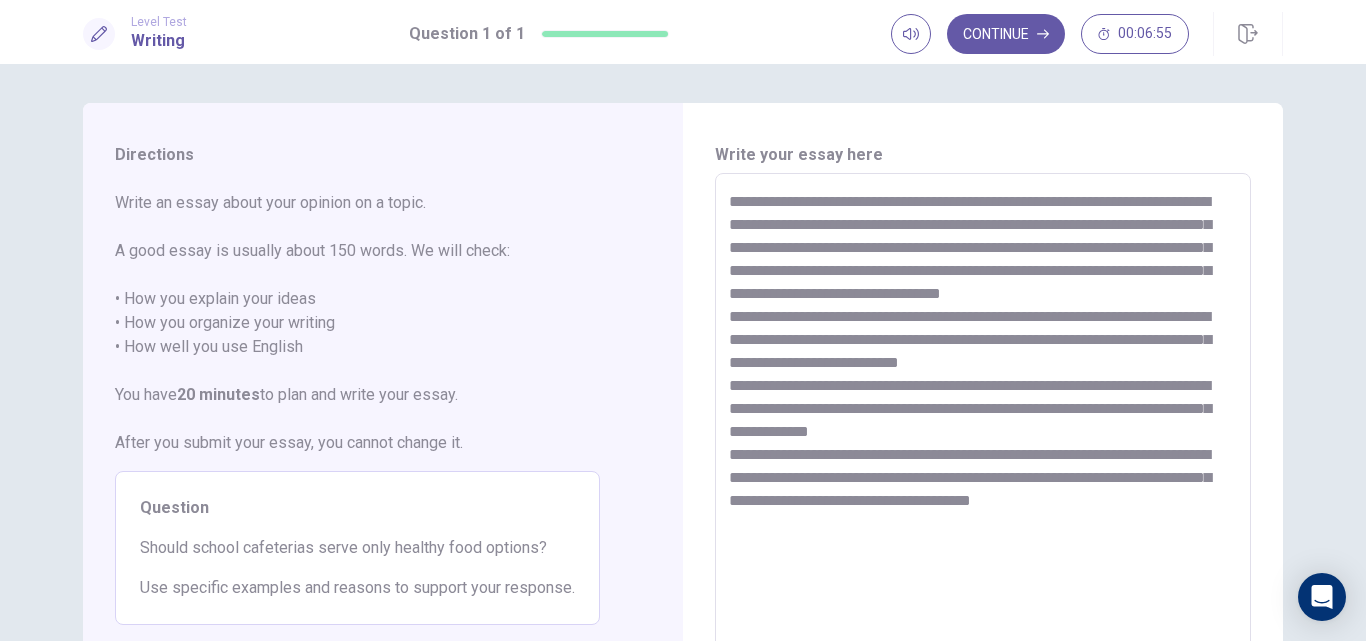 scroll, scrollTop: 0, scrollLeft: 0, axis: both 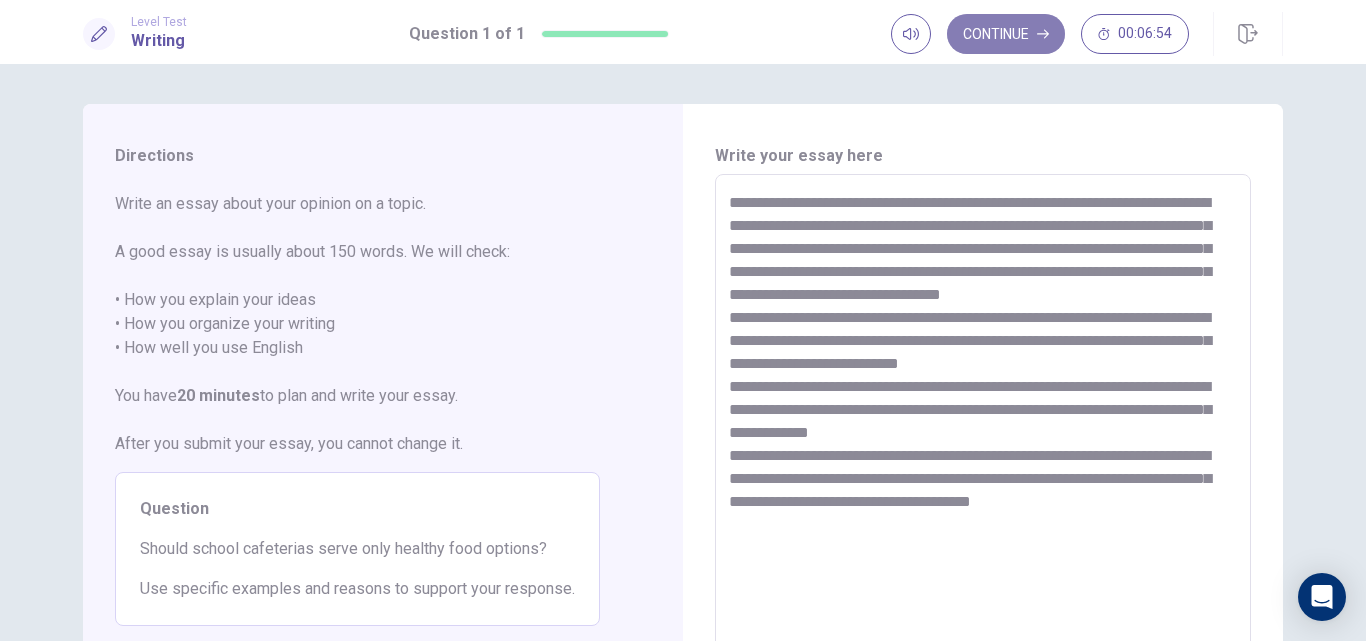 click on "Continue" at bounding box center [1006, 34] 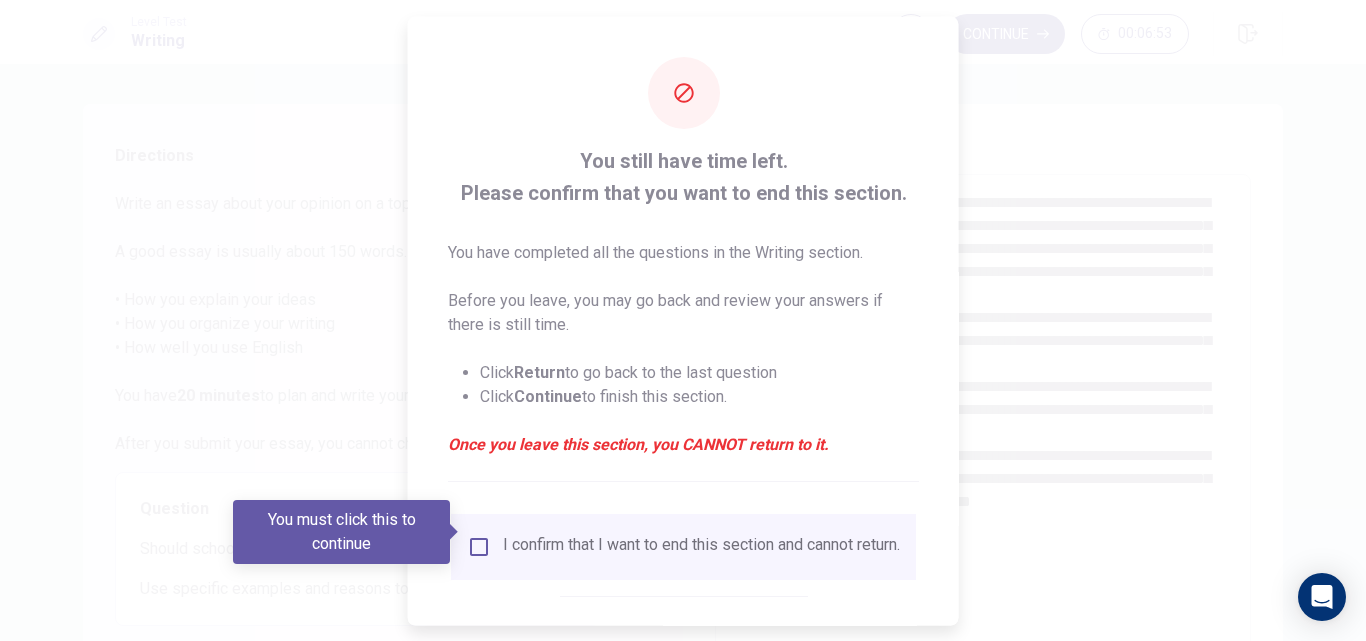 scroll, scrollTop: 105, scrollLeft: 0, axis: vertical 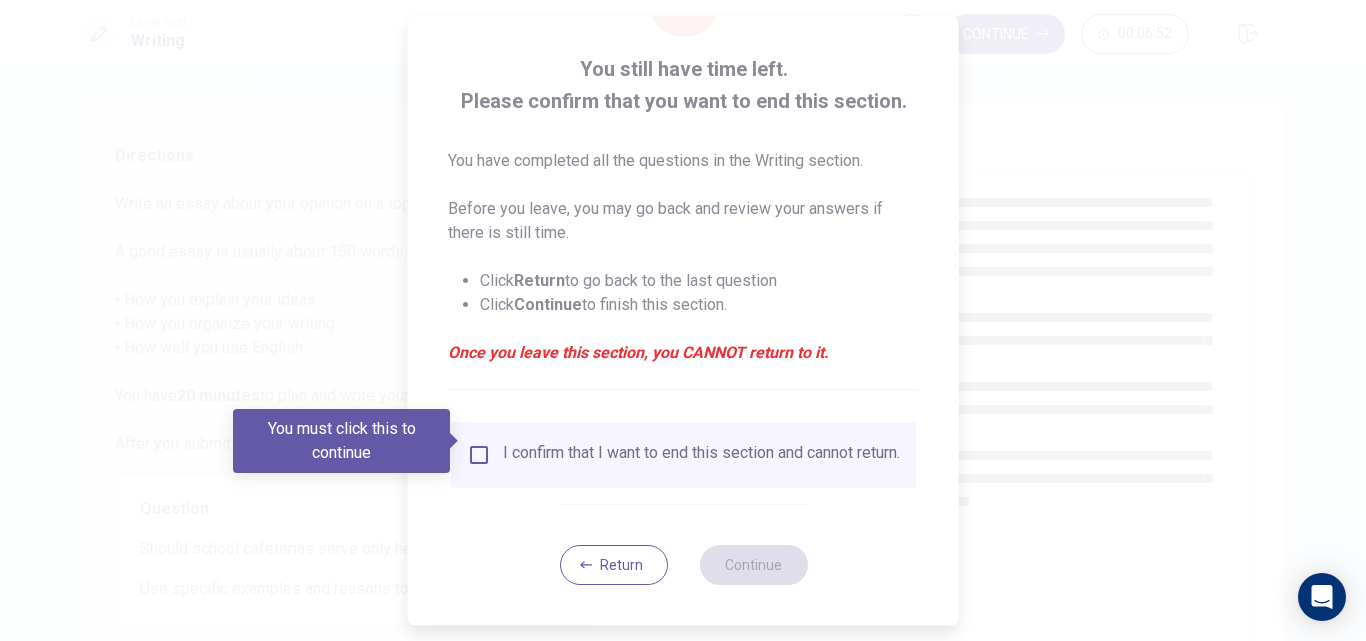 click on "I confirm that I want to end this section and cannot return." at bounding box center (701, 455) 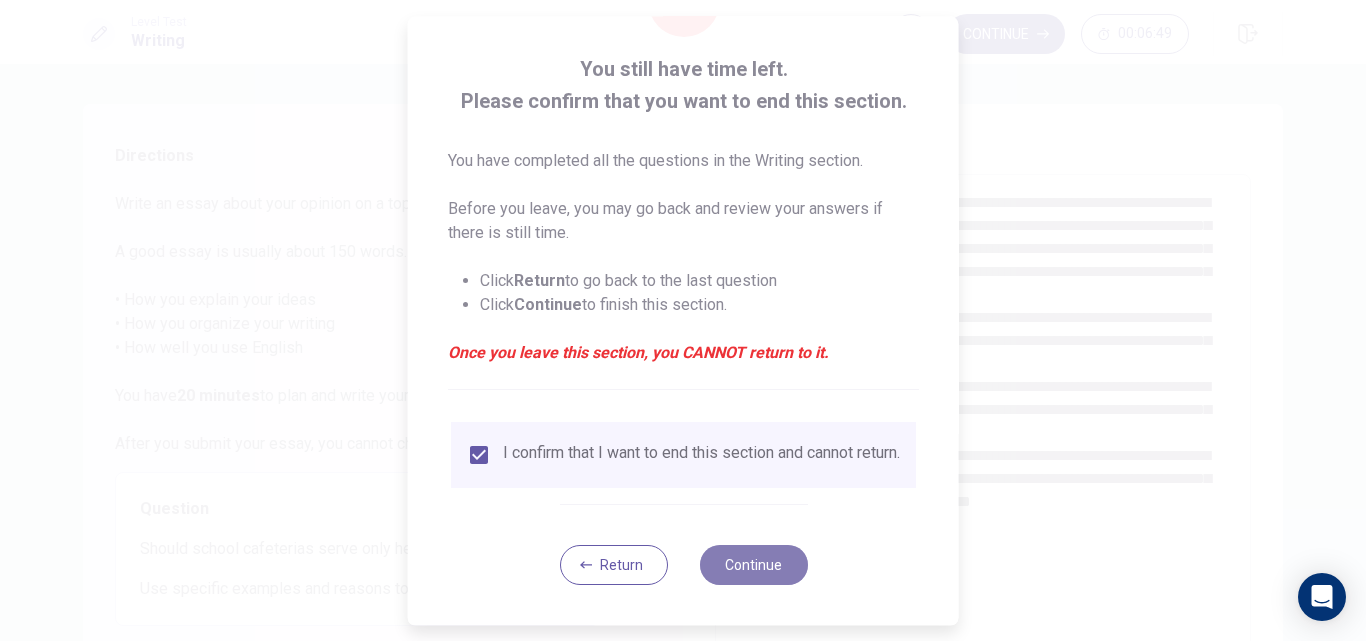 click on "Continue" at bounding box center (753, 565) 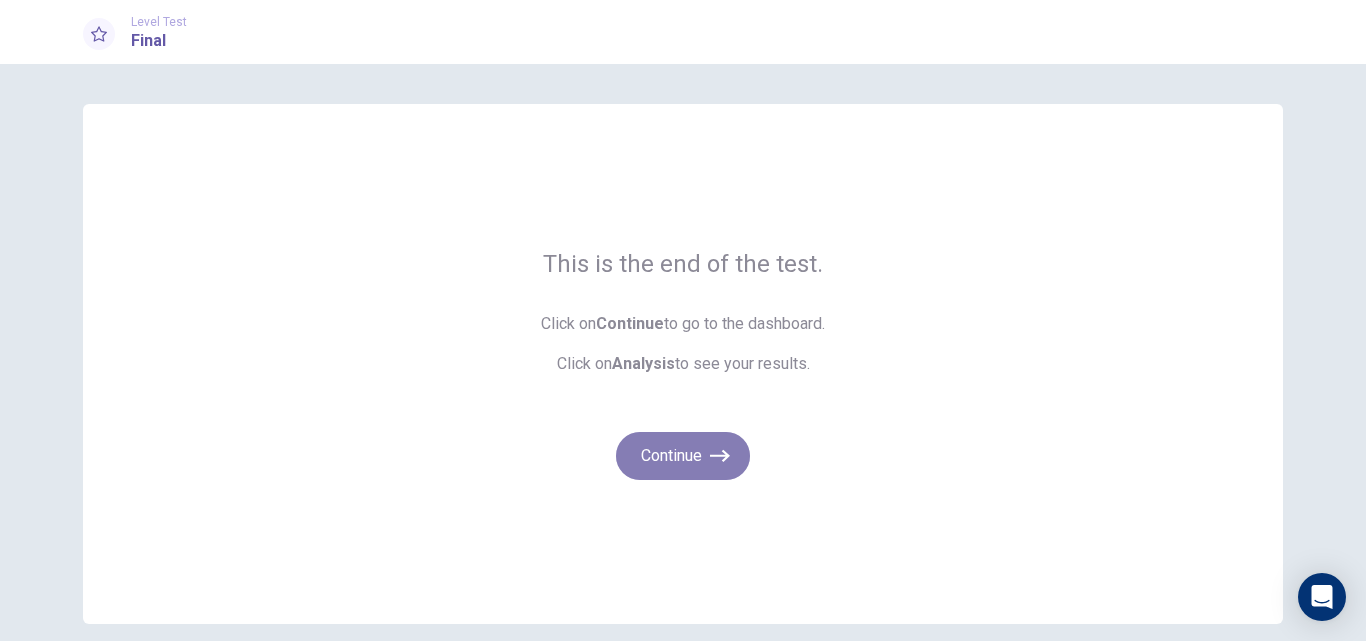 click on "Continue" at bounding box center (683, 456) 